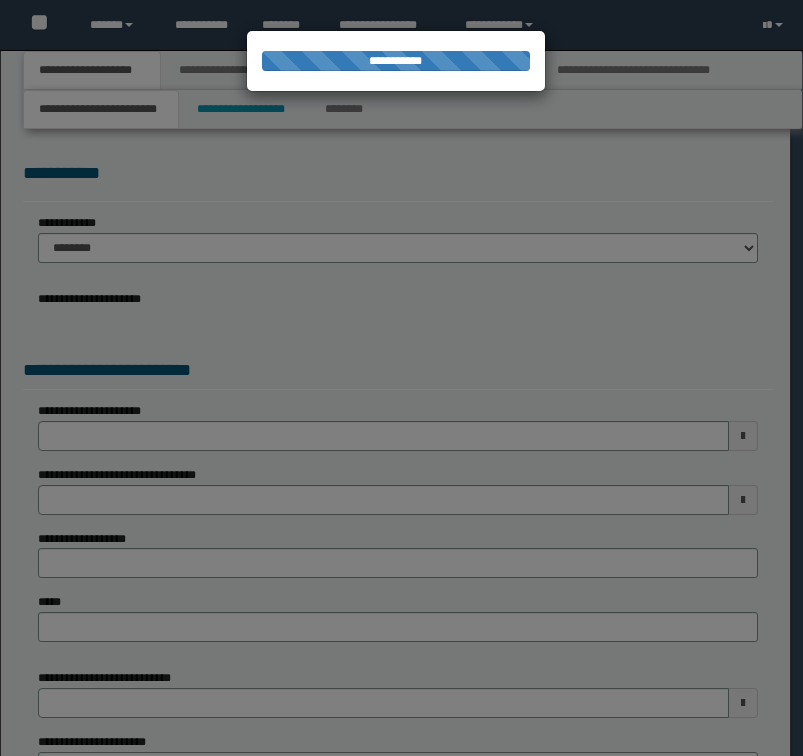 scroll, scrollTop: 0, scrollLeft: 0, axis: both 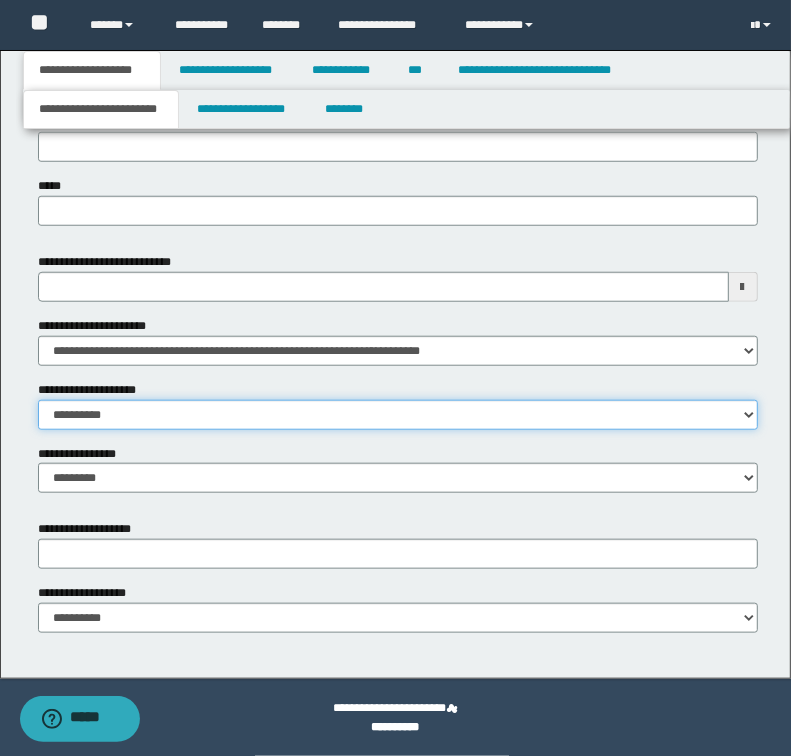 click on "**********" at bounding box center (398, 415) 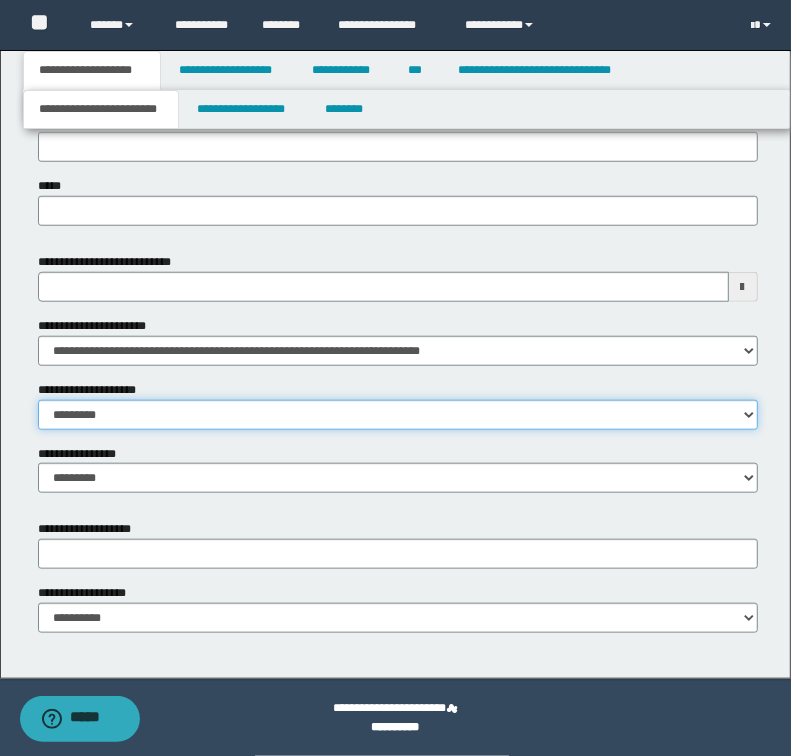click on "**********" at bounding box center [398, 415] 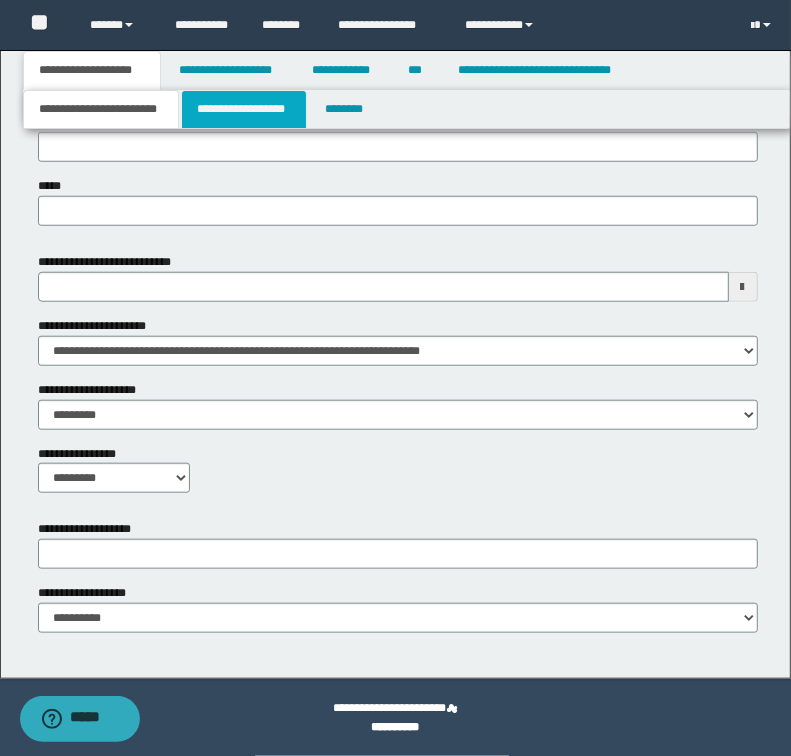 click on "**********" at bounding box center [244, 109] 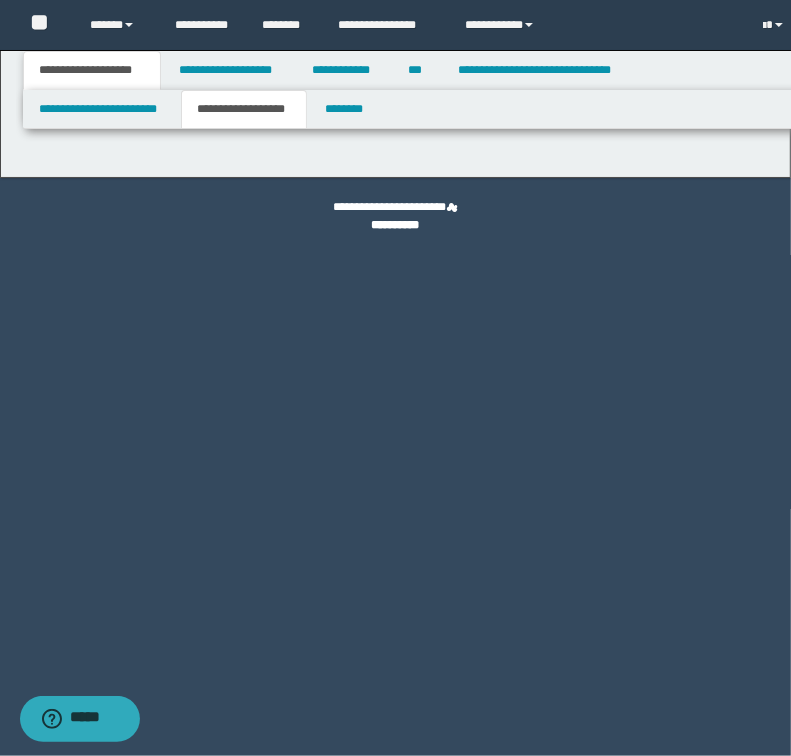 scroll, scrollTop: 0, scrollLeft: 0, axis: both 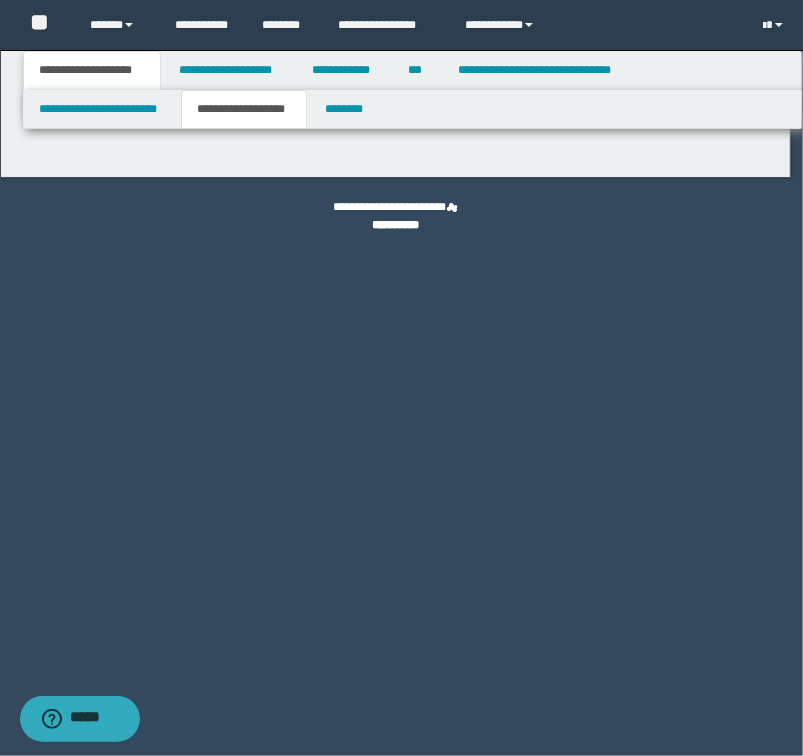 type on "********" 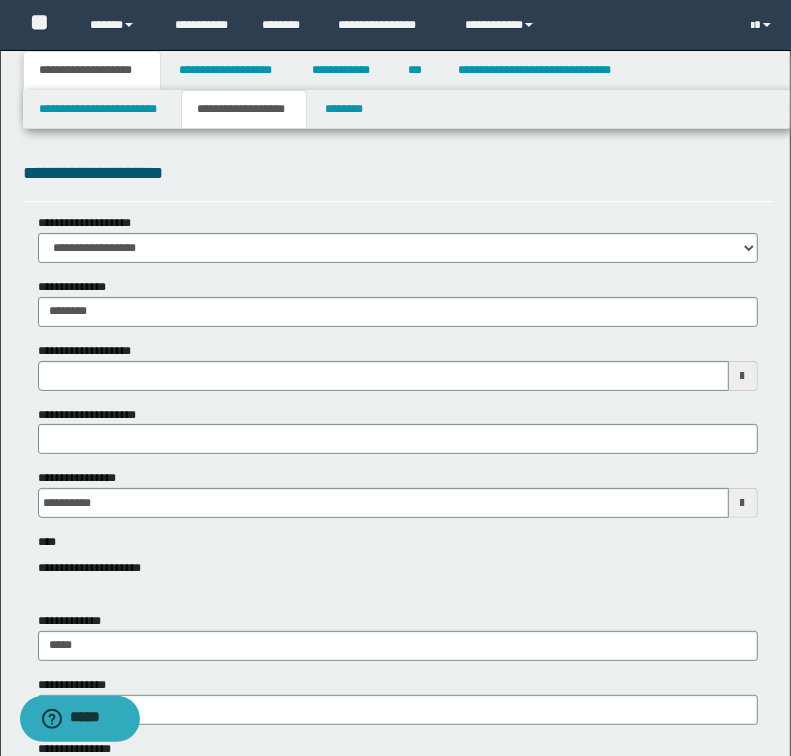 type 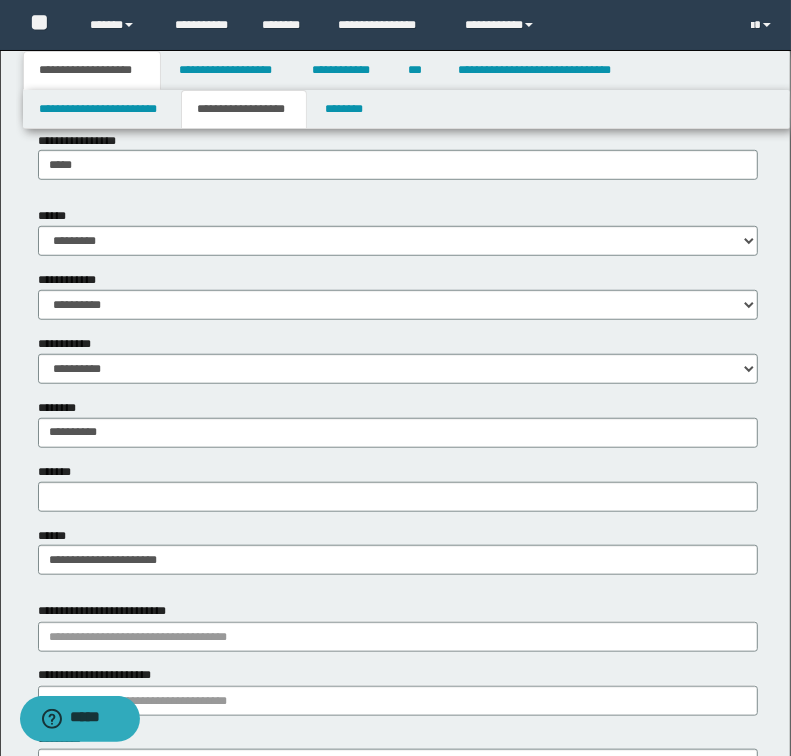 scroll, scrollTop: 720, scrollLeft: 0, axis: vertical 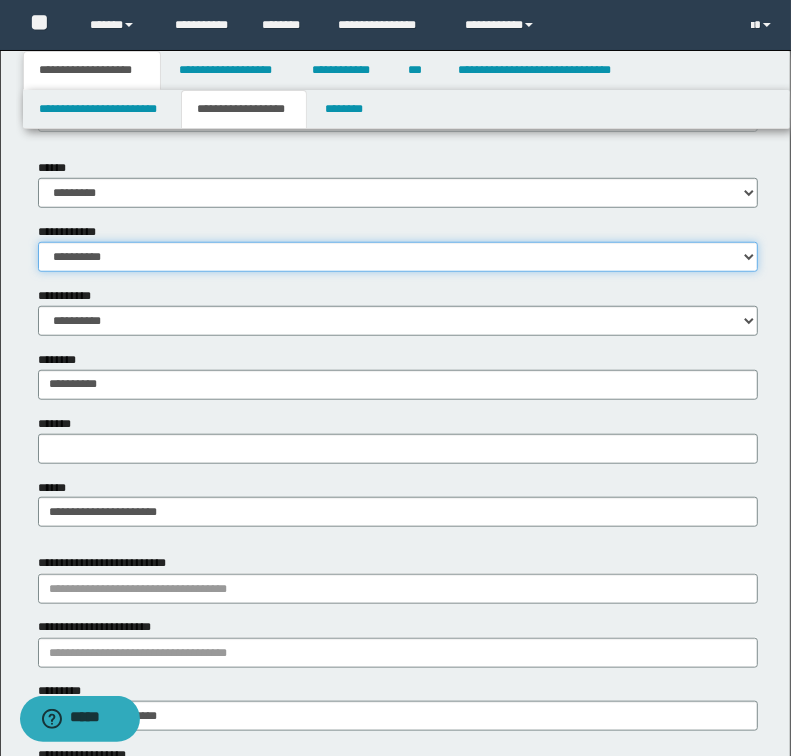 click on "**********" at bounding box center [398, 257] 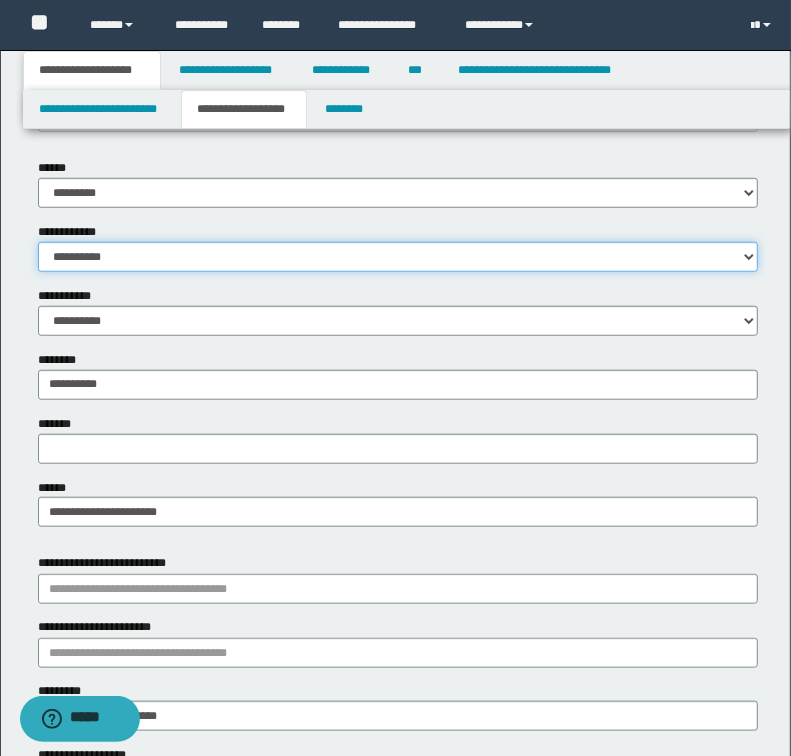 select on "*" 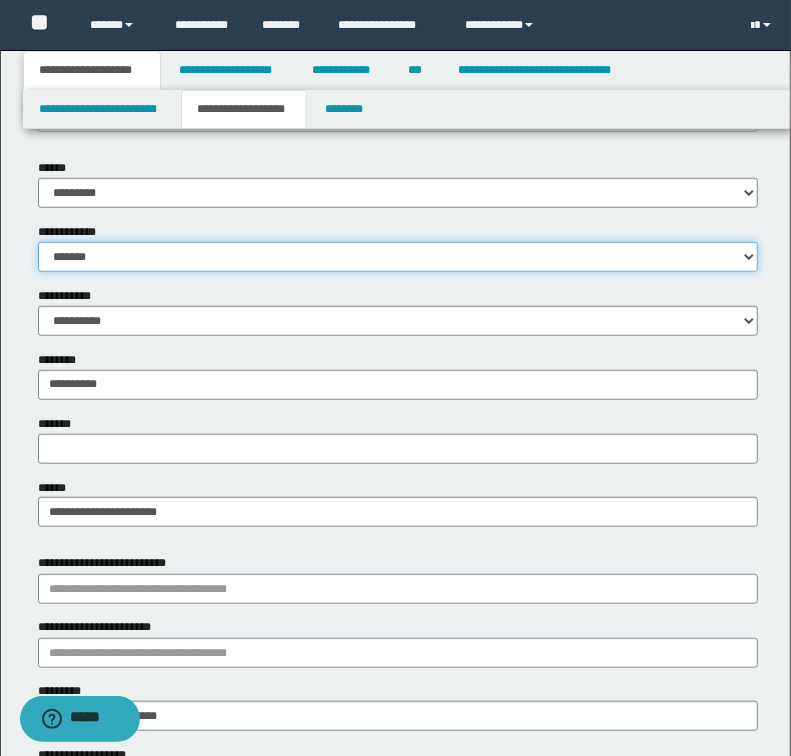 click on "**********" at bounding box center (398, 257) 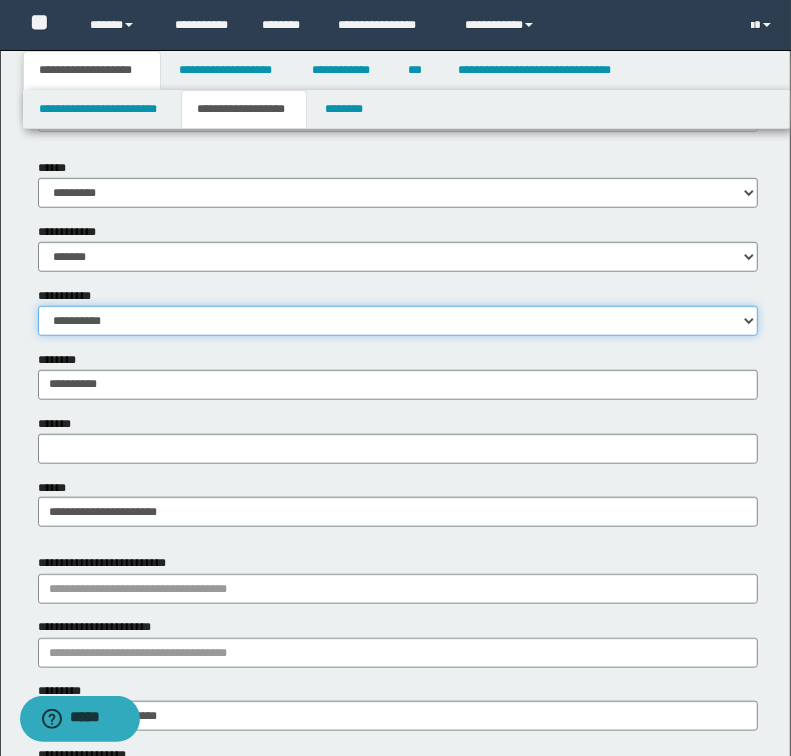 click on "**********" at bounding box center [398, 321] 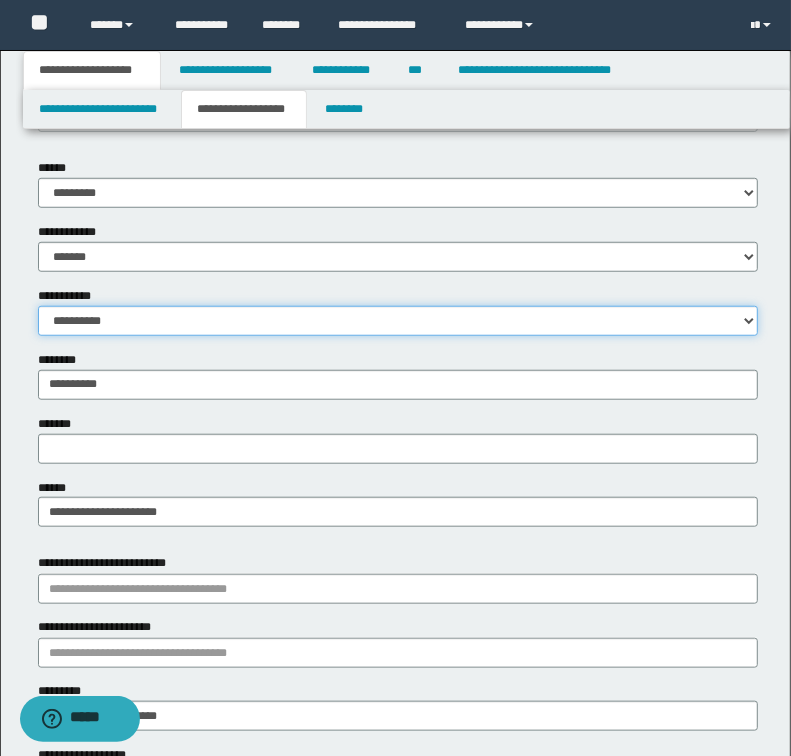 select on "*" 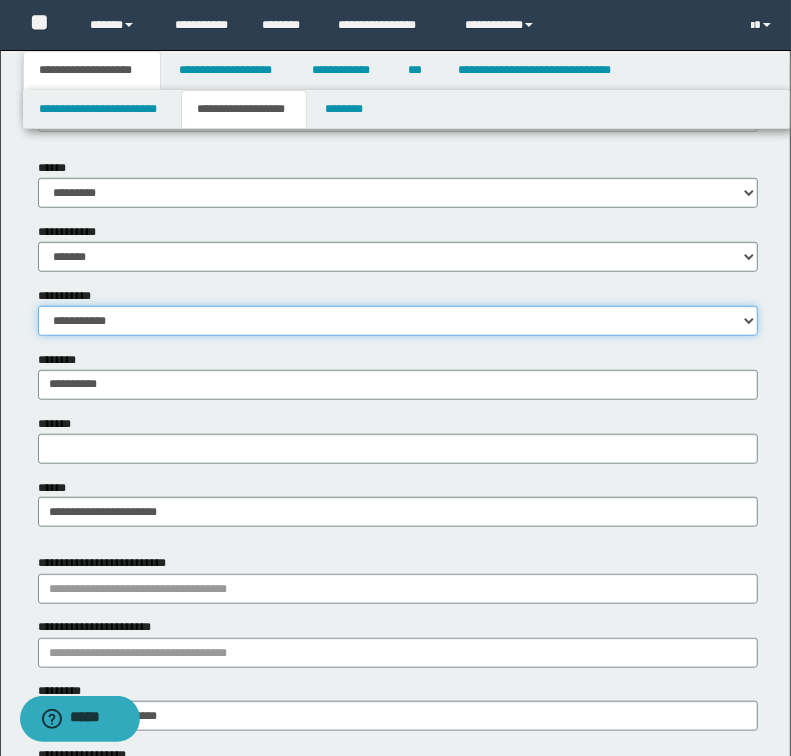 click on "**********" at bounding box center (398, 321) 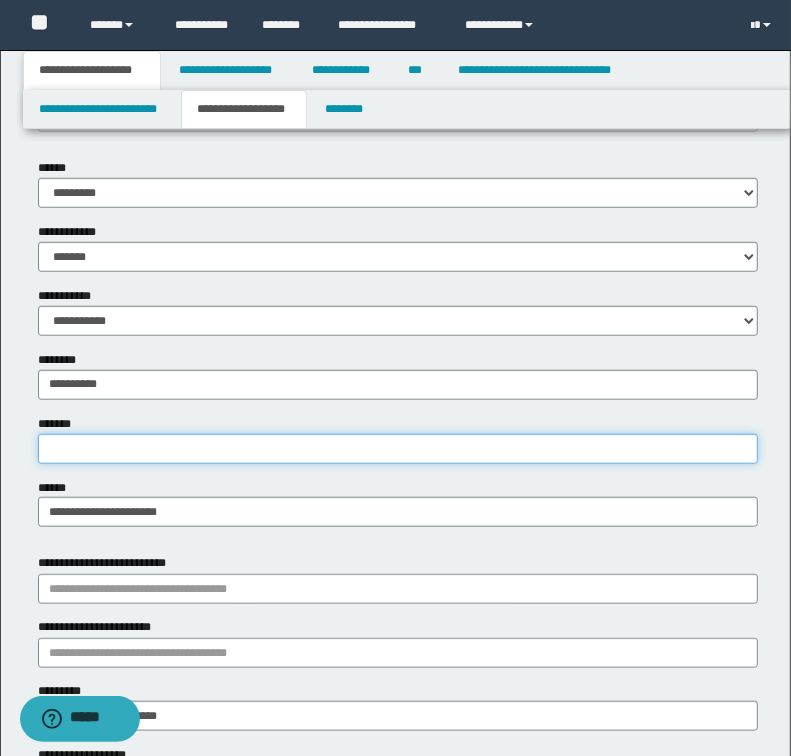 click on "*******" at bounding box center (398, 449) 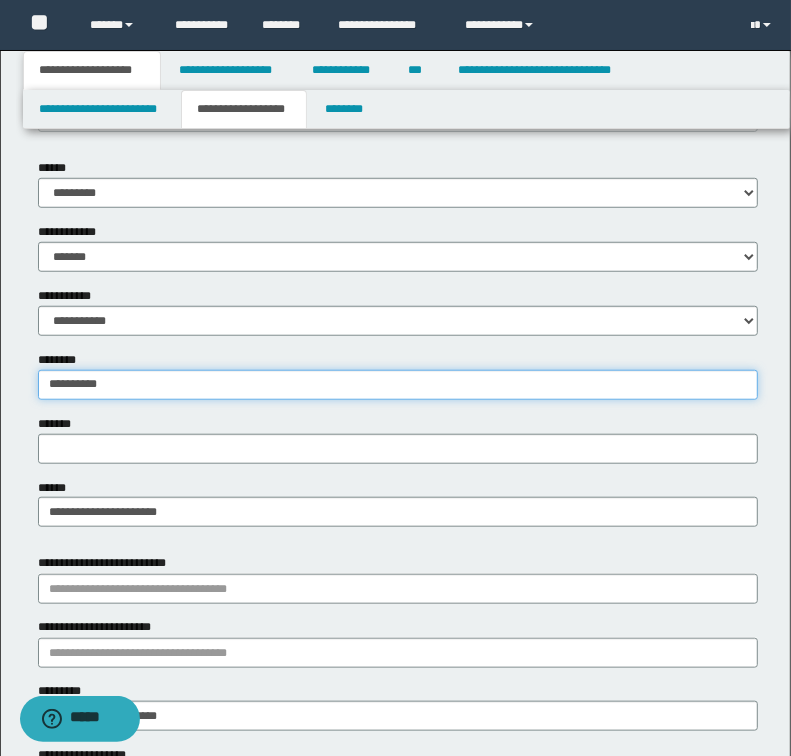 drag, startPoint x: 136, startPoint y: 385, endPoint x: 7, endPoint y: 386, distance: 129.00388 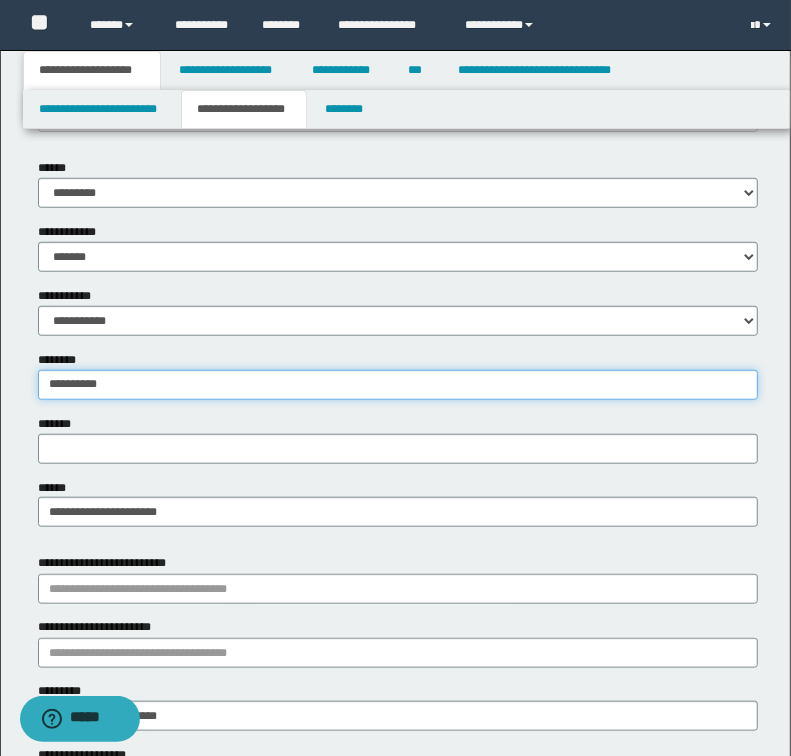 click on "**********" at bounding box center [395, 450] 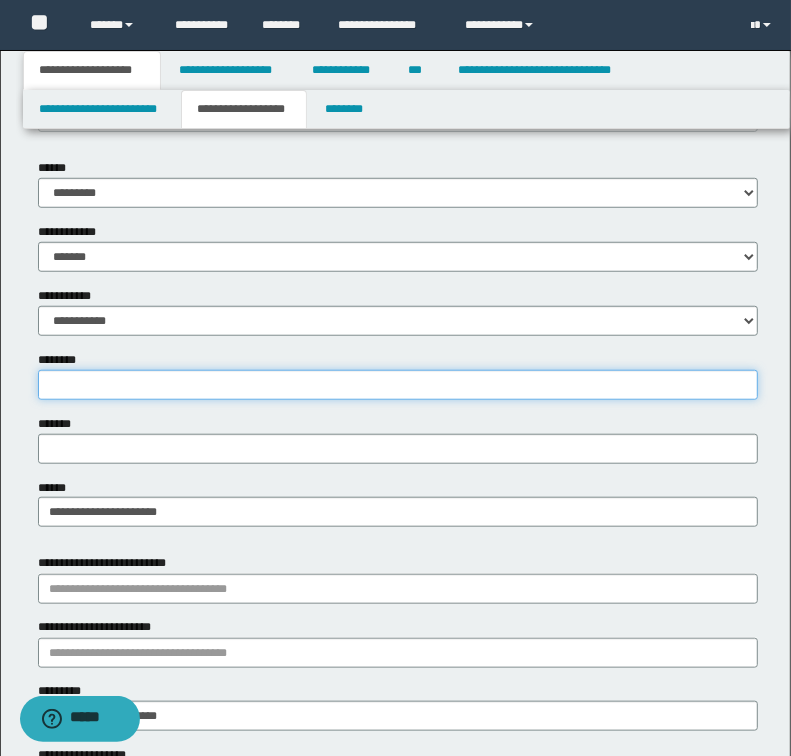 type 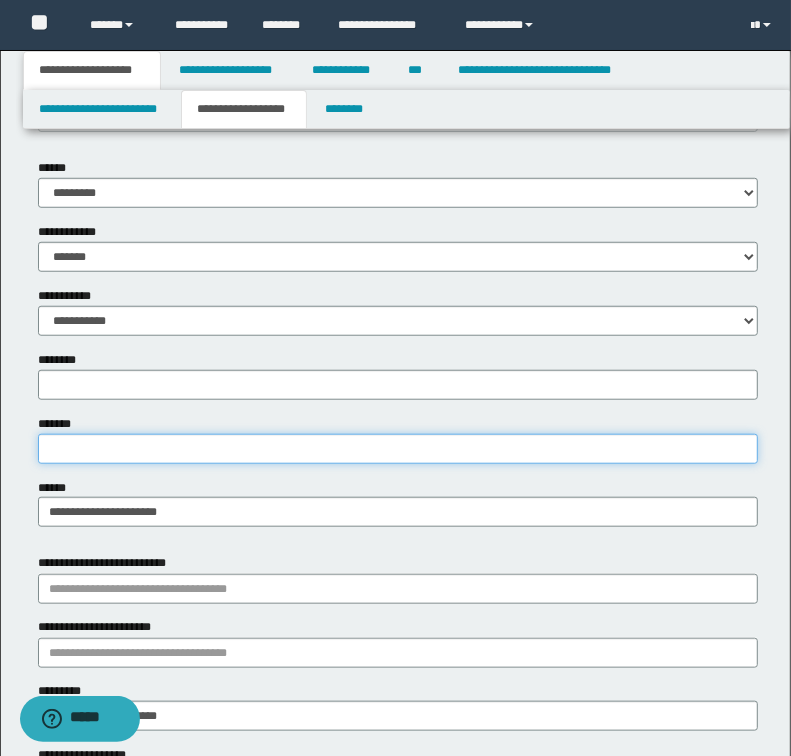 click on "*******" at bounding box center [398, 449] 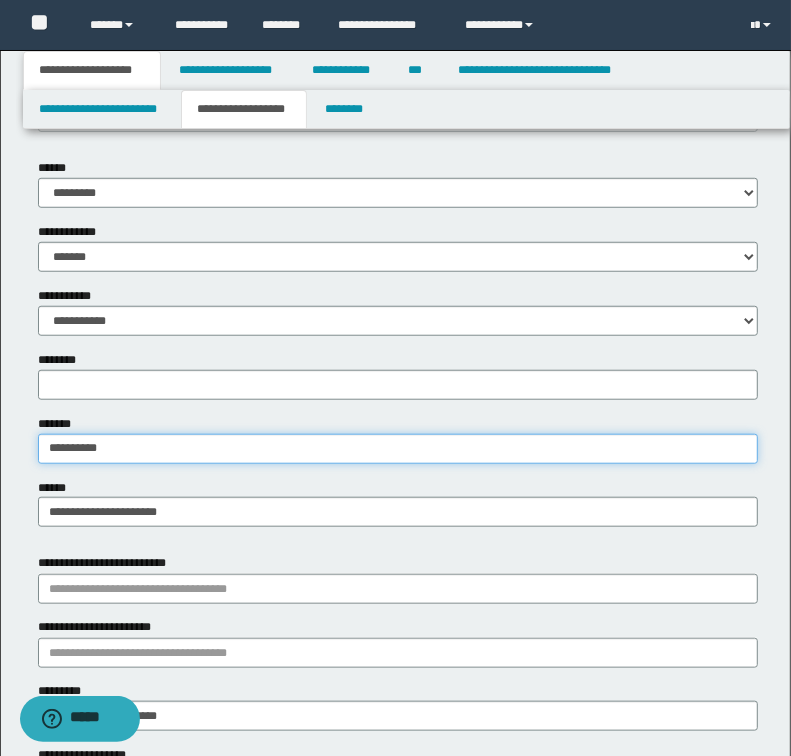 type on "**********" 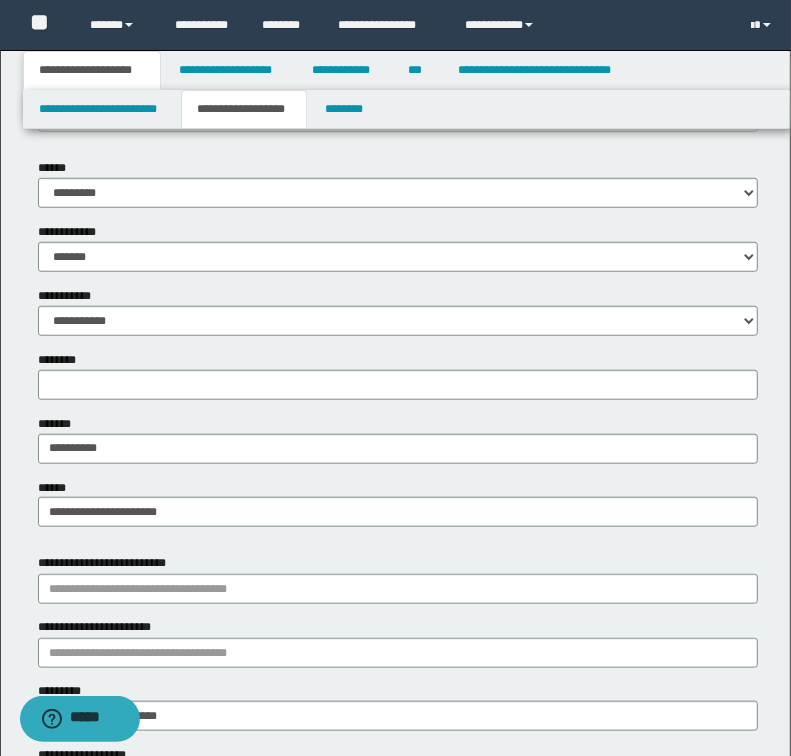 click on "**********" at bounding box center (398, 415) 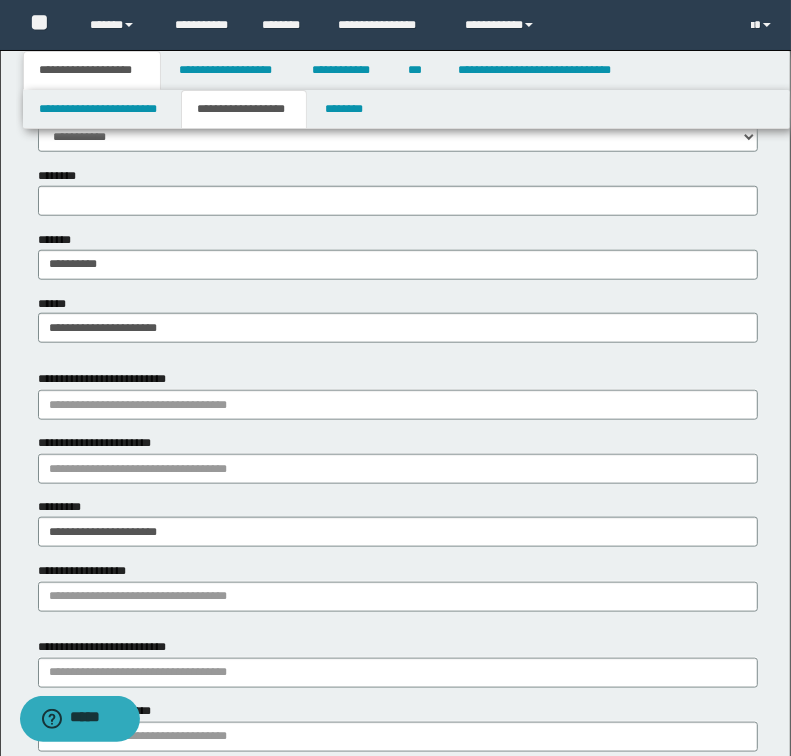 scroll, scrollTop: 960, scrollLeft: 0, axis: vertical 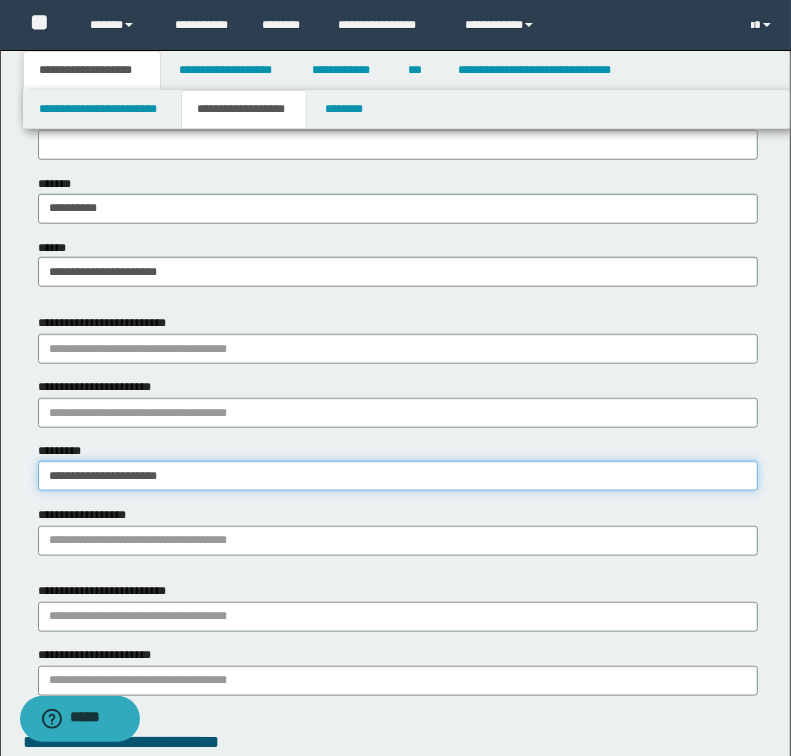 click on "**********" at bounding box center (398, 476) 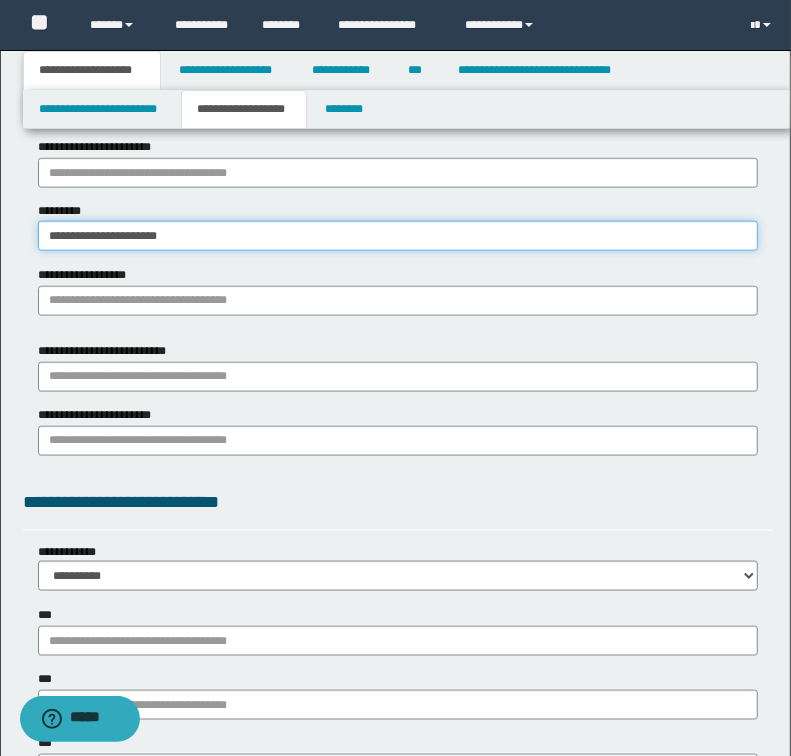 scroll, scrollTop: 1200, scrollLeft: 0, axis: vertical 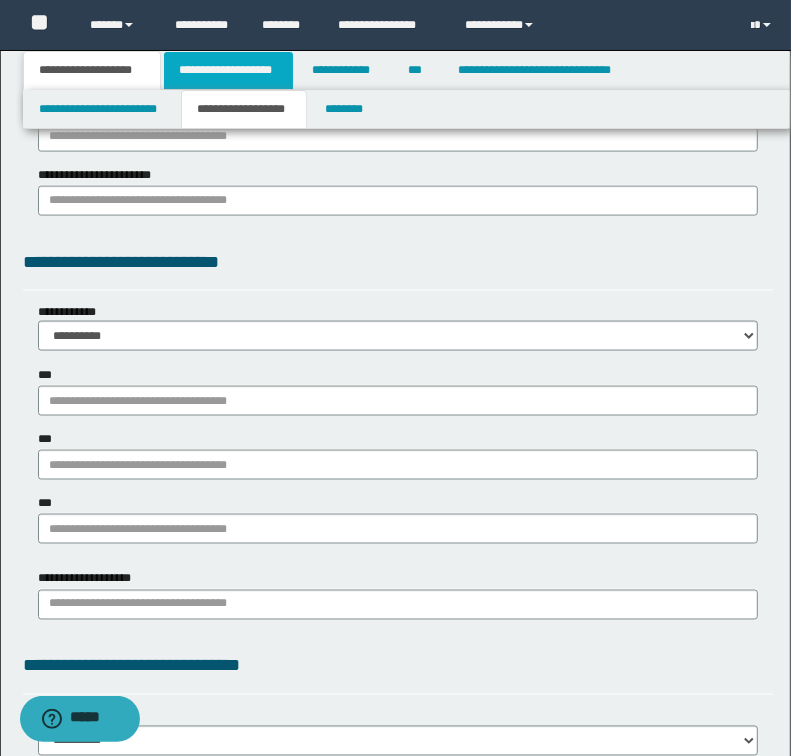 type on "**********" 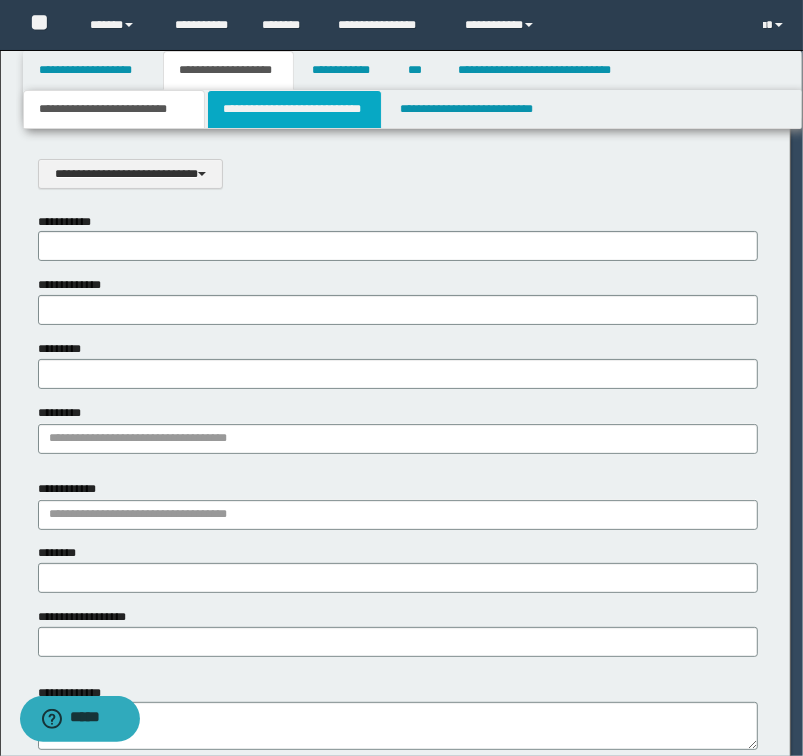 scroll, scrollTop: 0, scrollLeft: 0, axis: both 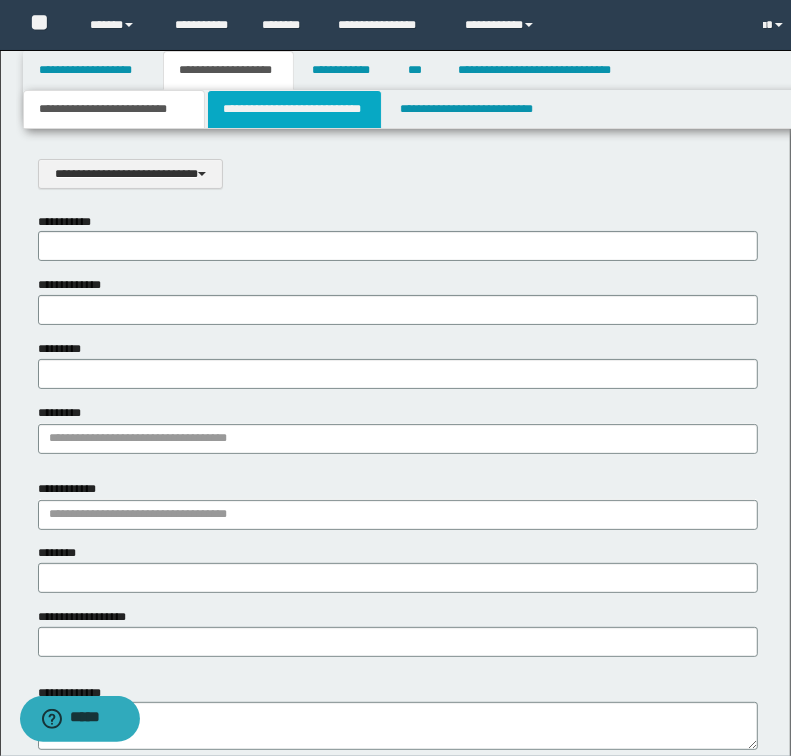 click on "**********" at bounding box center (294, 109) 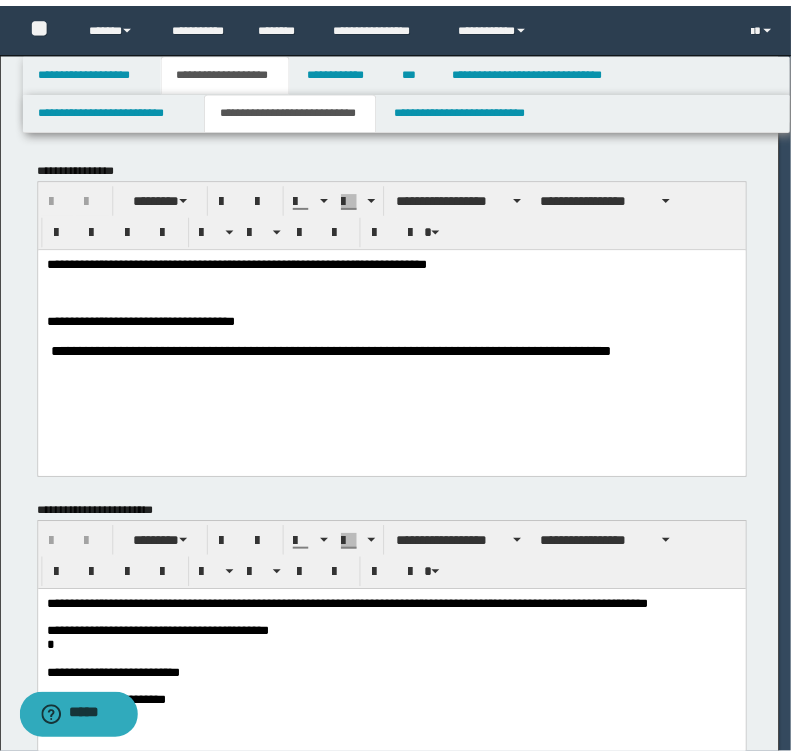 scroll, scrollTop: 0, scrollLeft: 0, axis: both 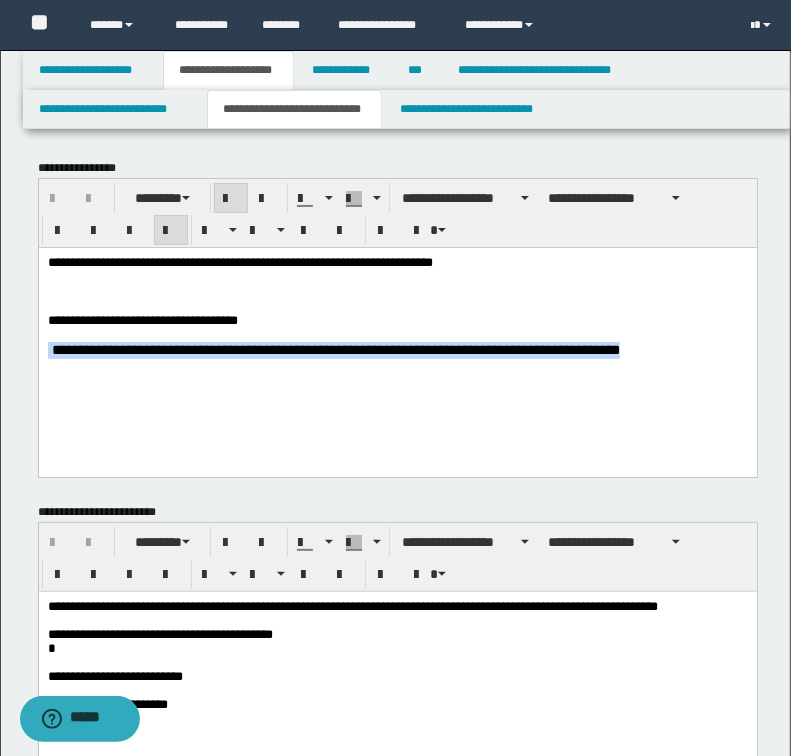 drag, startPoint x: 629, startPoint y: 356, endPoint x: 28, endPoint y: 367, distance: 601.10065 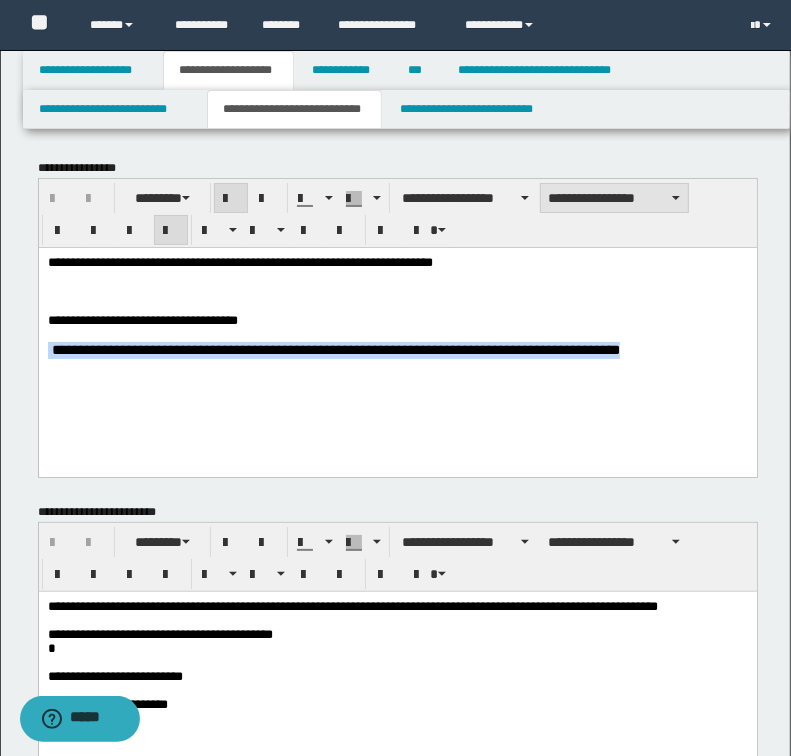 click on "**********" at bounding box center [614, 198] 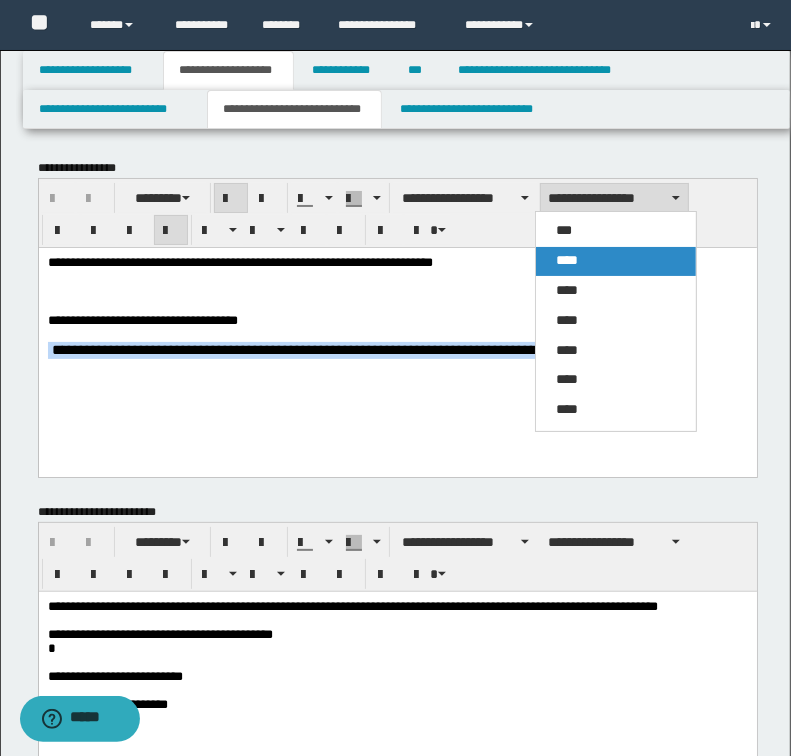 click on "****" at bounding box center (616, 261) 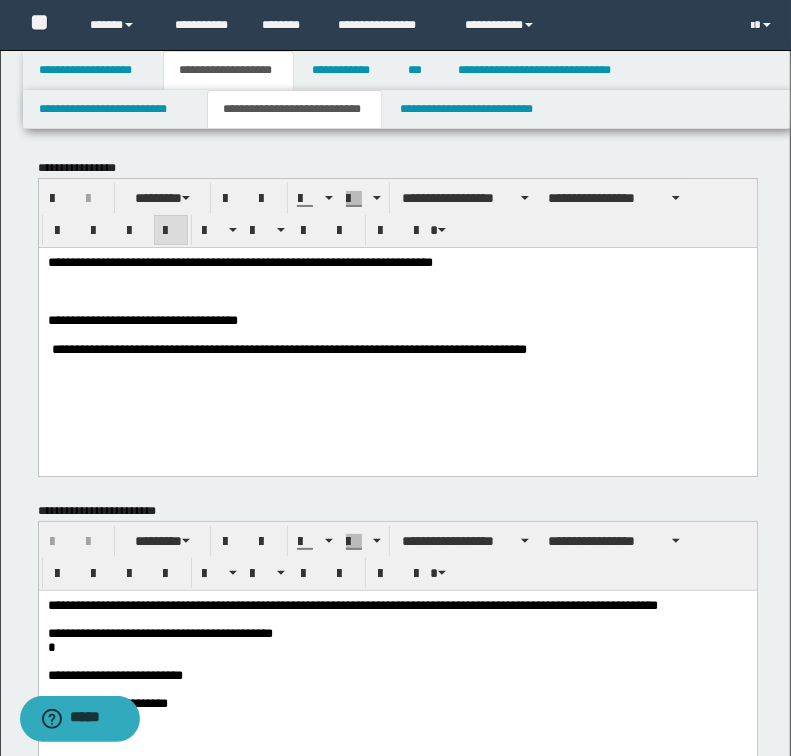 click on "**********" at bounding box center (239, 261) 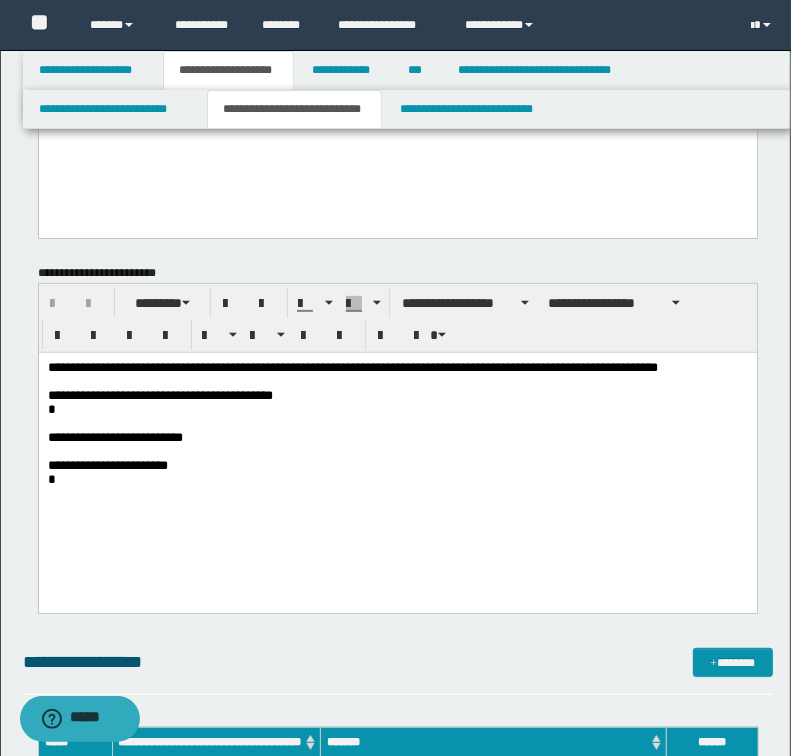 scroll, scrollTop: 240, scrollLeft: 0, axis: vertical 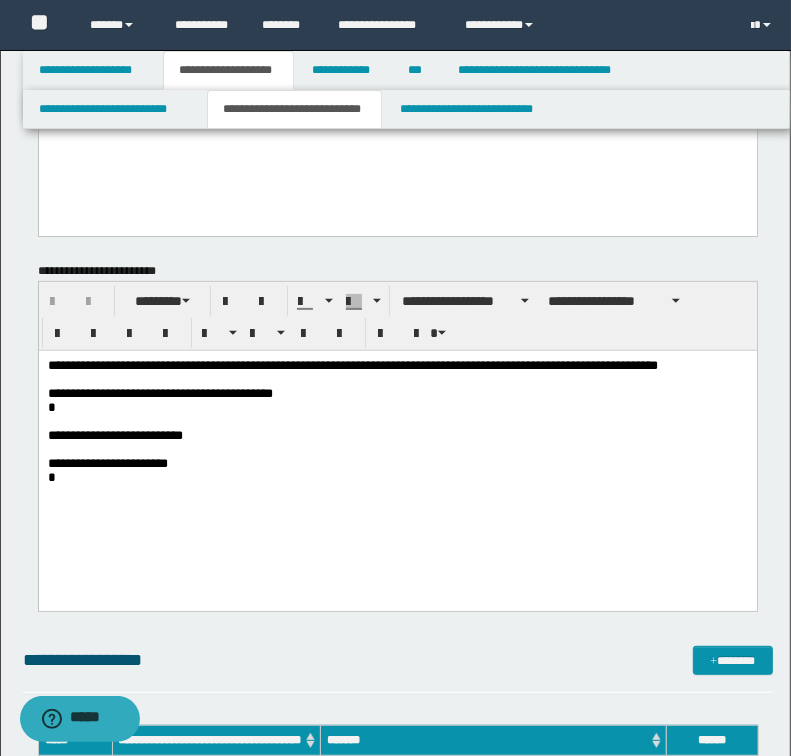 click on "**********" at bounding box center [397, 366] 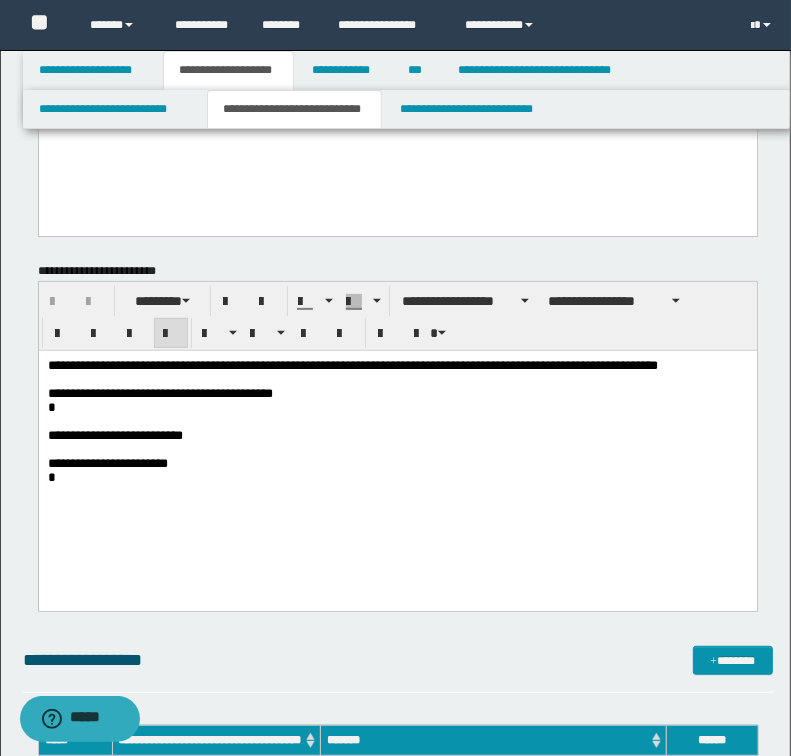 type 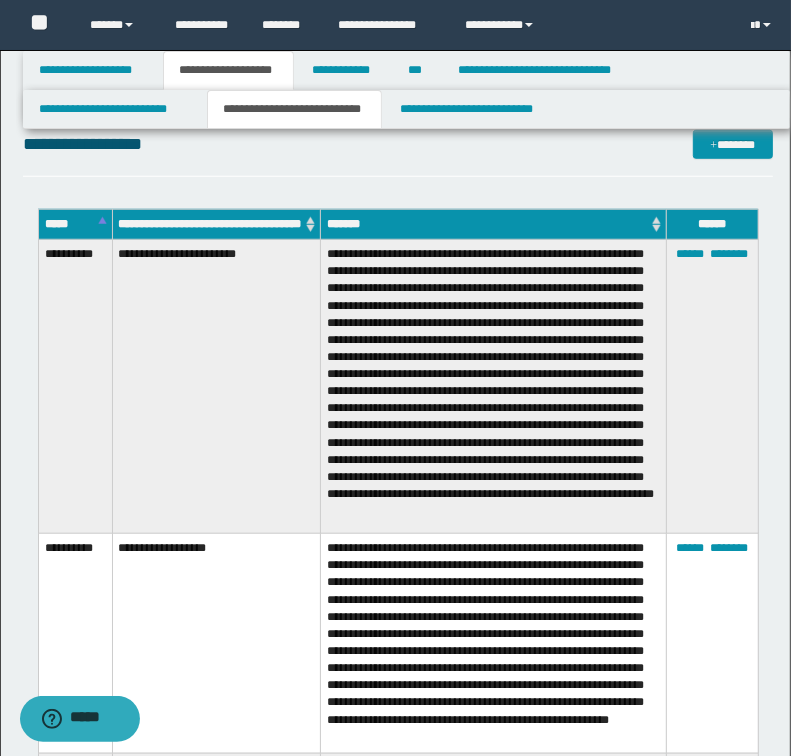 scroll, scrollTop: 960, scrollLeft: 0, axis: vertical 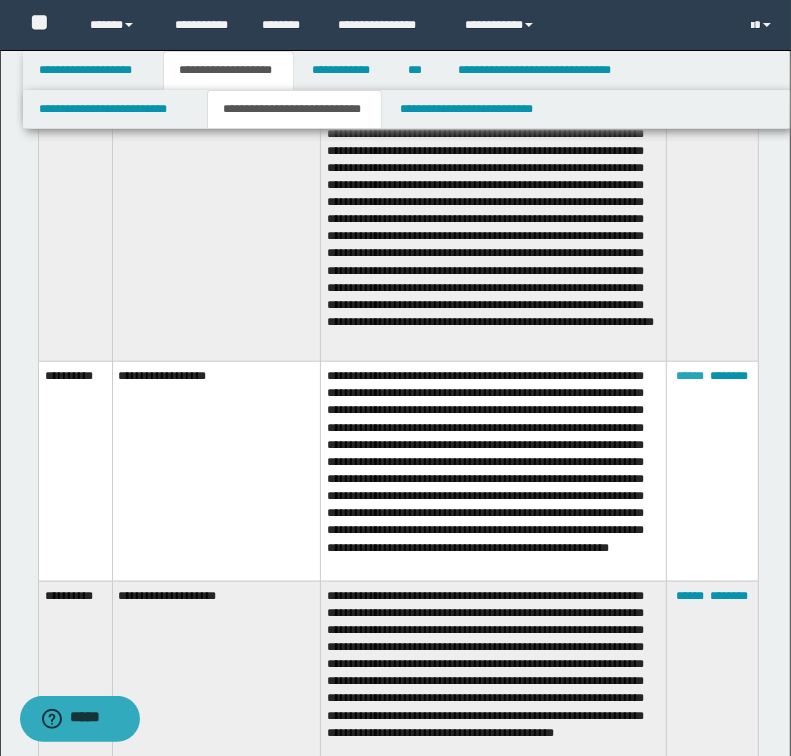 click on "******" at bounding box center [690, 376] 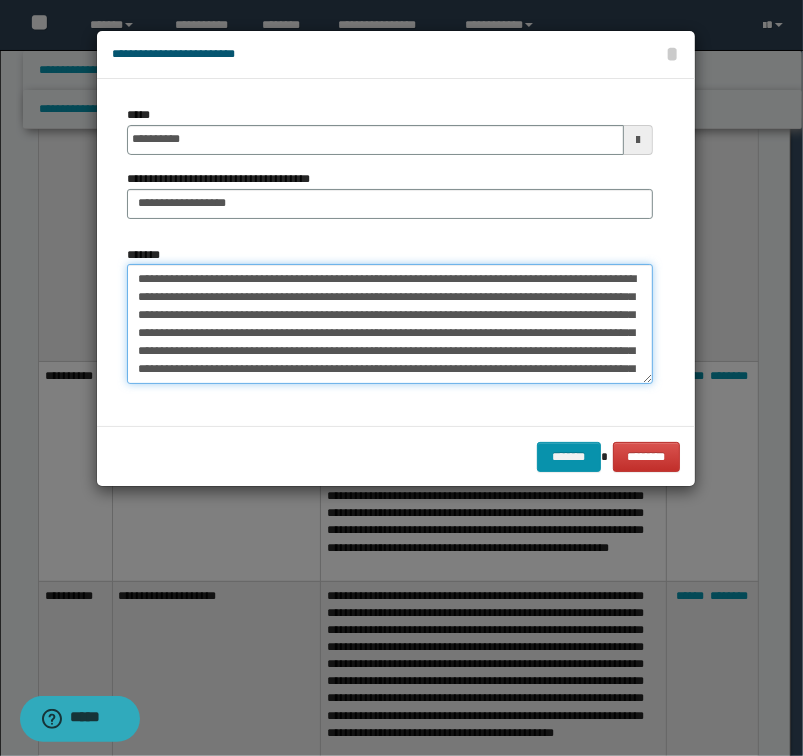 click on "**********" at bounding box center (390, 324) 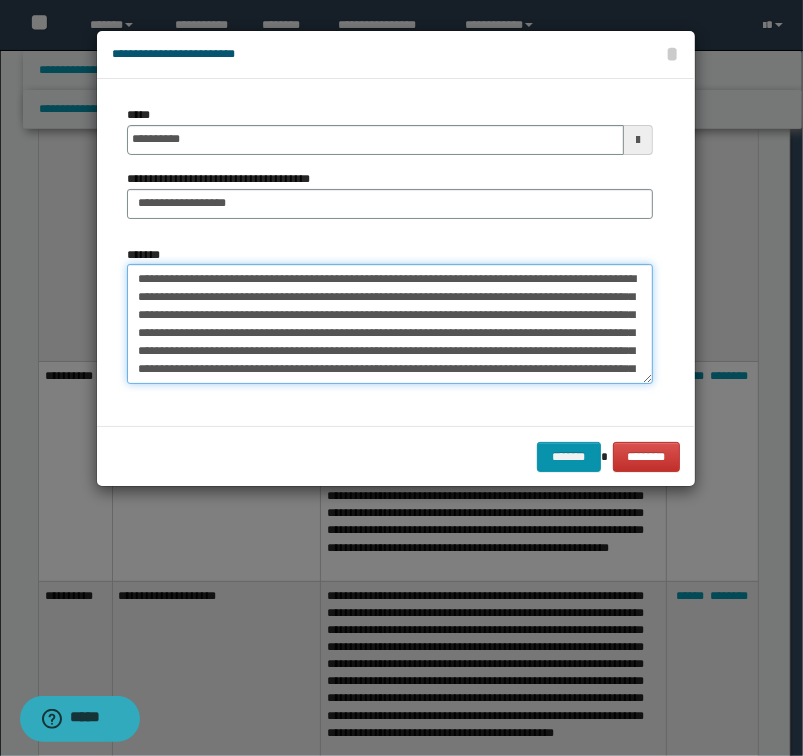 type on "**********" 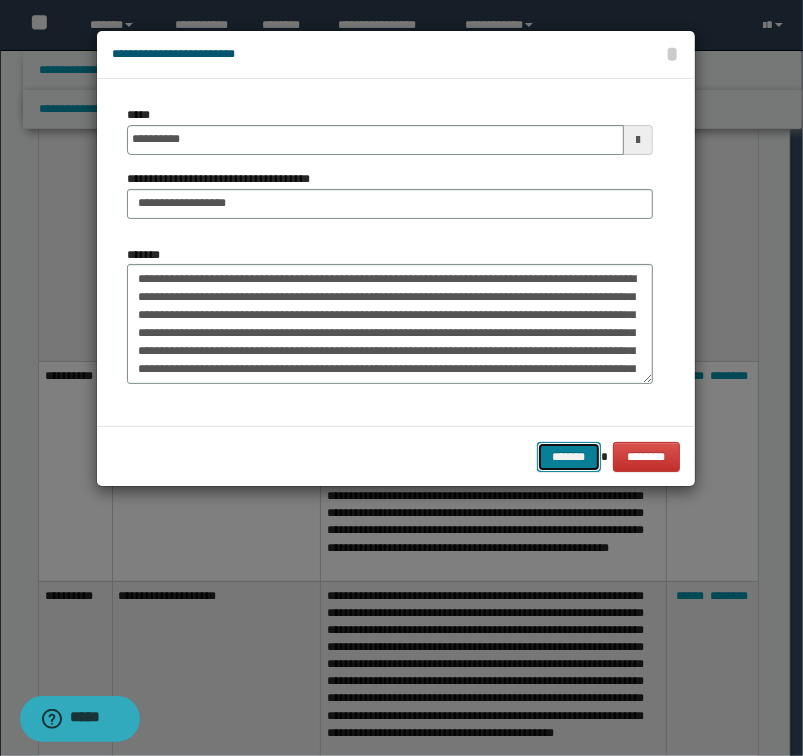 click on "*******" at bounding box center (569, 457) 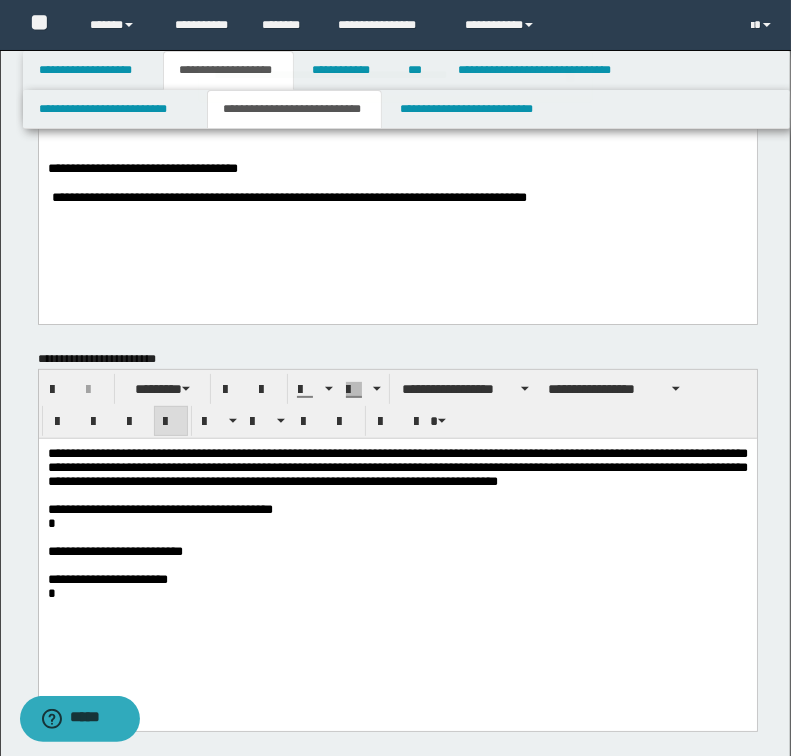 scroll, scrollTop: 160, scrollLeft: 0, axis: vertical 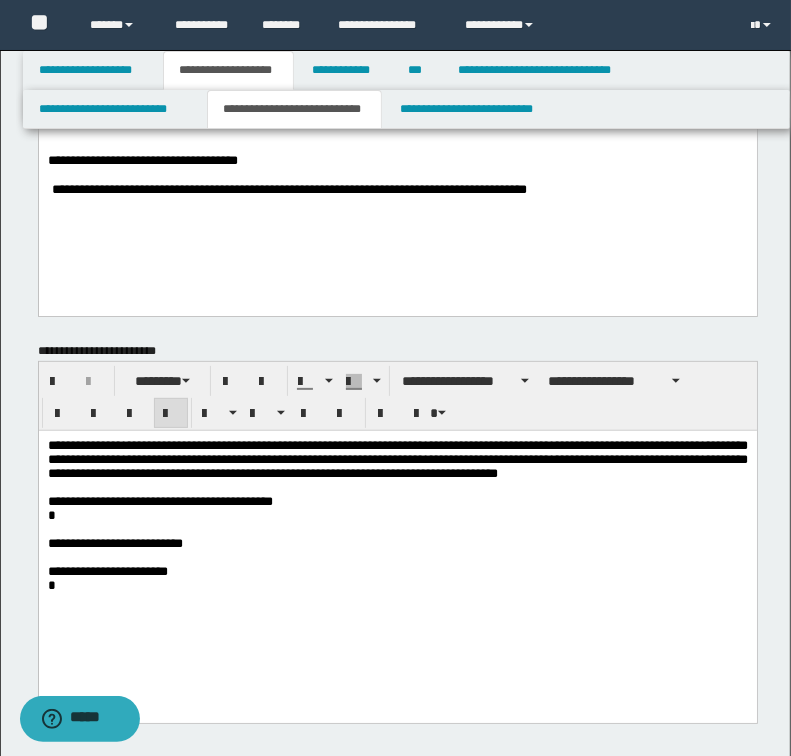click on "**********" at bounding box center (397, 459) 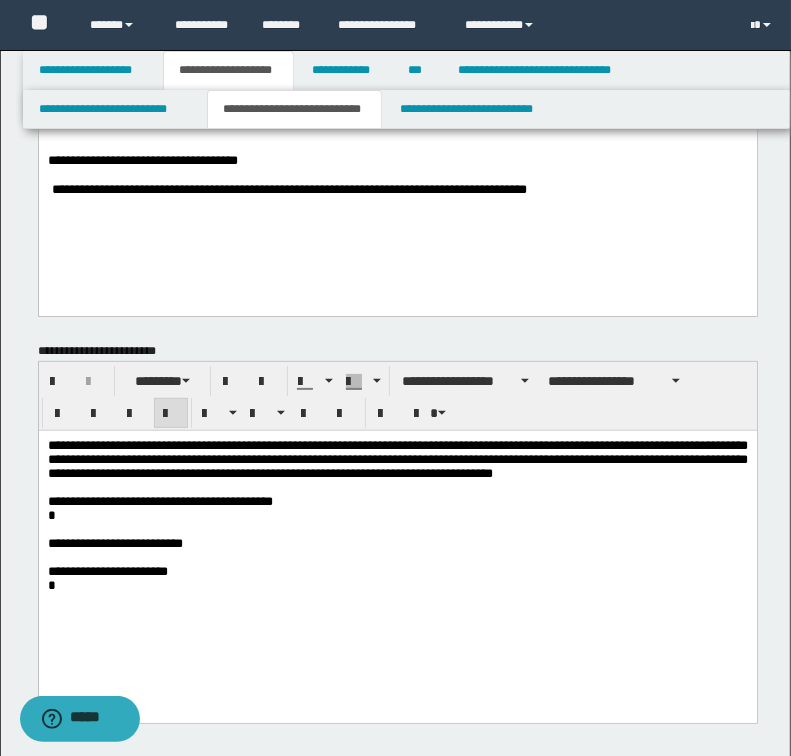 click on "**********" at bounding box center [397, 460] 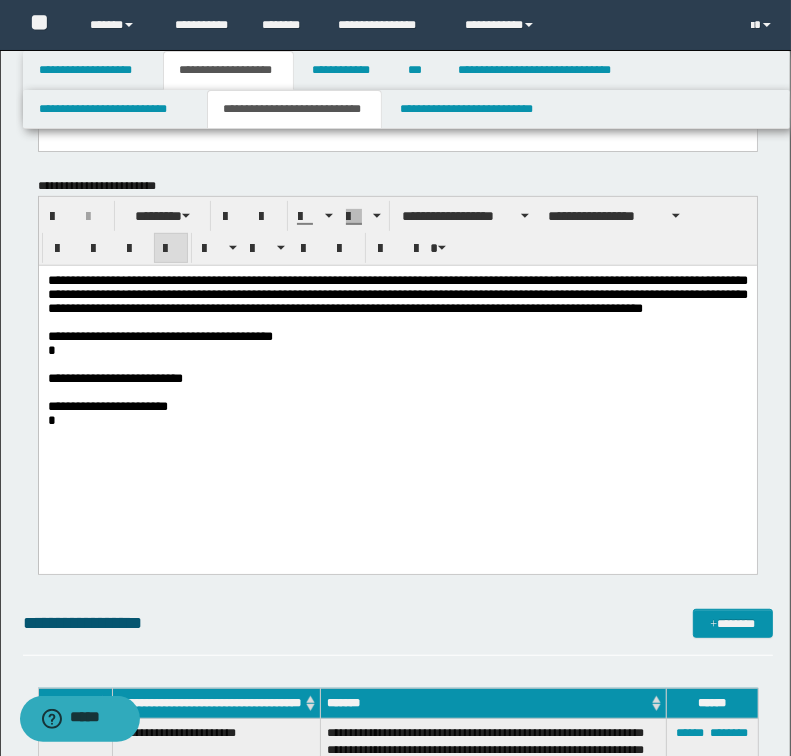 scroll, scrollTop: 240, scrollLeft: 0, axis: vertical 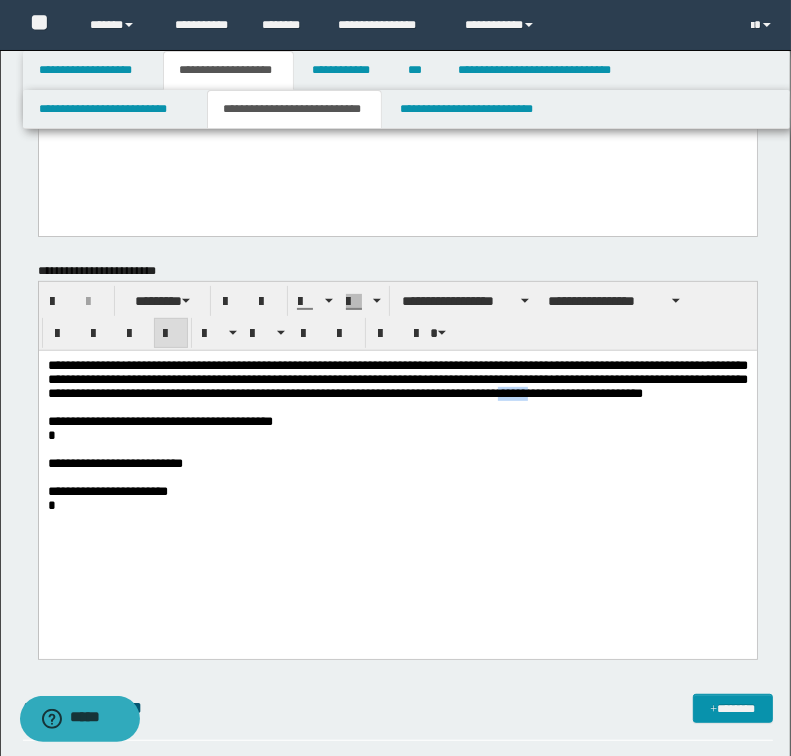 drag, startPoint x: 687, startPoint y: 397, endPoint x: 719, endPoint y: 394, distance: 32.140316 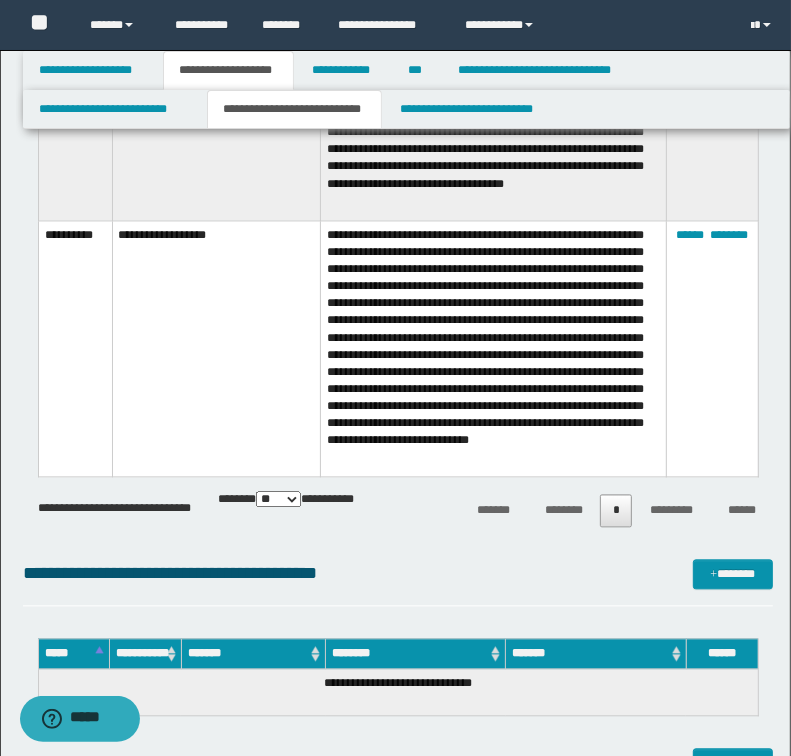 scroll, scrollTop: 1840, scrollLeft: 0, axis: vertical 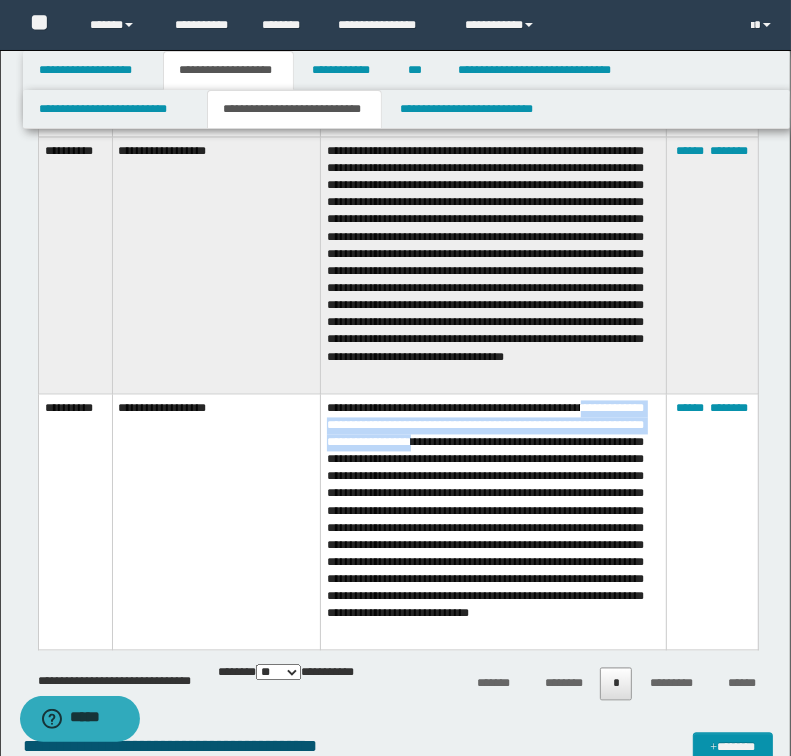 drag, startPoint x: 594, startPoint y: 413, endPoint x: 475, endPoint y: 452, distance: 125.22779 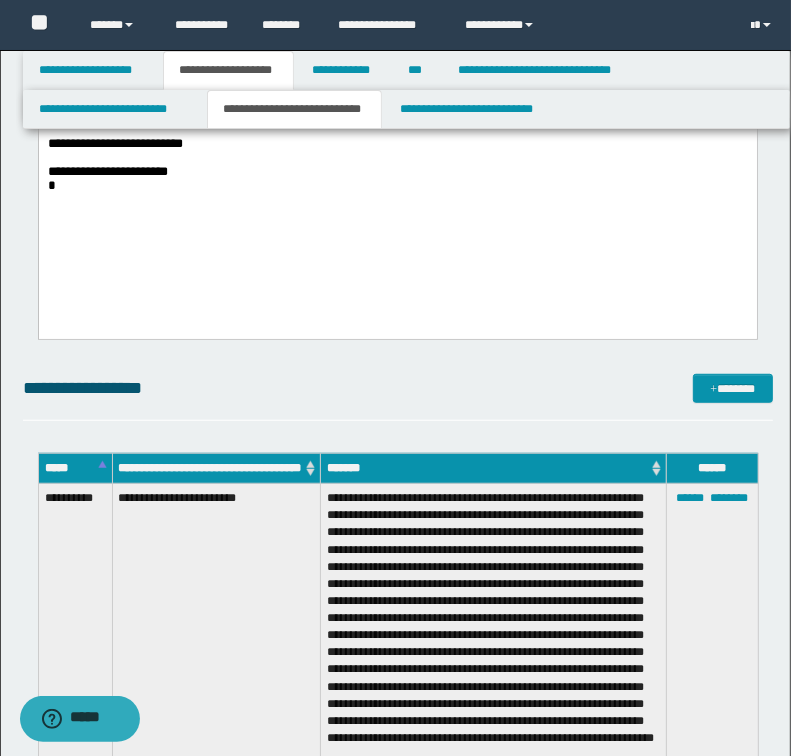 scroll, scrollTop: 160, scrollLeft: 0, axis: vertical 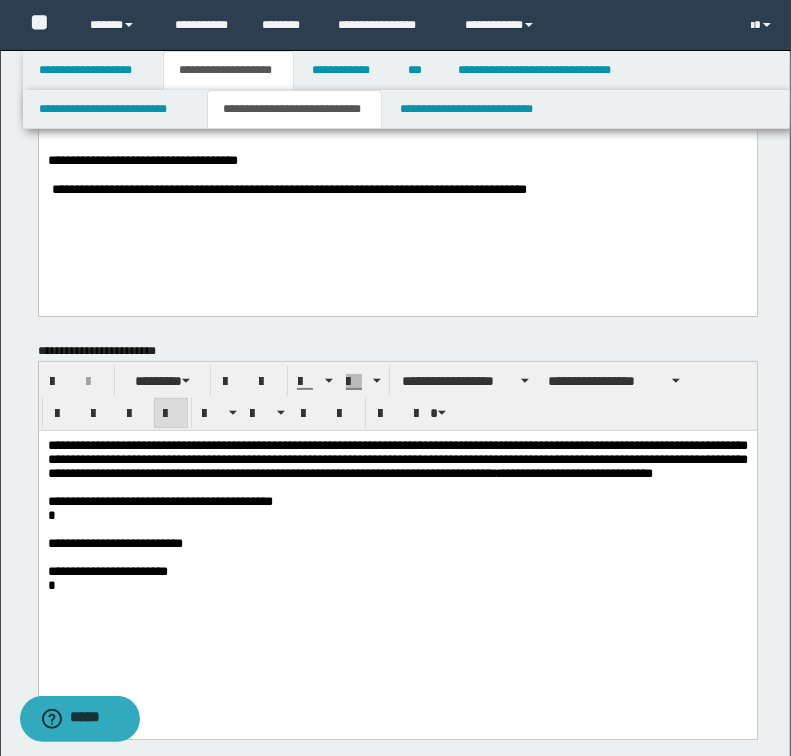 click on "**********" at bounding box center (397, 460) 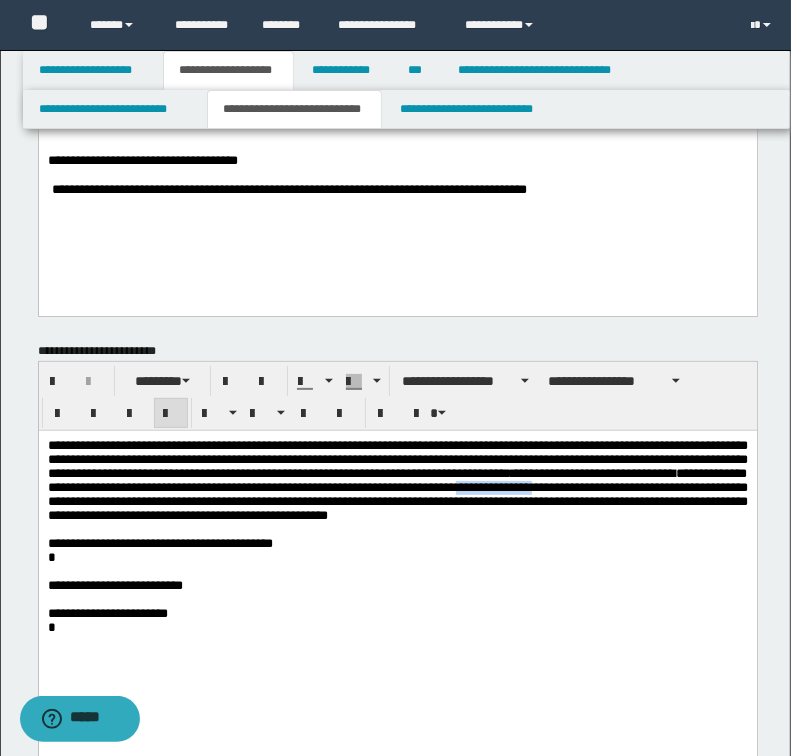 drag, startPoint x: 667, startPoint y: 493, endPoint x: 747, endPoint y: 493, distance: 80 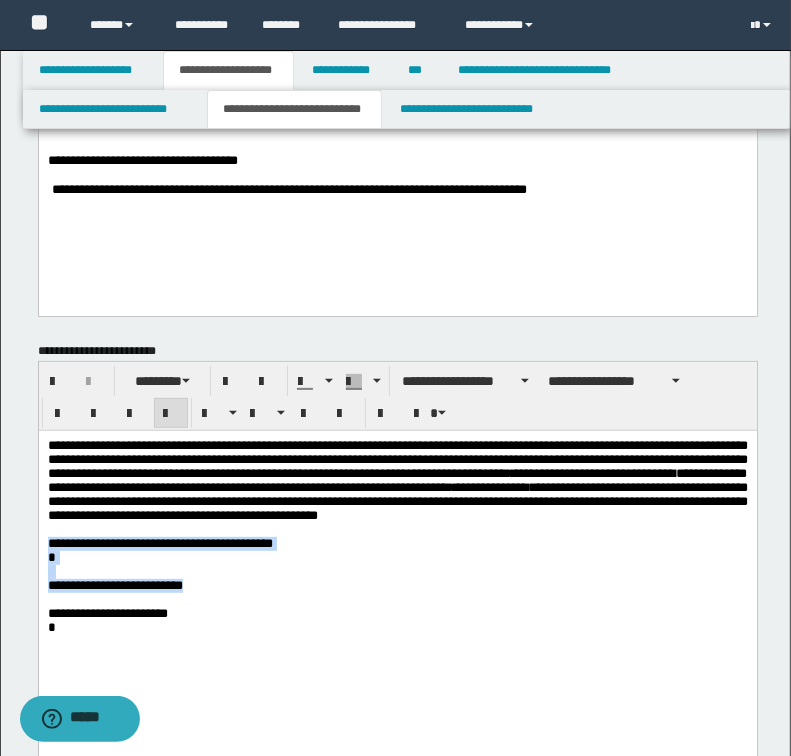 drag, startPoint x: 47, startPoint y: 558, endPoint x: 247, endPoint y: 613, distance: 207.42468 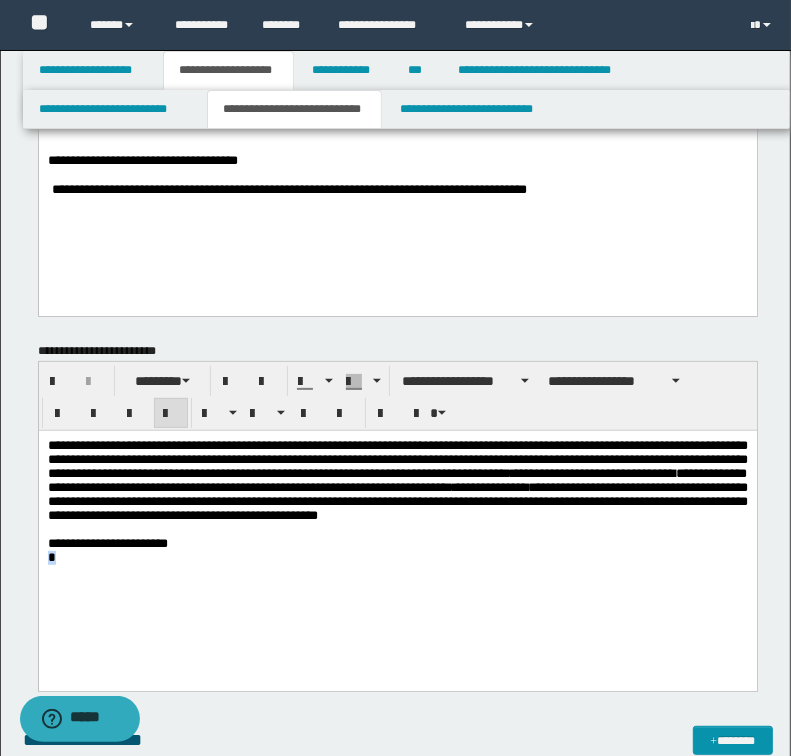click on "*" at bounding box center (51, 557) 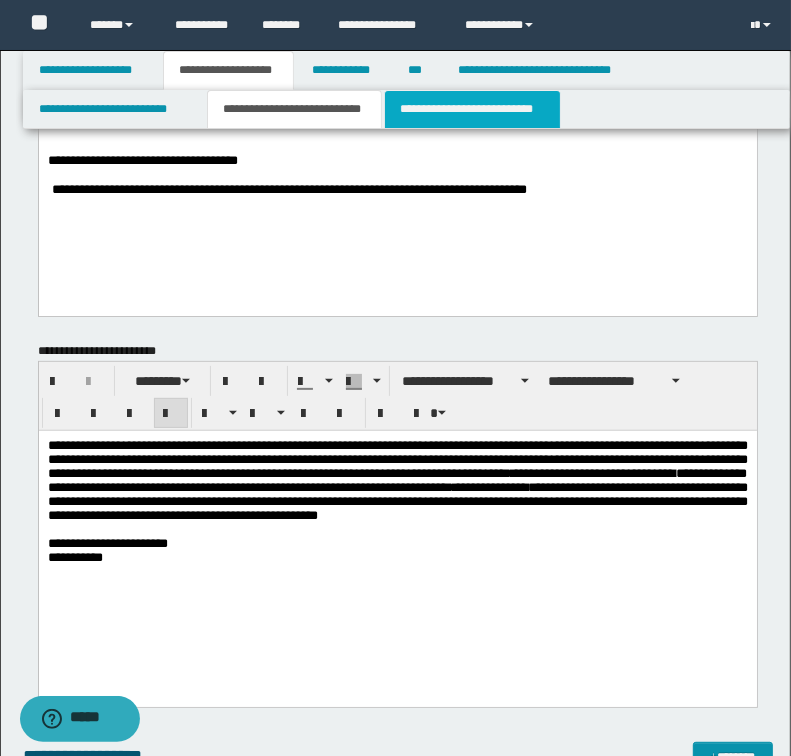 click on "**********" at bounding box center [472, 109] 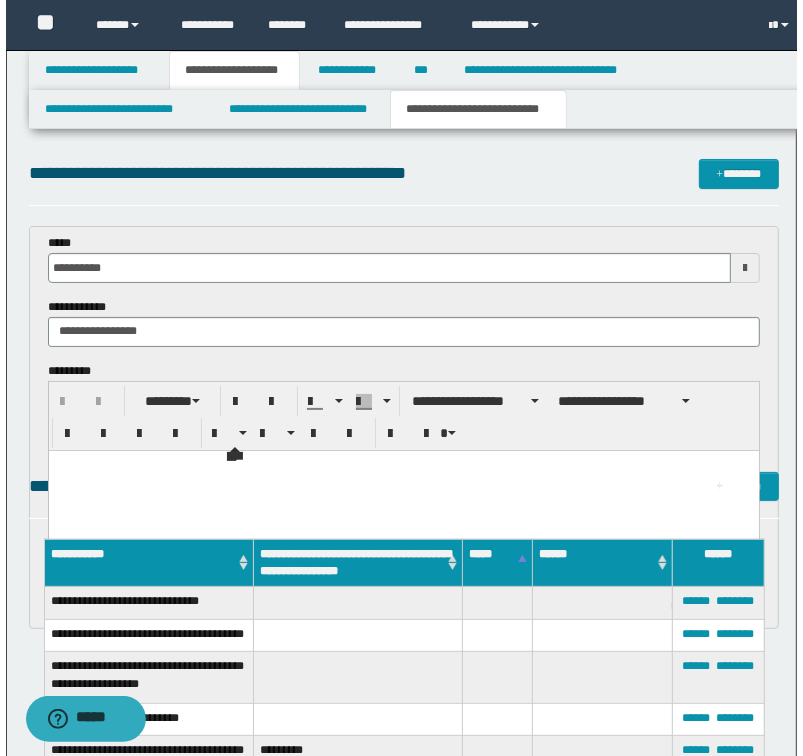 scroll, scrollTop: 0, scrollLeft: 0, axis: both 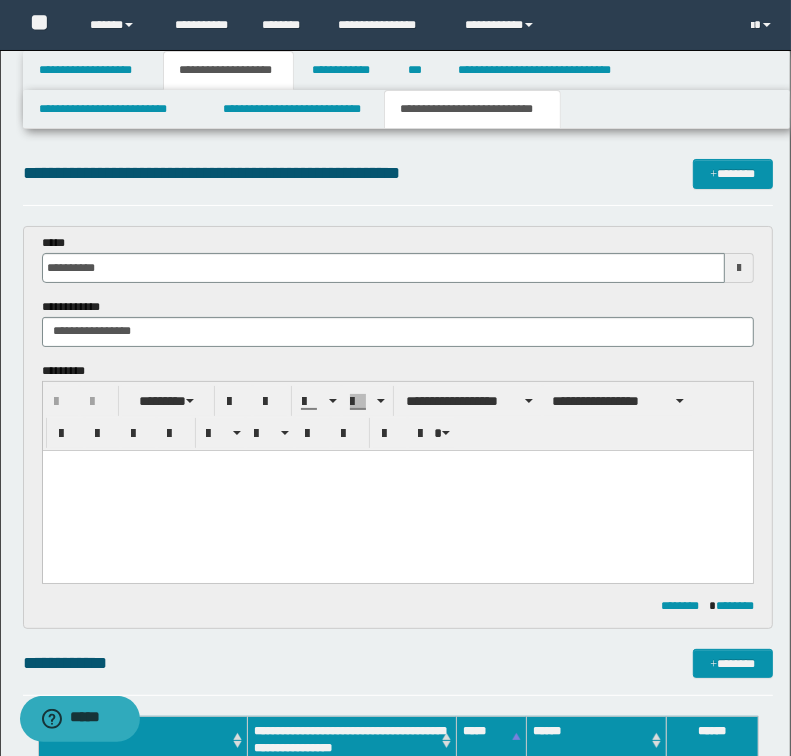 click at bounding box center (397, 490) 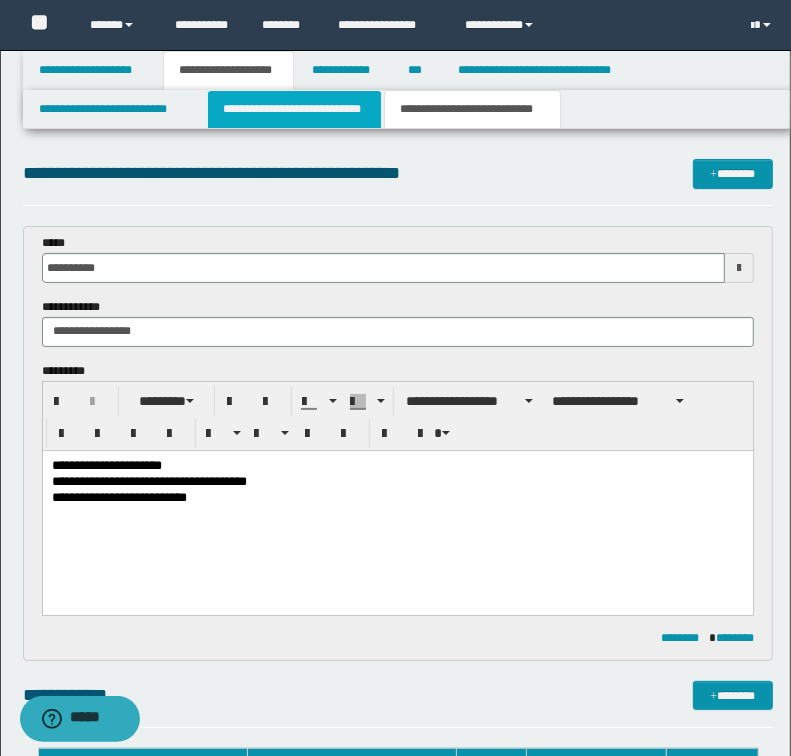 click on "**********" at bounding box center [294, 109] 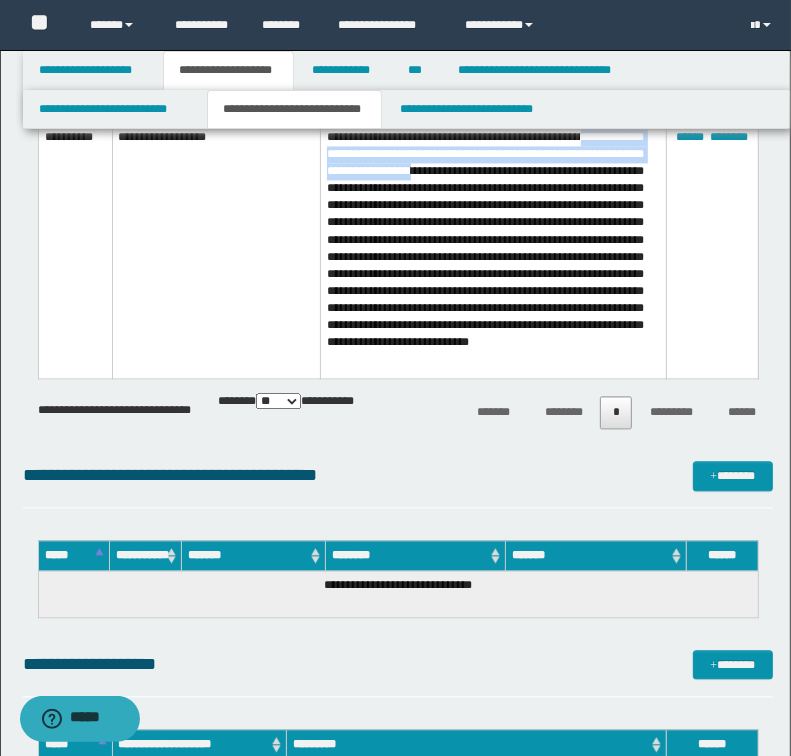 scroll, scrollTop: 2000, scrollLeft: 0, axis: vertical 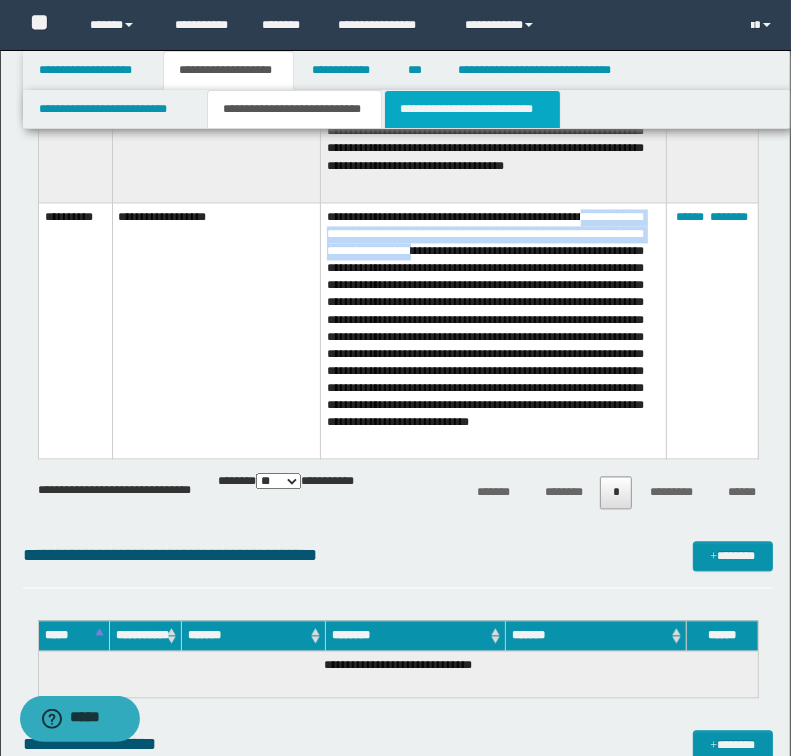 click on "**********" at bounding box center [472, 109] 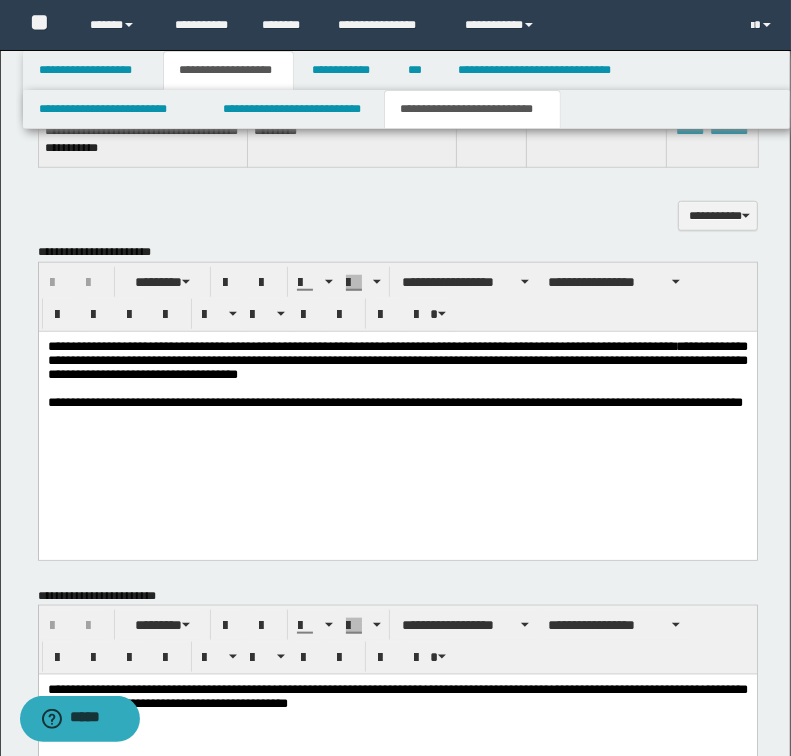 scroll, scrollTop: 610, scrollLeft: 0, axis: vertical 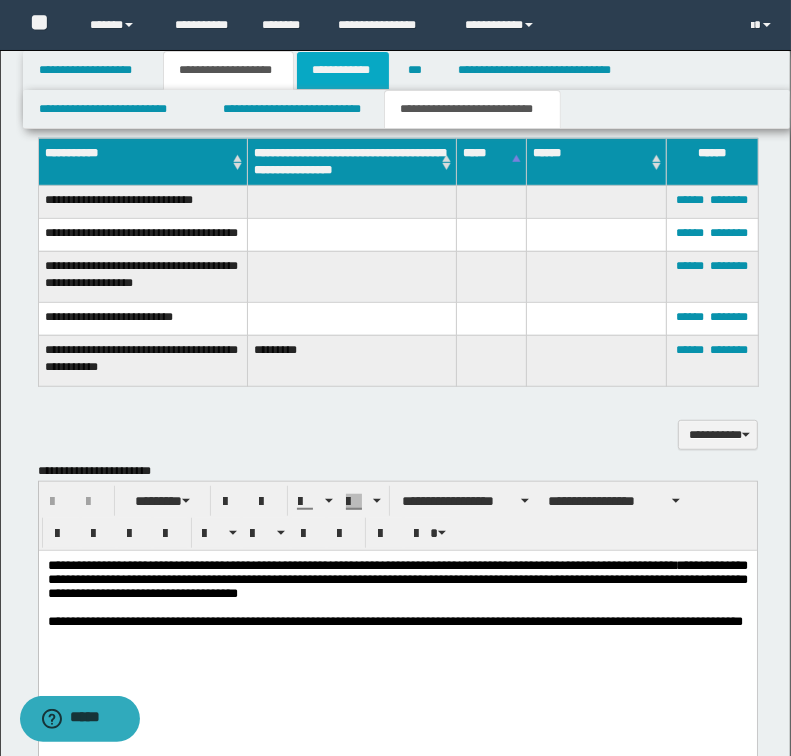 click on "**********" at bounding box center [343, 70] 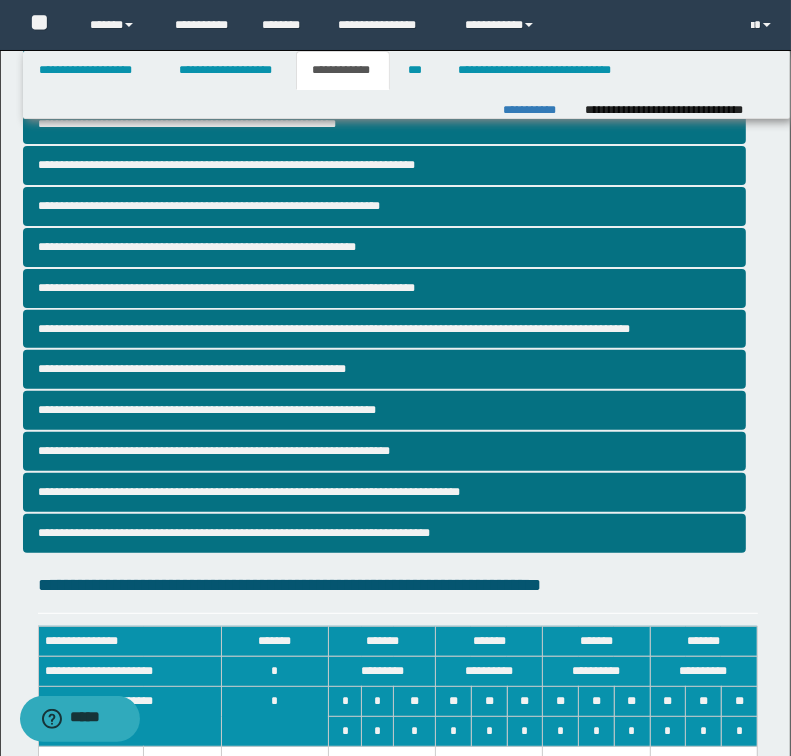 scroll, scrollTop: 179, scrollLeft: 0, axis: vertical 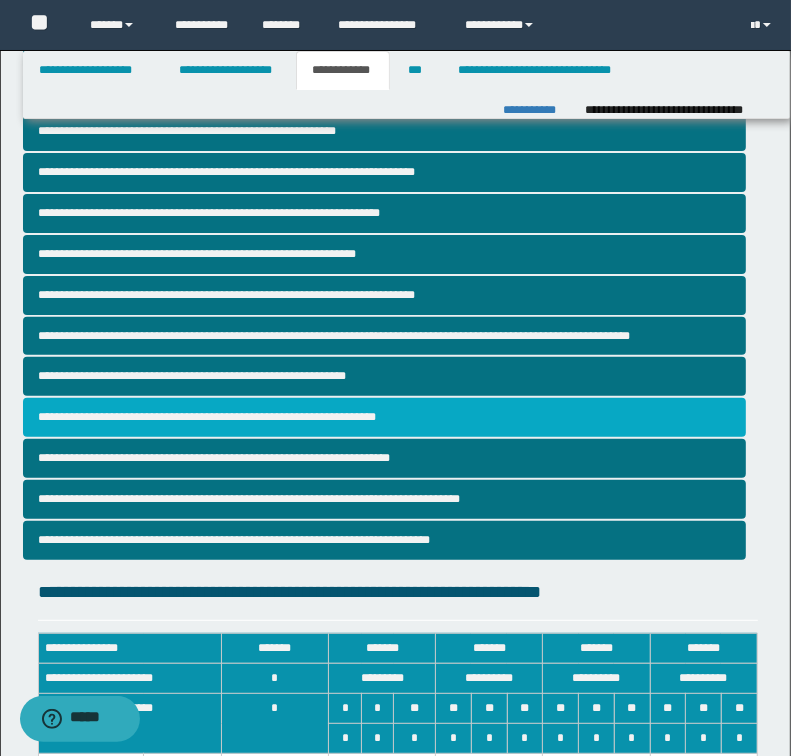 click on "**********" at bounding box center [384, 417] 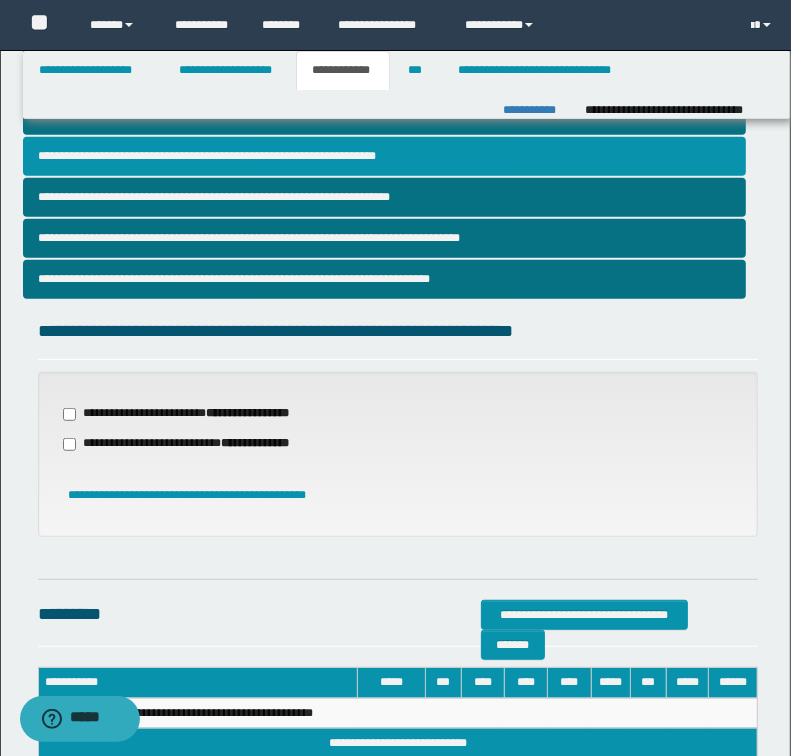 scroll, scrollTop: 560, scrollLeft: 0, axis: vertical 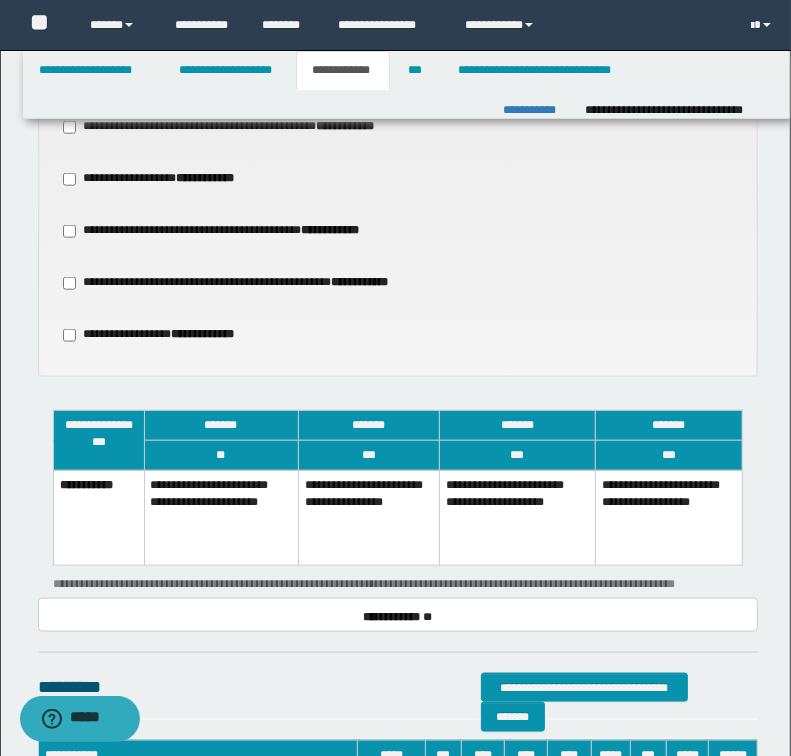 click on "**********" at bounding box center [368, 518] 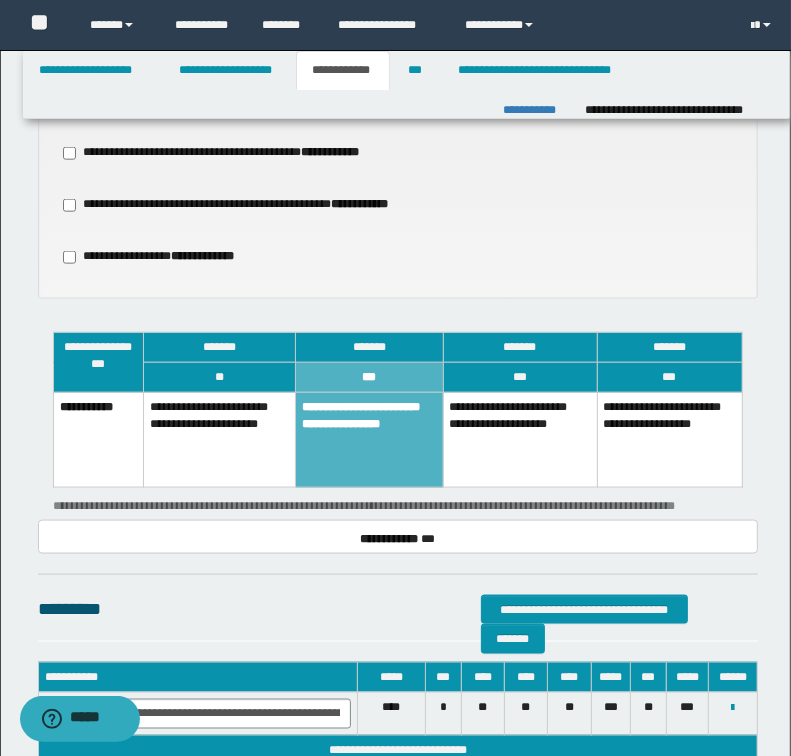scroll, scrollTop: 960, scrollLeft: 0, axis: vertical 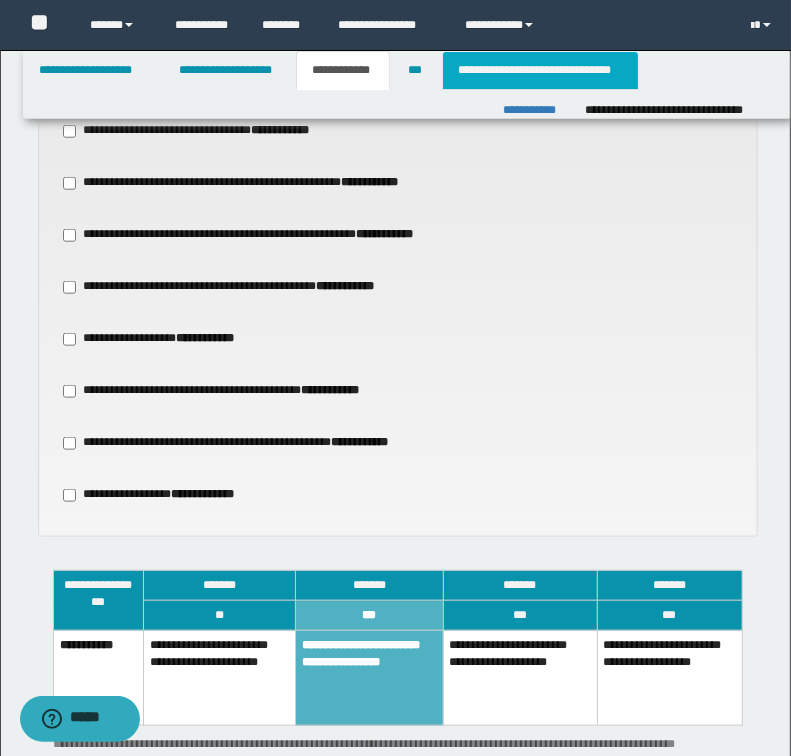 click on "**********" at bounding box center (540, 70) 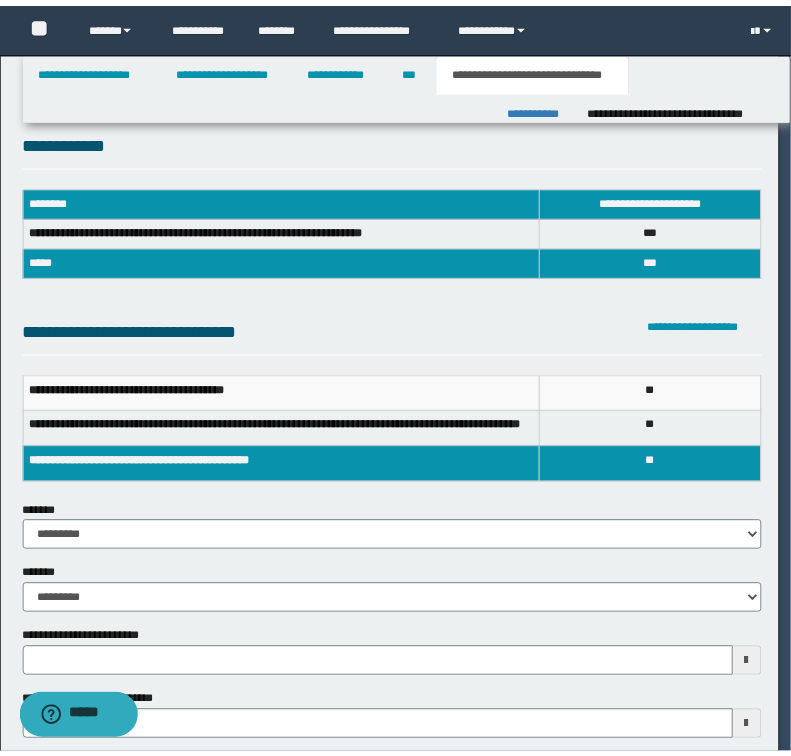 scroll, scrollTop: 0, scrollLeft: 0, axis: both 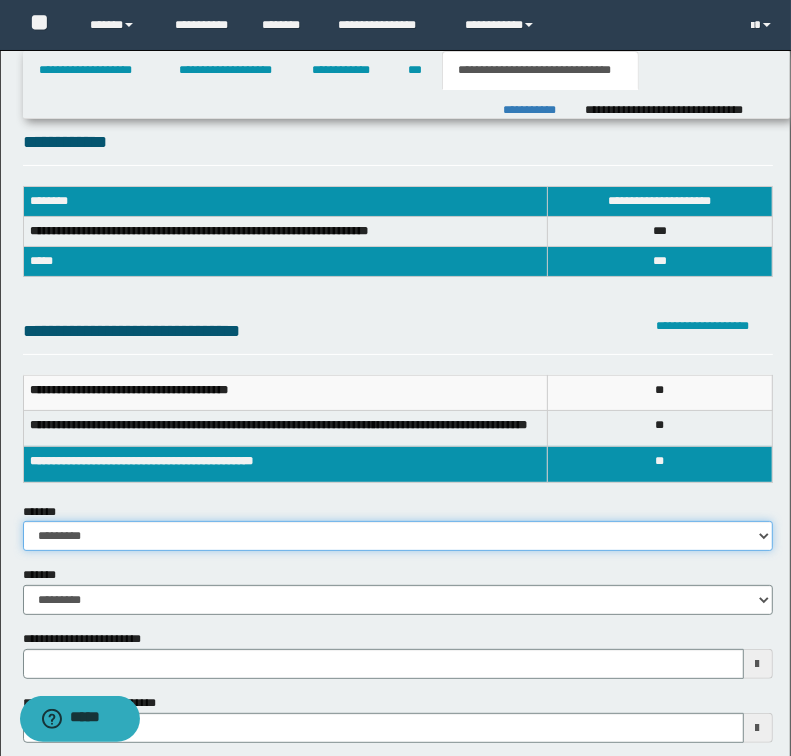 click on "**********" at bounding box center [398, 536] 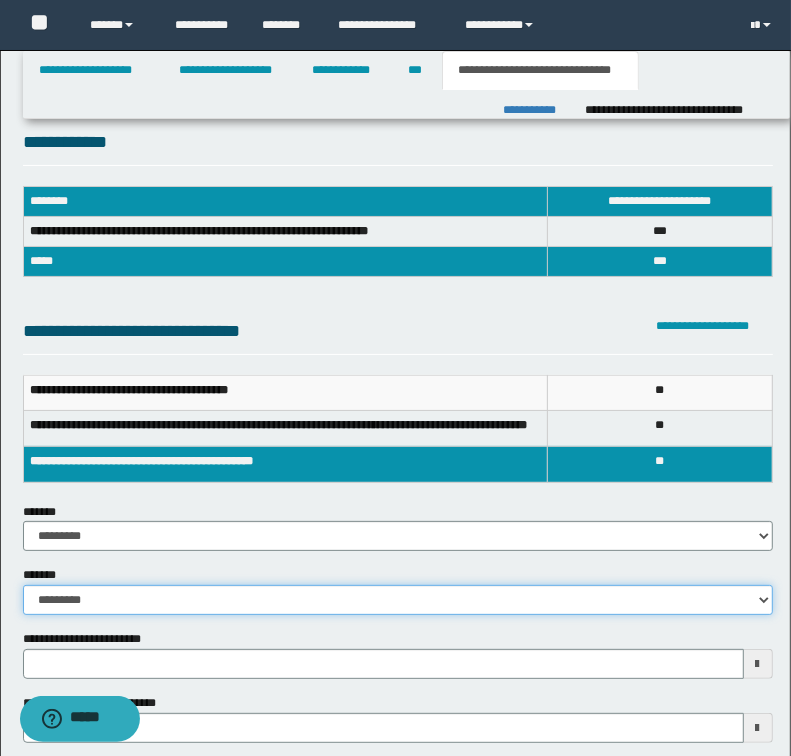 click on "**********" at bounding box center (398, 600) 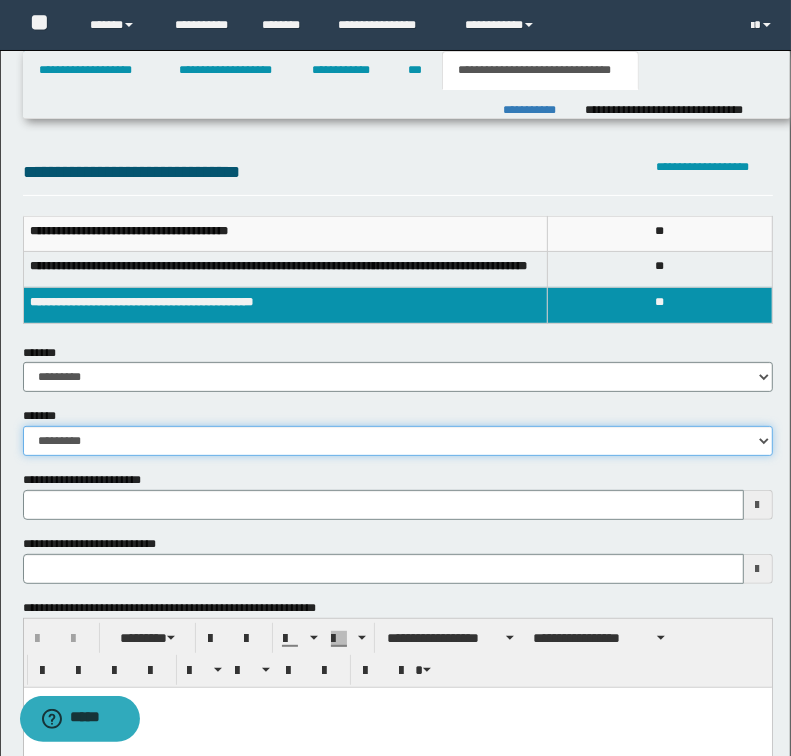 type 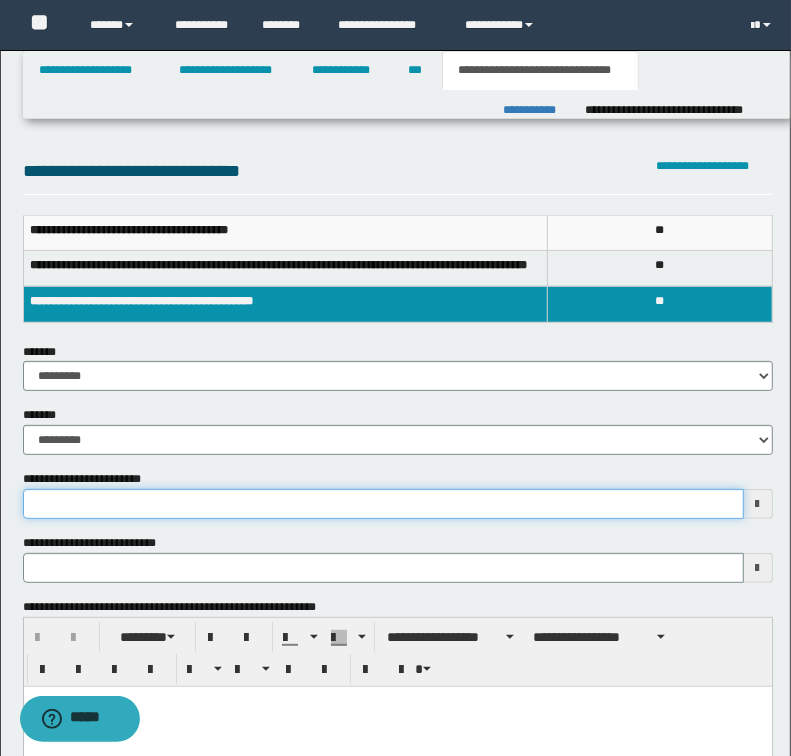 click on "**********" at bounding box center [383, 504] 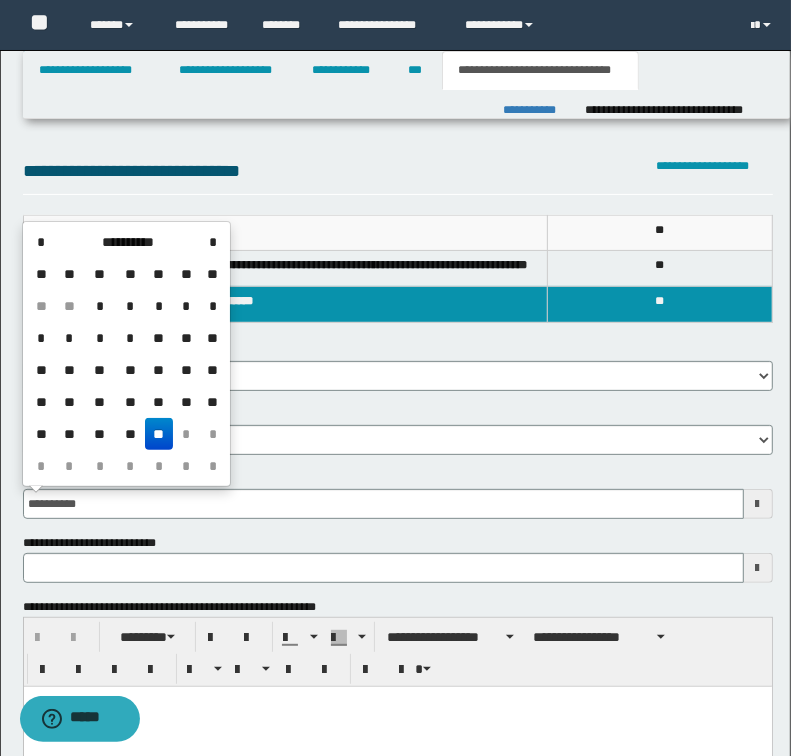 type on "**********" 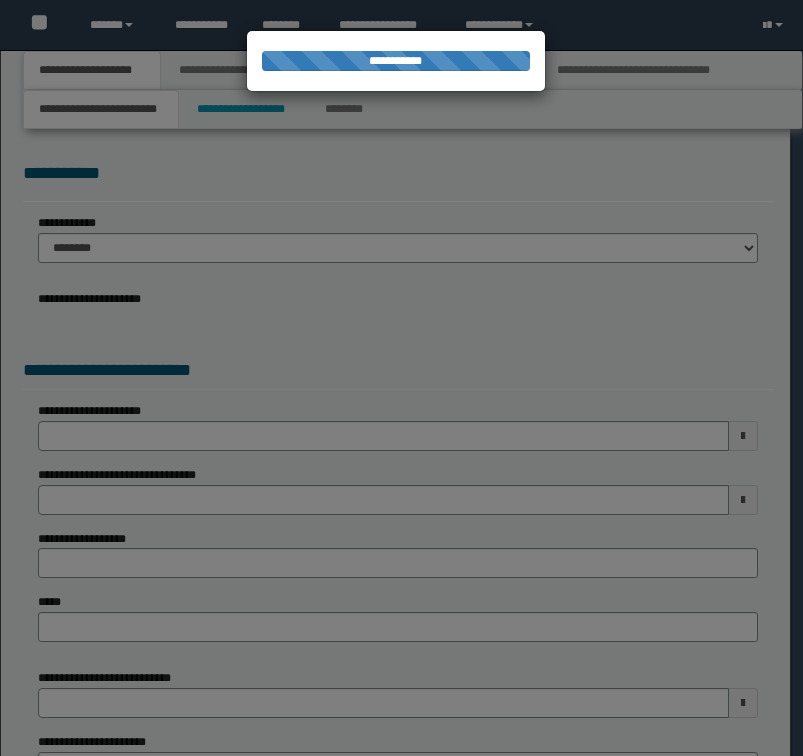scroll, scrollTop: 0, scrollLeft: 0, axis: both 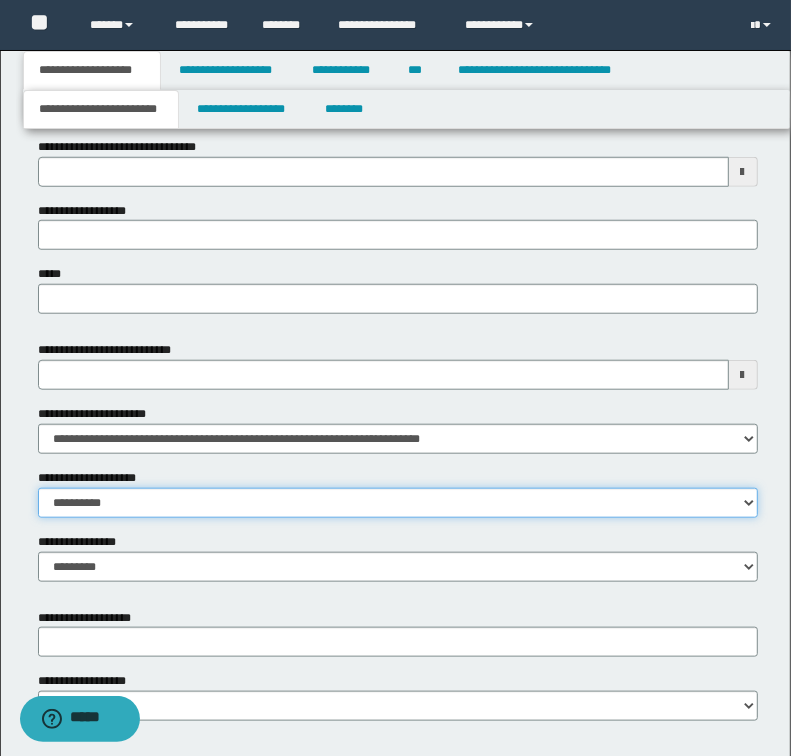 click on "**********" at bounding box center (398, 503) 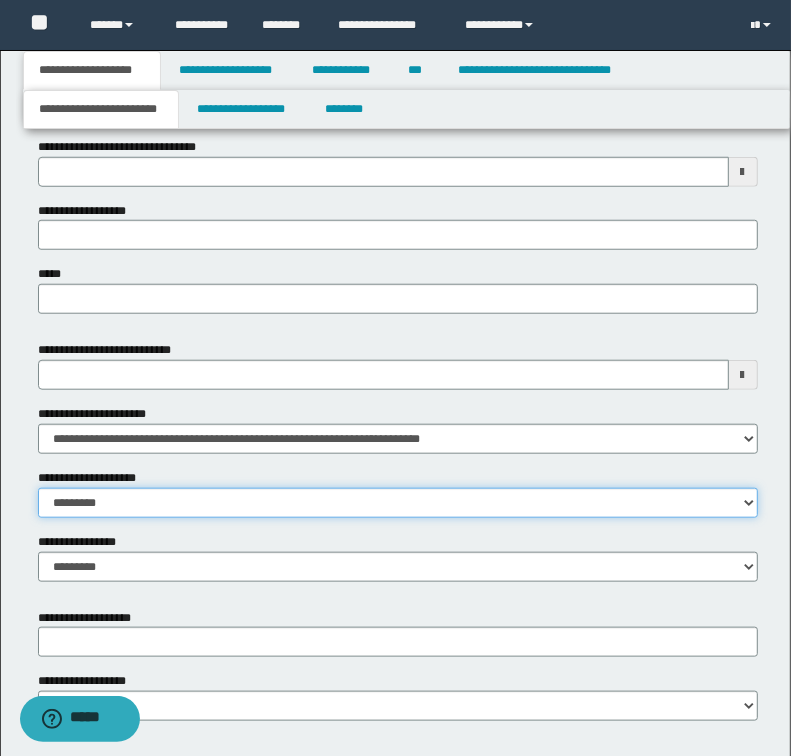 click on "**********" at bounding box center (398, 503) 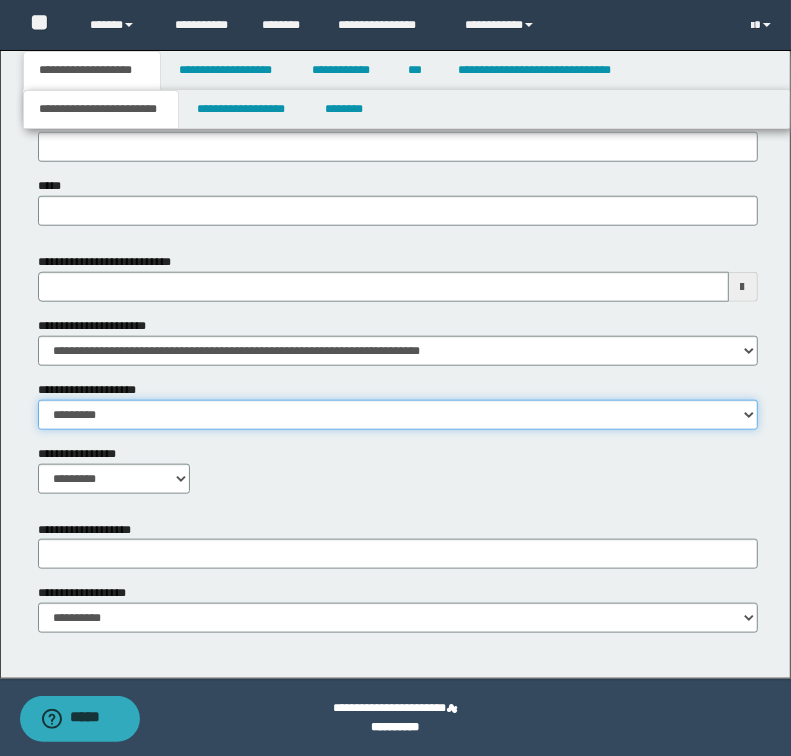 scroll, scrollTop: 888, scrollLeft: 0, axis: vertical 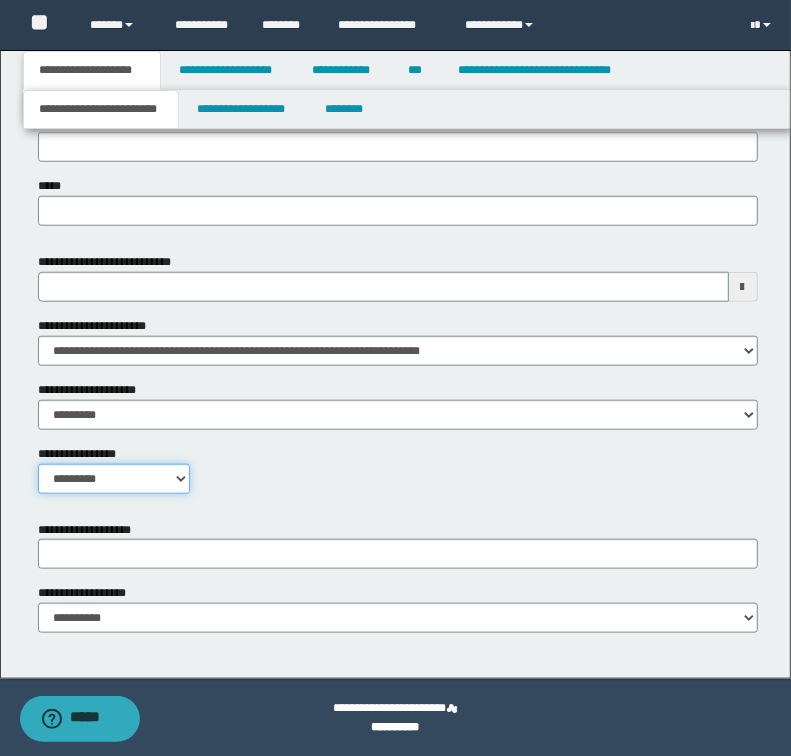 click on "**********" at bounding box center (114, 479) 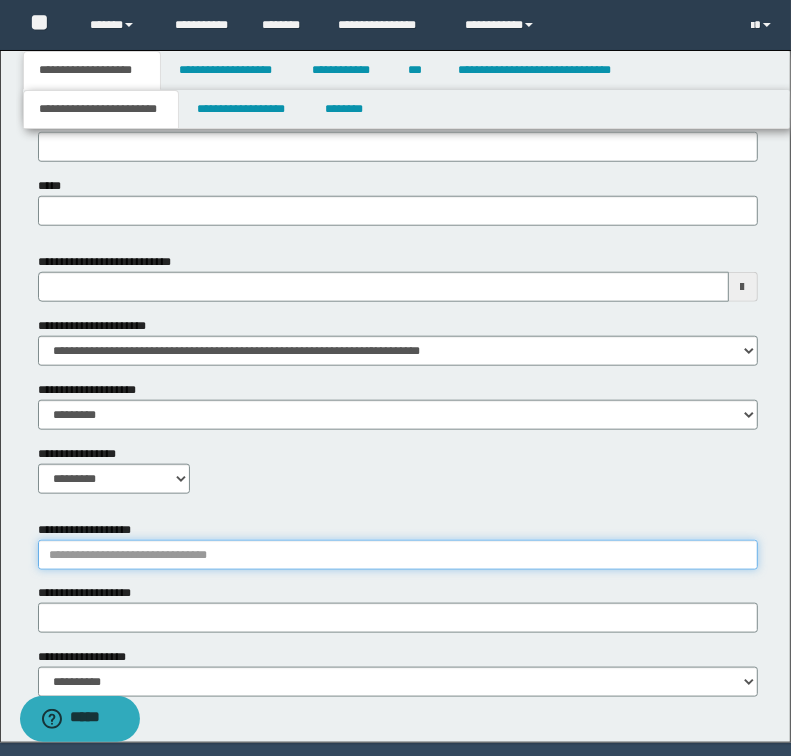 click on "**********" at bounding box center [398, 555] 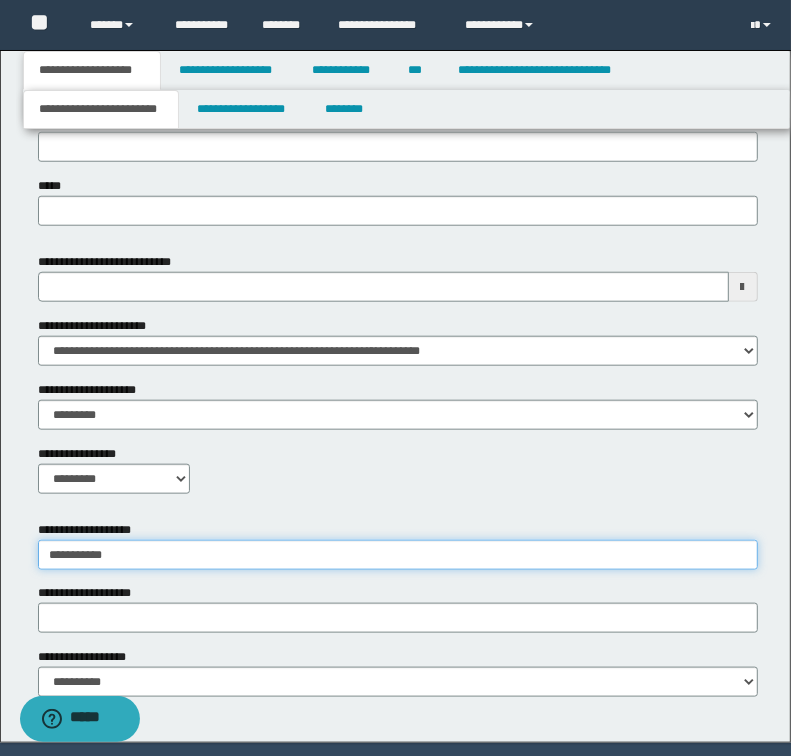 type on "**********" 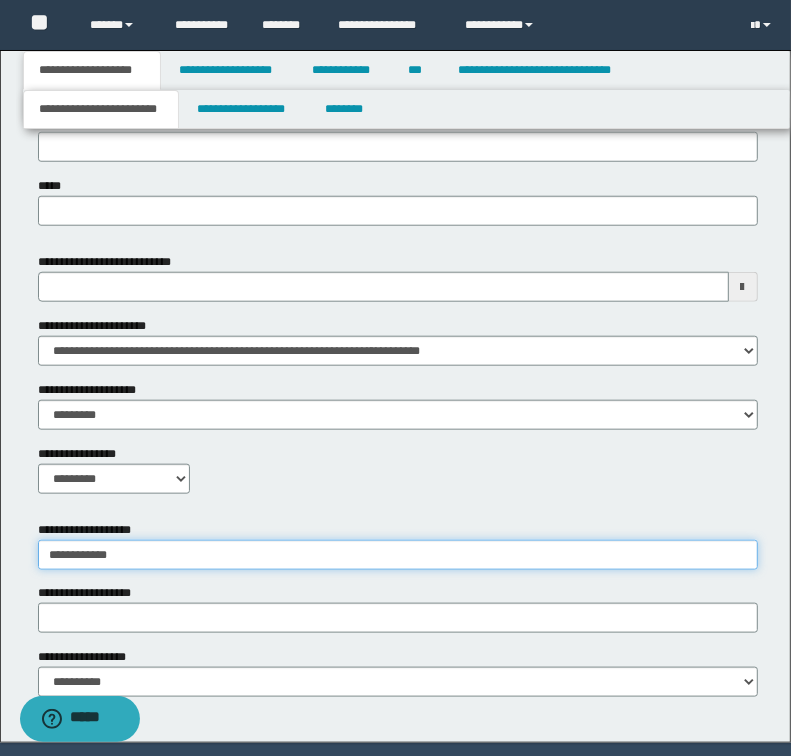 type on "**********" 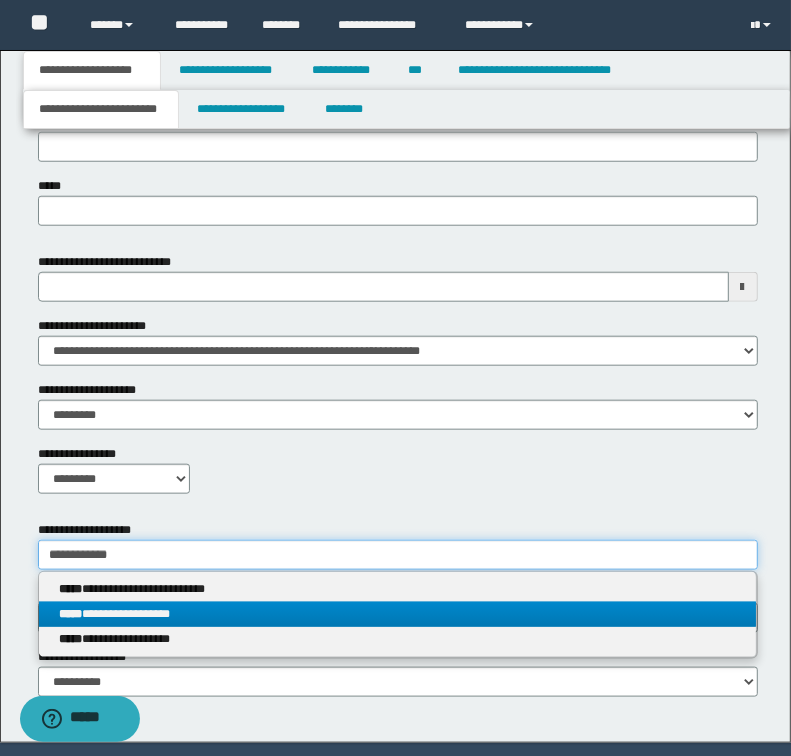 type on "**********" 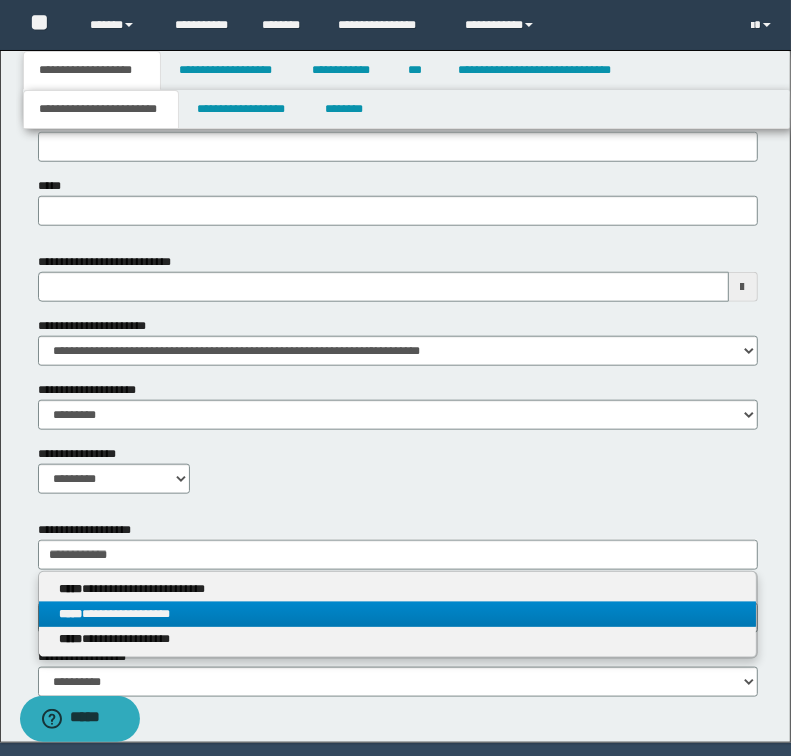 click on "**********" at bounding box center (398, 614) 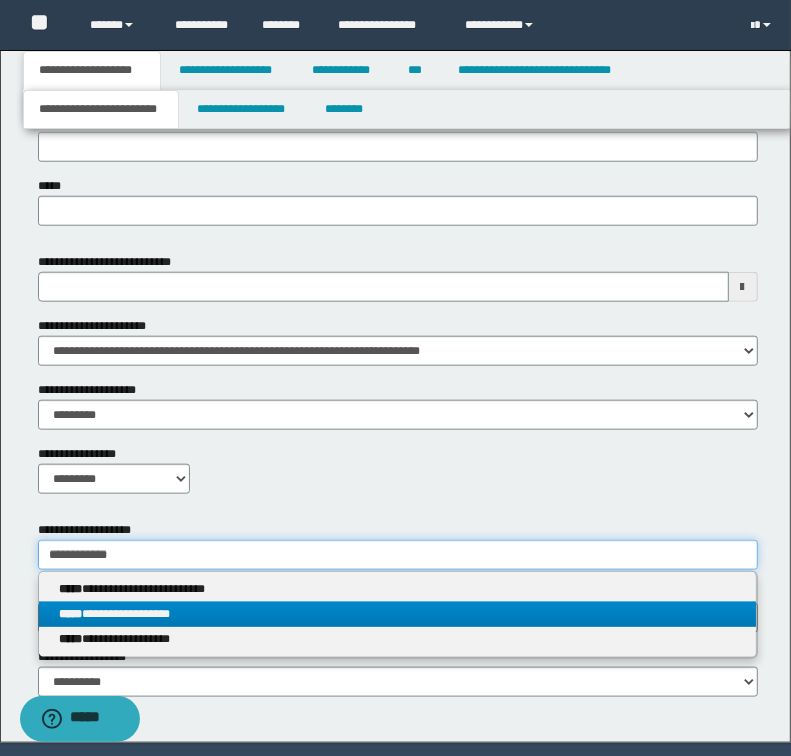 type 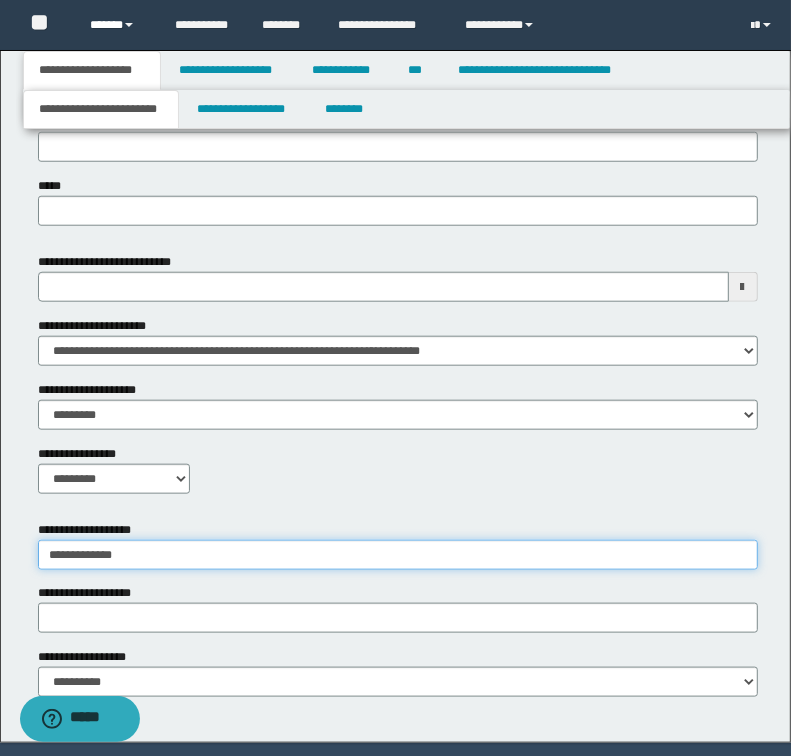 type on "**********" 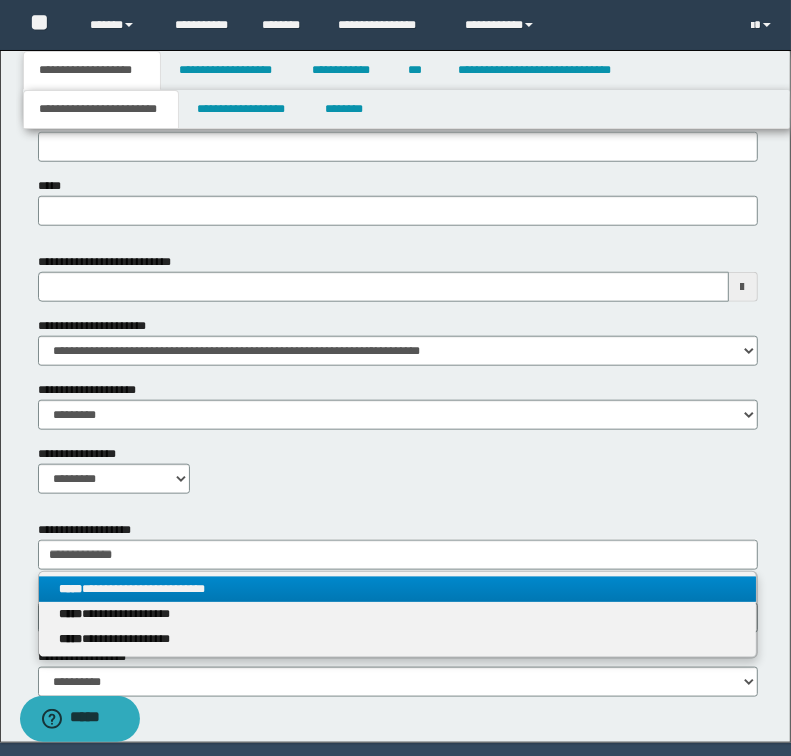 drag, startPoint x: 164, startPoint y: 590, endPoint x: 156, endPoint y: 581, distance: 12.0415945 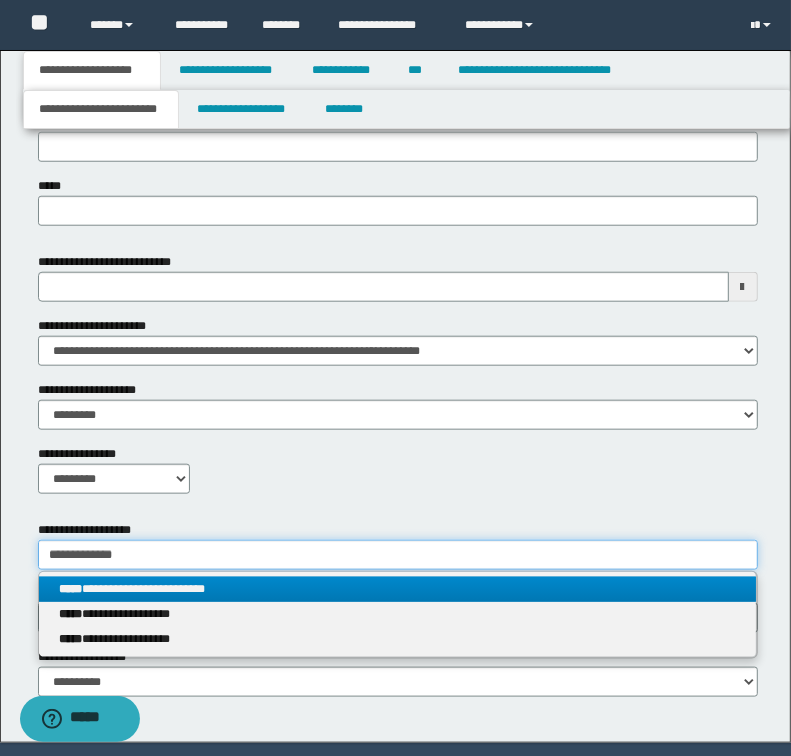 type 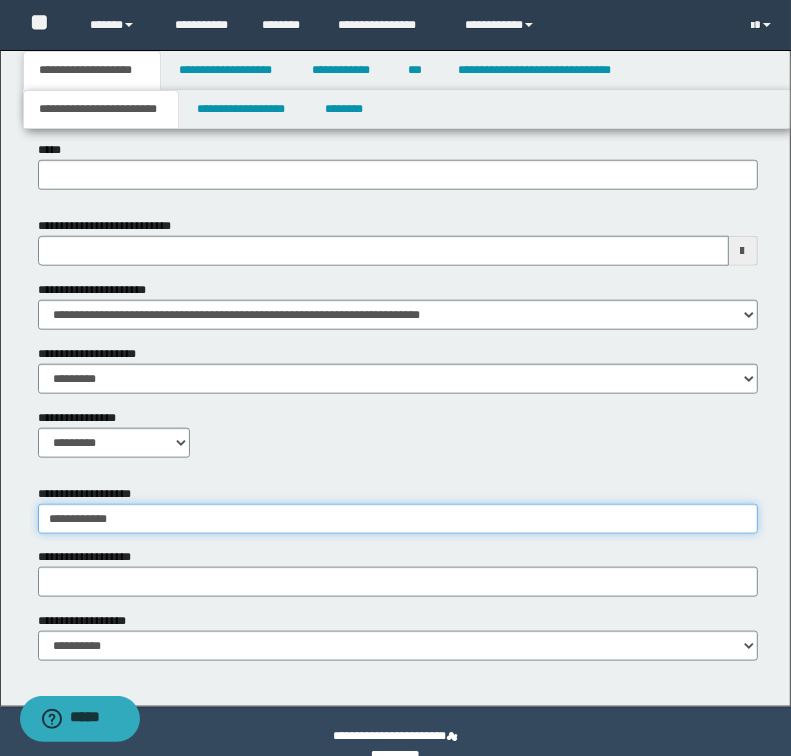 scroll, scrollTop: 952, scrollLeft: 0, axis: vertical 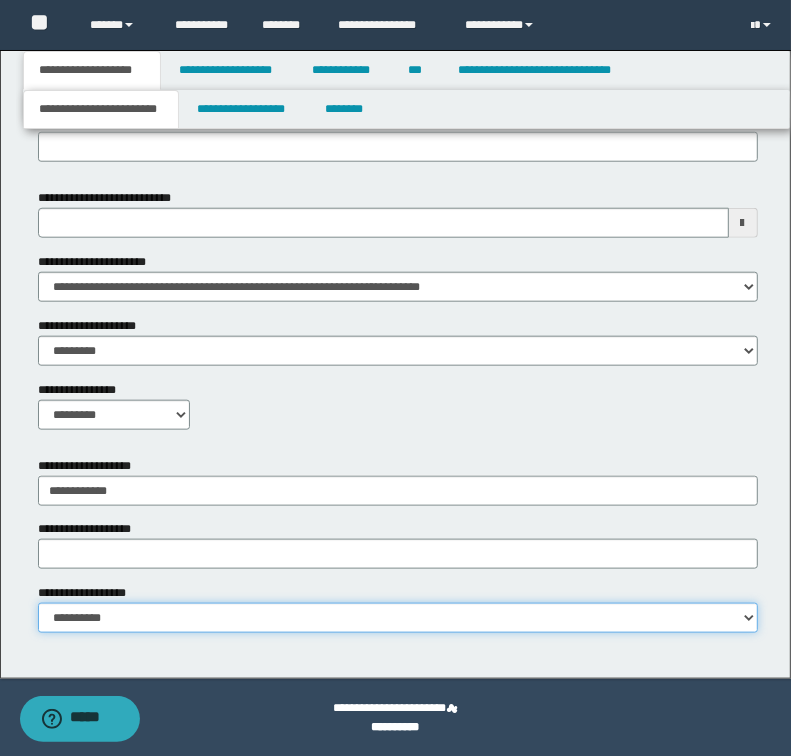 click on "**********" at bounding box center [398, 618] 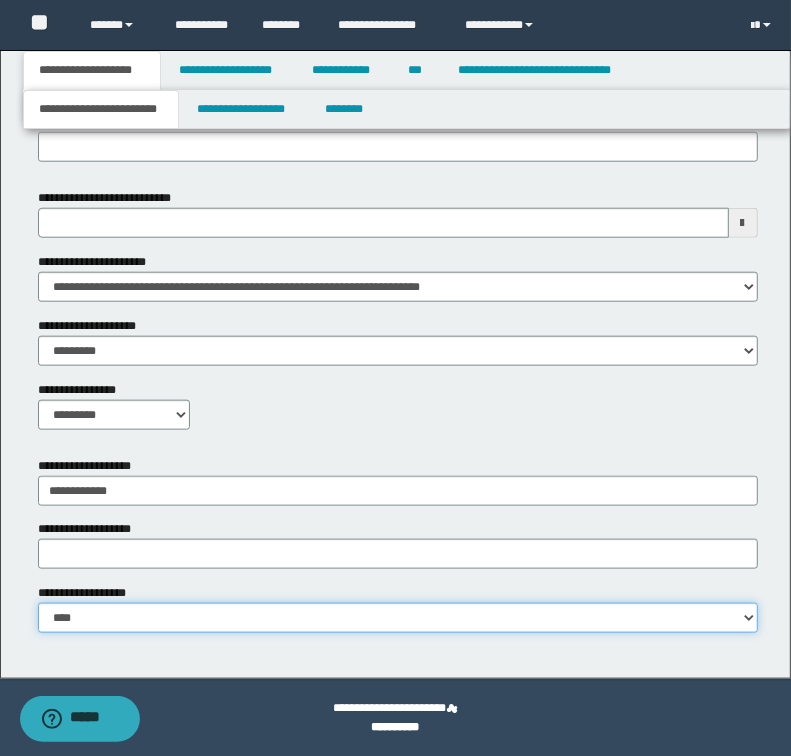 click on "**********" at bounding box center [398, 618] 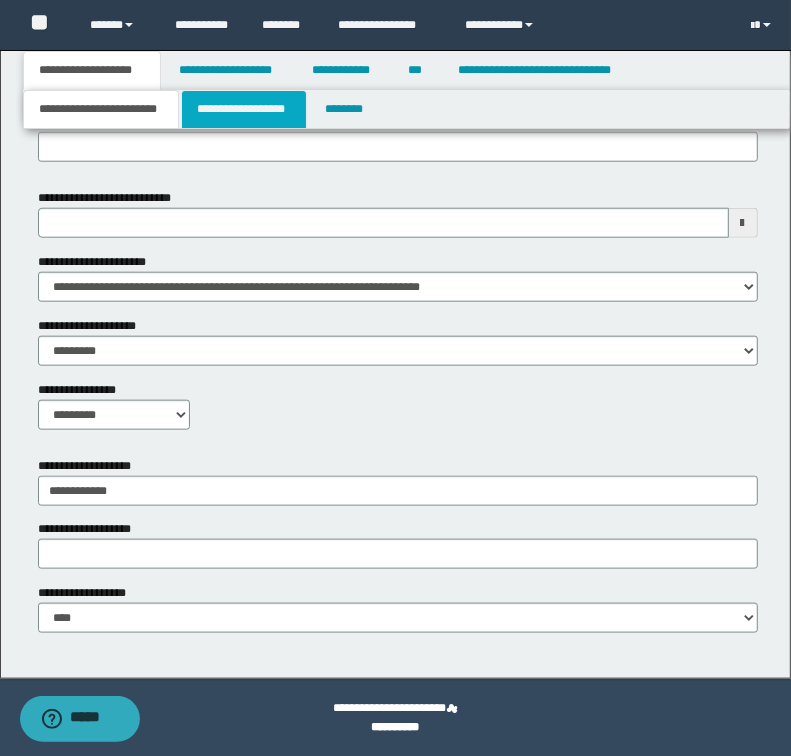 click on "**********" at bounding box center [244, 109] 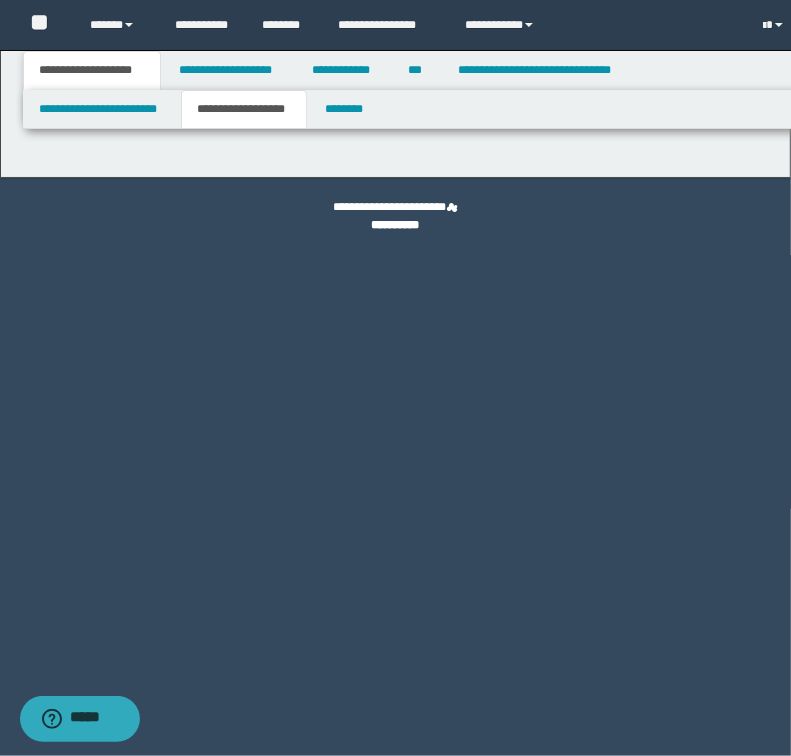 scroll, scrollTop: 0, scrollLeft: 0, axis: both 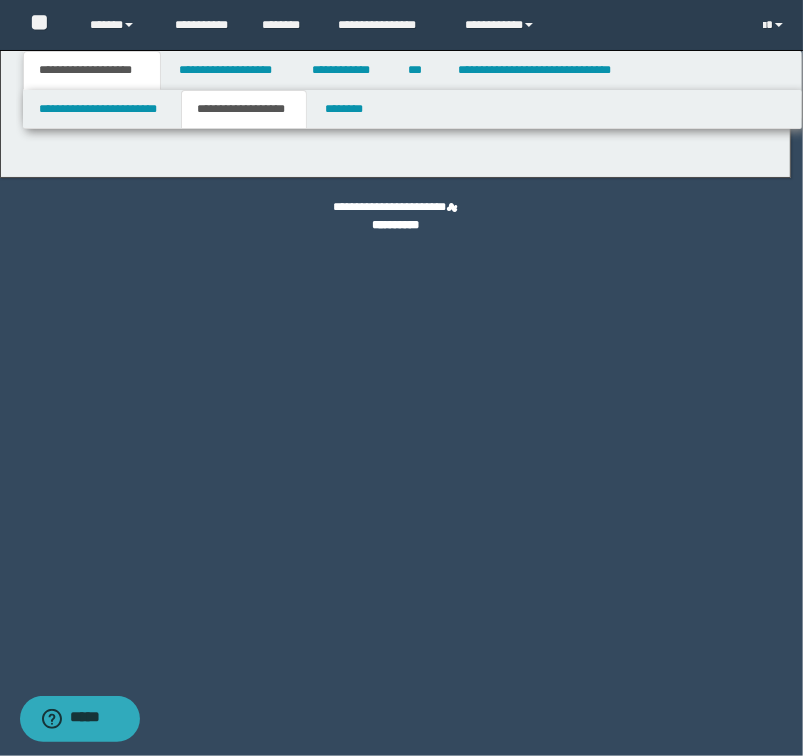 type on "********" 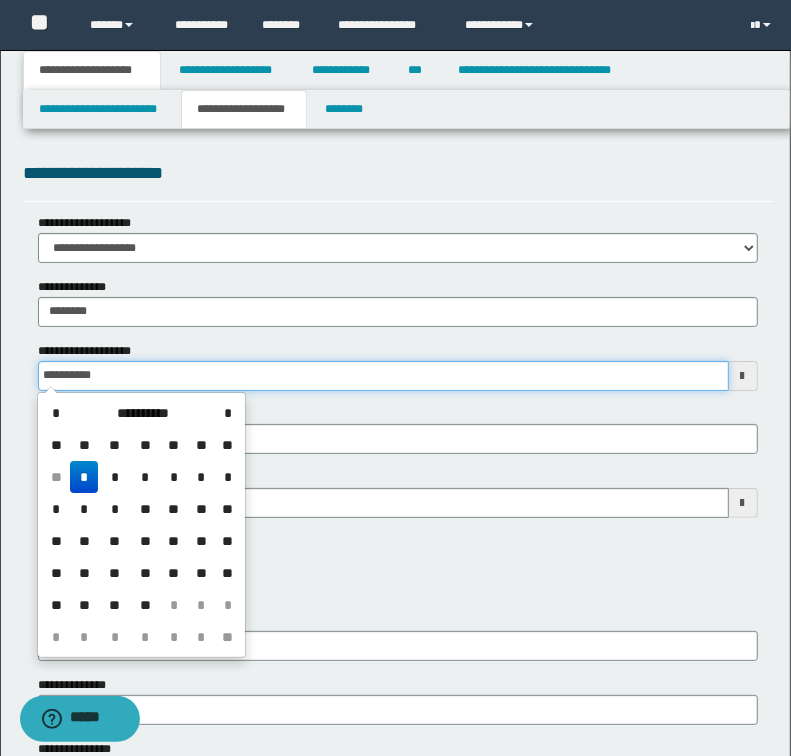 drag, startPoint x: 111, startPoint y: 369, endPoint x: -466, endPoint y: 386, distance: 577.25037 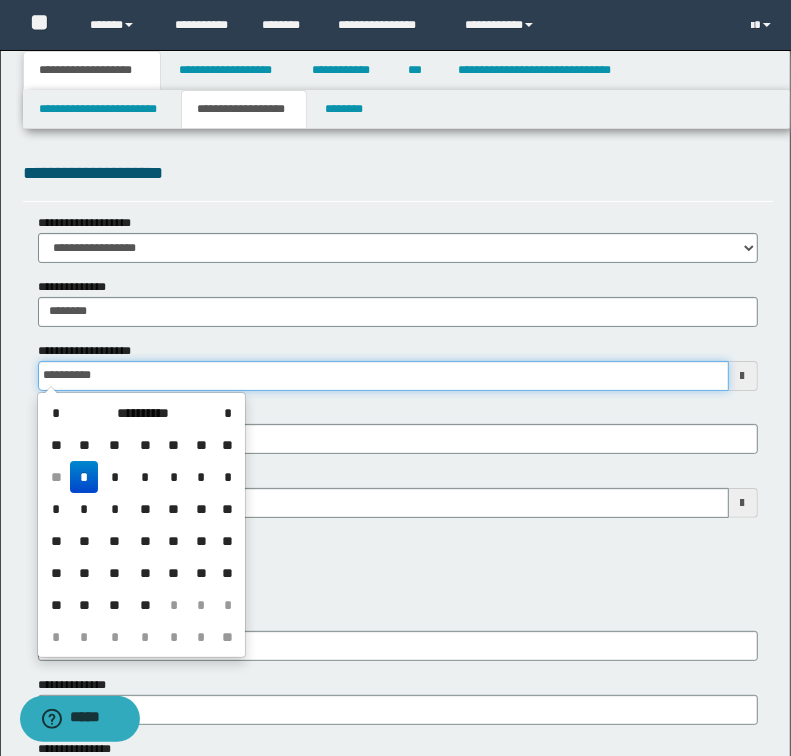 click on "**********" at bounding box center (395, 378) 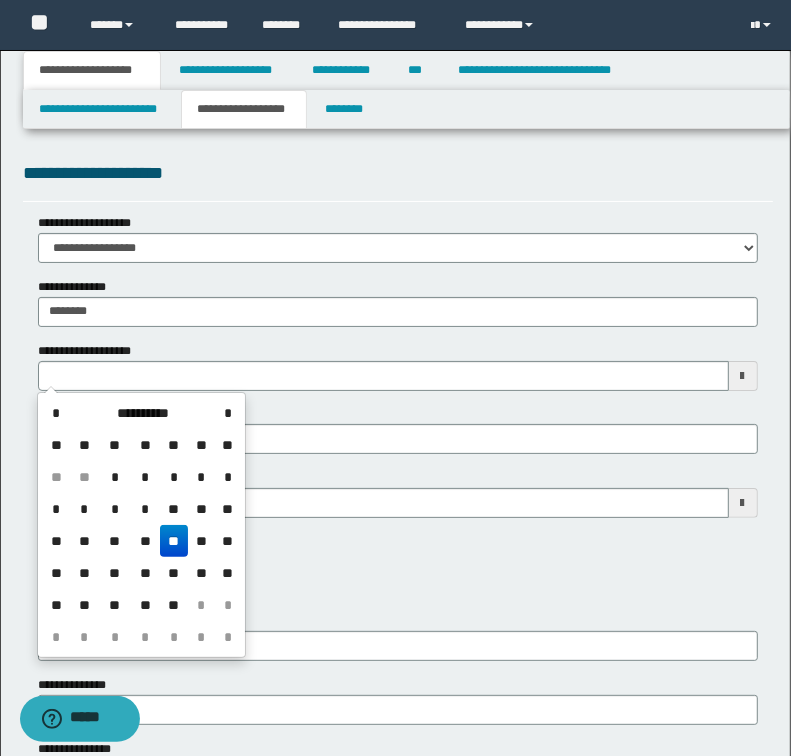 click on "**********" at bounding box center (398, 407) 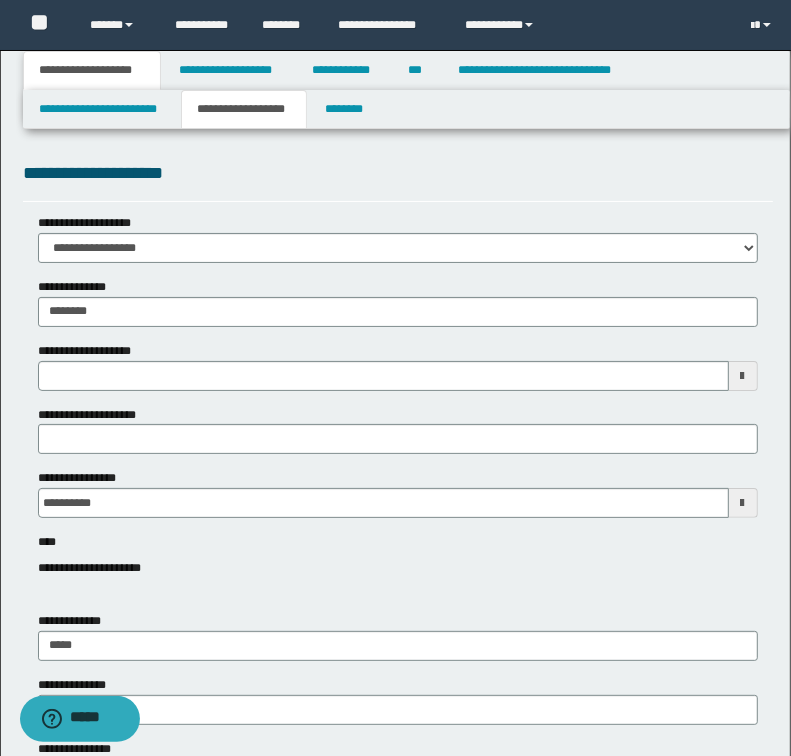 type 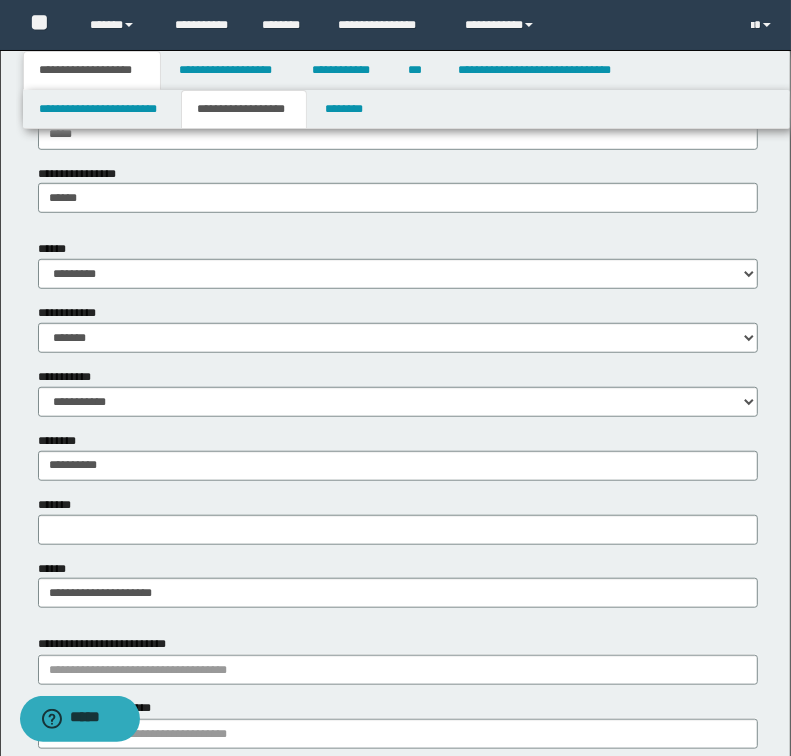 scroll, scrollTop: 640, scrollLeft: 0, axis: vertical 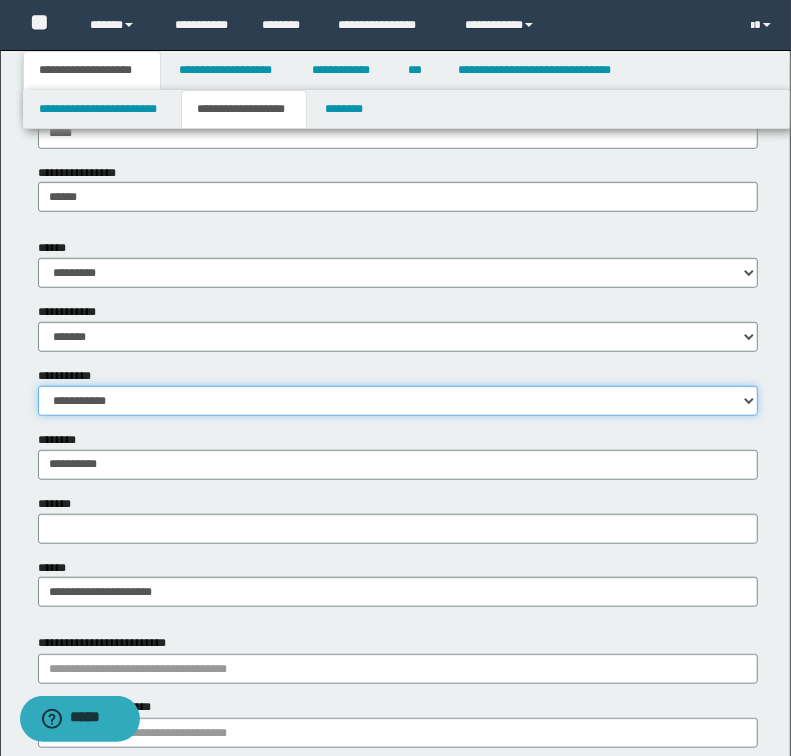 click on "**********" at bounding box center [398, 401] 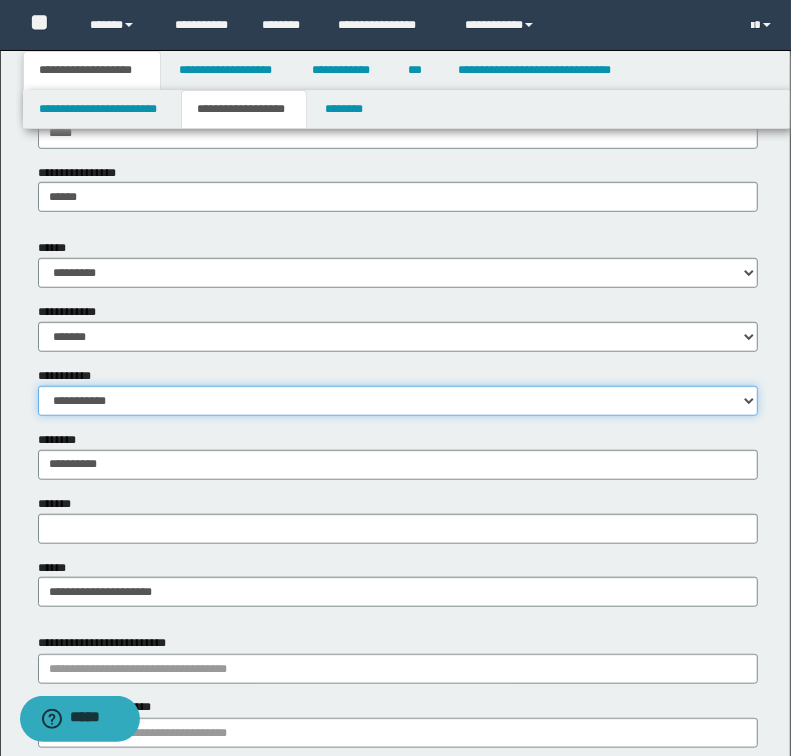 select on "*" 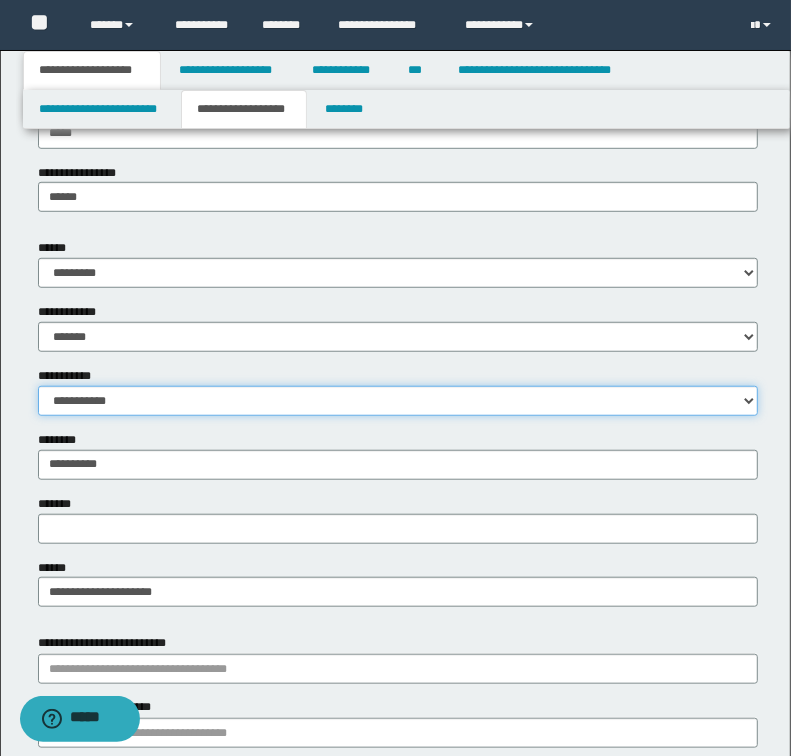 click on "**********" at bounding box center (398, 401) 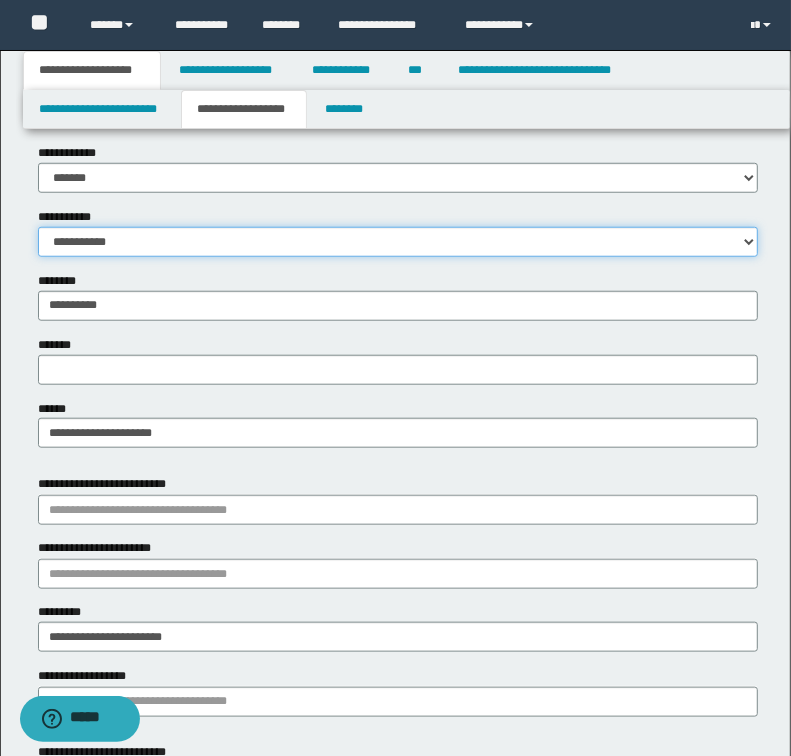 scroll, scrollTop: 800, scrollLeft: 0, axis: vertical 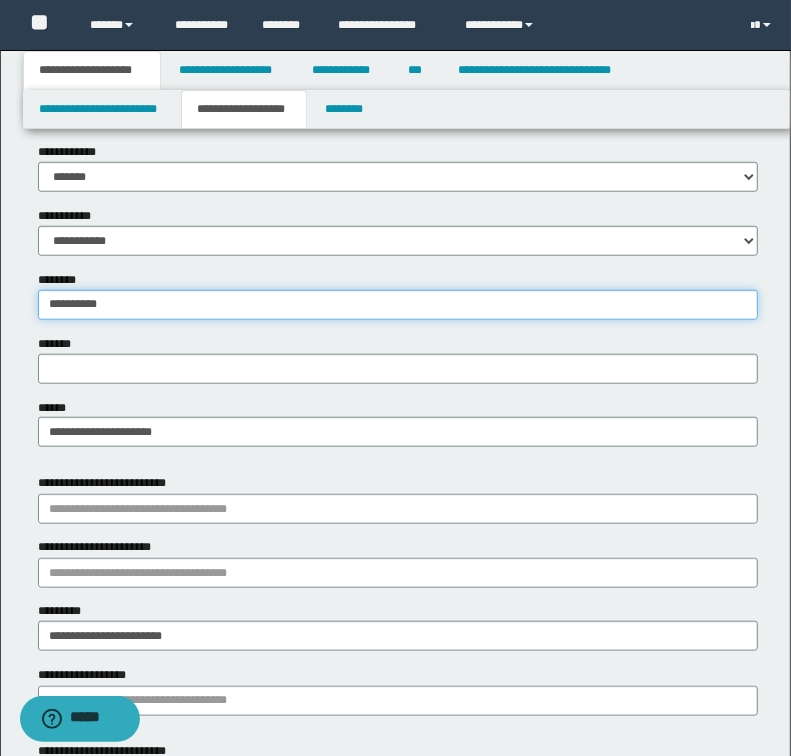 drag, startPoint x: 126, startPoint y: 307, endPoint x: 6, endPoint y: 304, distance: 120.03749 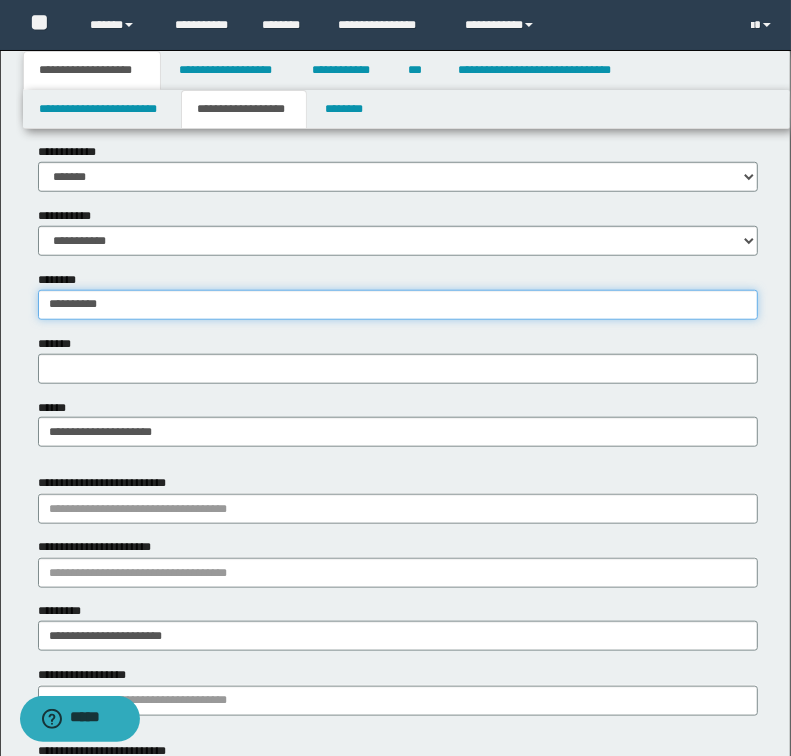 click on "**********" at bounding box center [395, 370] 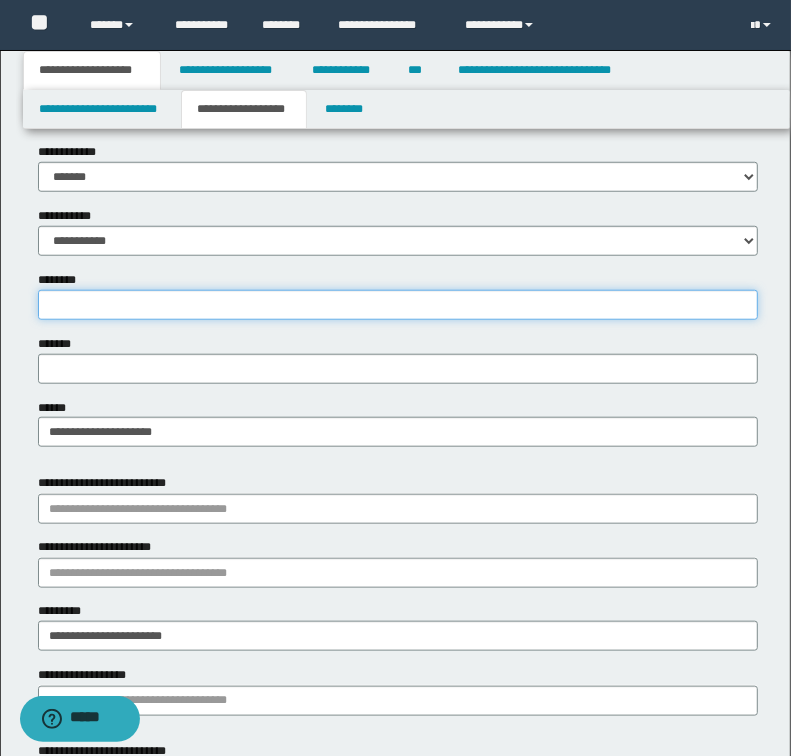 type 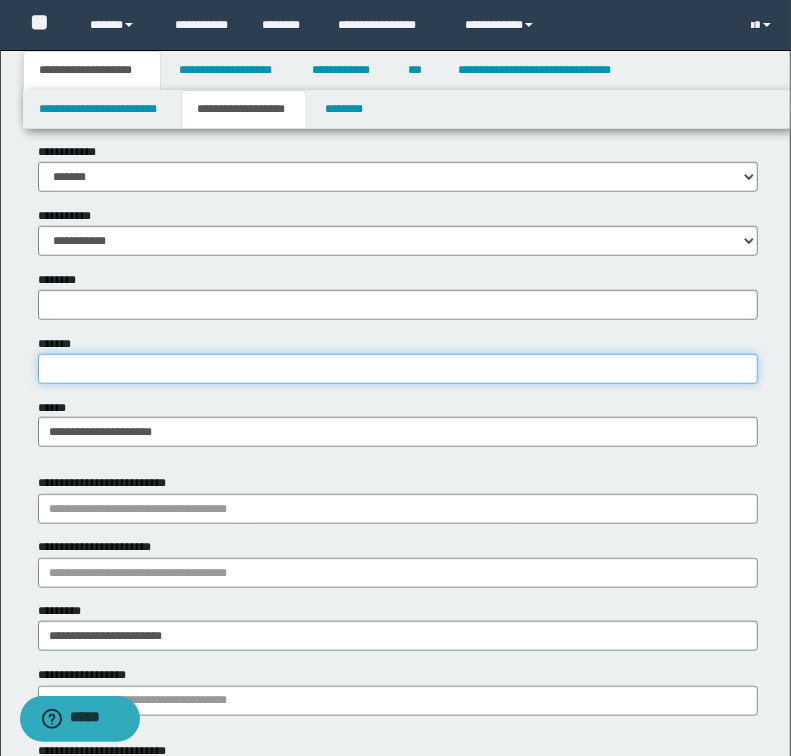 click on "*******" at bounding box center (398, 369) 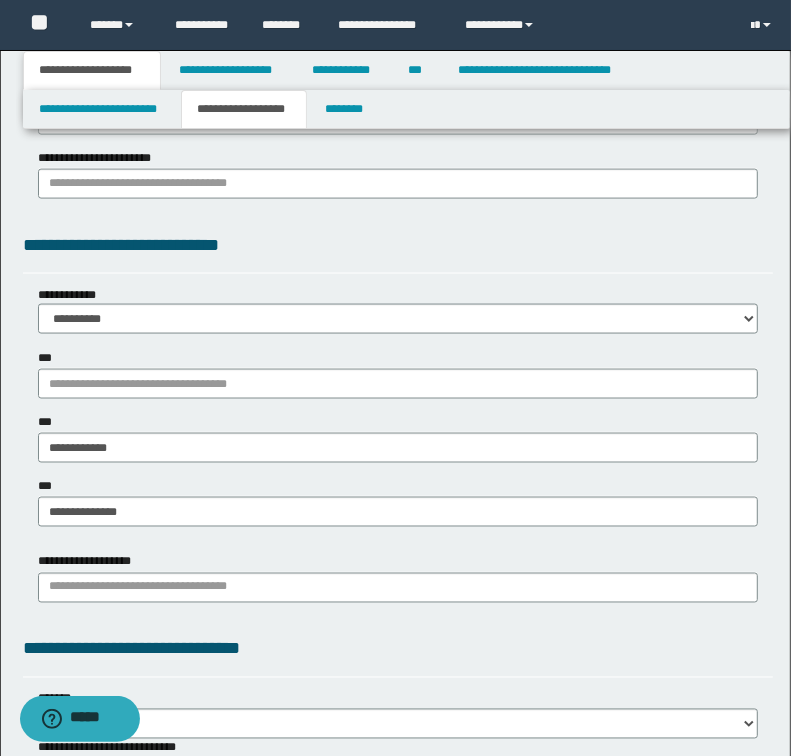 scroll, scrollTop: 1520, scrollLeft: 0, axis: vertical 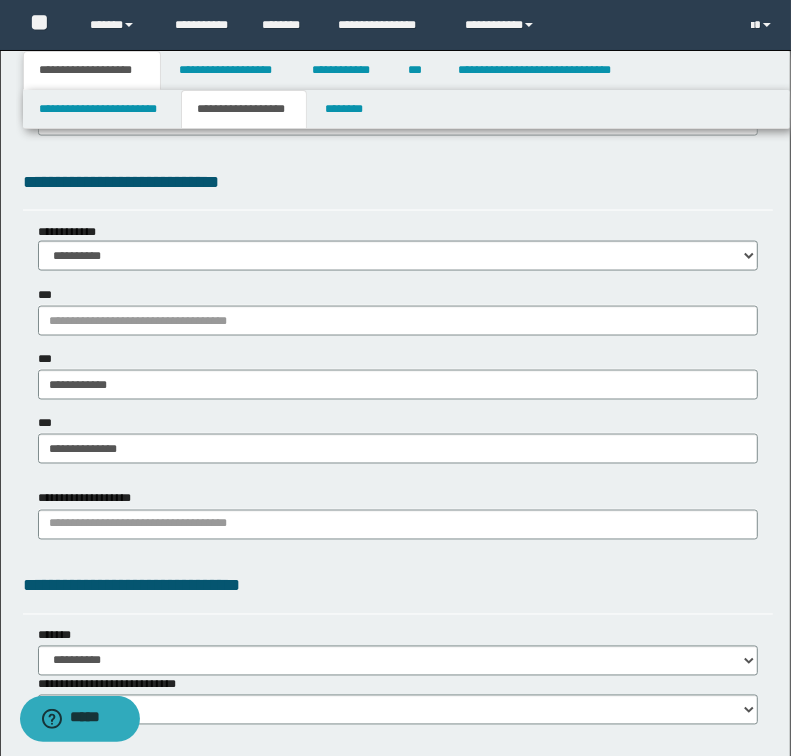 type on "**********" 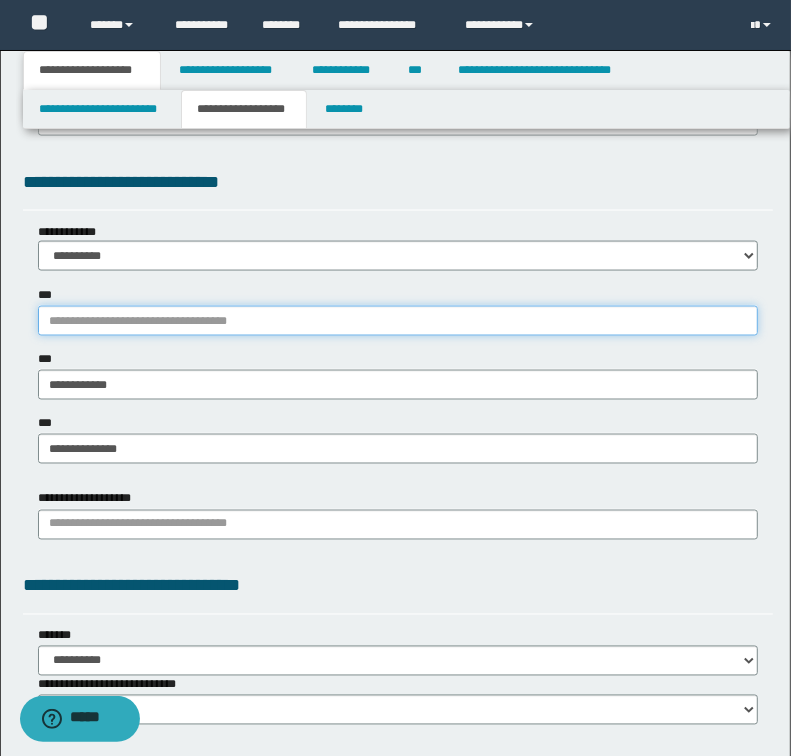 click on "***" at bounding box center (398, 321) 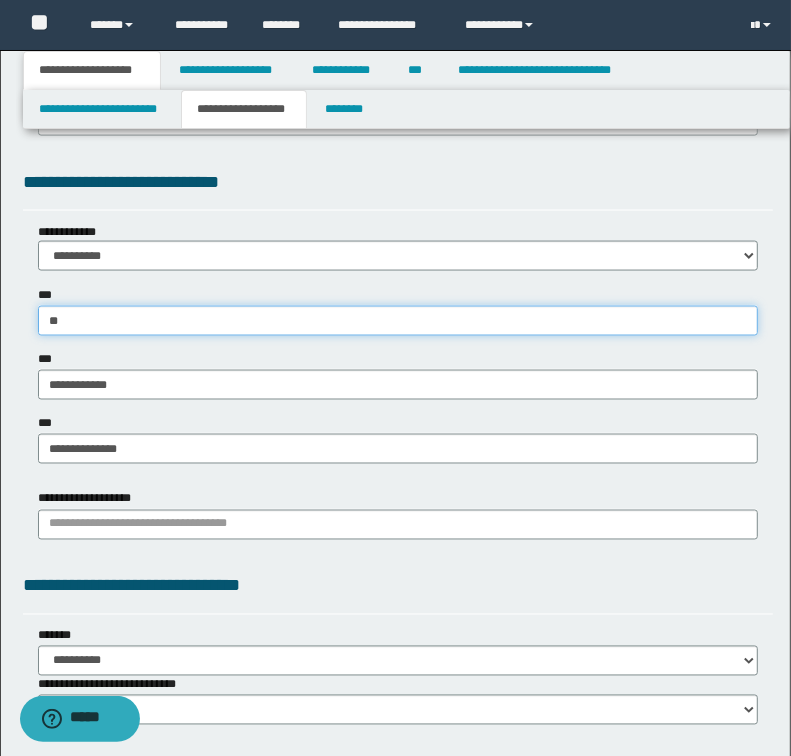 type on "***" 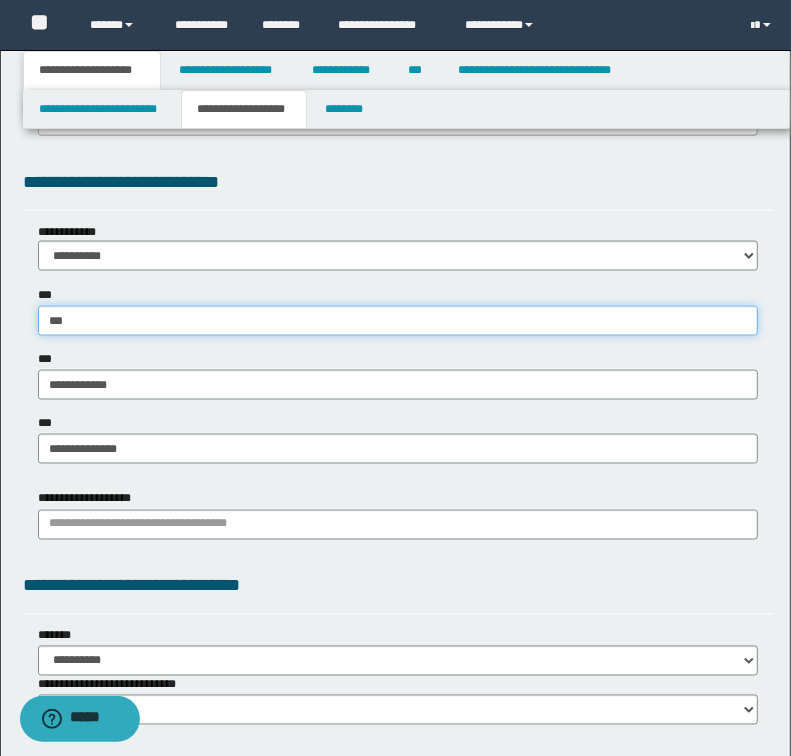 type on "**********" 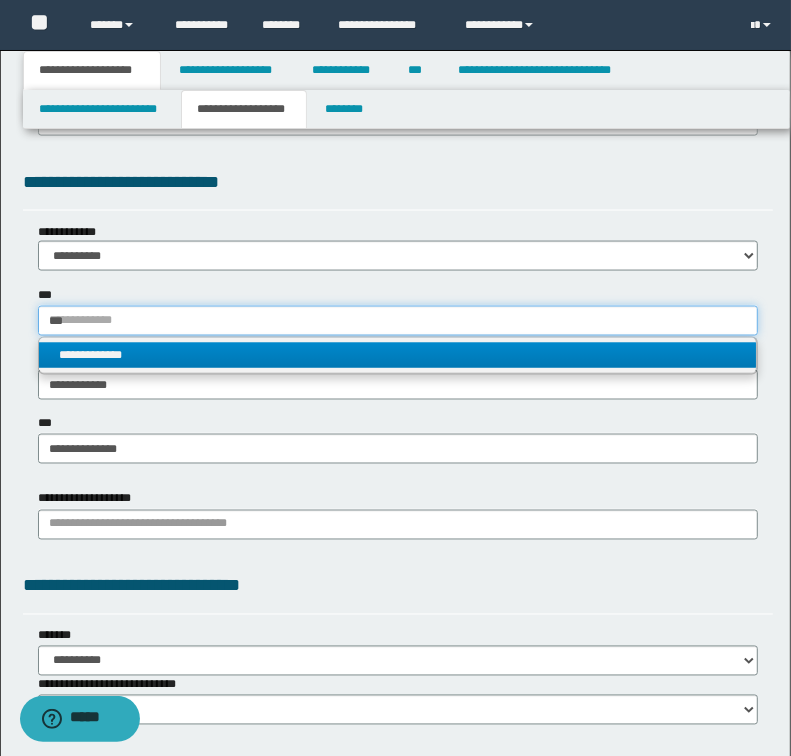 type on "***" 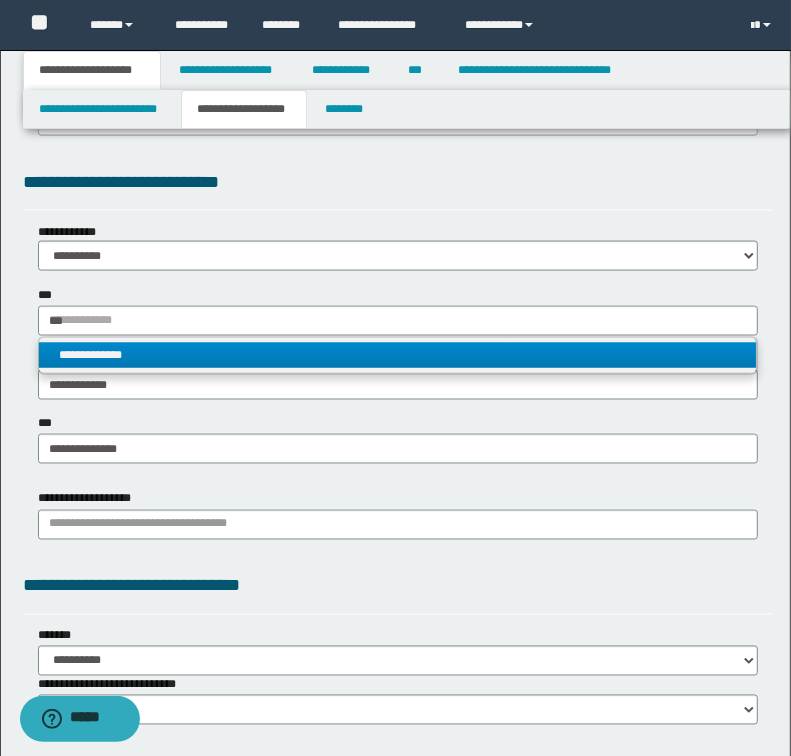 type 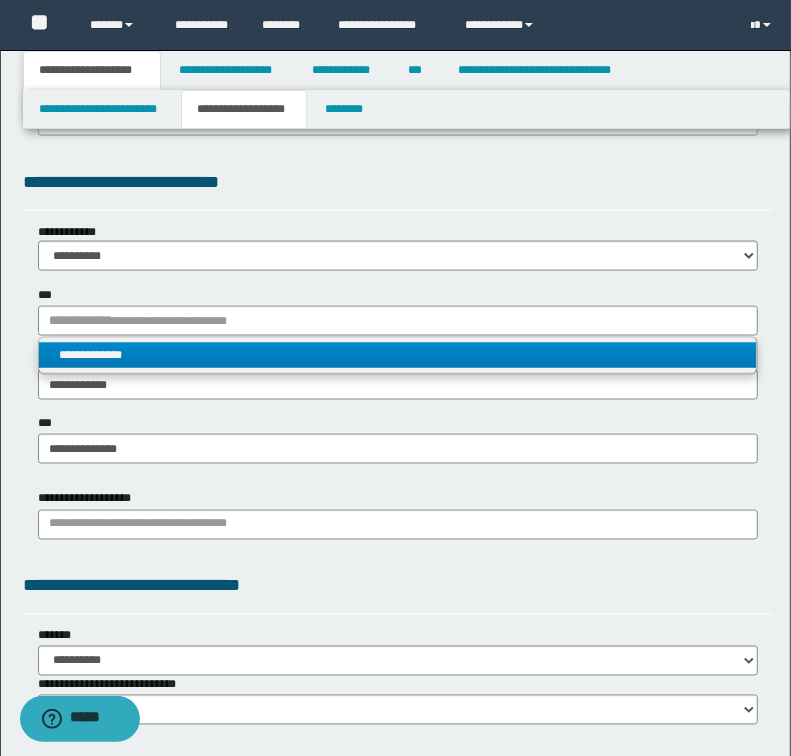 click on "**********" at bounding box center [398, 355] 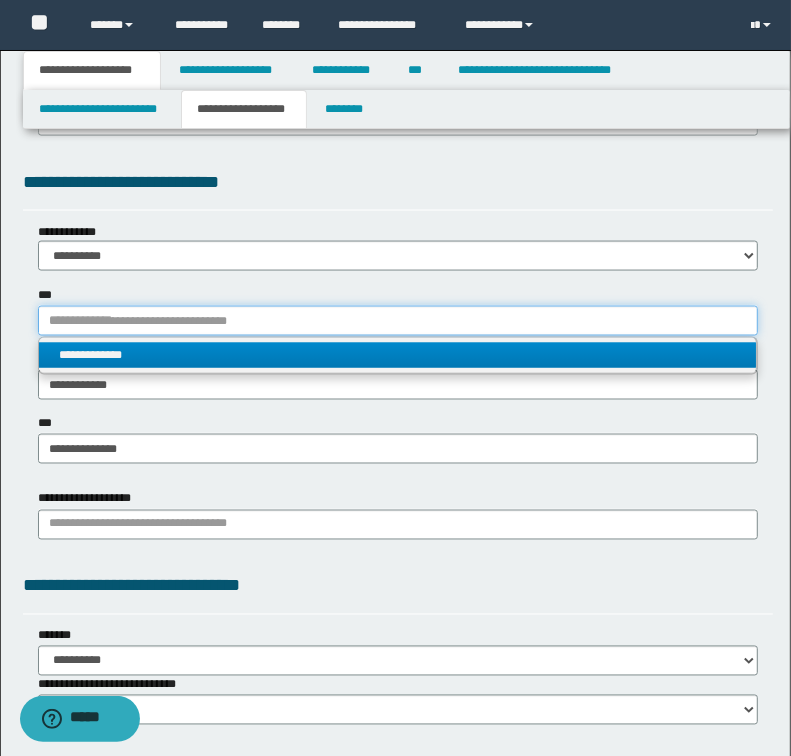 type 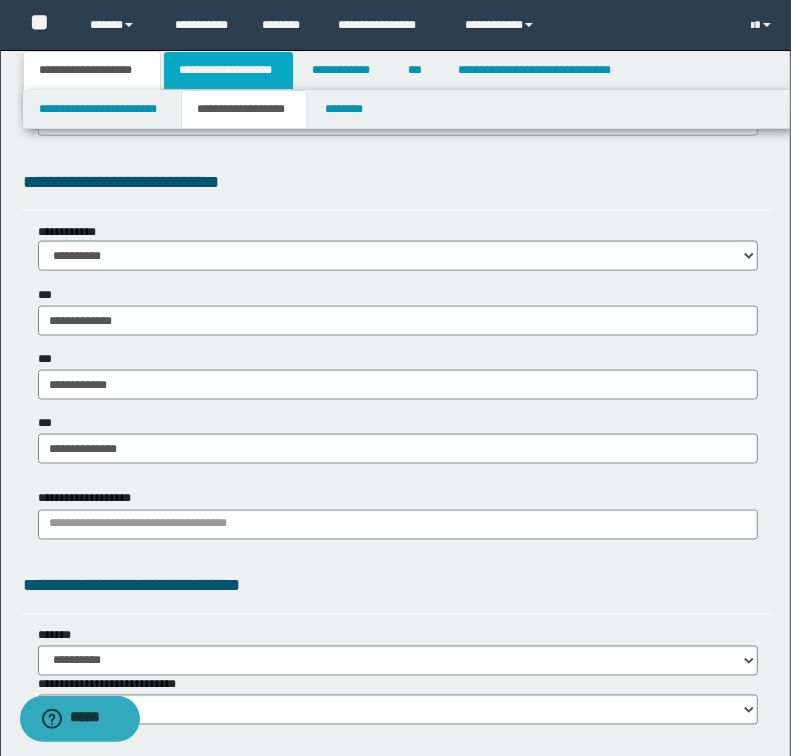 click on "**********" at bounding box center [228, 70] 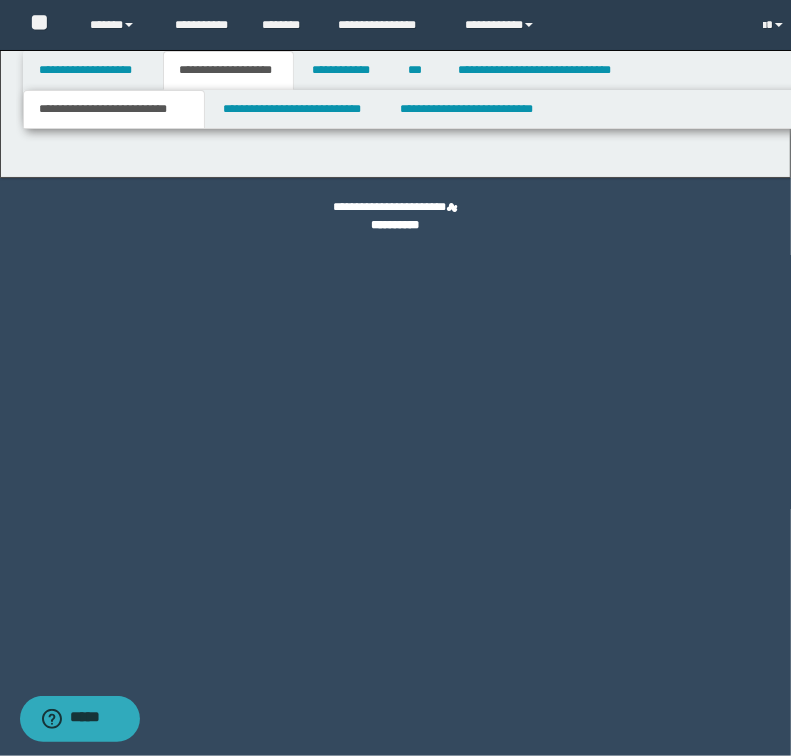 scroll, scrollTop: 0, scrollLeft: 0, axis: both 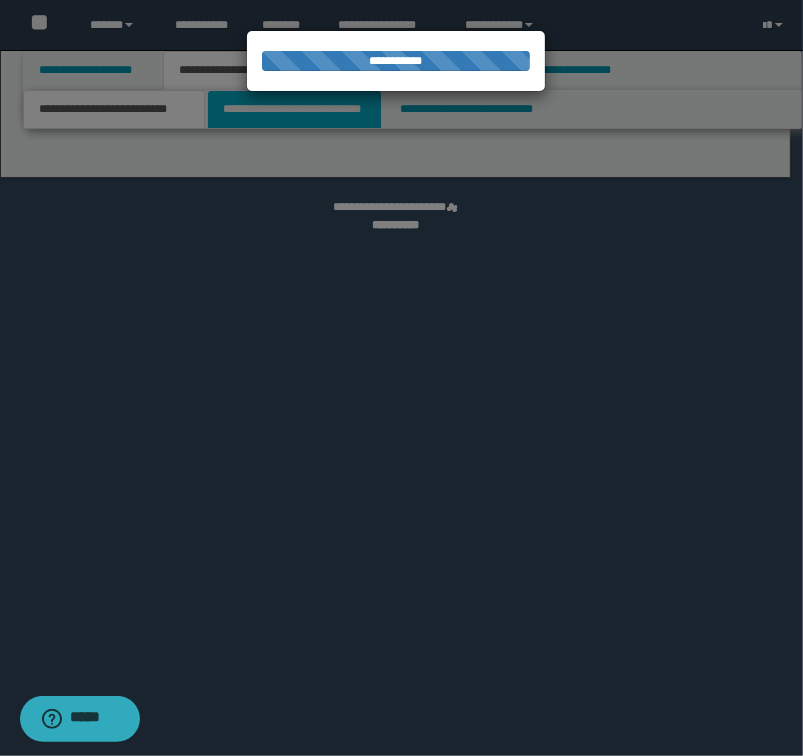 select on "*" 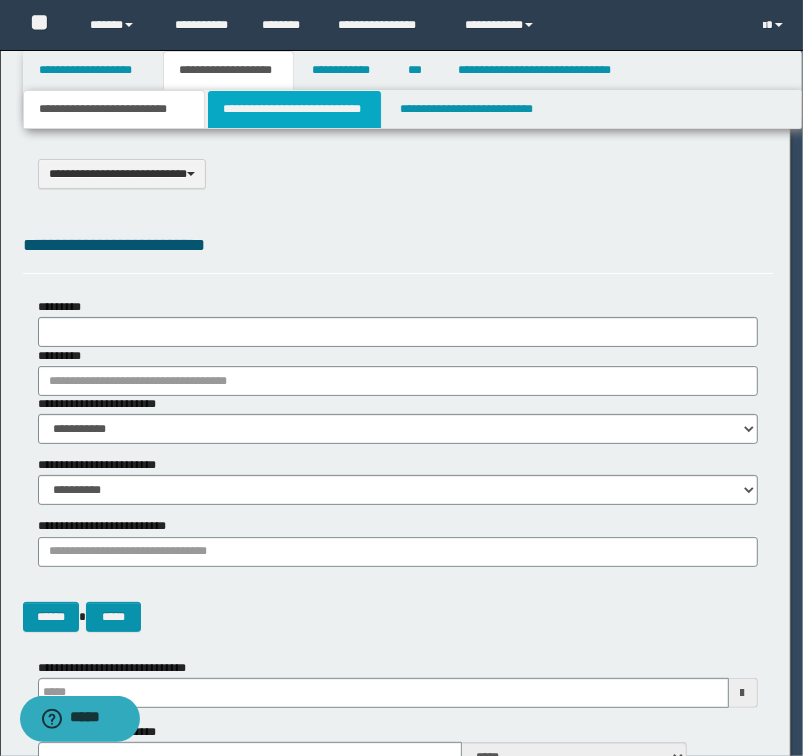 scroll, scrollTop: 0, scrollLeft: 0, axis: both 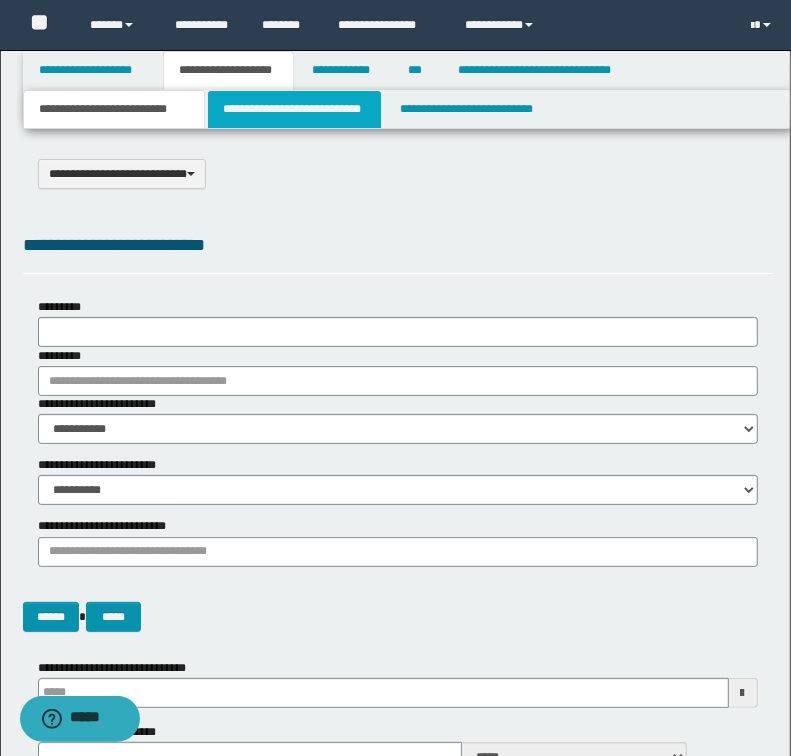 click on "**********" at bounding box center (294, 109) 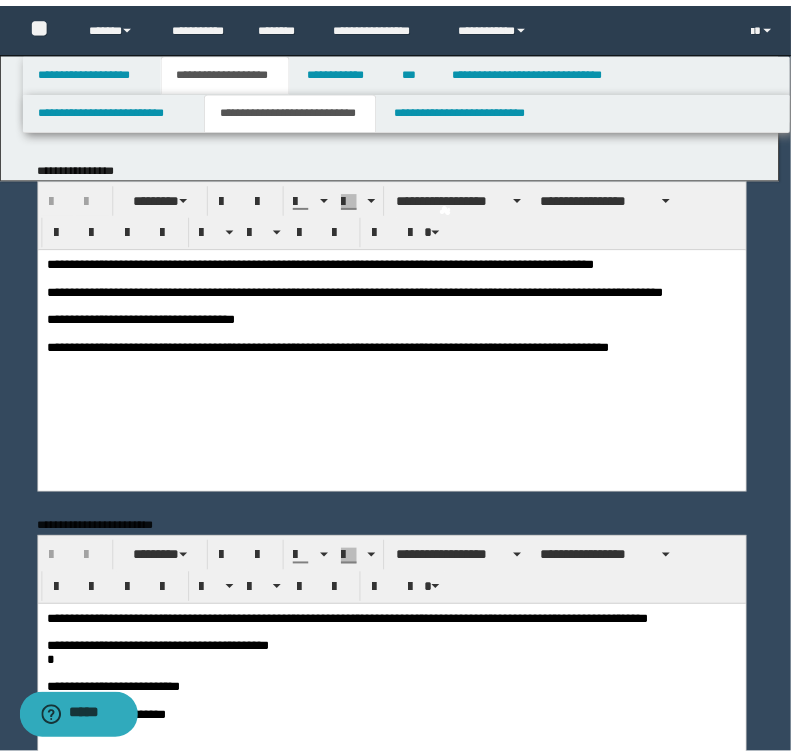 scroll, scrollTop: 0, scrollLeft: 0, axis: both 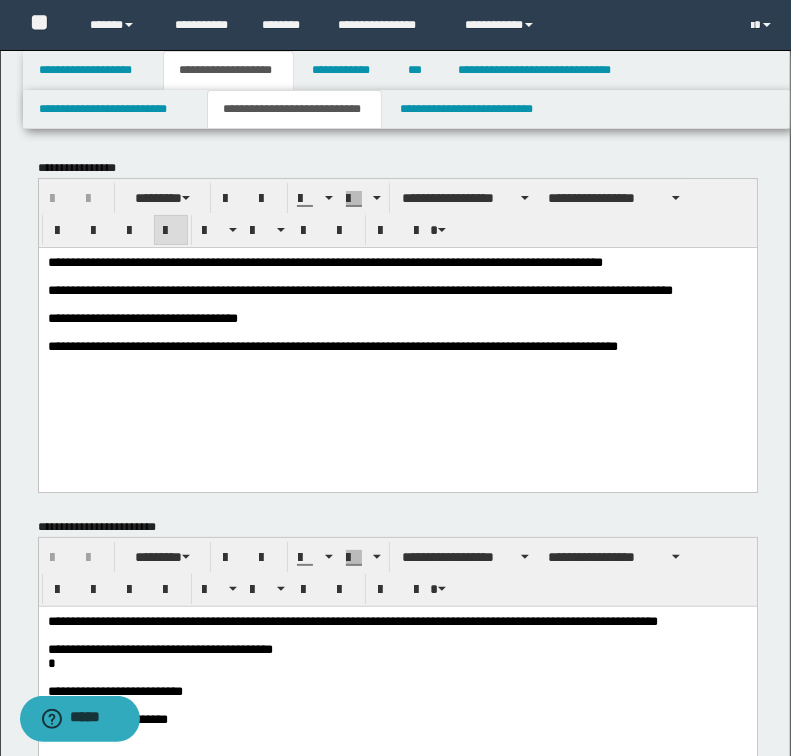 click on "**********" at bounding box center [324, 261] 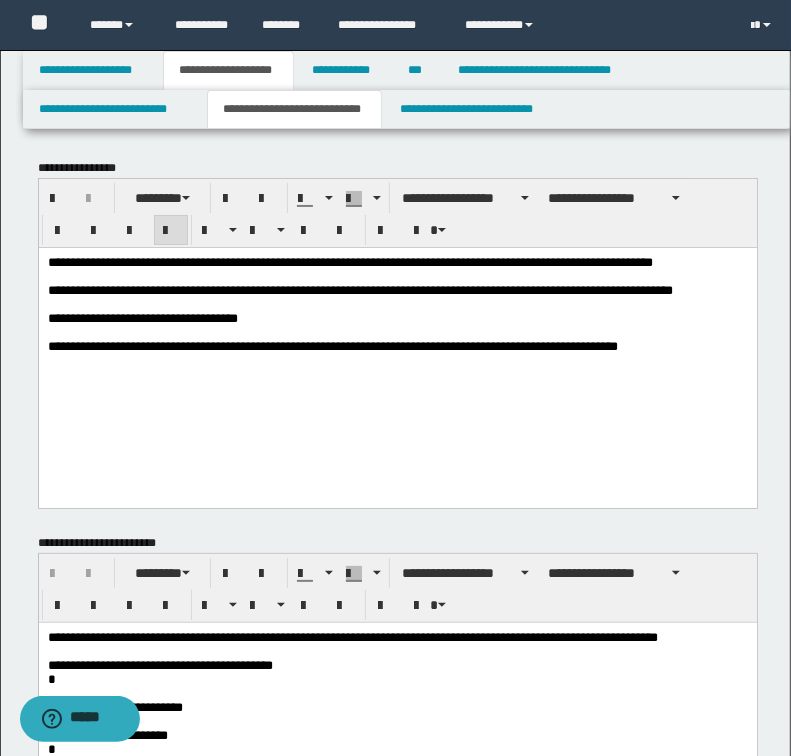 click on "**********" at bounding box center [374, 289] 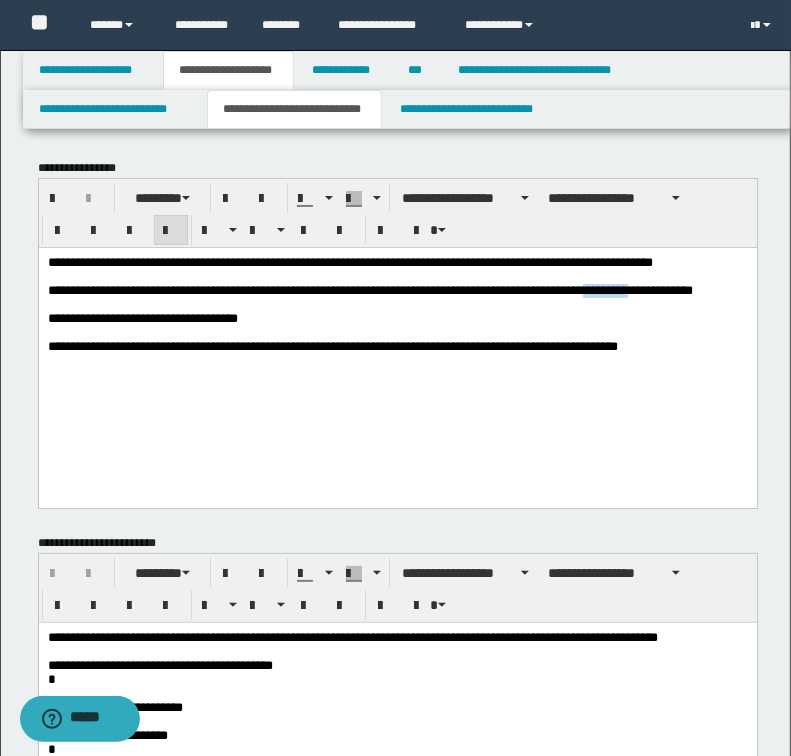 drag, startPoint x: 47, startPoint y: 321, endPoint x: 115, endPoint y: 327, distance: 68.26419 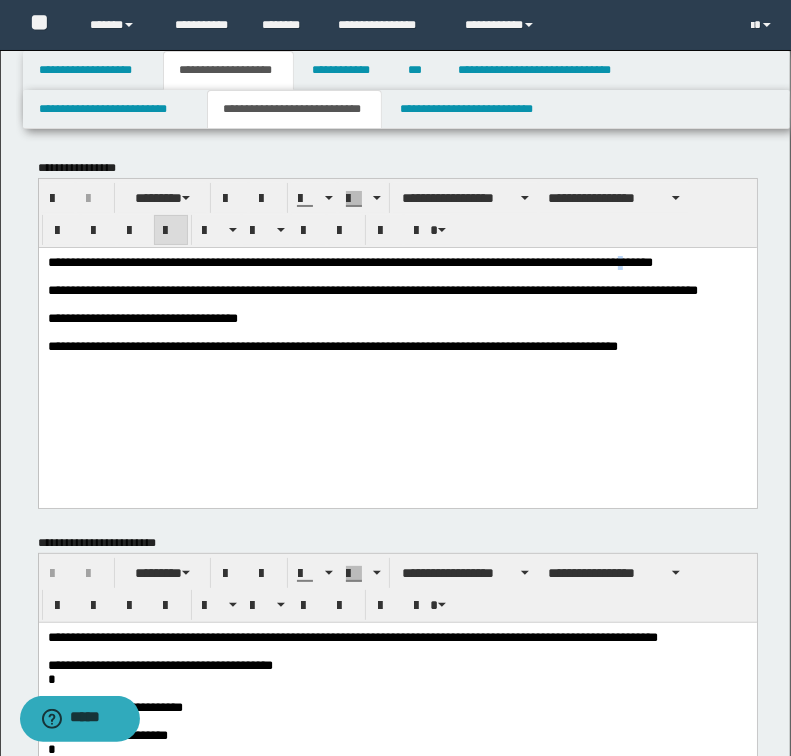 click on "**********" at bounding box center (349, 261) 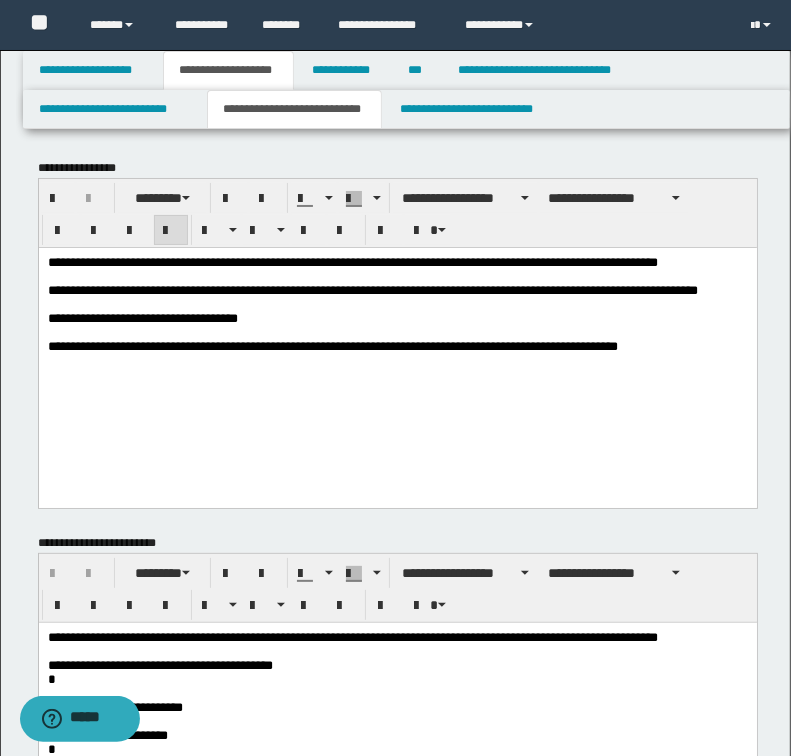 click on "**********" at bounding box center [352, 261] 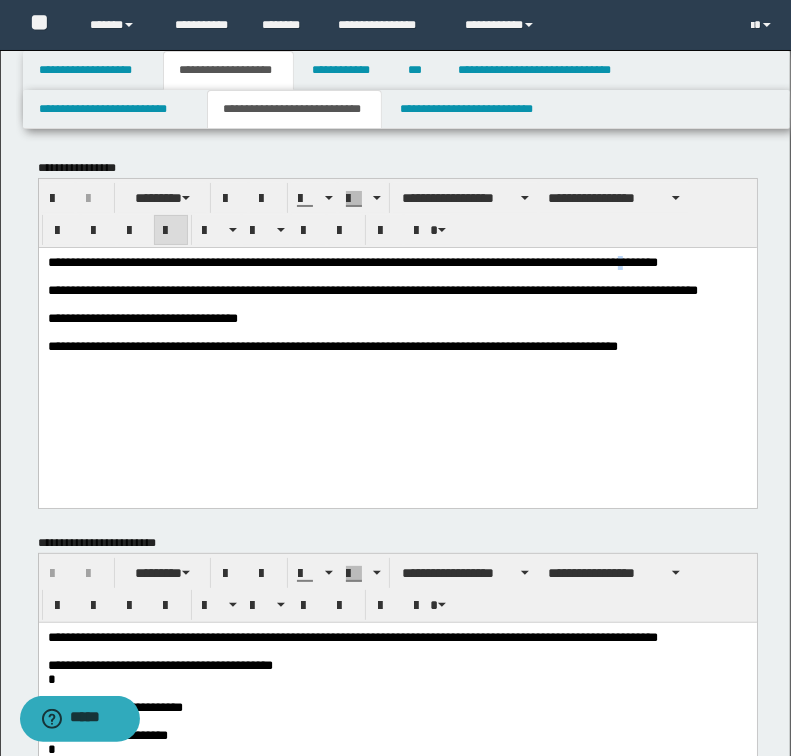 click on "**********" at bounding box center (352, 261) 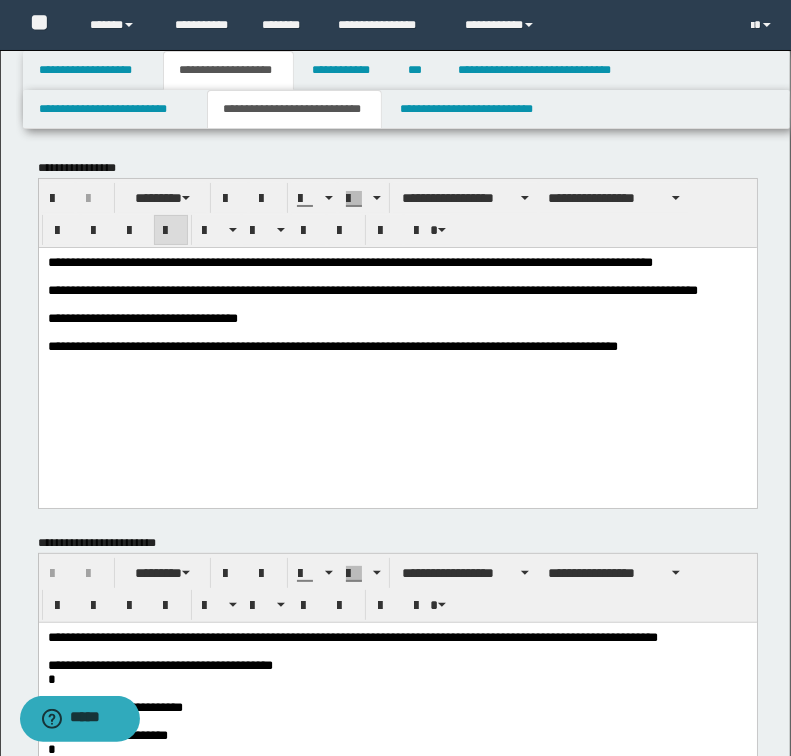 click on "**********" at bounding box center [349, 261] 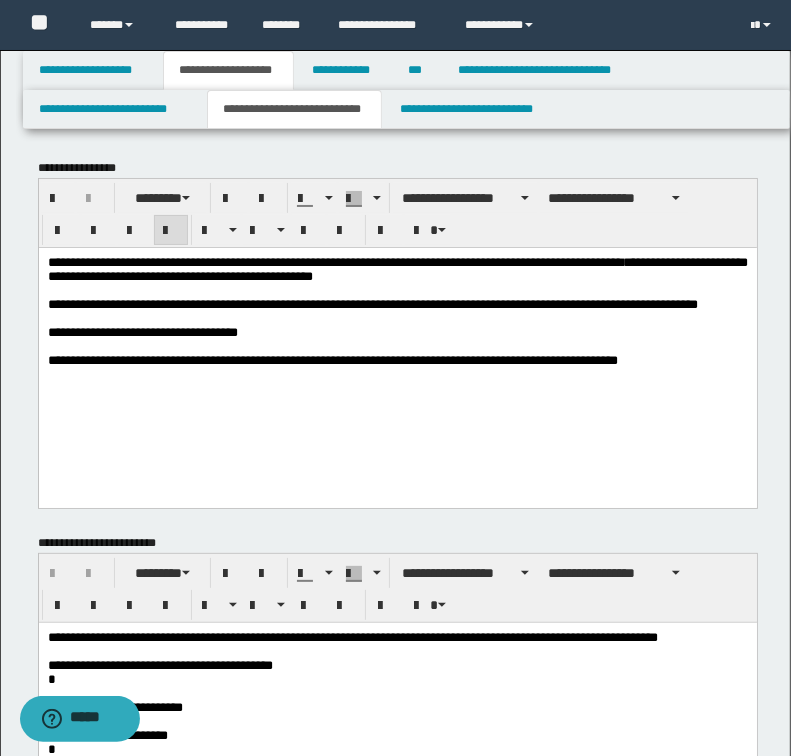 scroll, scrollTop: 160, scrollLeft: 0, axis: vertical 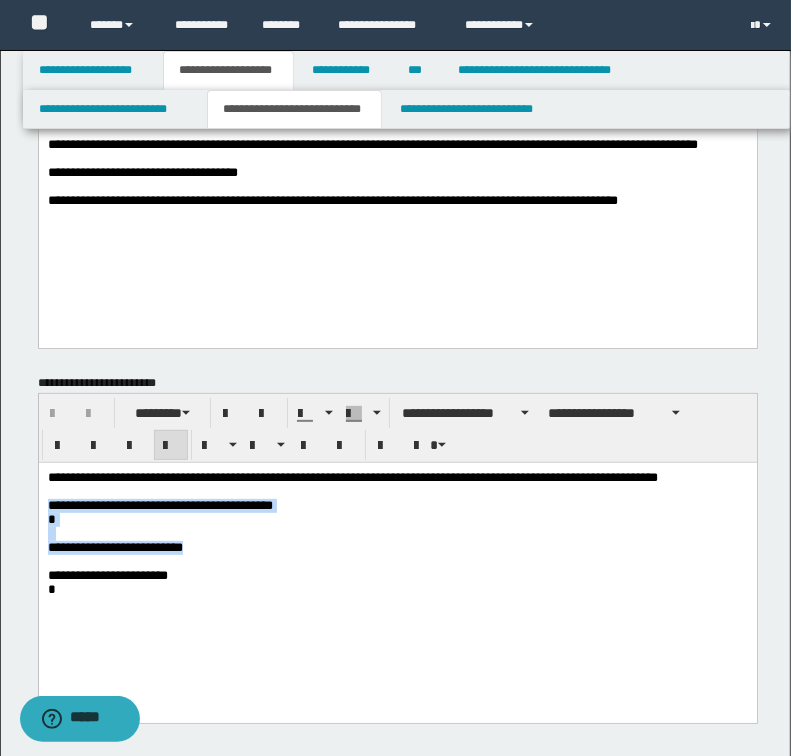 drag, startPoint x: 47, startPoint y: 509, endPoint x: 232, endPoint y: 558, distance: 191.37921 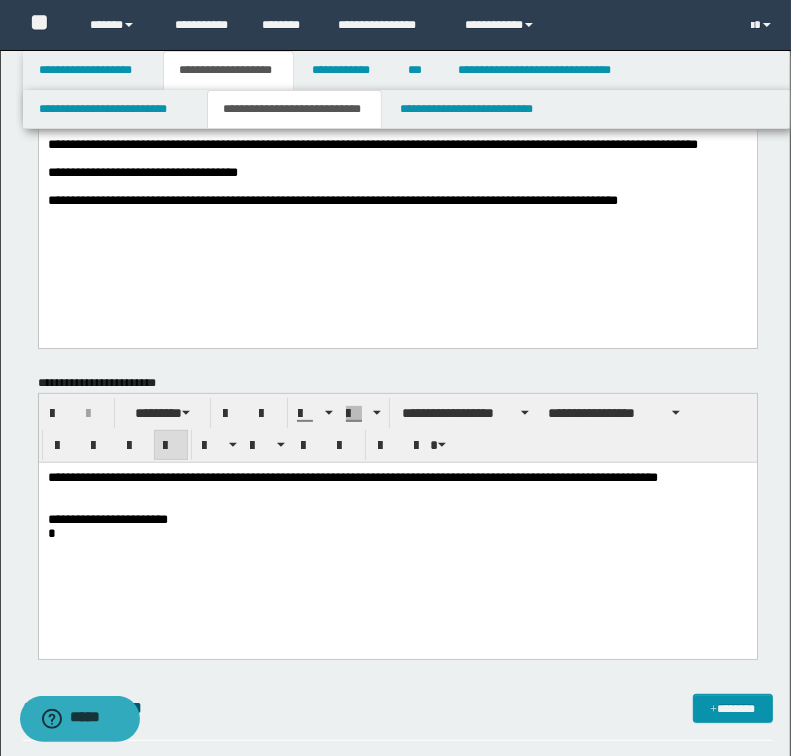 click on "**********" at bounding box center (397, 478) 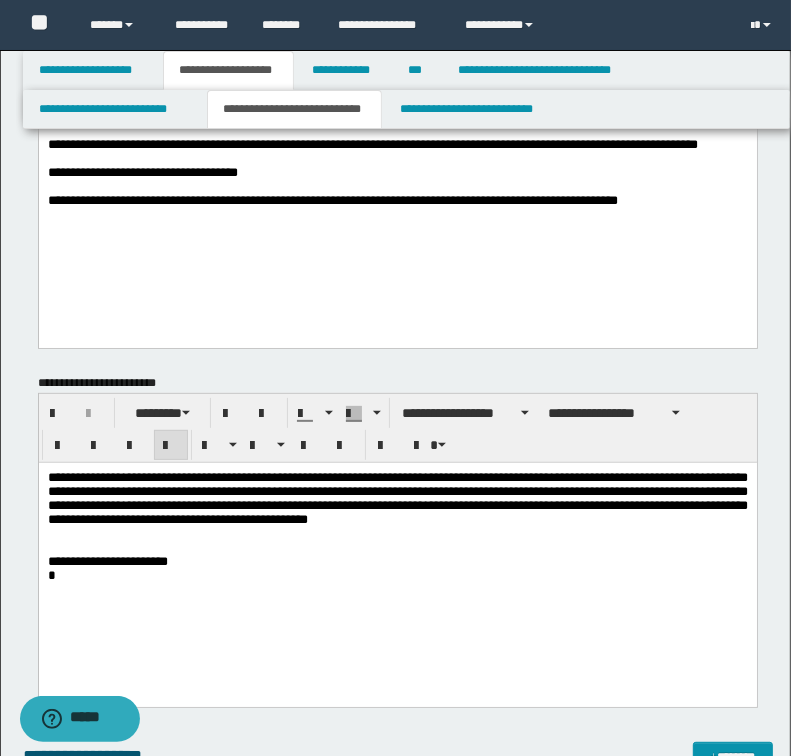 click on "**********" at bounding box center (397, 499) 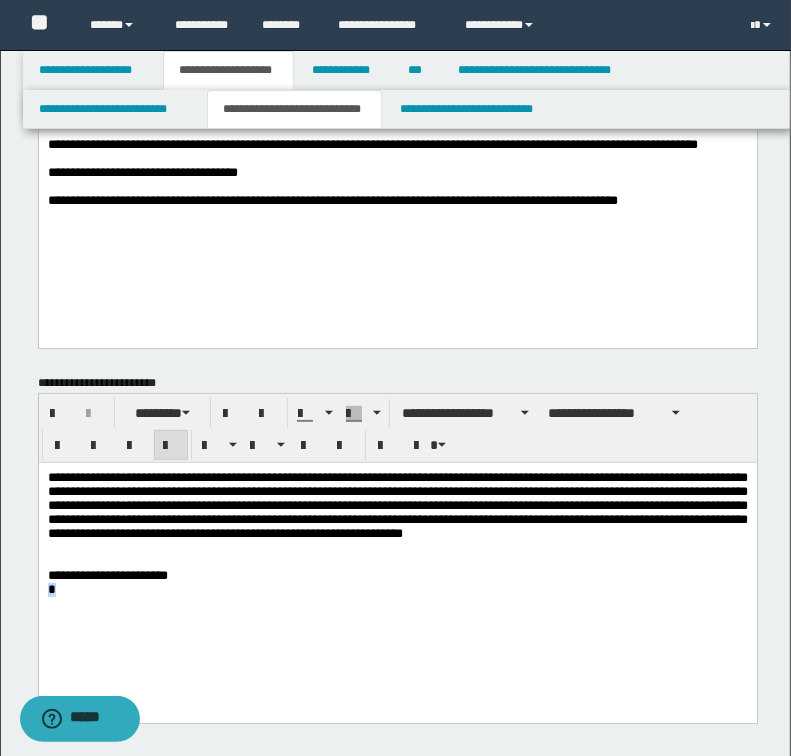 drag, startPoint x: 55, startPoint y: 607, endPoint x: 43, endPoint y: 604, distance: 12.369317 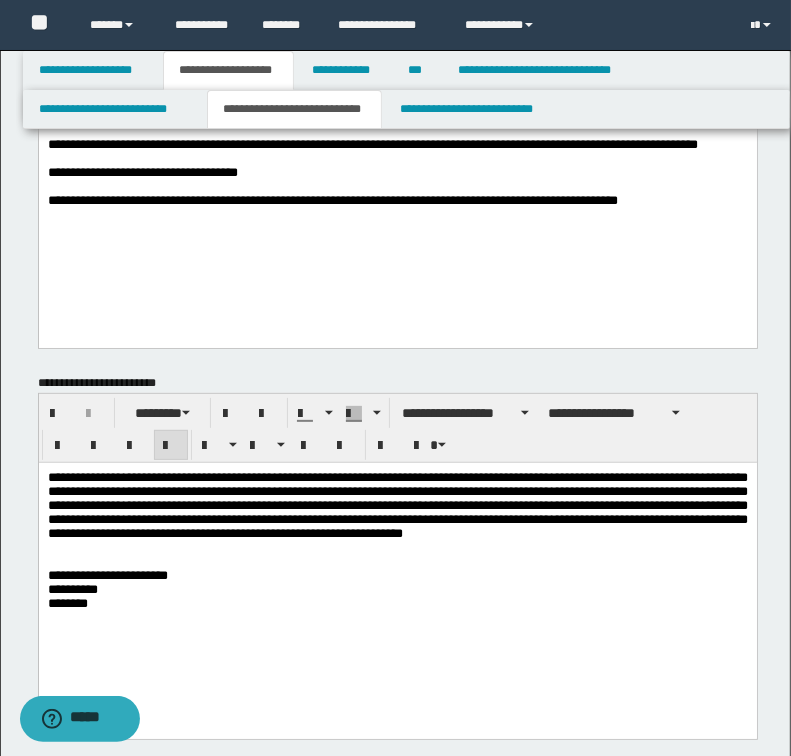 click on "**********" at bounding box center (397, 506) 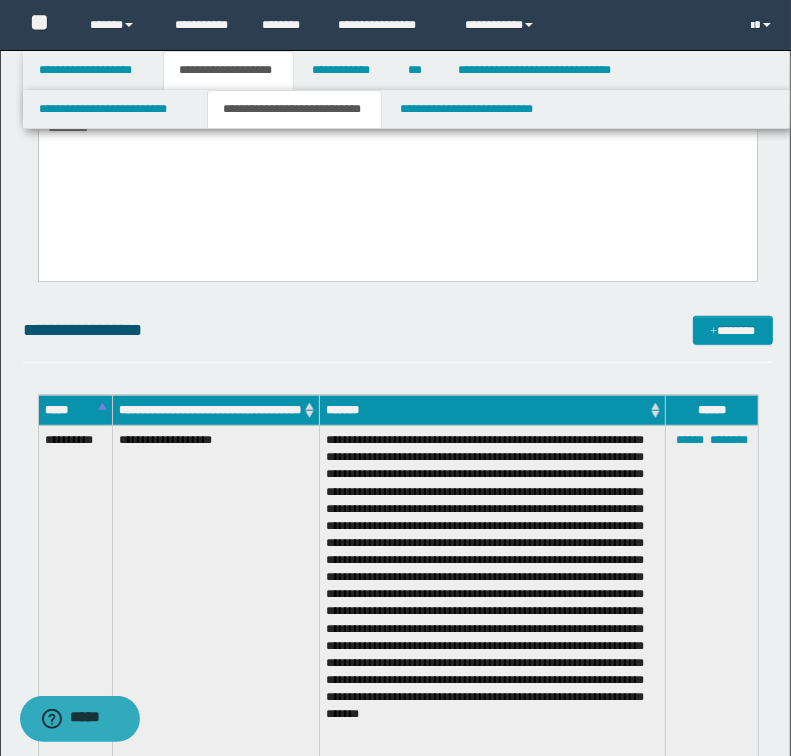 scroll, scrollTop: 480, scrollLeft: 0, axis: vertical 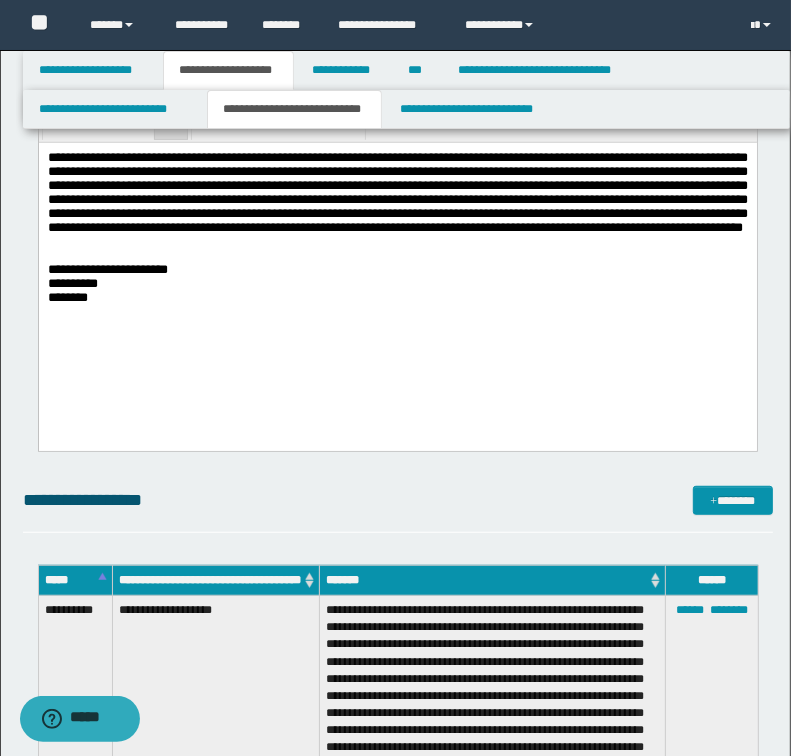click on "**********" at bounding box center [397, 192] 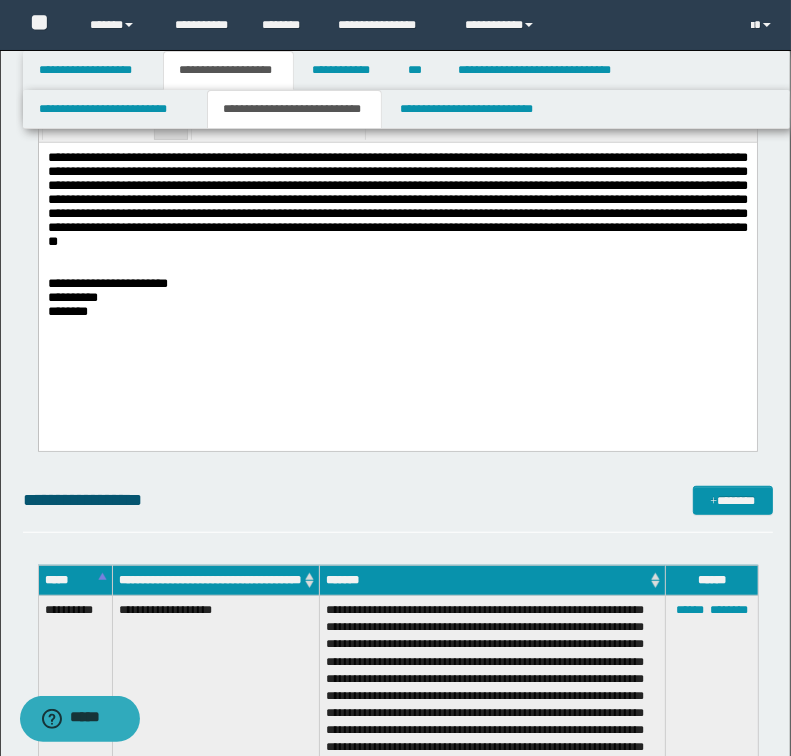 click on "**********" at bounding box center (397, 200) 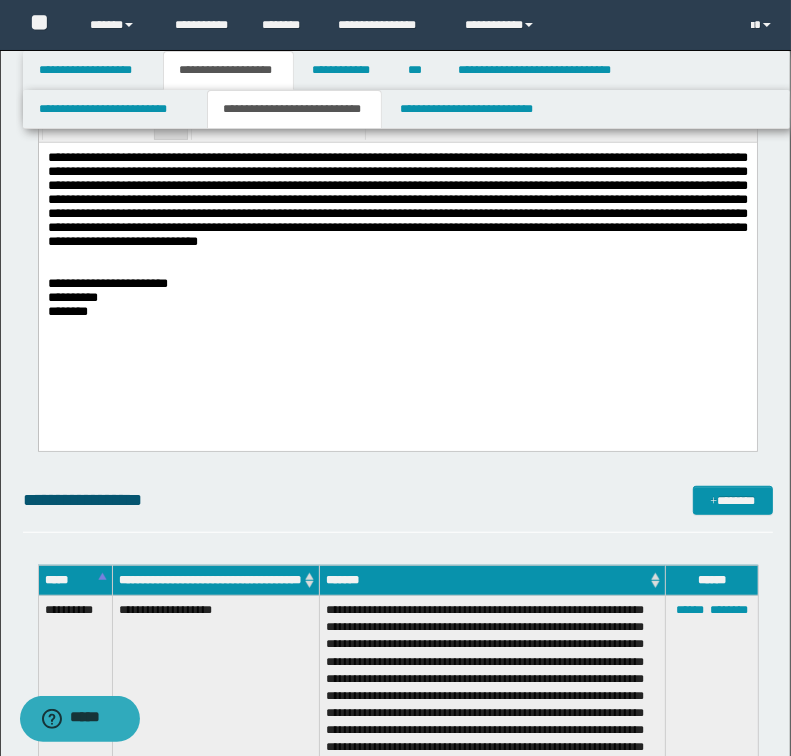 click on "********" at bounding box center [397, 312] 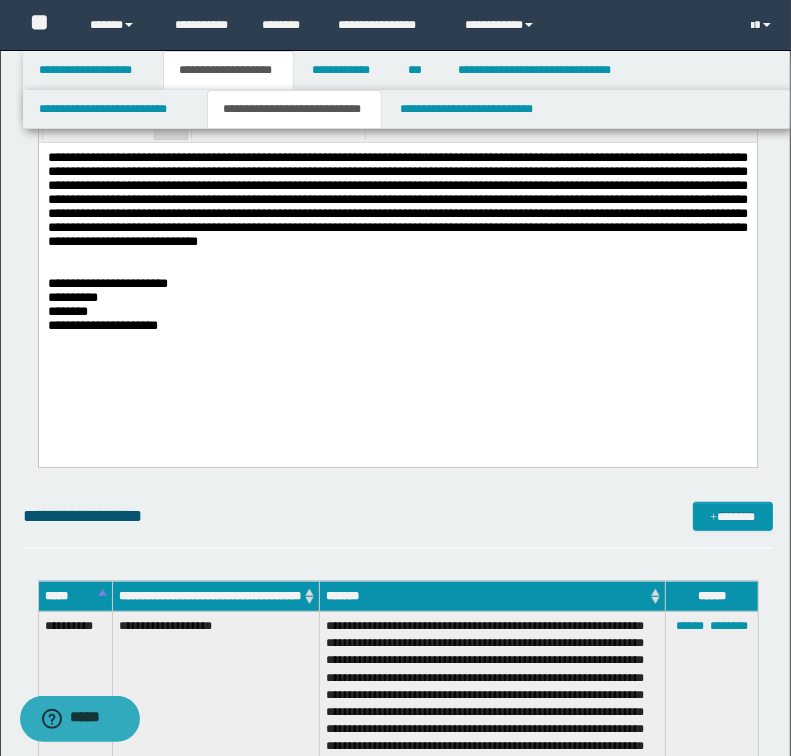 click on "**********" at bounding box center [397, 200] 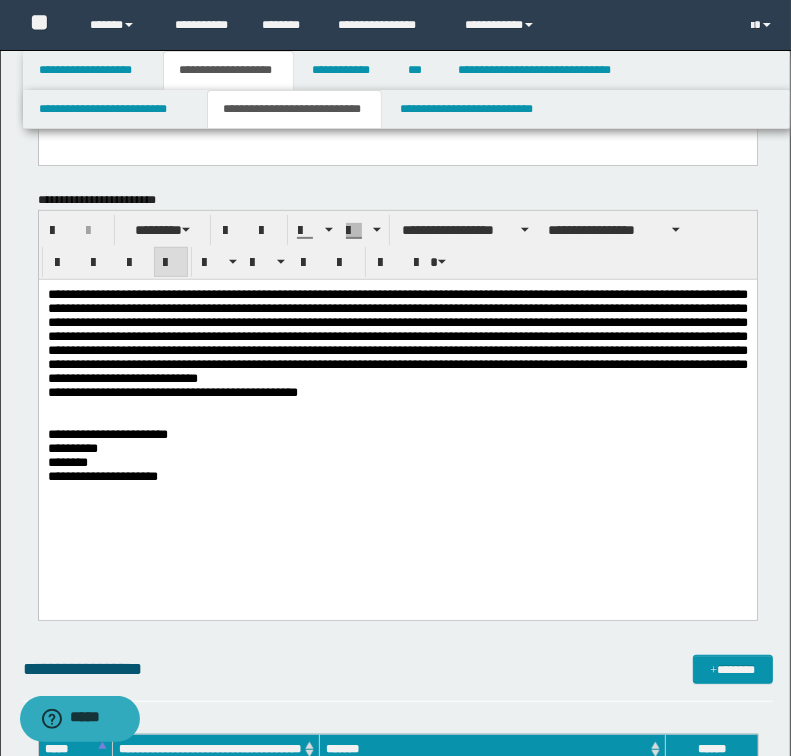 scroll, scrollTop: 480, scrollLeft: 0, axis: vertical 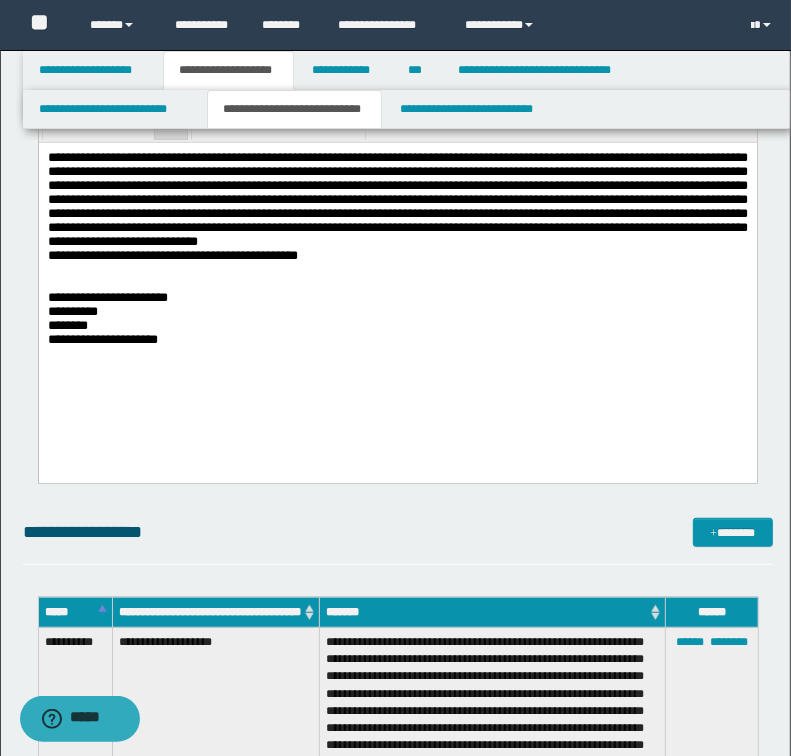 click on "**********" at bounding box center [397, 274] 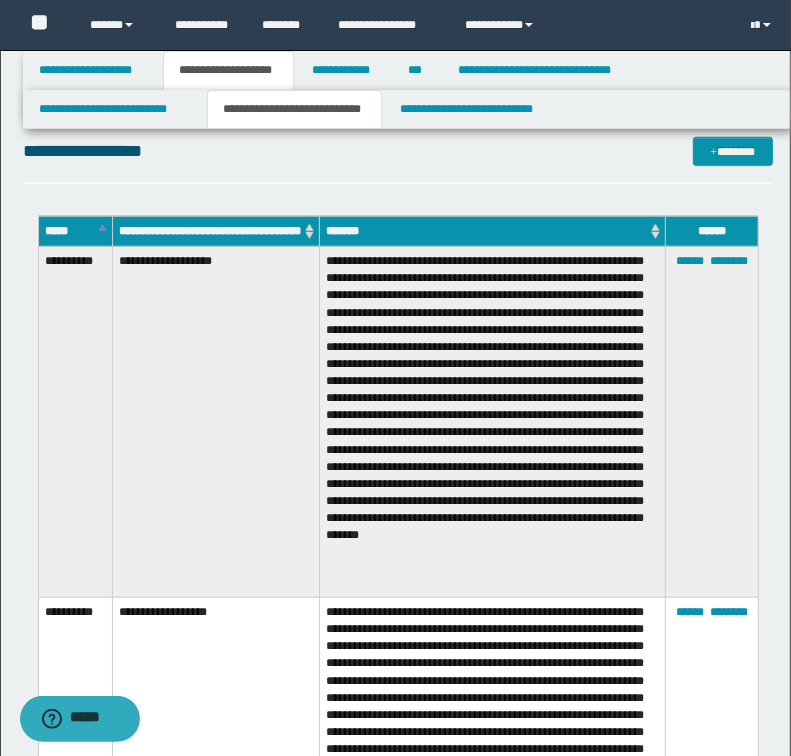 scroll, scrollTop: 560, scrollLeft: 0, axis: vertical 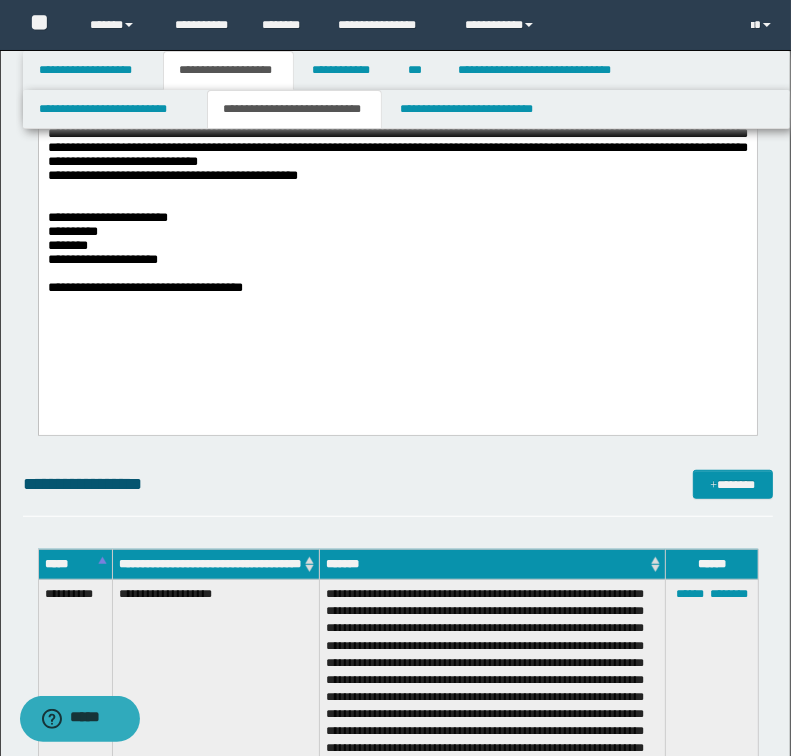 click on "**********" at bounding box center [397, 208] 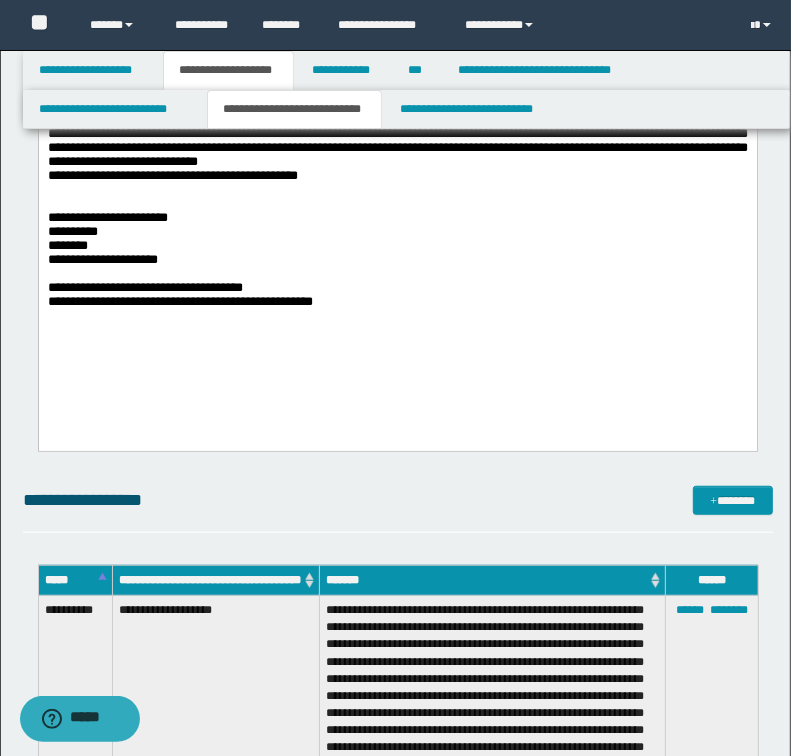 click on "**********" at bounding box center [397, 260] 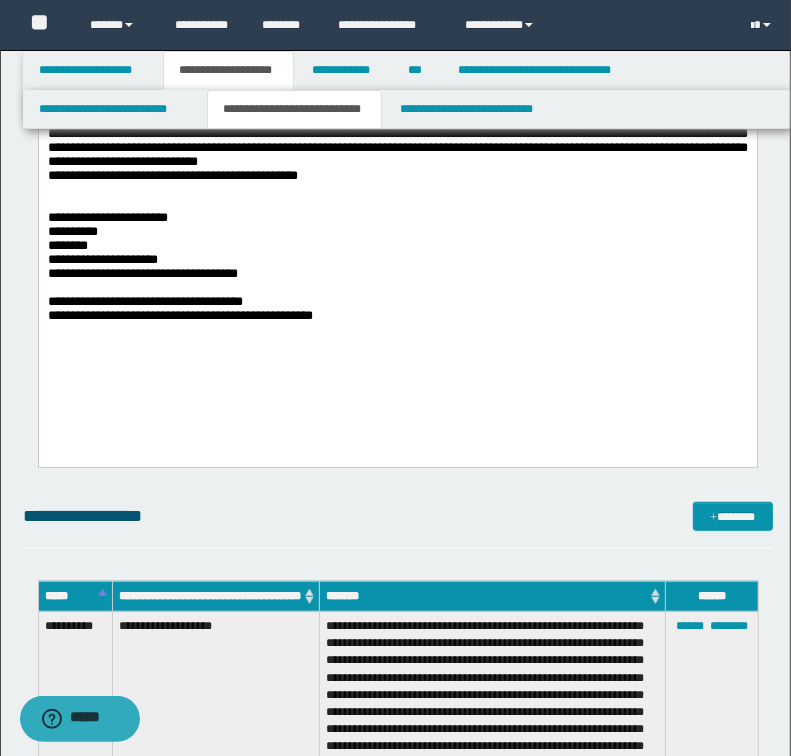 click on "**********" at bounding box center (397, 176) 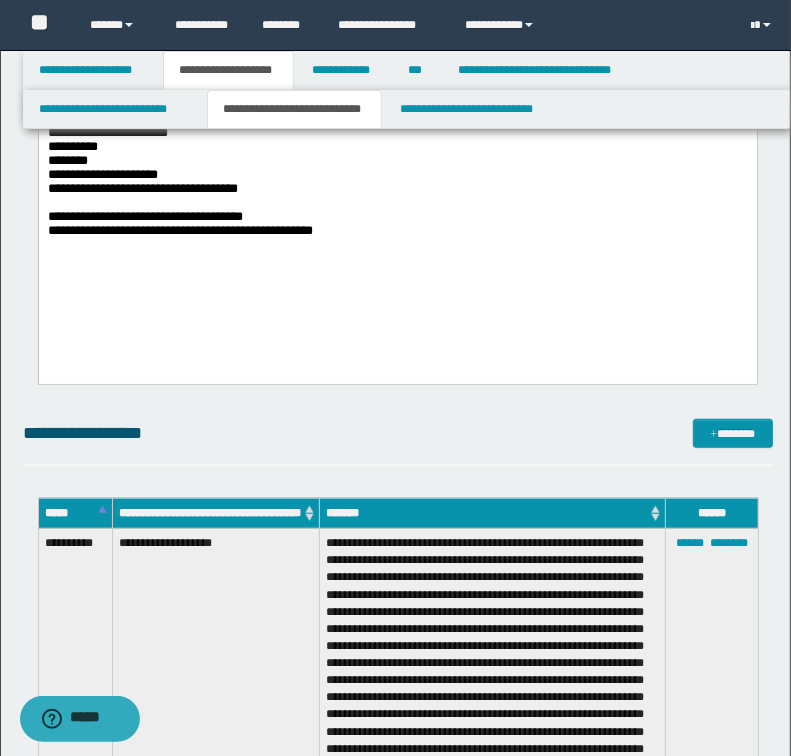 scroll, scrollTop: 640, scrollLeft: 0, axis: vertical 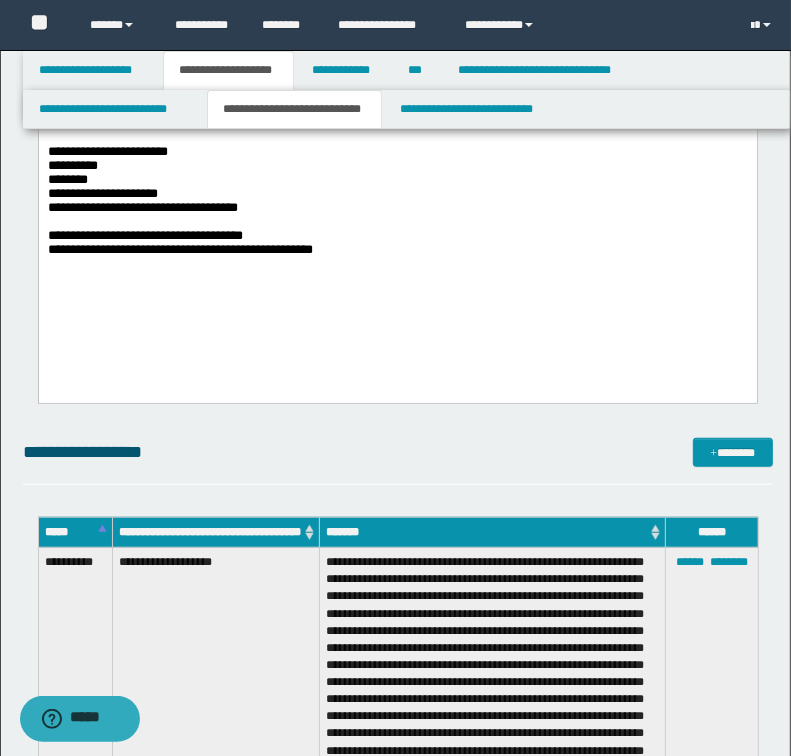click on "**********" at bounding box center (397, 244) 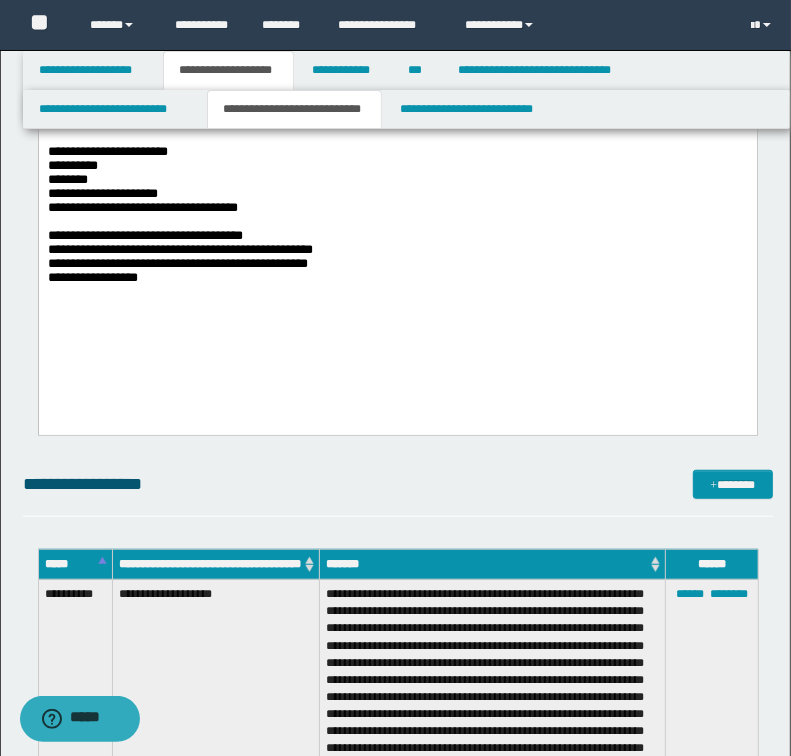 click on "**********" at bounding box center (397, 164) 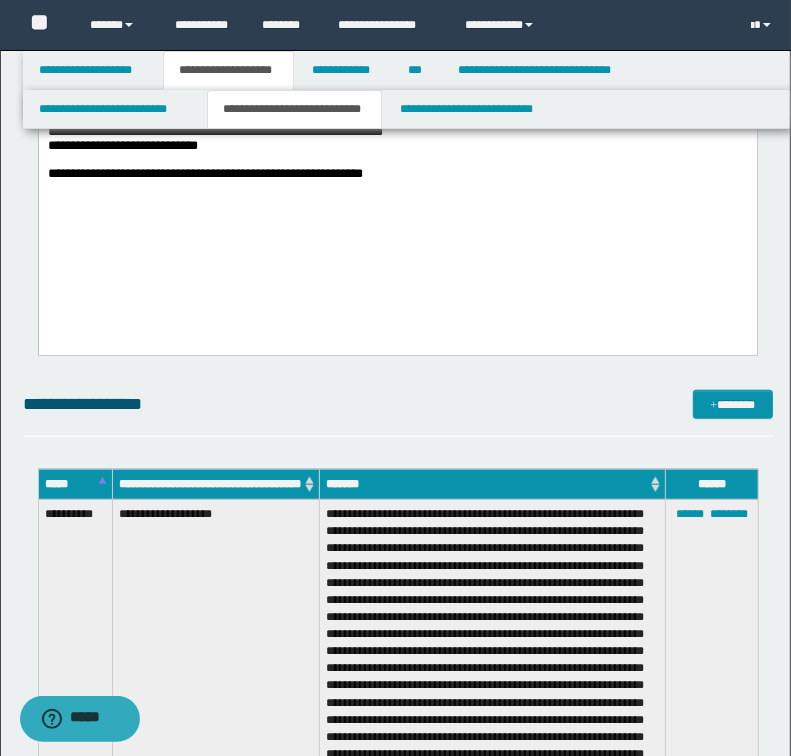 scroll, scrollTop: 400, scrollLeft: 0, axis: vertical 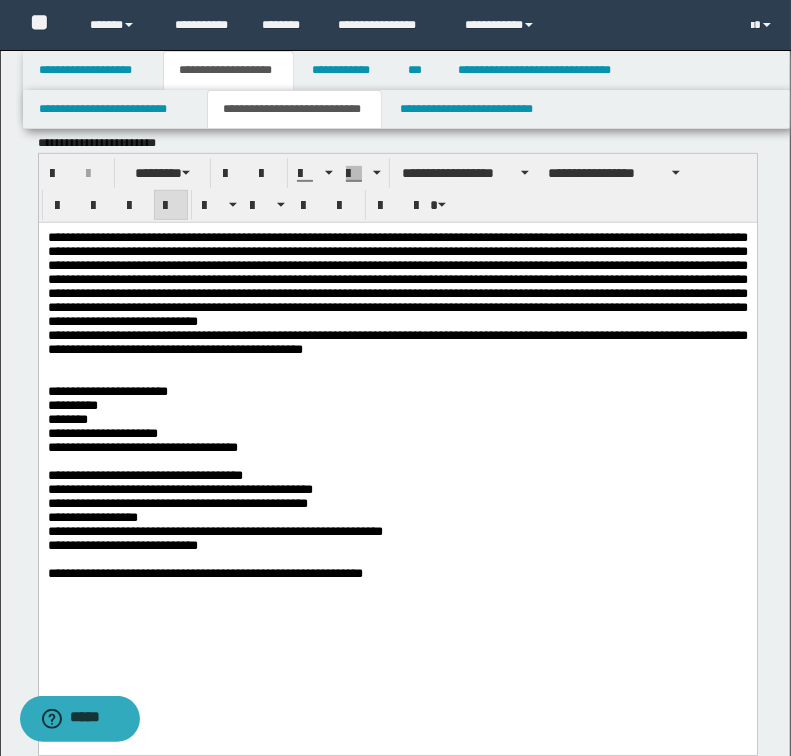 click at bounding box center [397, 364] 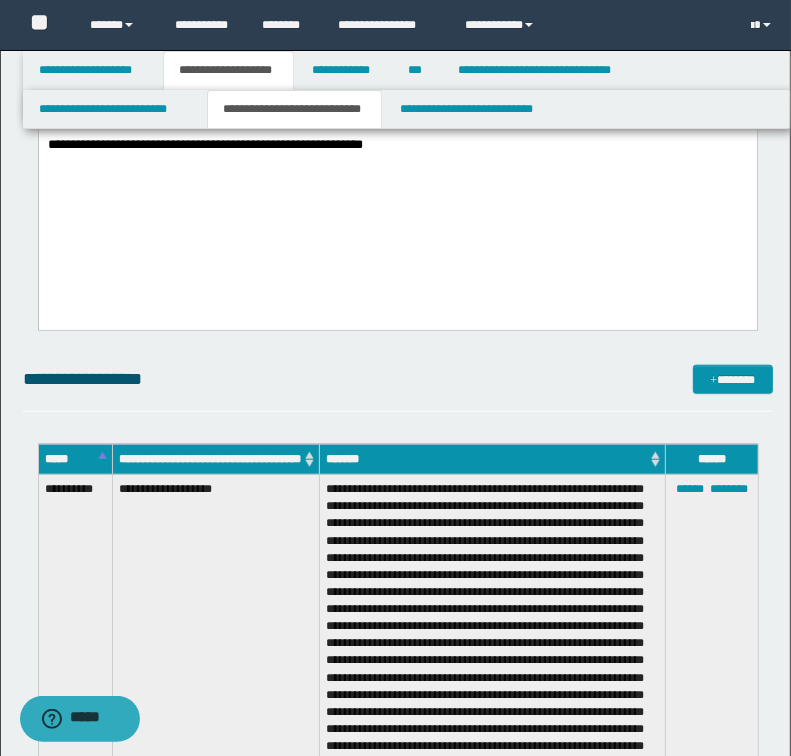 scroll, scrollTop: 720, scrollLeft: 0, axis: vertical 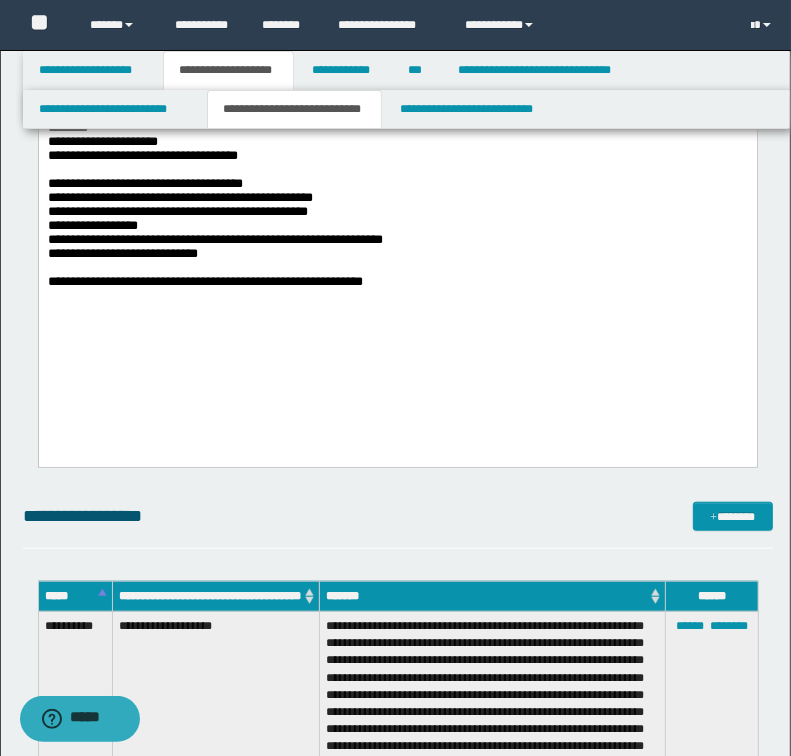 click on "**********" at bounding box center [397, 255] 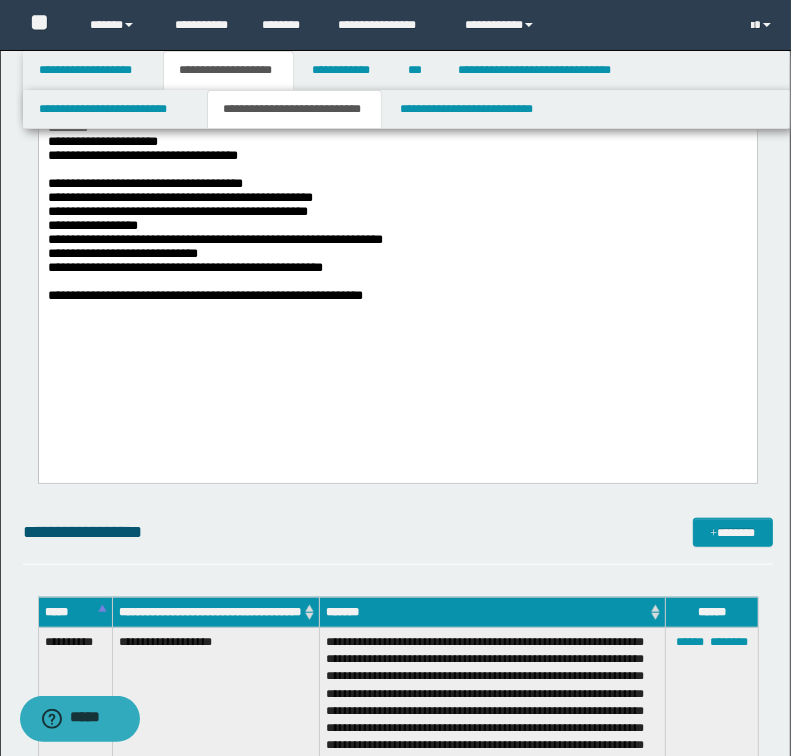 click on "**********" at bounding box center [204, 296] 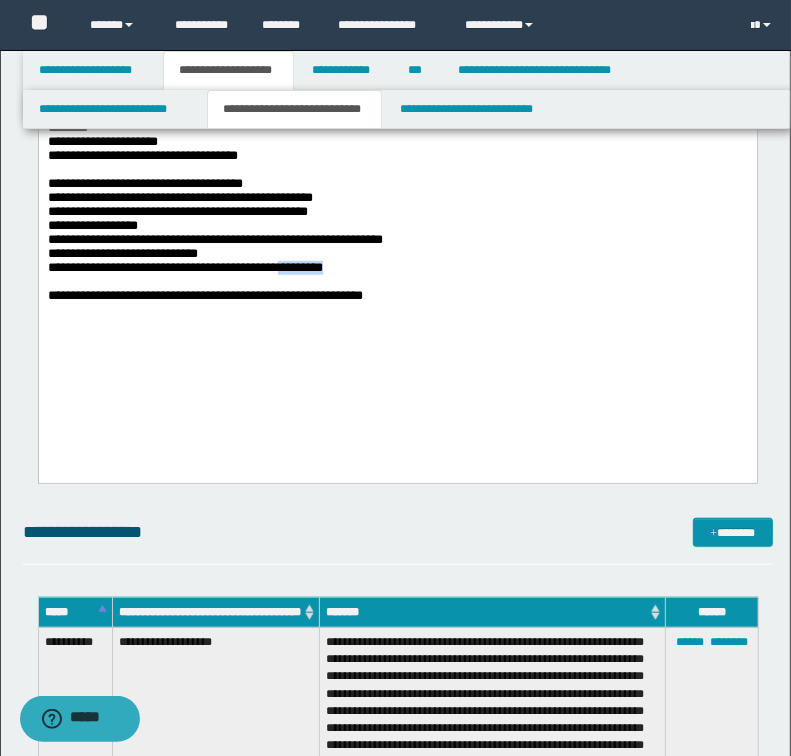 drag, startPoint x: 367, startPoint y: 316, endPoint x: 427, endPoint y: 312, distance: 60.133186 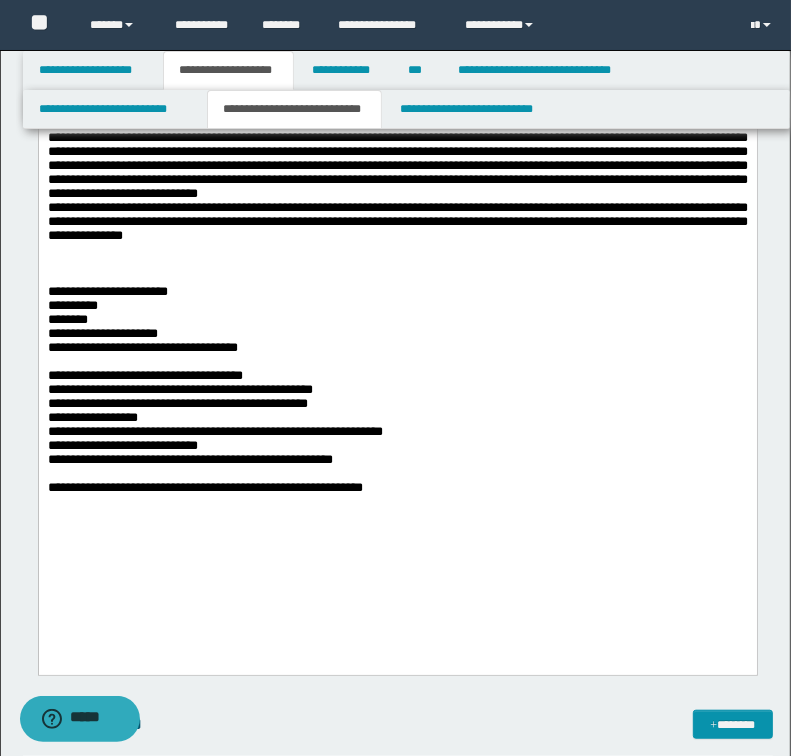 scroll, scrollTop: 320, scrollLeft: 0, axis: vertical 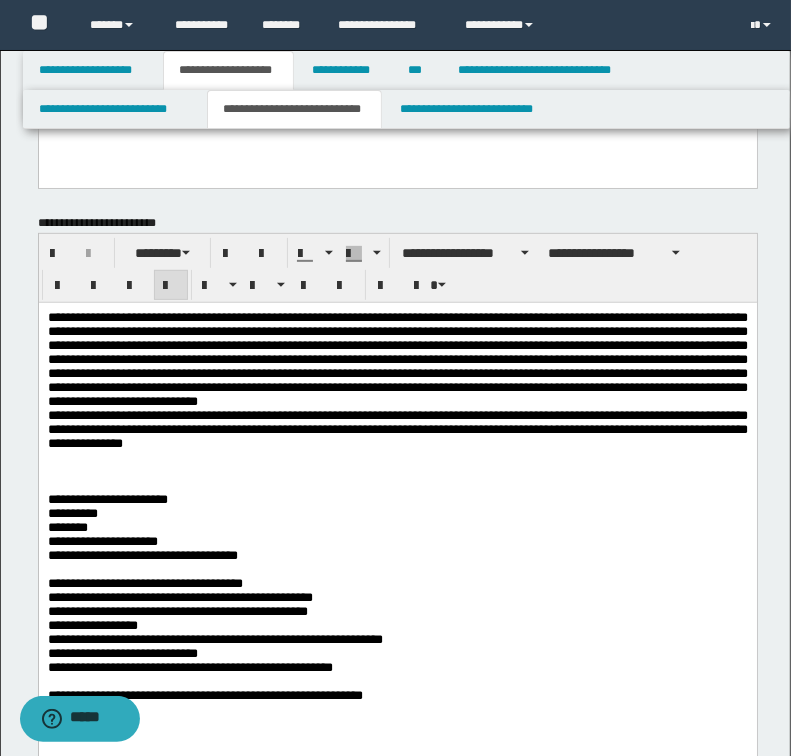 click on "**********" at bounding box center (397, 430) 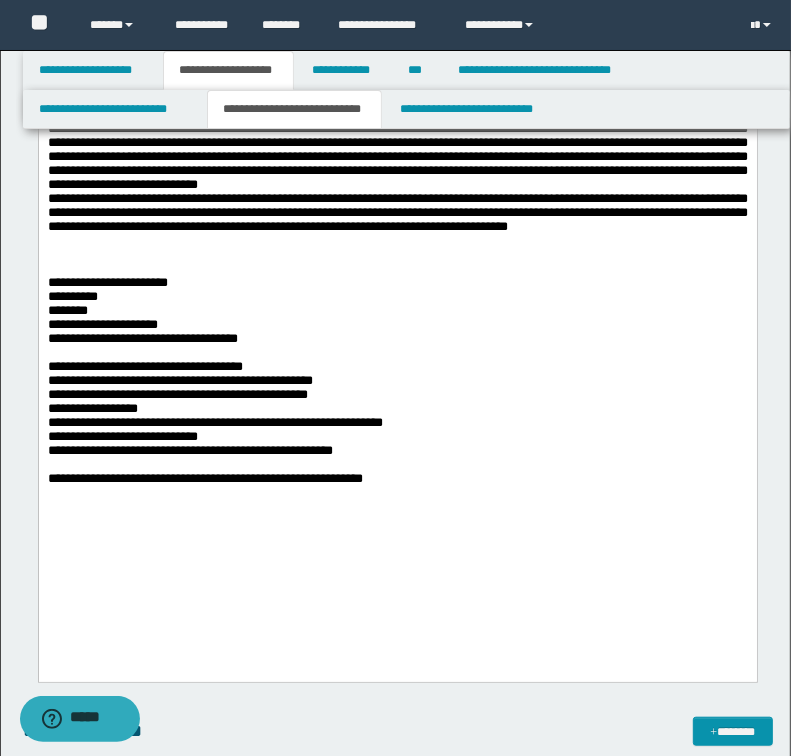 scroll, scrollTop: 560, scrollLeft: 0, axis: vertical 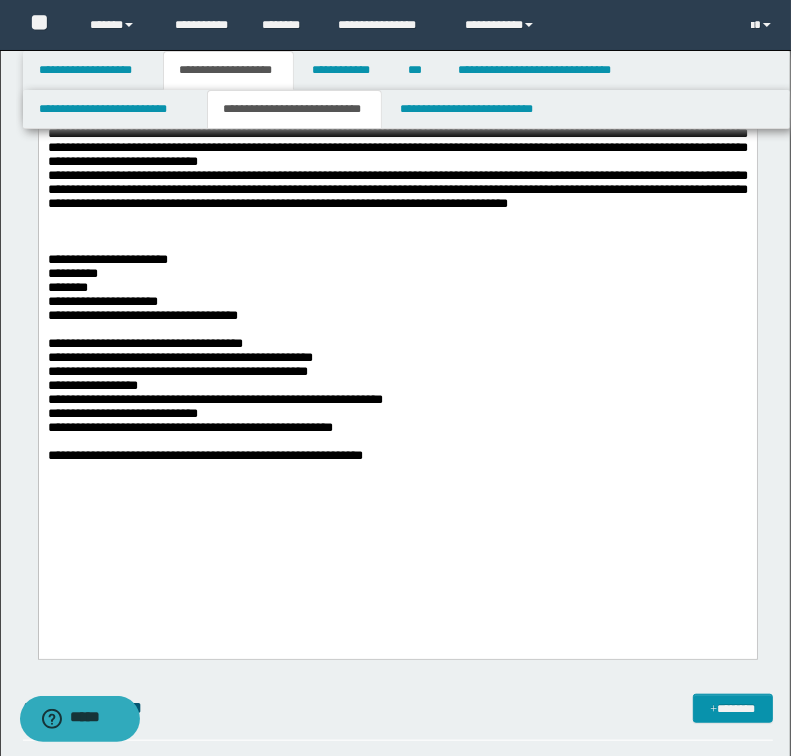 click at bounding box center (397, 232) 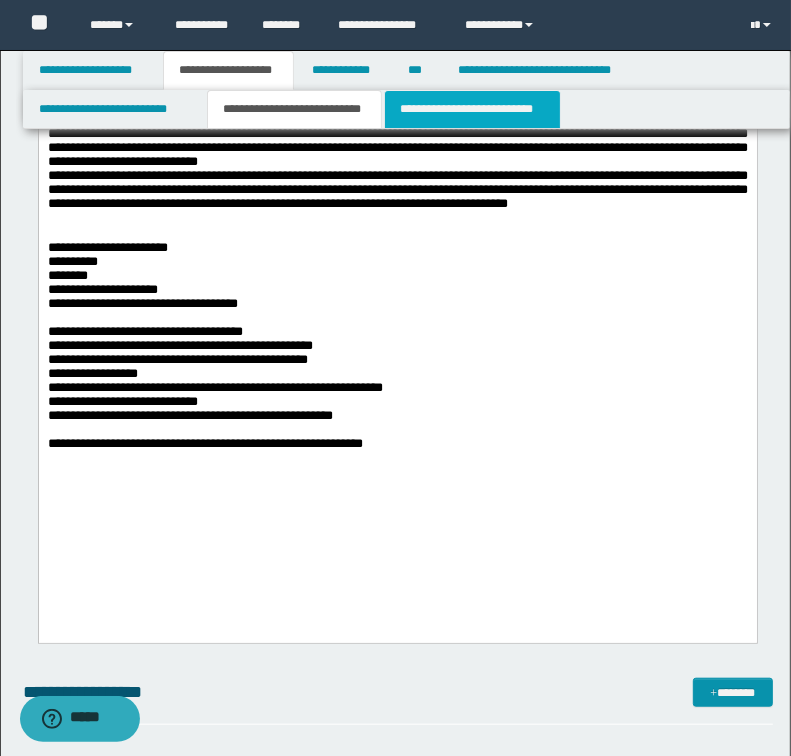 click on "**********" at bounding box center (472, 109) 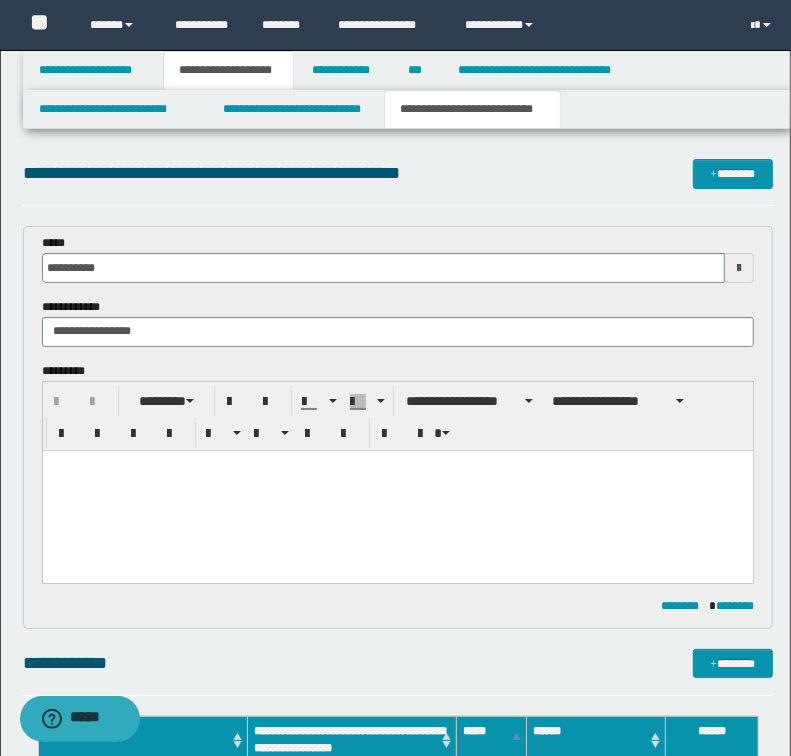 scroll, scrollTop: 0, scrollLeft: 0, axis: both 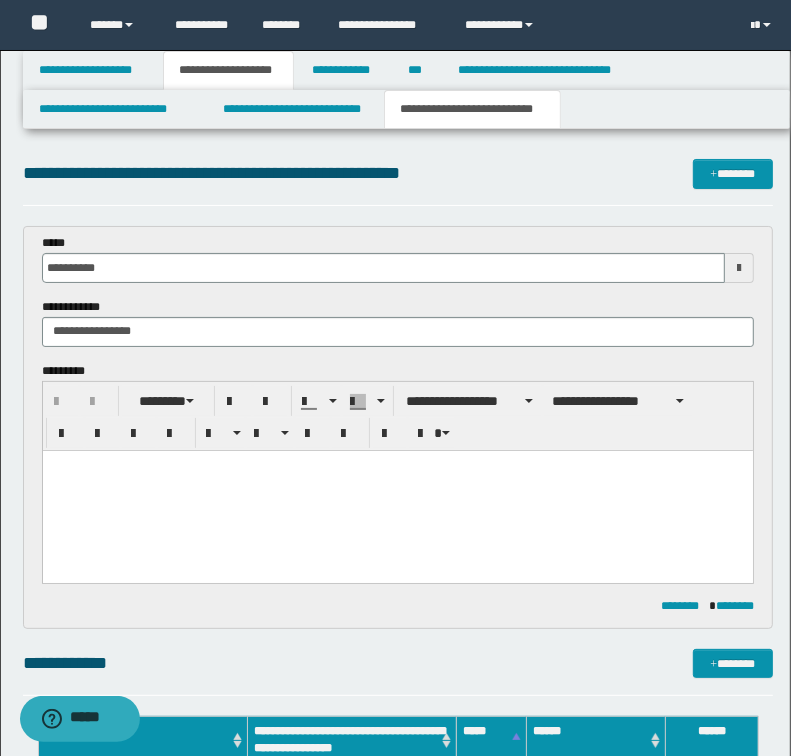 click at bounding box center [397, 465] 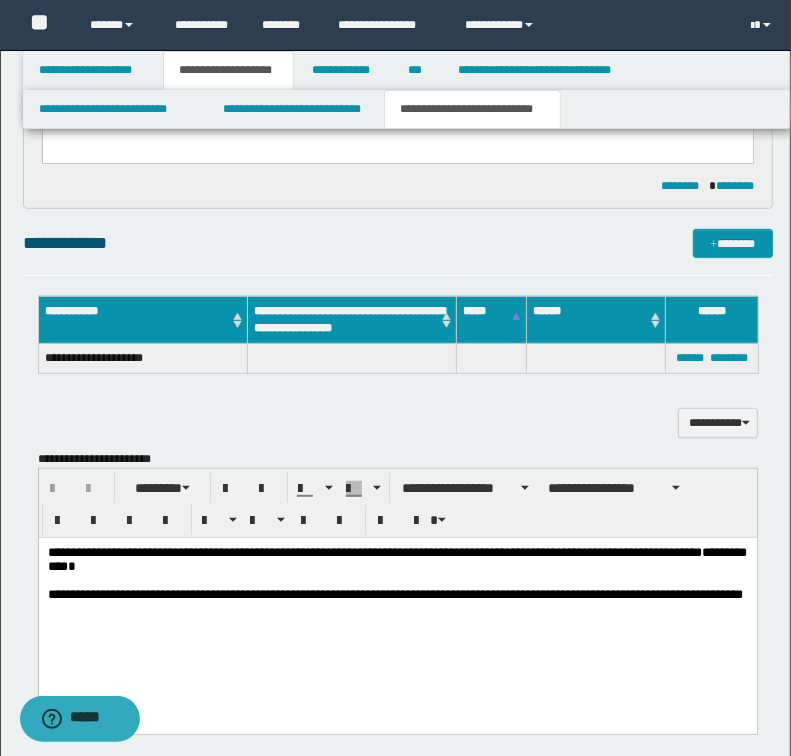 scroll, scrollTop: 320, scrollLeft: 0, axis: vertical 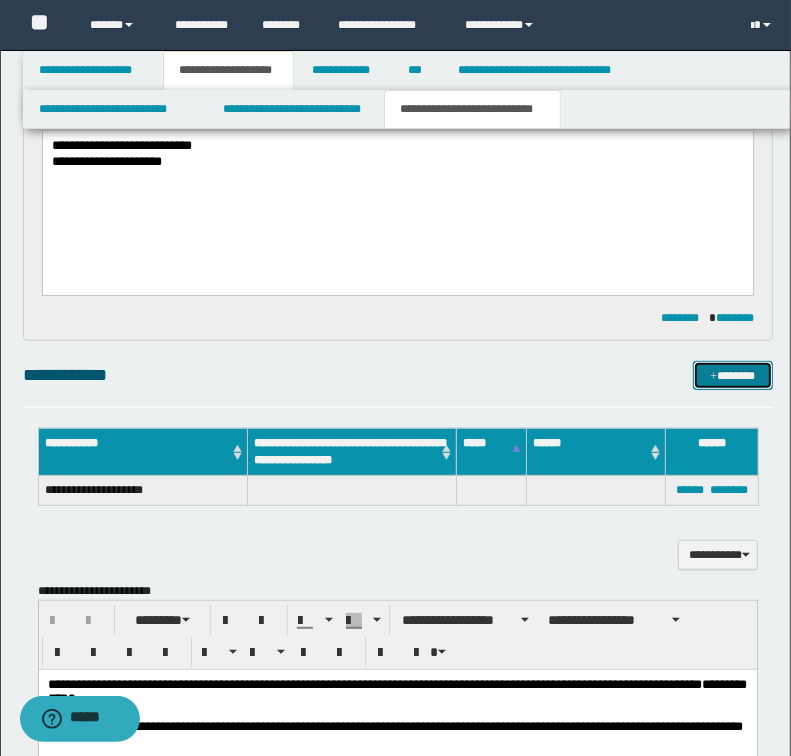 click on "*******" at bounding box center [732, 376] 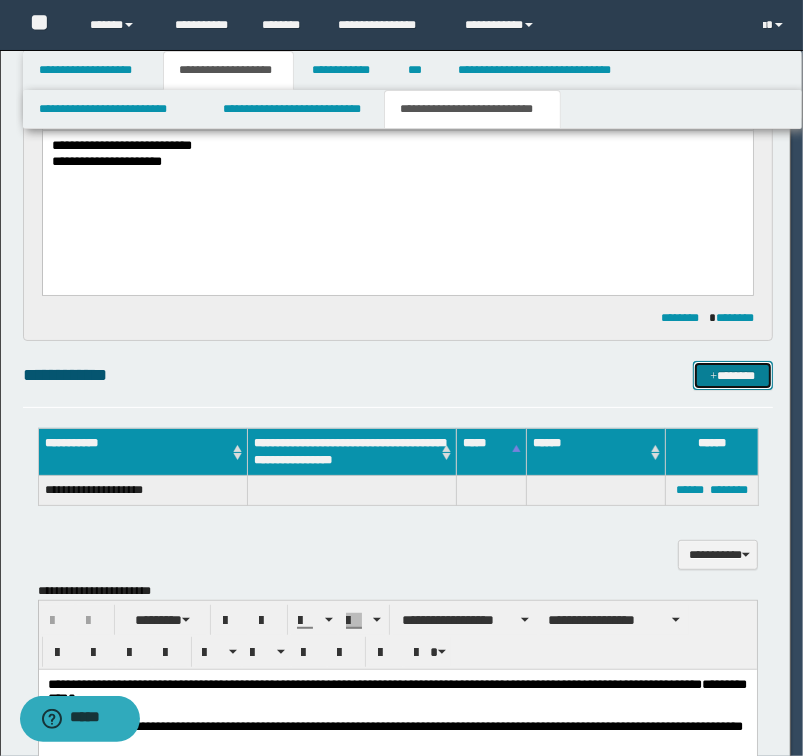 type 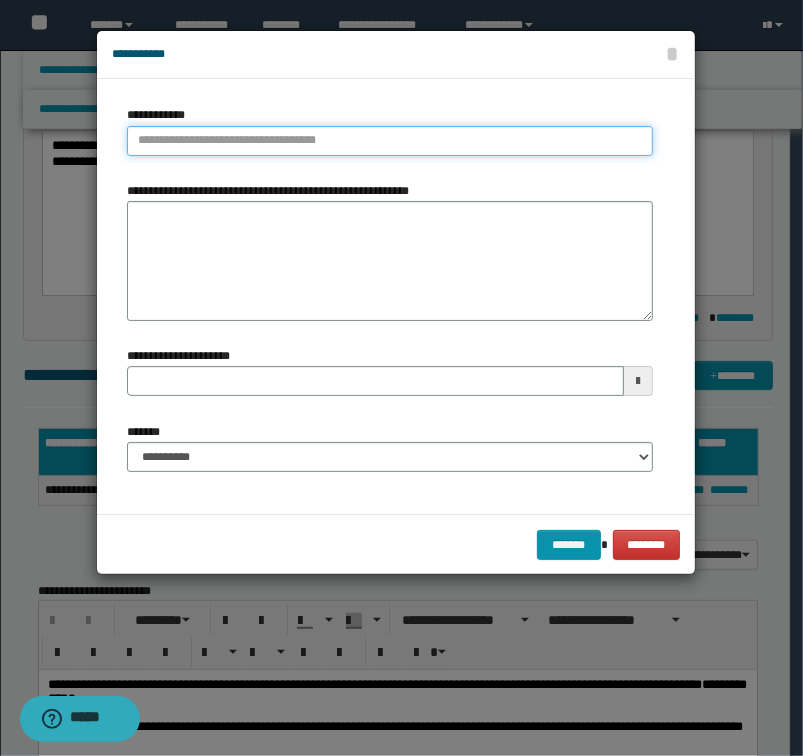 click on "**********" at bounding box center [390, 141] 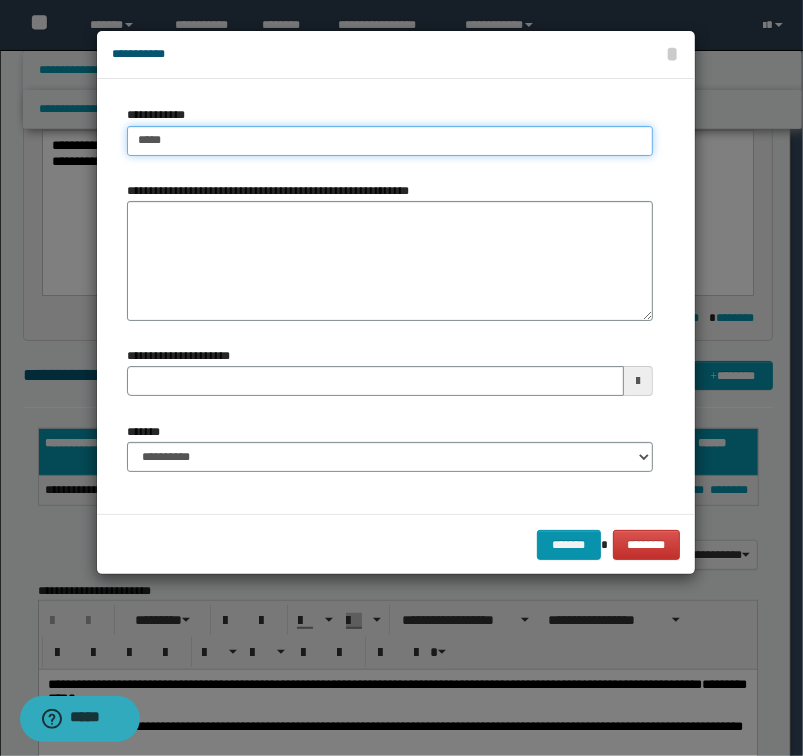 type on "******" 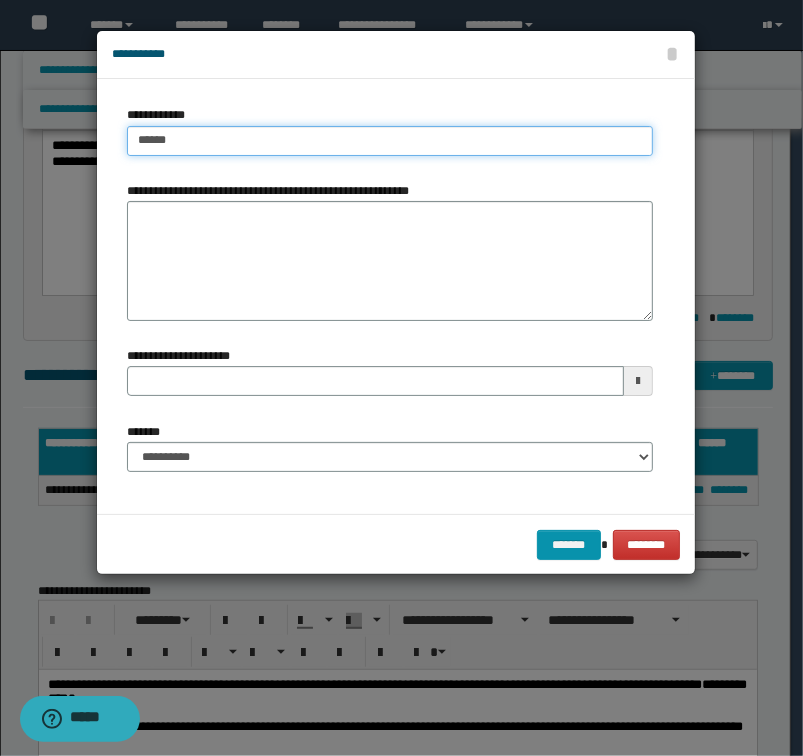 type on "******" 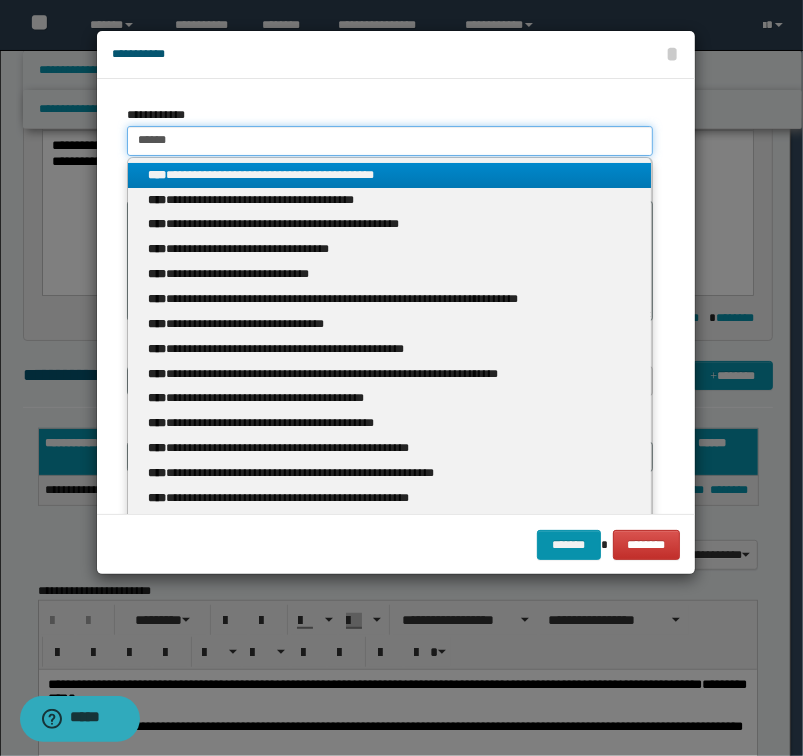 type on "******" 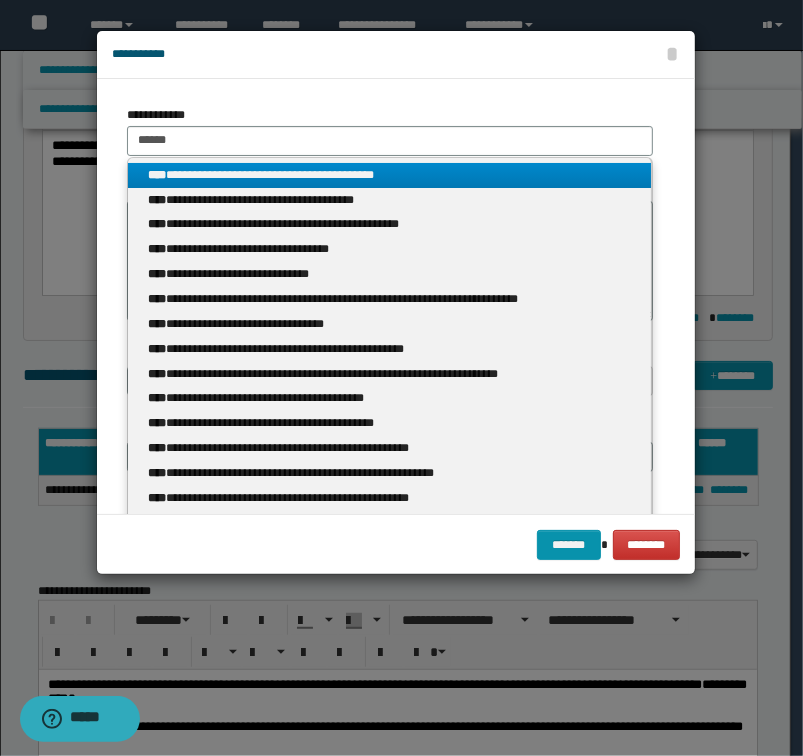 click on "**********" at bounding box center (390, 175) 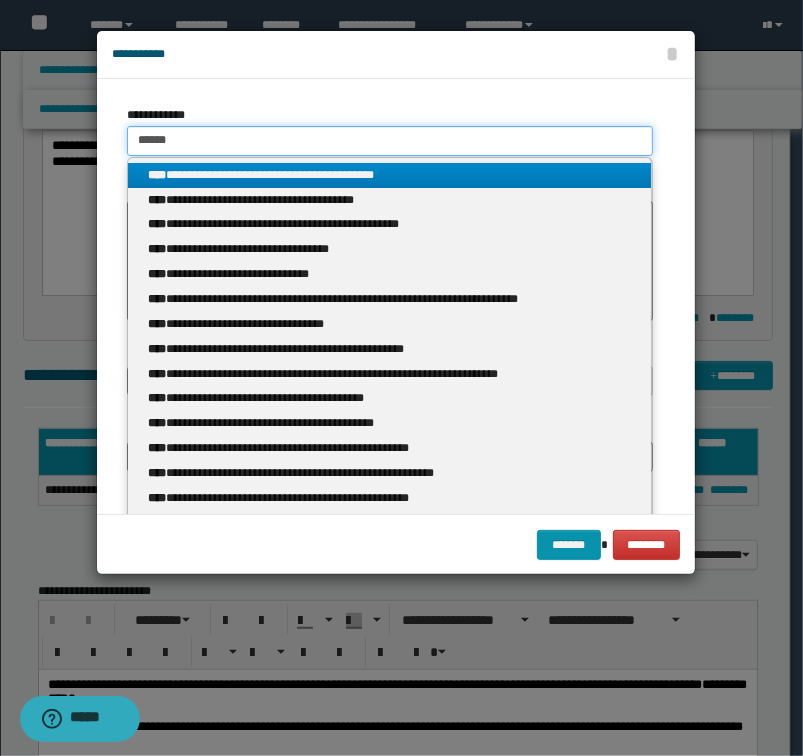 type 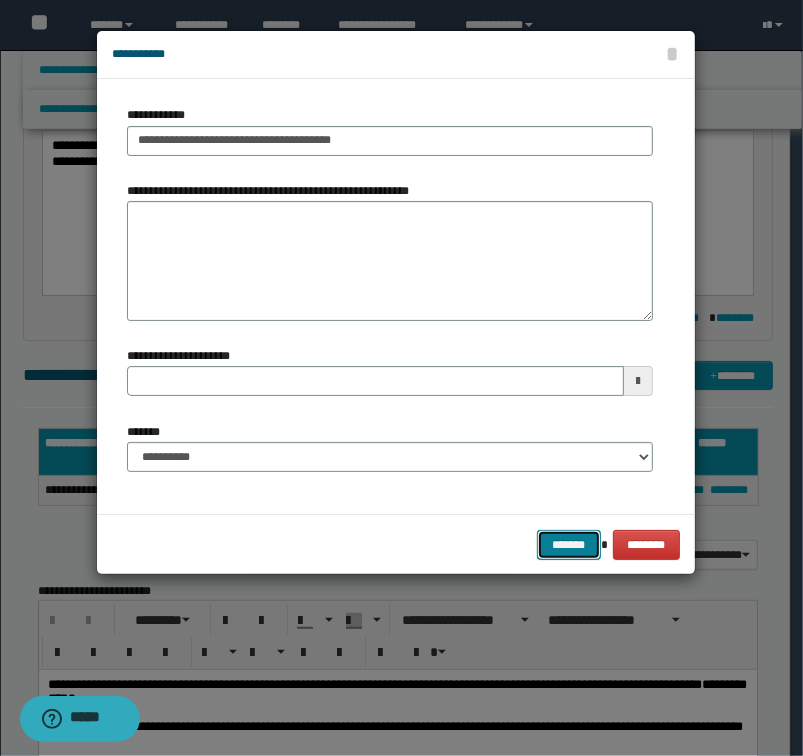 click on "*******" at bounding box center (569, 545) 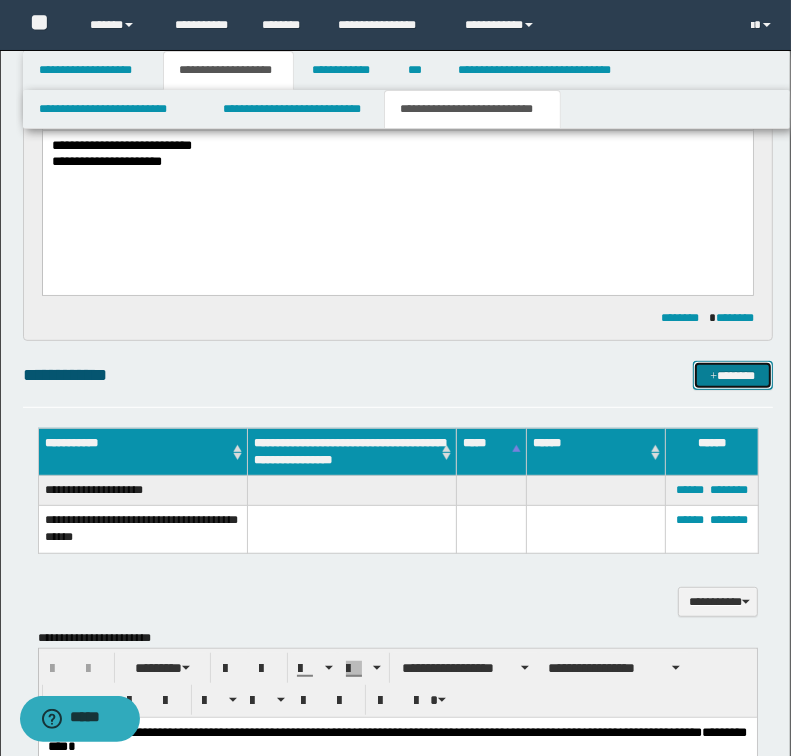 click at bounding box center (713, 377) 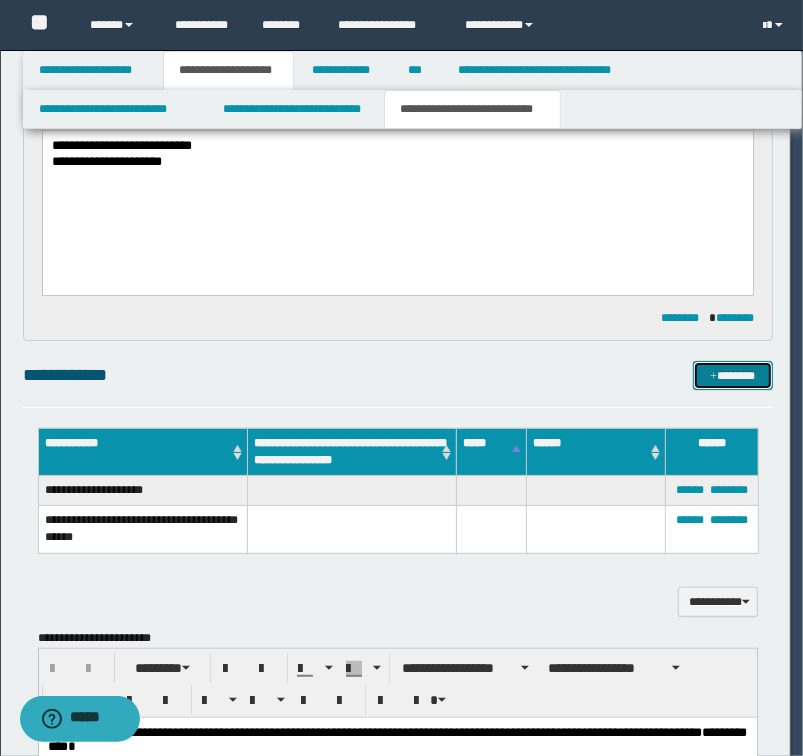 type 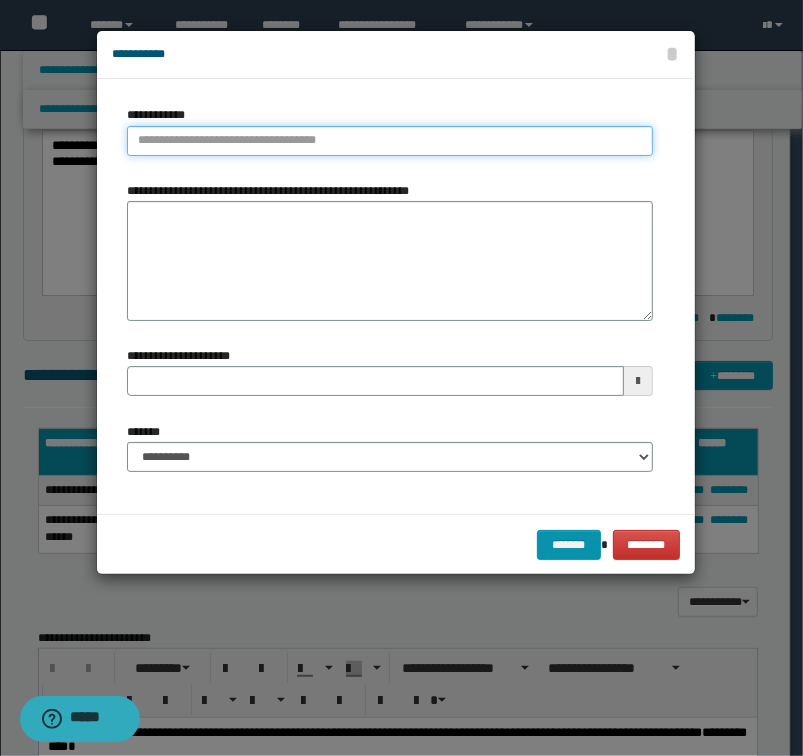 type on "**********" 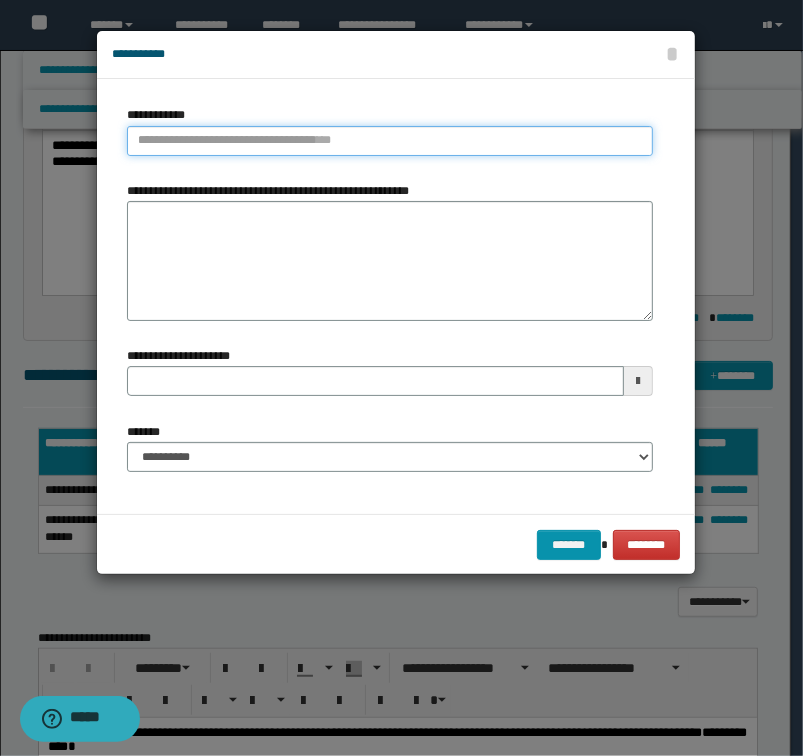 click on "**********" at bounding box center [390, 141] 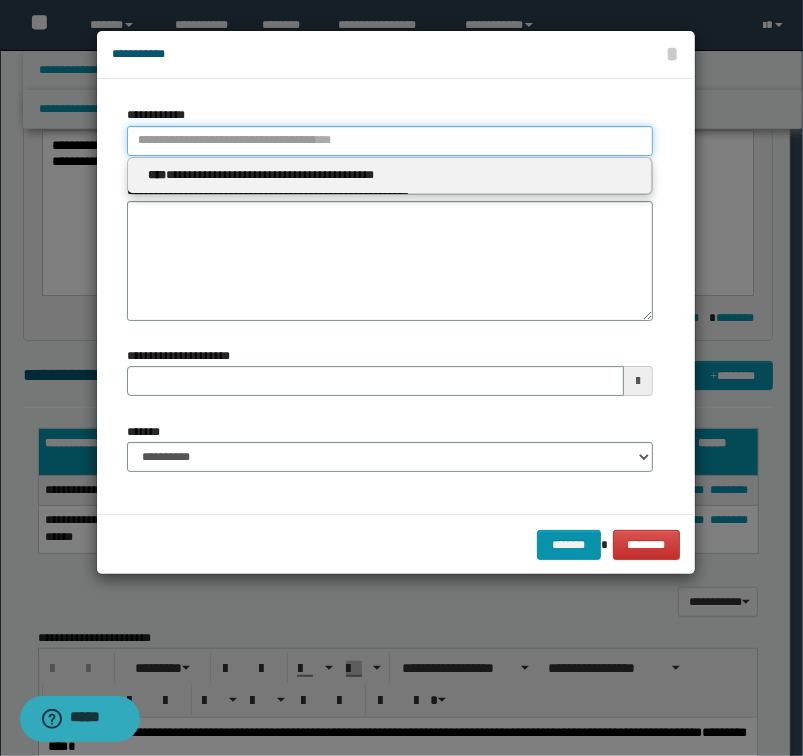 type 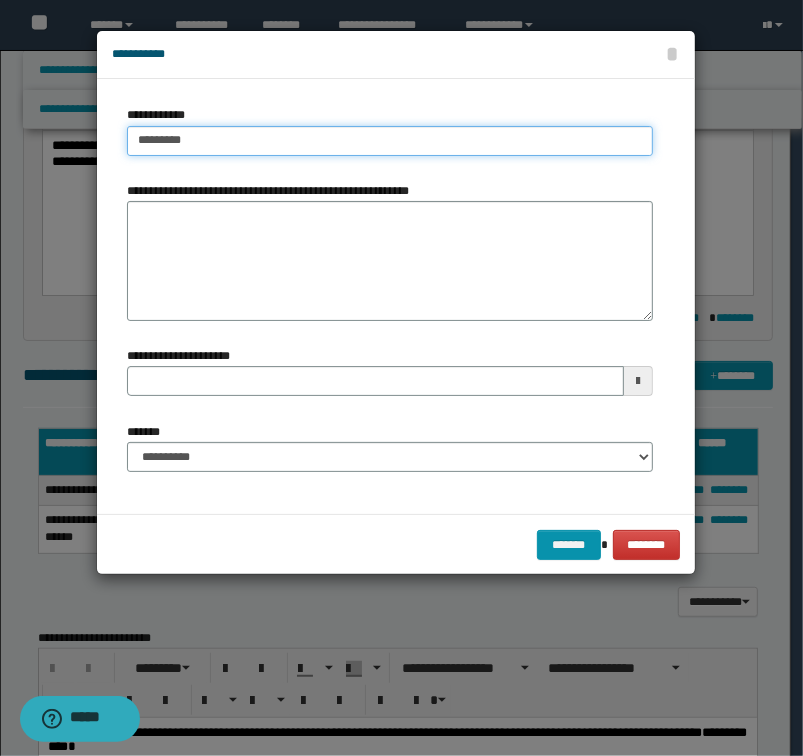 type on "**********" 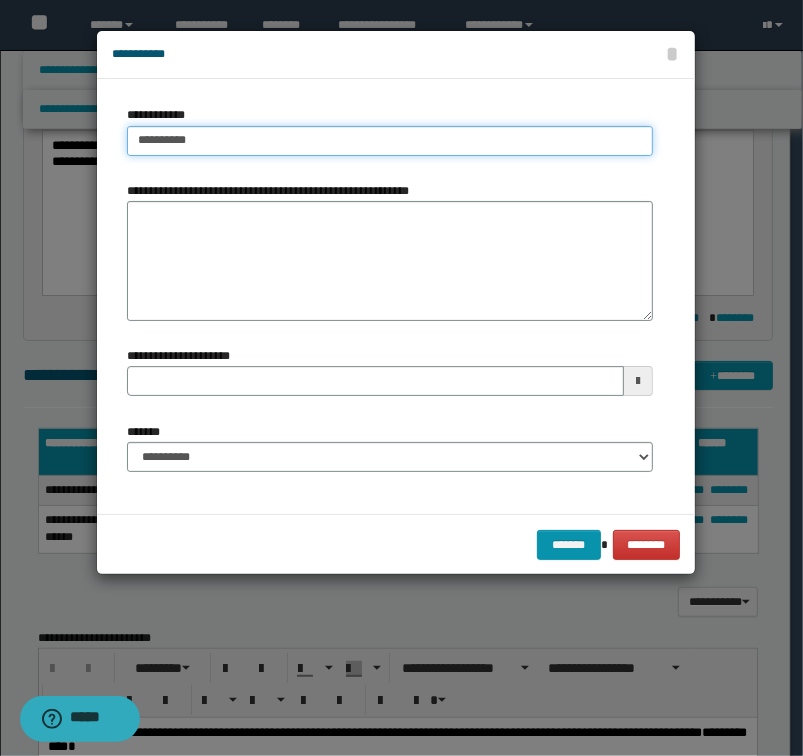 type on "**********" 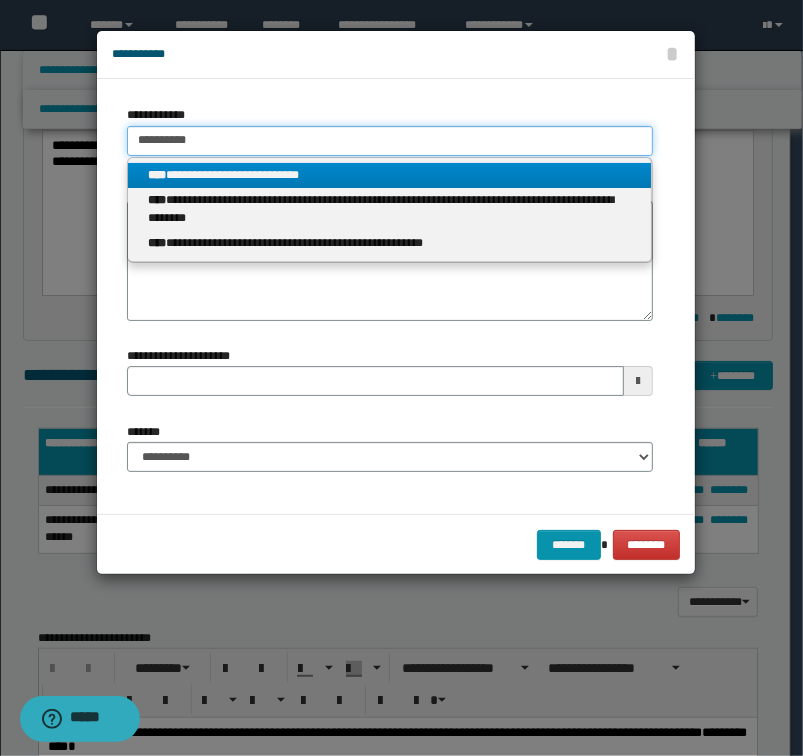type on "**********" 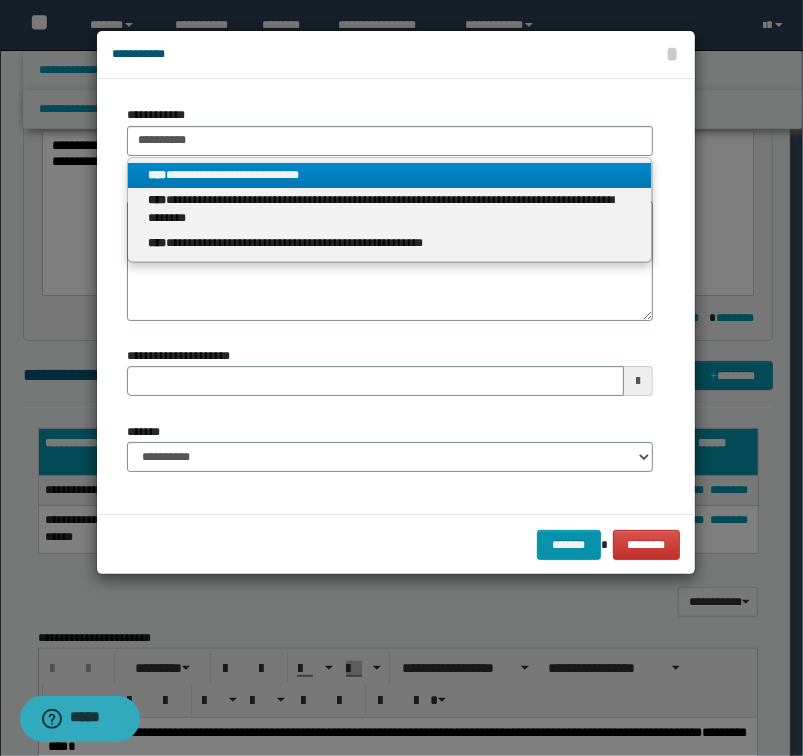 click on "**********" at bounding box center (390, 175) 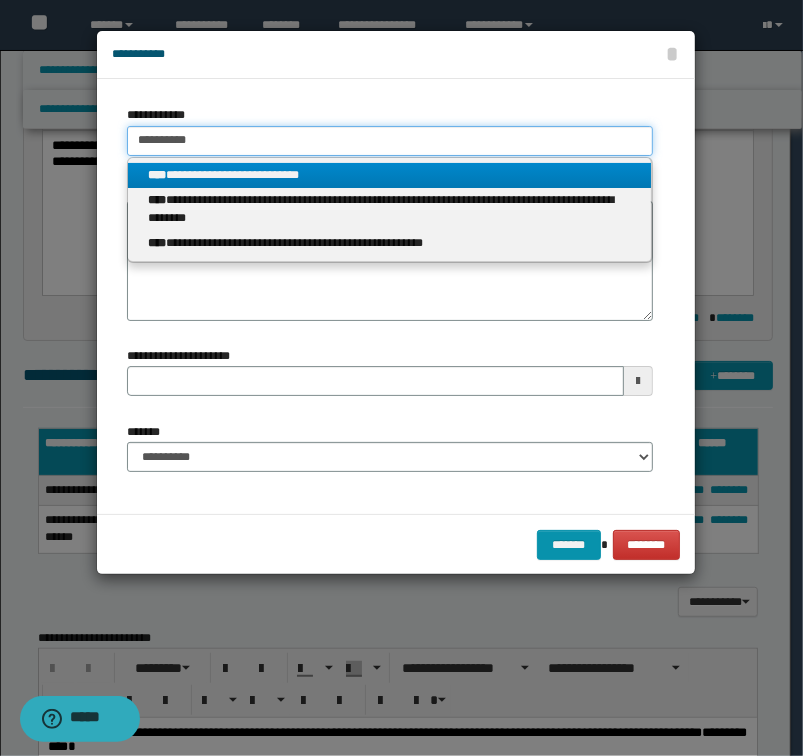 type 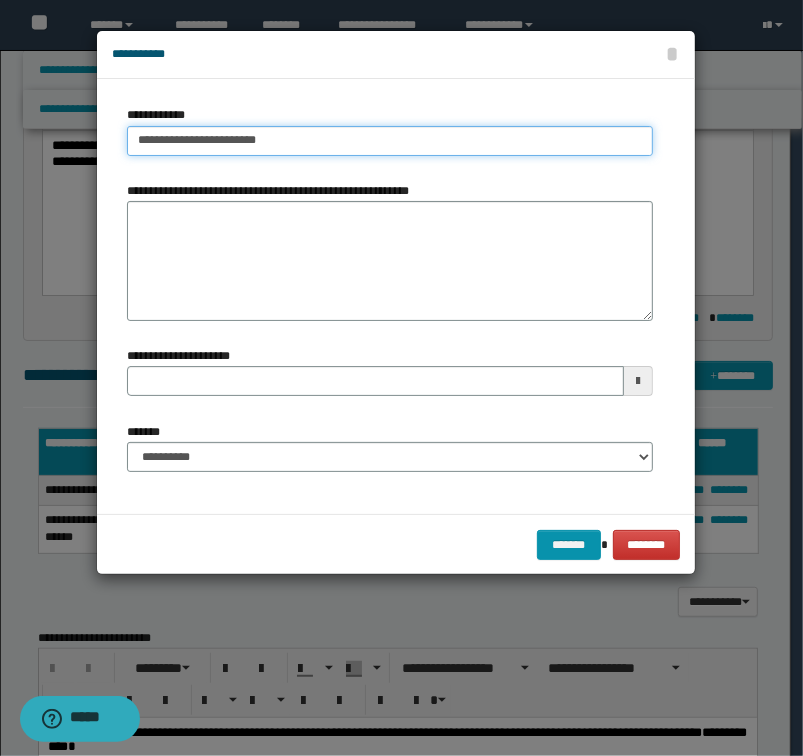 type 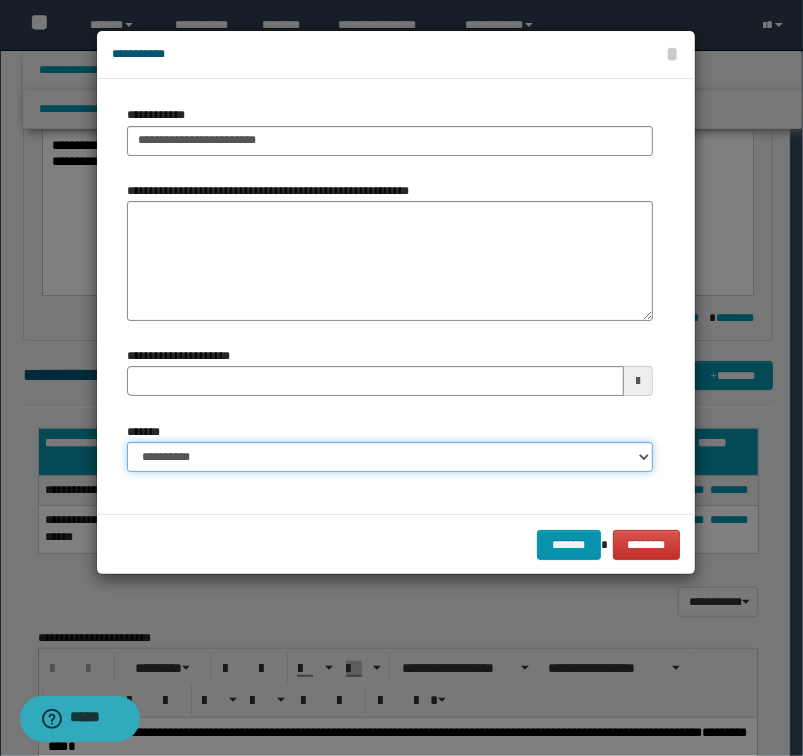 click on "**********" at bounding box center [390, 457] 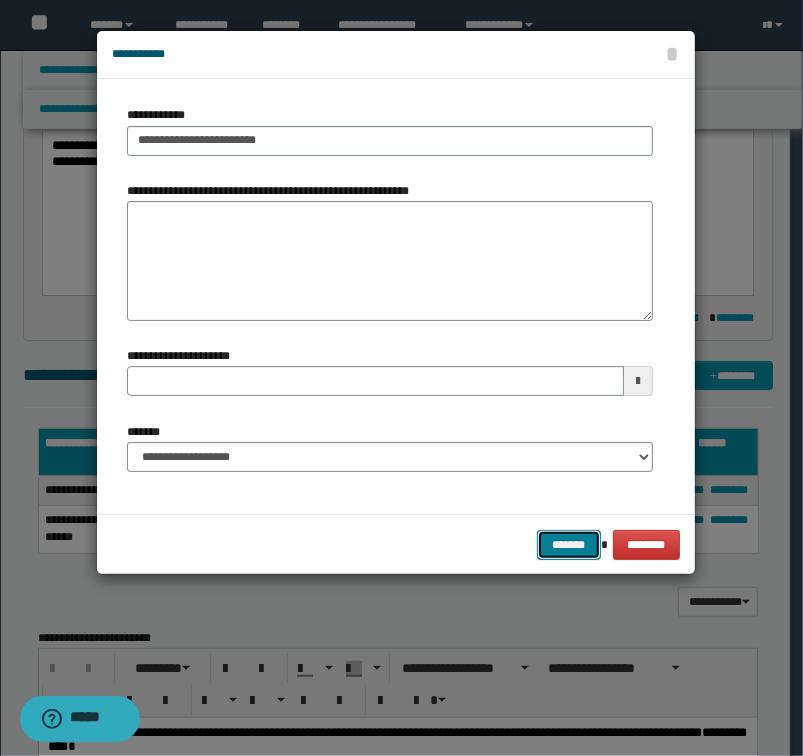 click on "*******" at bounding box center (569, 545) 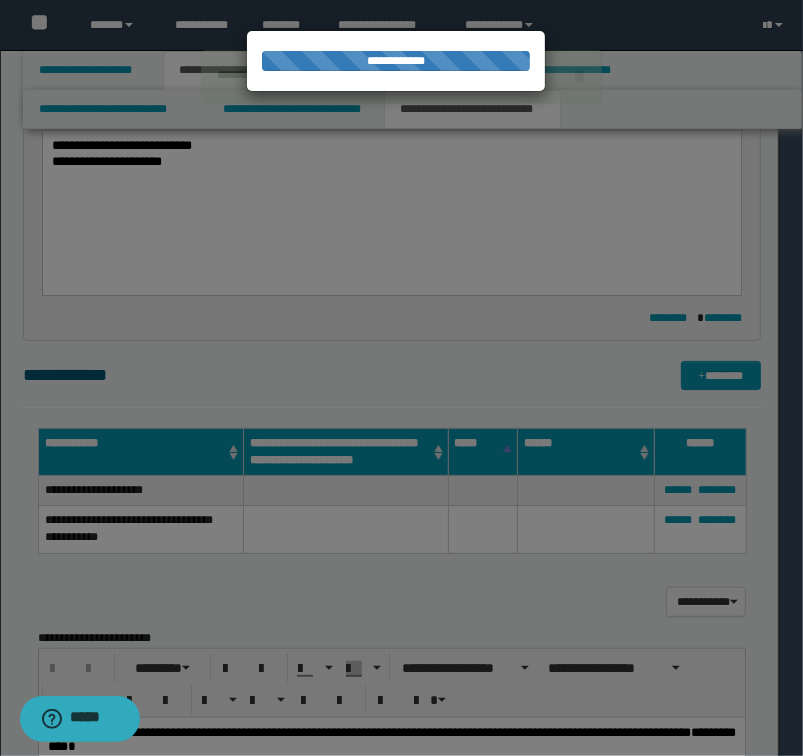 type 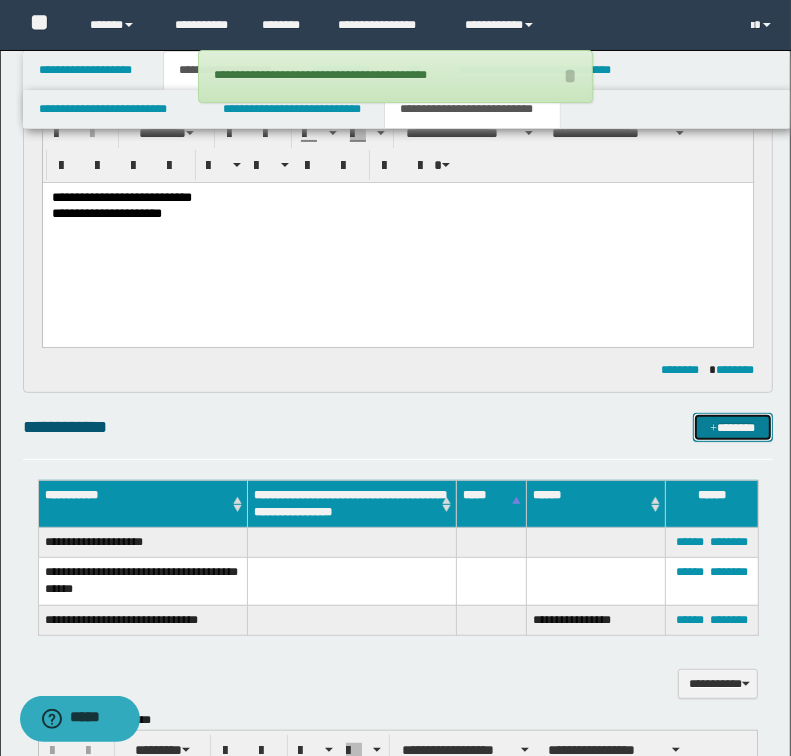 scroll, scrollTop: 240, scrollLeft: 0, axis: vertical 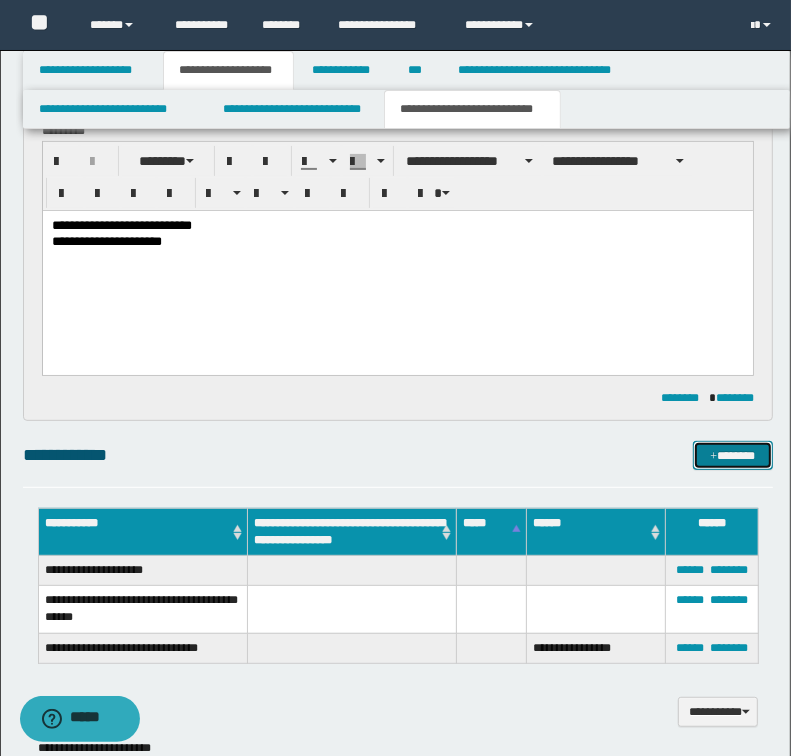 click on "*******" at bounding box center (732, 456) 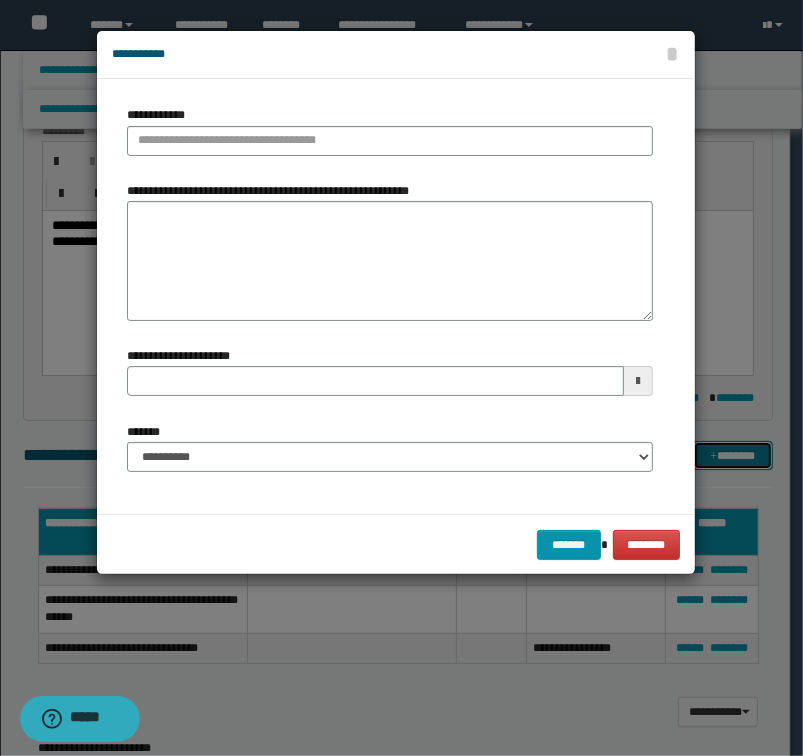 type 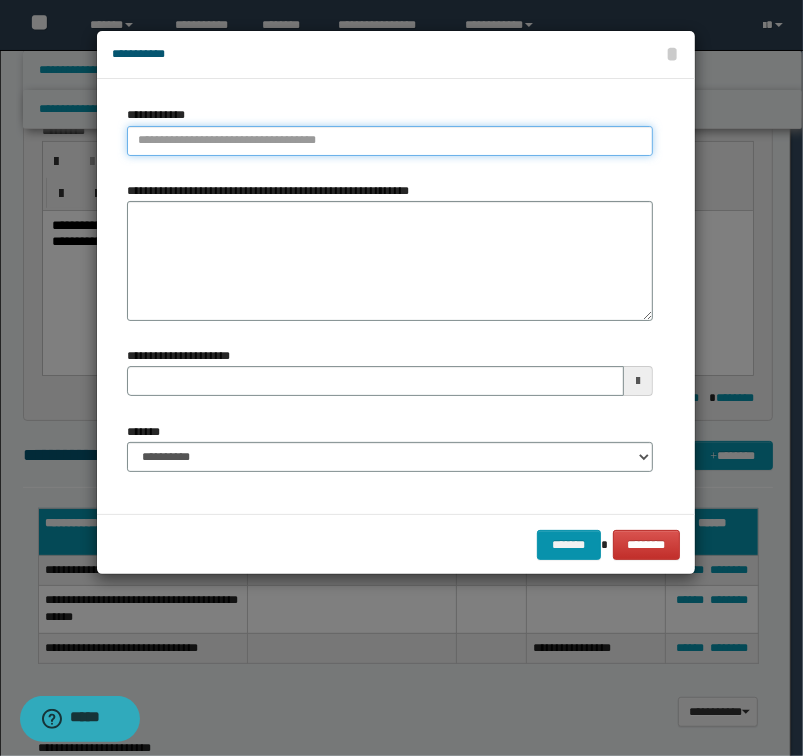 type on "**********" 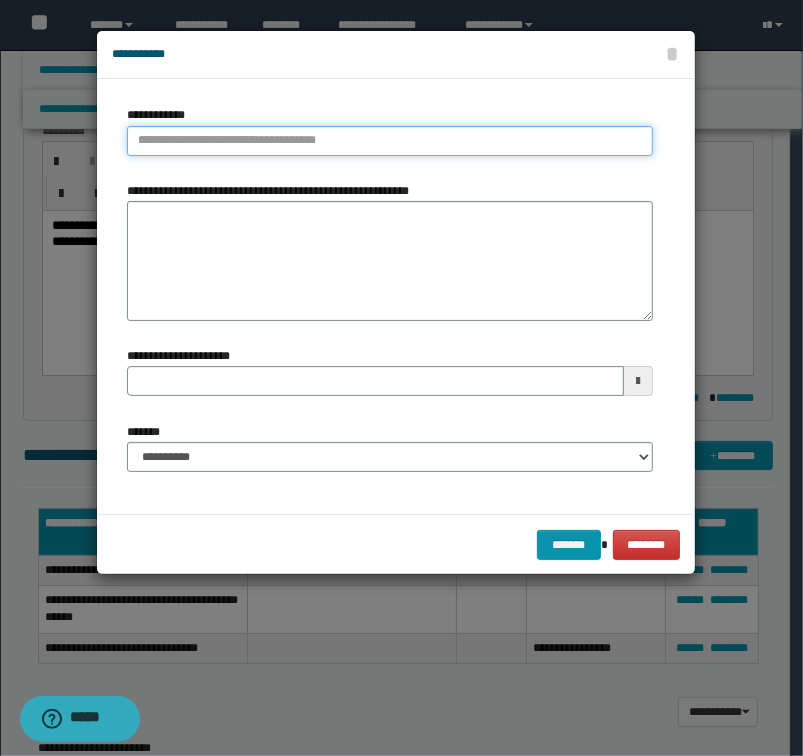 click on "**********" at bounding box center (390, 141) 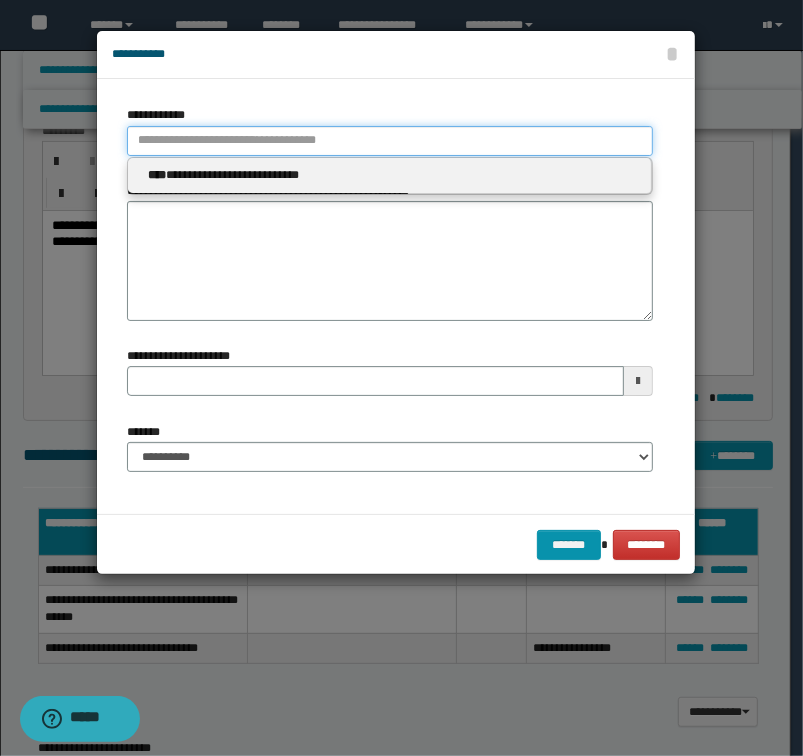 type 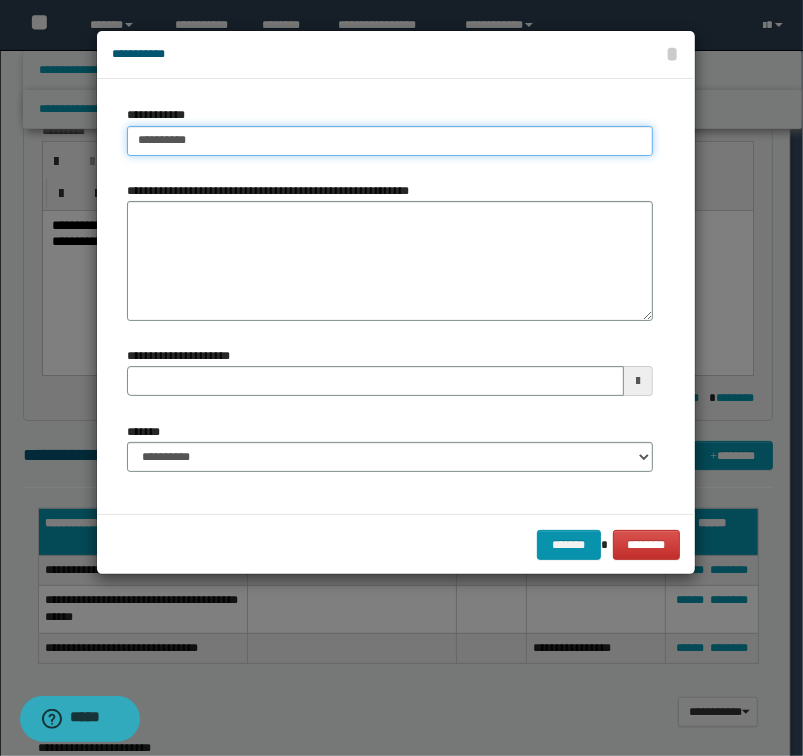type on "**********" 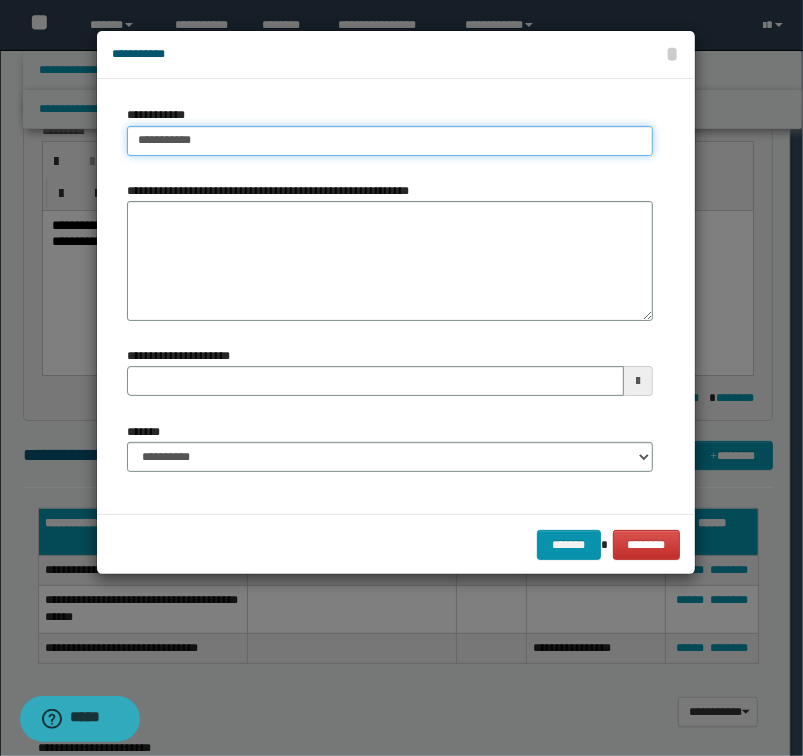 type on "**********" 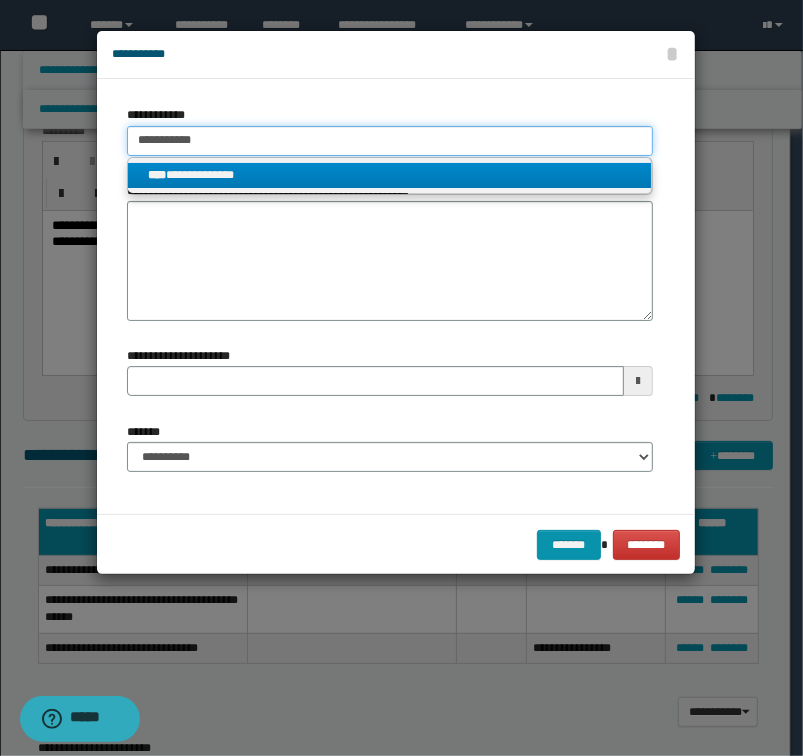 drag, startPoint x: 212, startPoint y: 142, endPoint x: -53, endPoint y: 136, distance: 265.0679 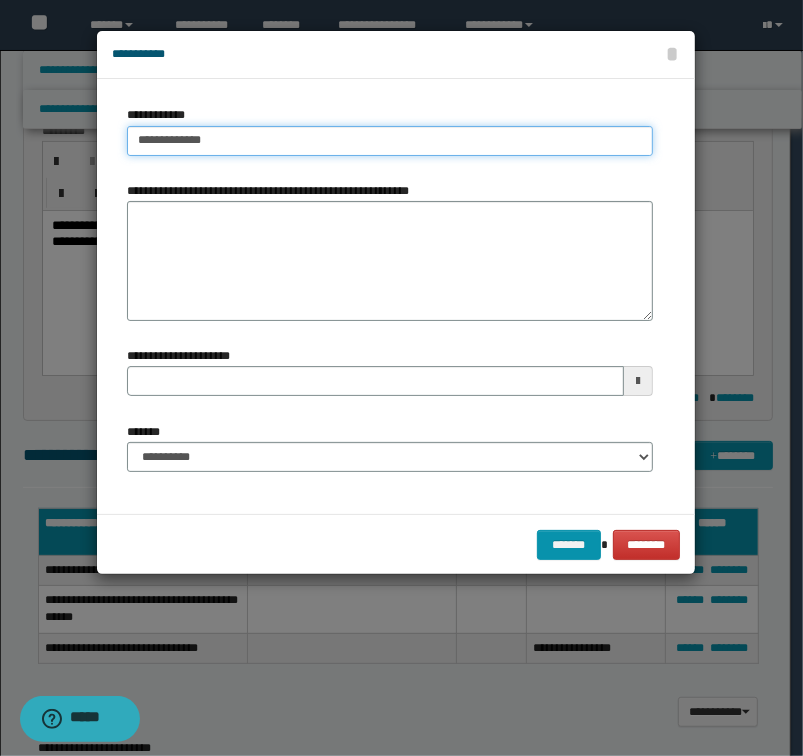 type on "**********" 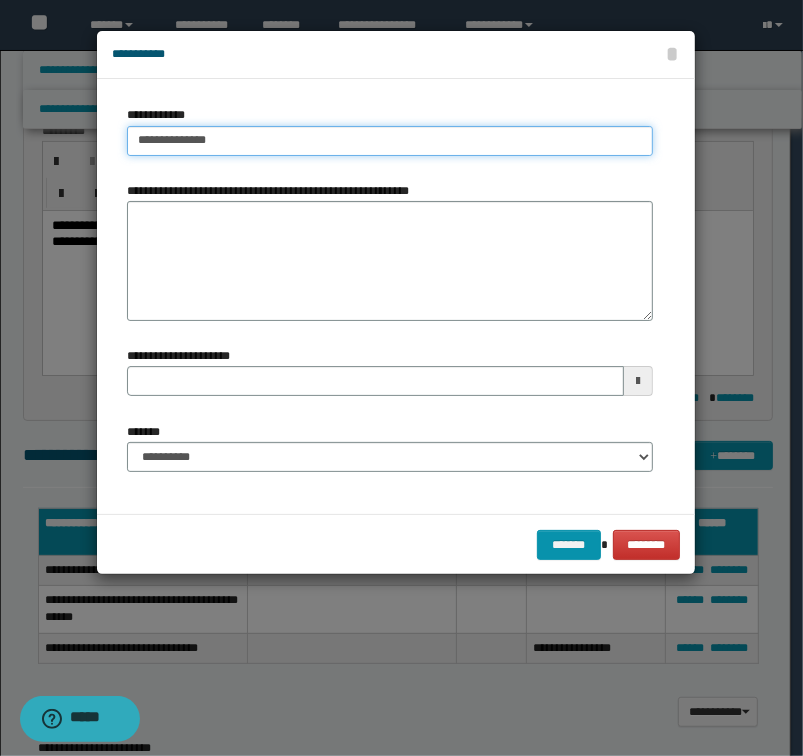 type on "**********" 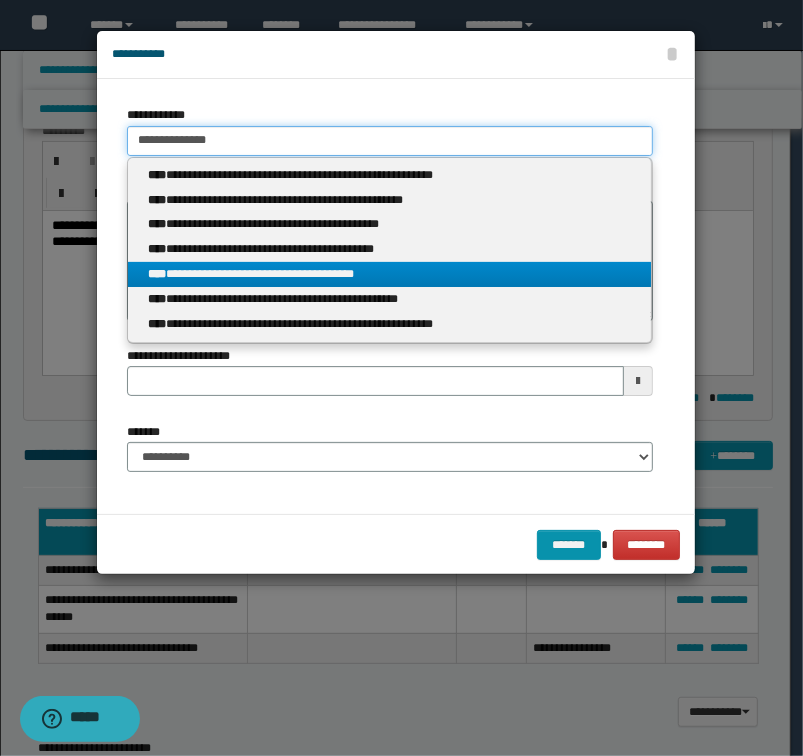 type on "**********" 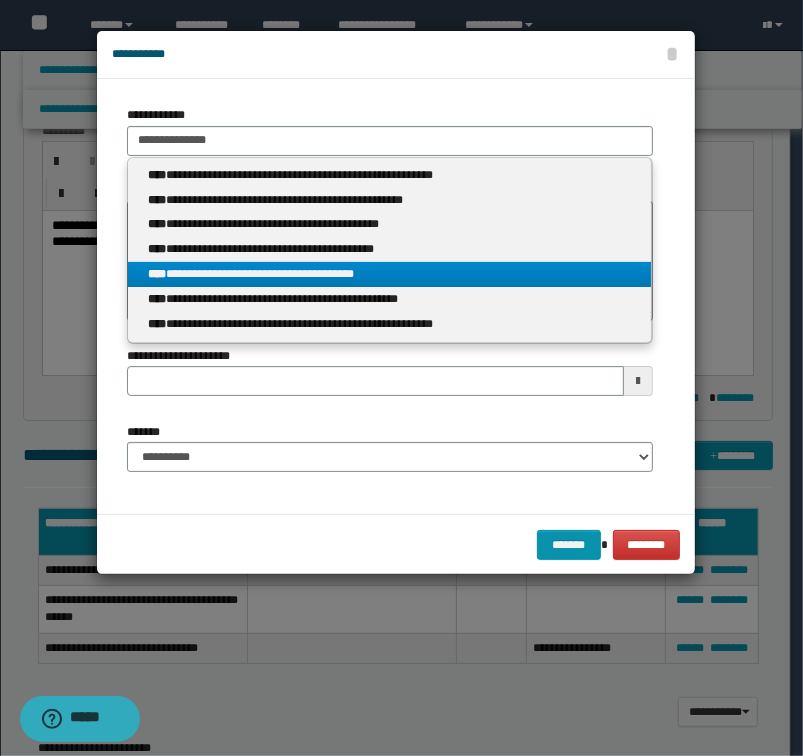 click on "**********" at bounding box center (390, 274) 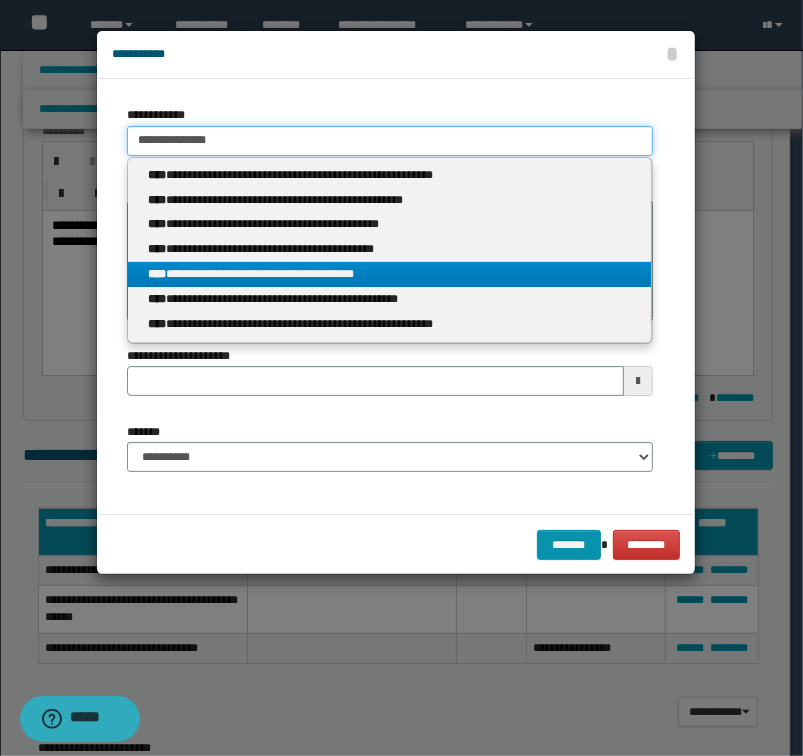 type 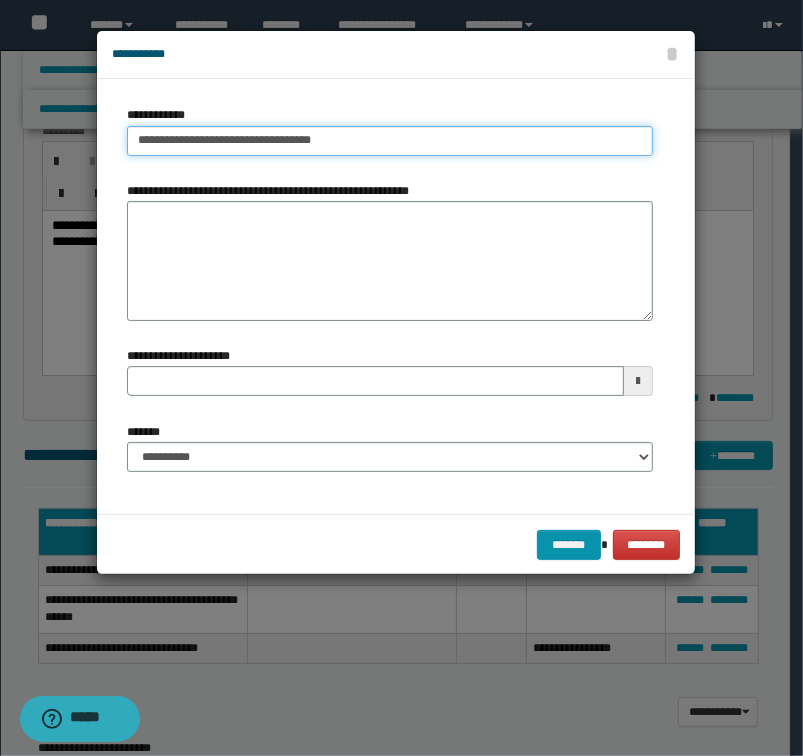 type 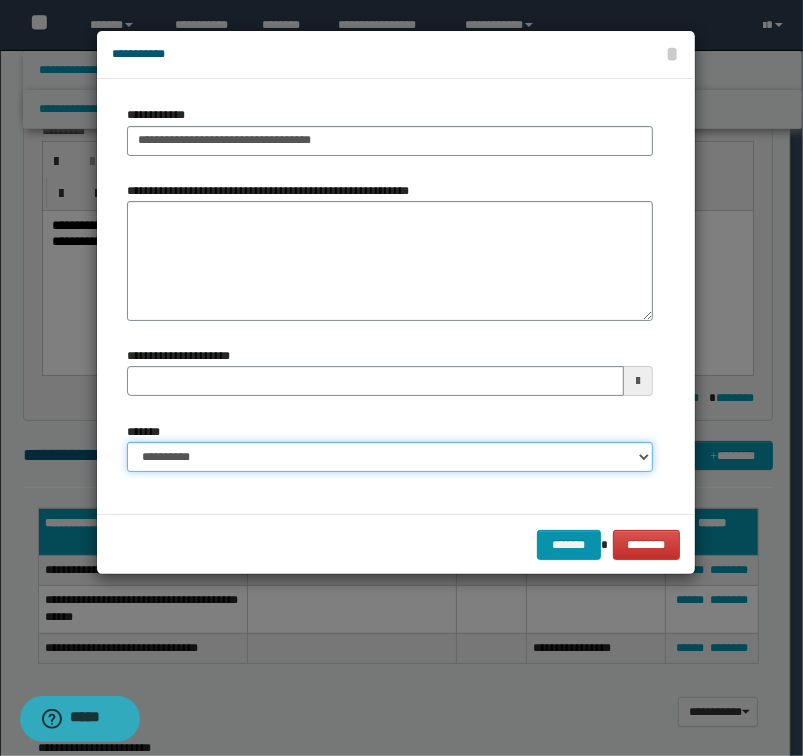 click on "**********" at bounding box center [390, 457] 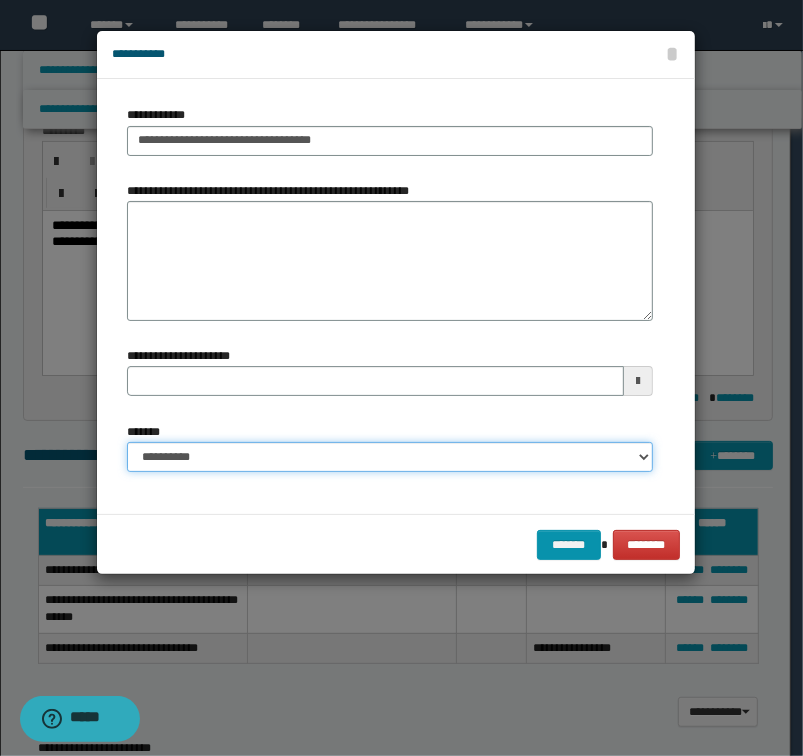select on "*" 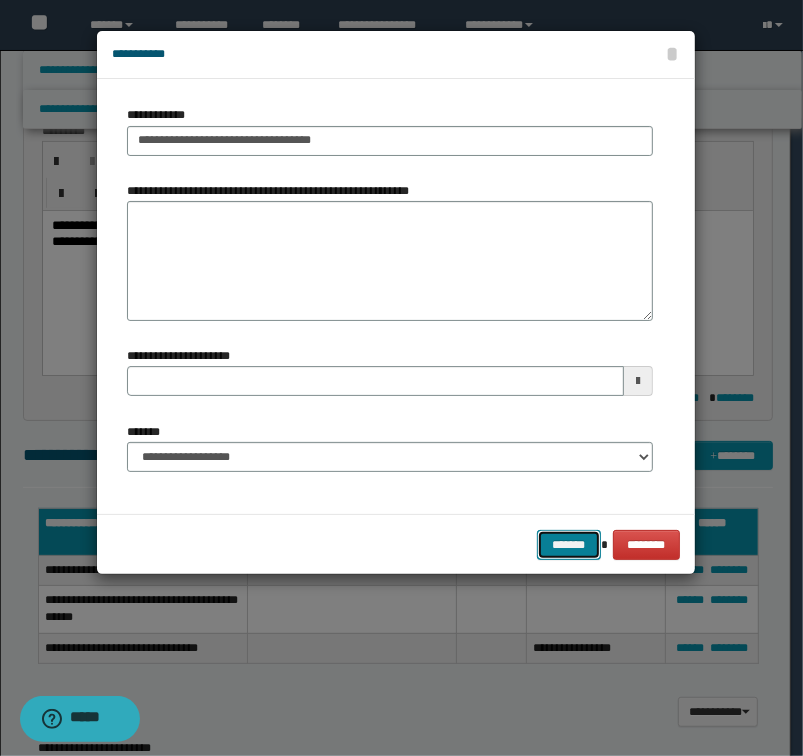 click on "*******" at bounding box center (569, 545) 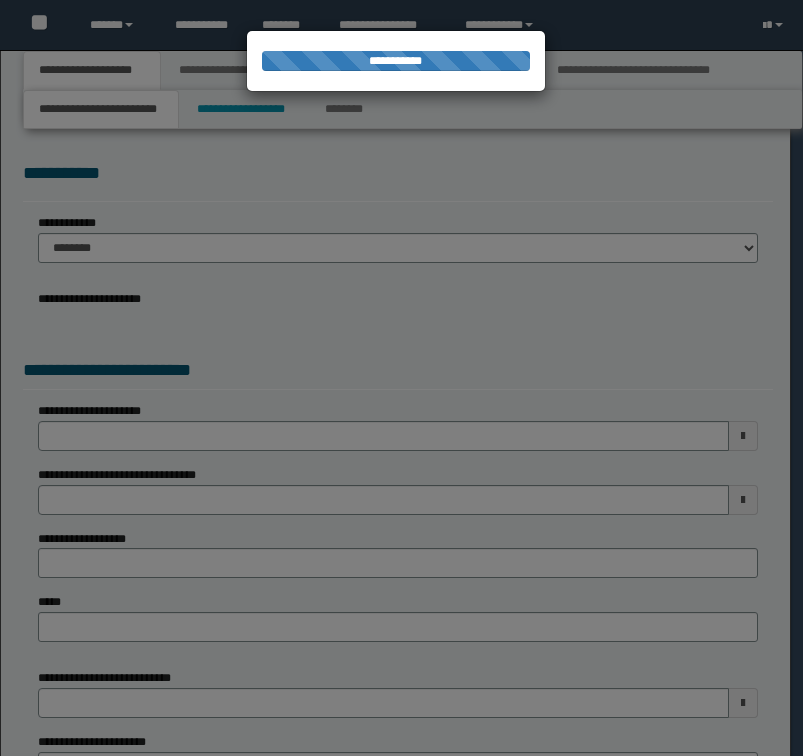 scroll, scrollTop: 0, scrollLeft: 0, axis: both 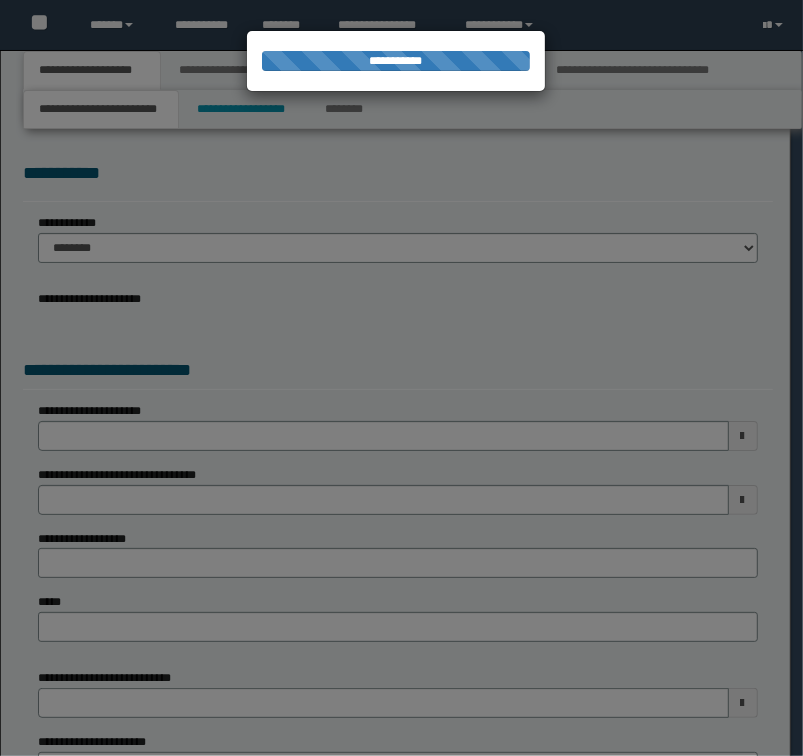 select on "*" 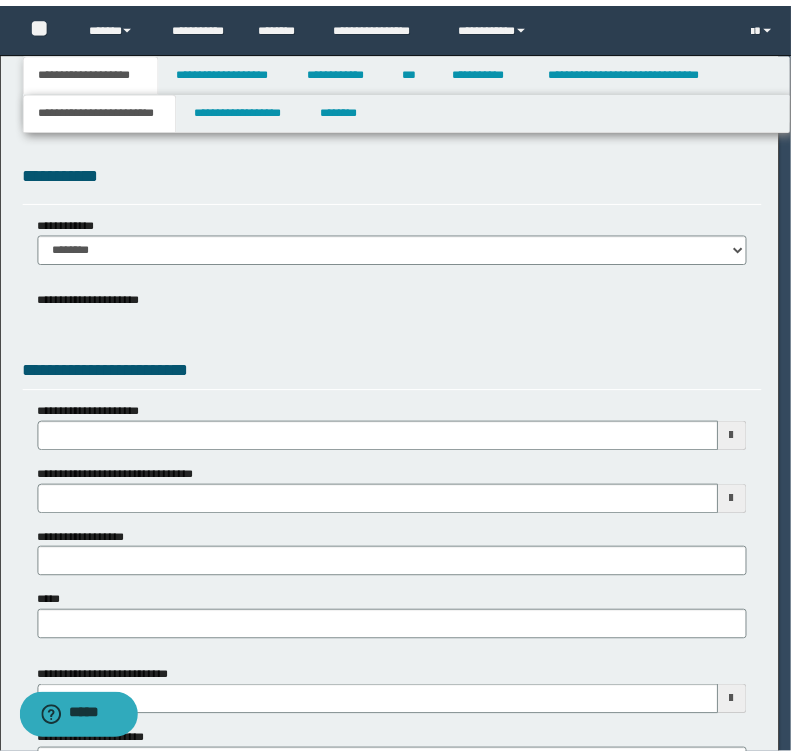 scroll, scrollTop: 0, scrollLeft: 0, axis: both 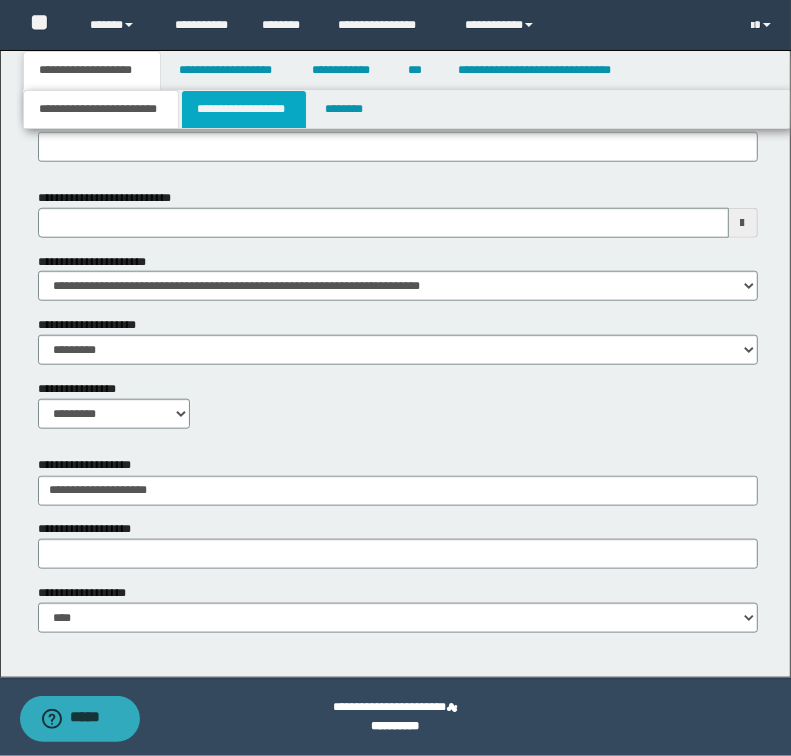 click on "**********" at bounding box center (244, 109) 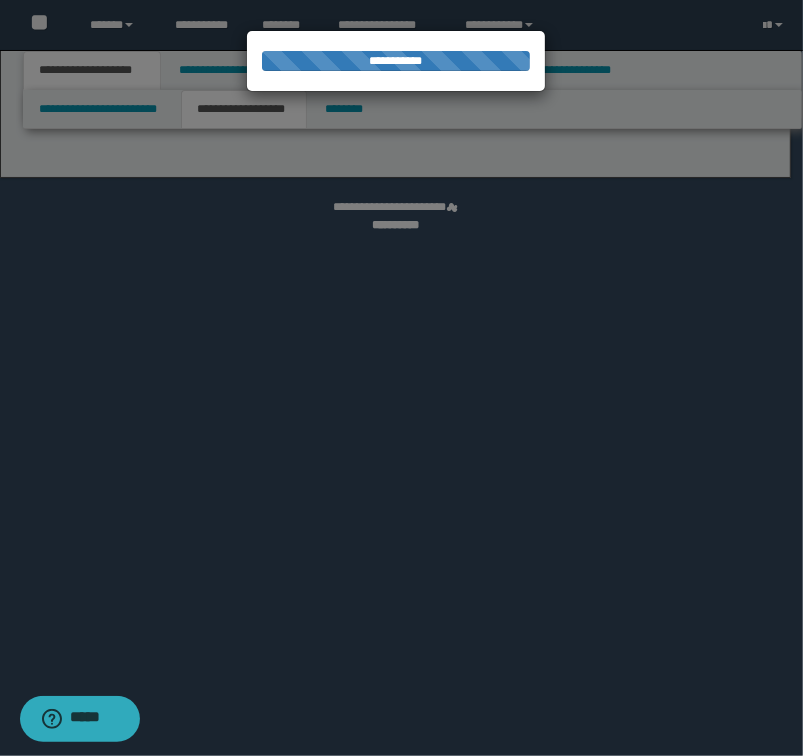 select on "*" 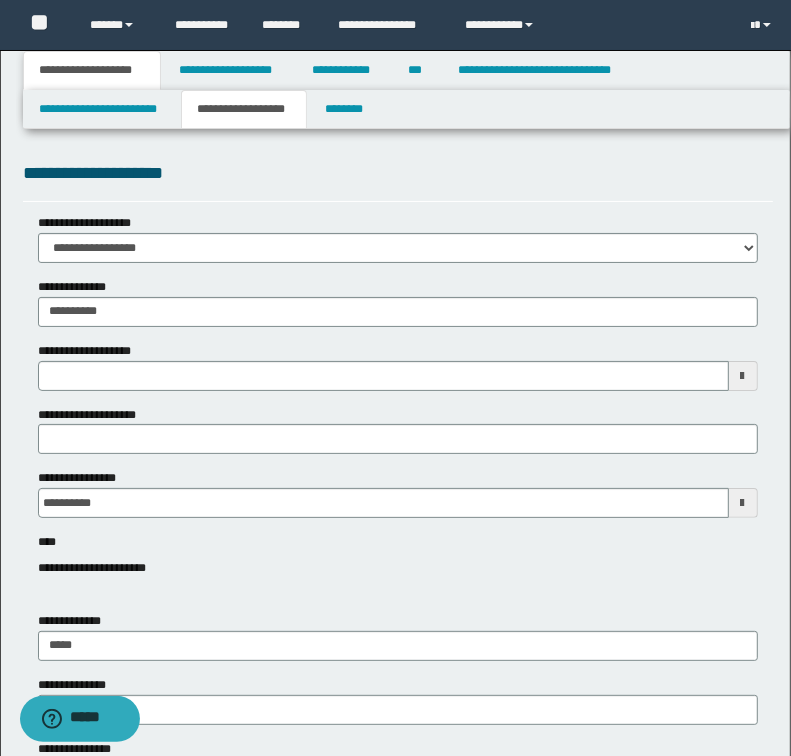 type 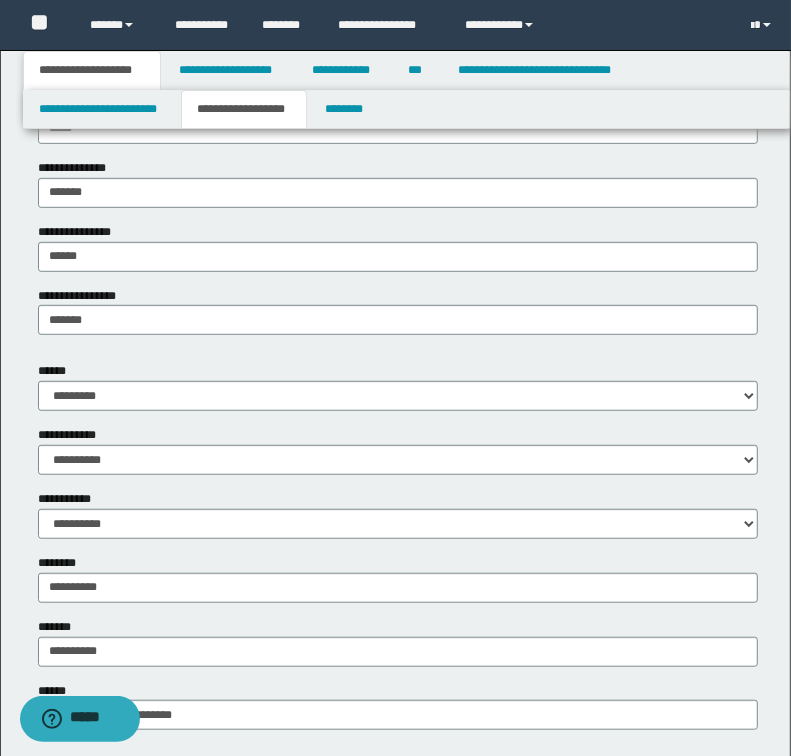 scroll, scrollTop: 560, scrollLeft: 0, axis: vertical 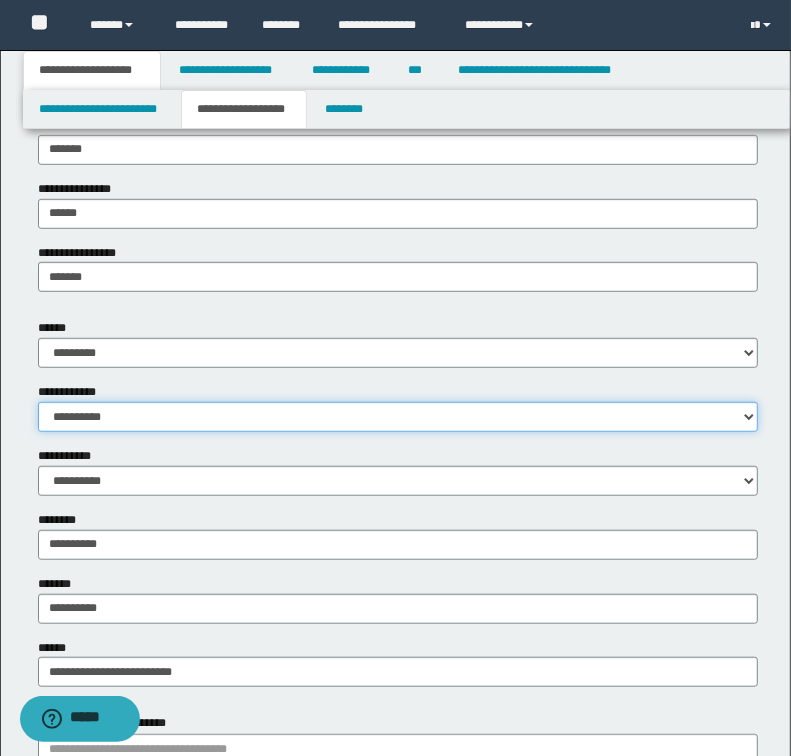 click on "**********" at bounding box center [398, 417] 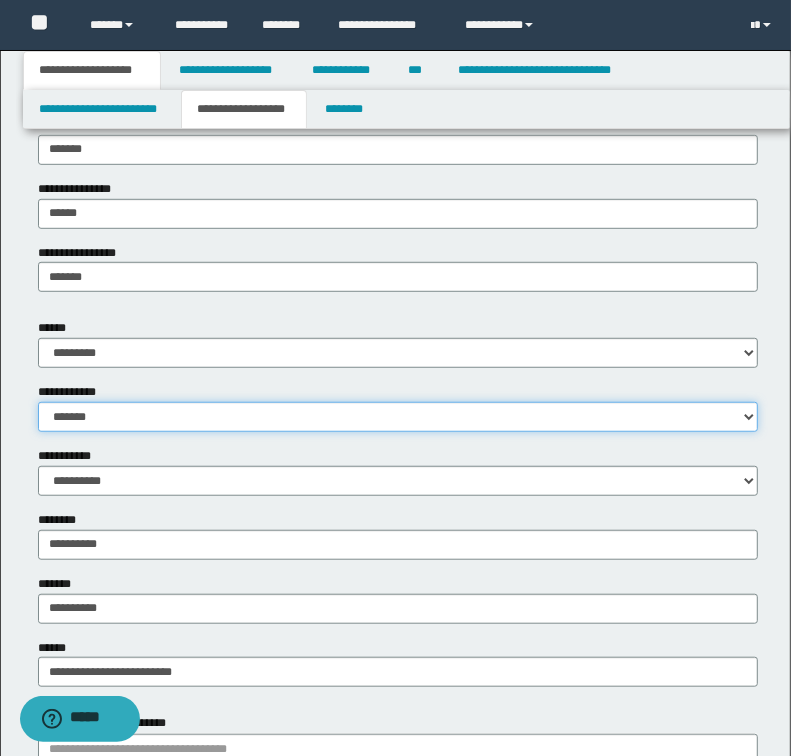click on "**********" at bounding box center (398, 417) 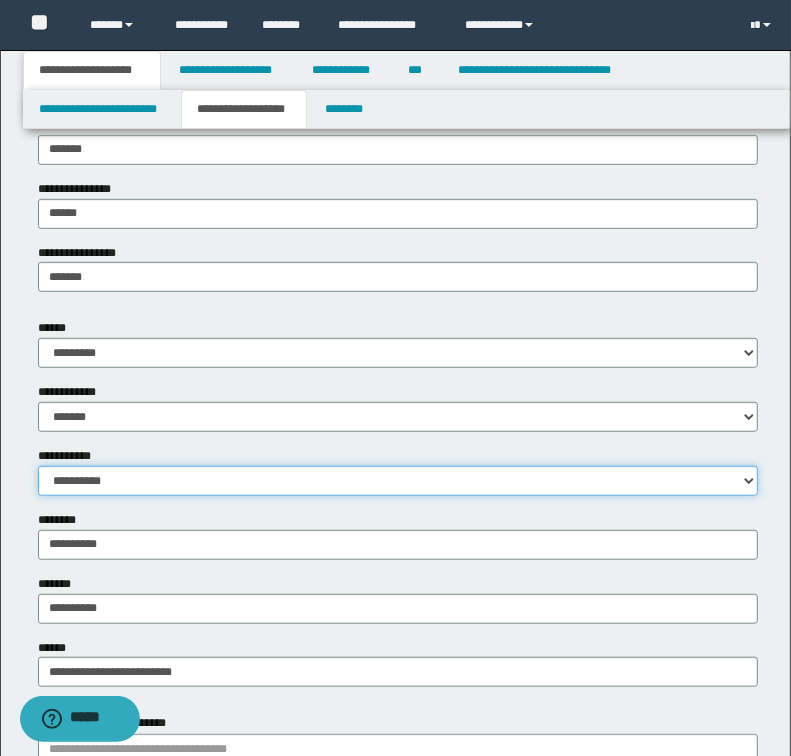 click on "**********" at bounding box center [398, 481] 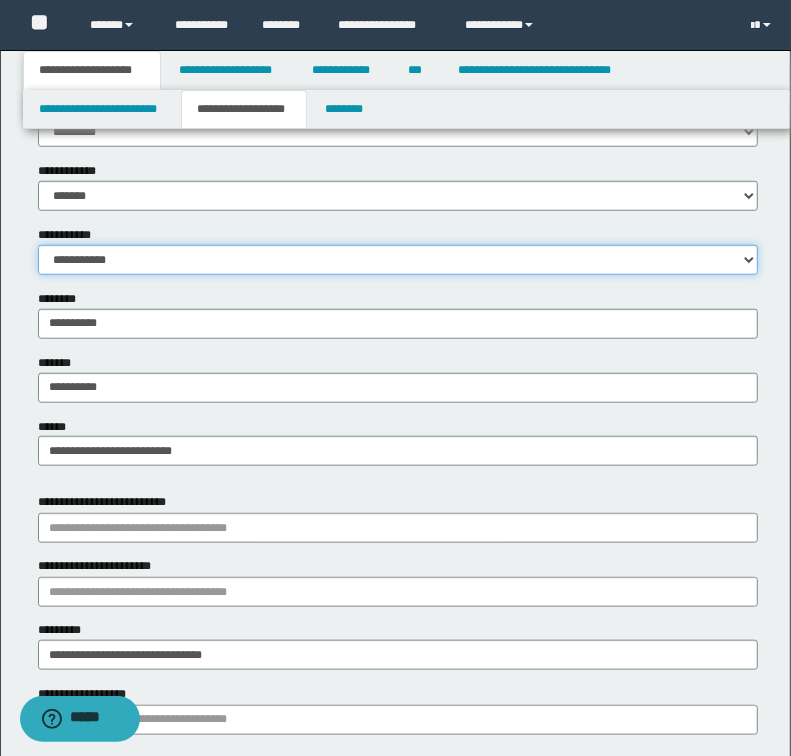 scroll, scrollTop: 800, scrollLeft: 0, axis: vertical 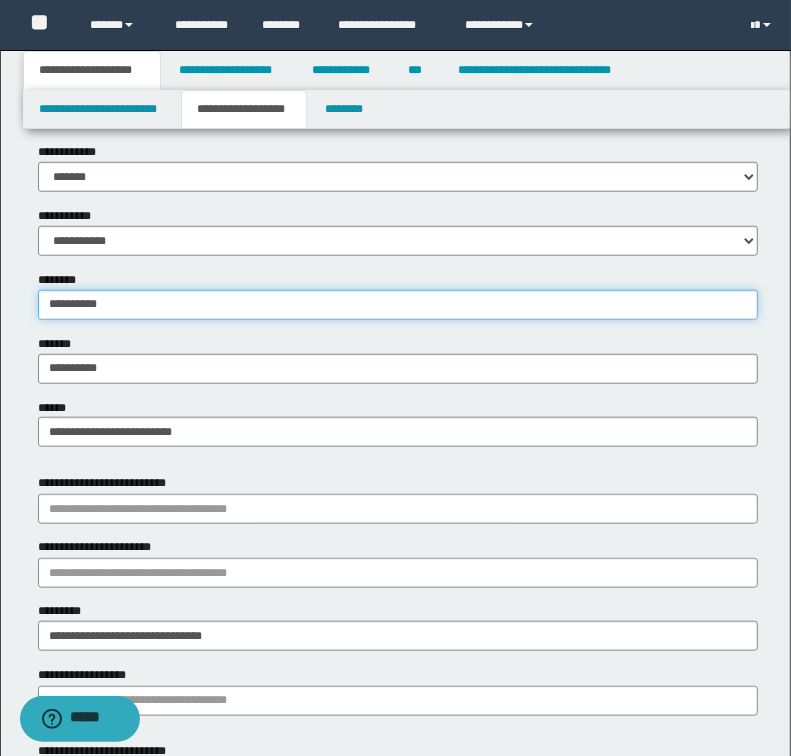 drag, startPoint x: 144, startPoint y: 307, endPoint x: -180, endPoint y: 306, distance: 324.00156 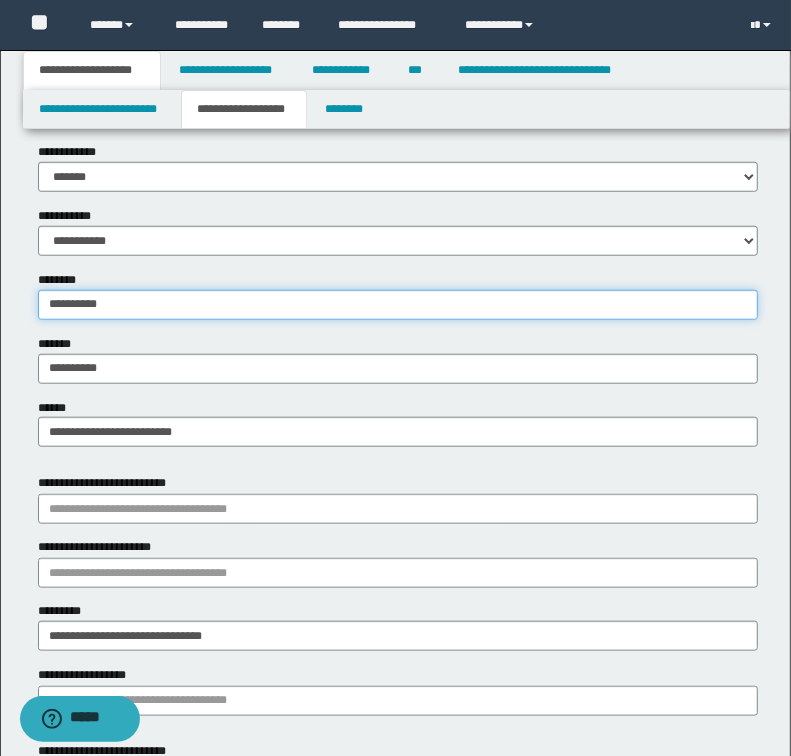 click on "**********" at bounding box center [395, -422] 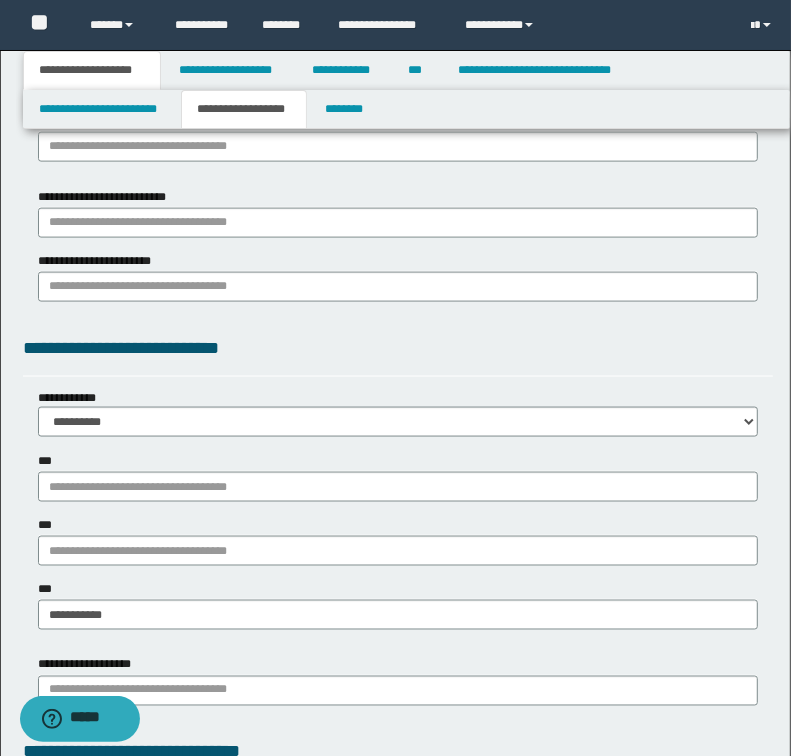 scroll, scrollTop: 1360, scrollLeft: 0, axis: vertical 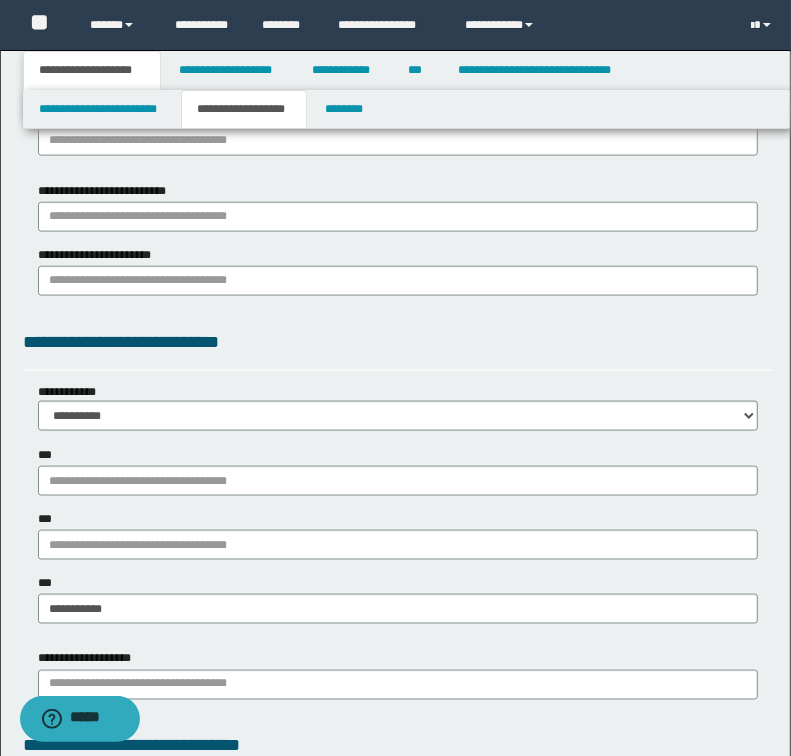 type 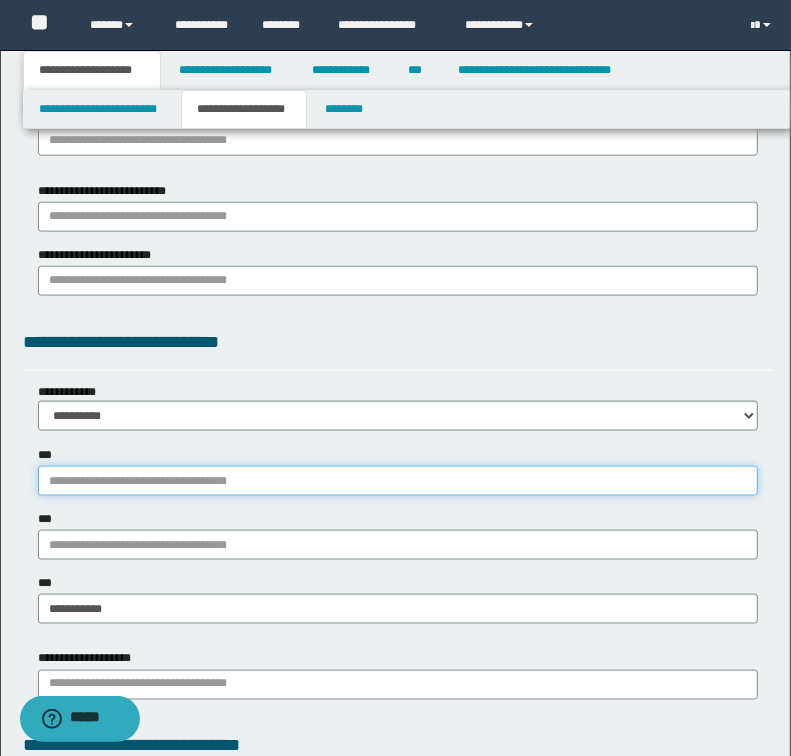 click on "***" at bounding box center (398, 481) 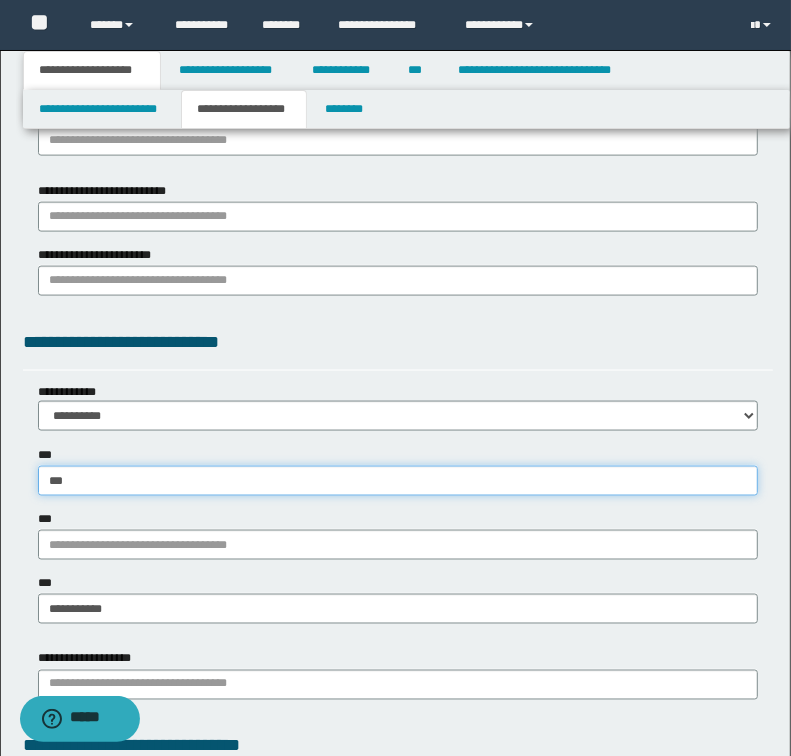 type on "****" 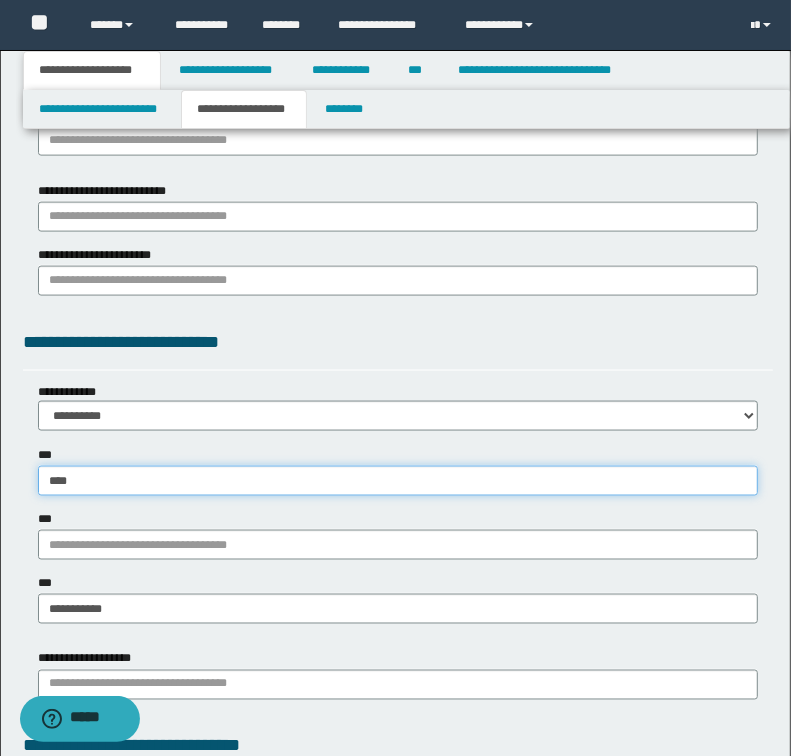 type on "****" 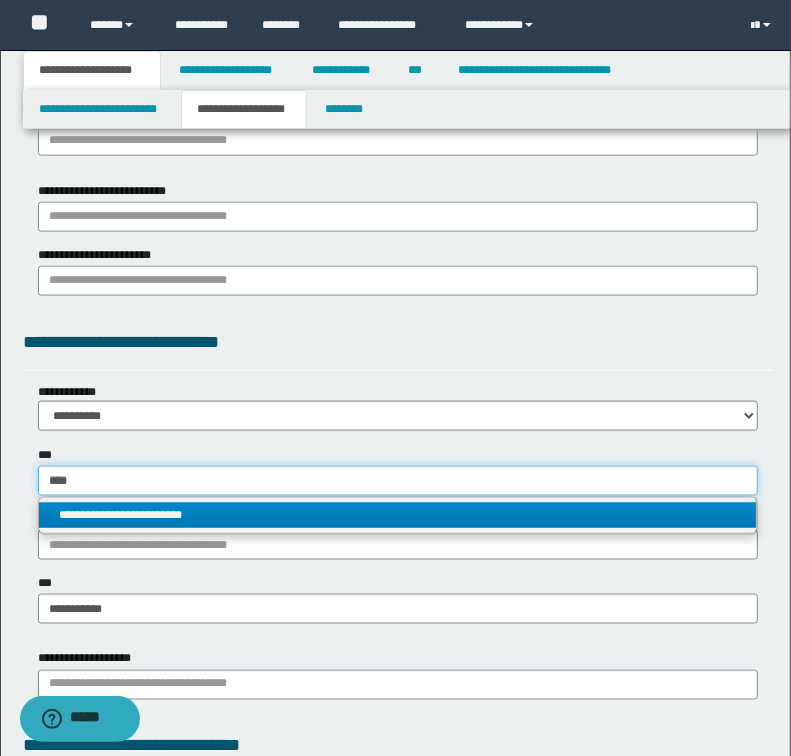 type on "****" 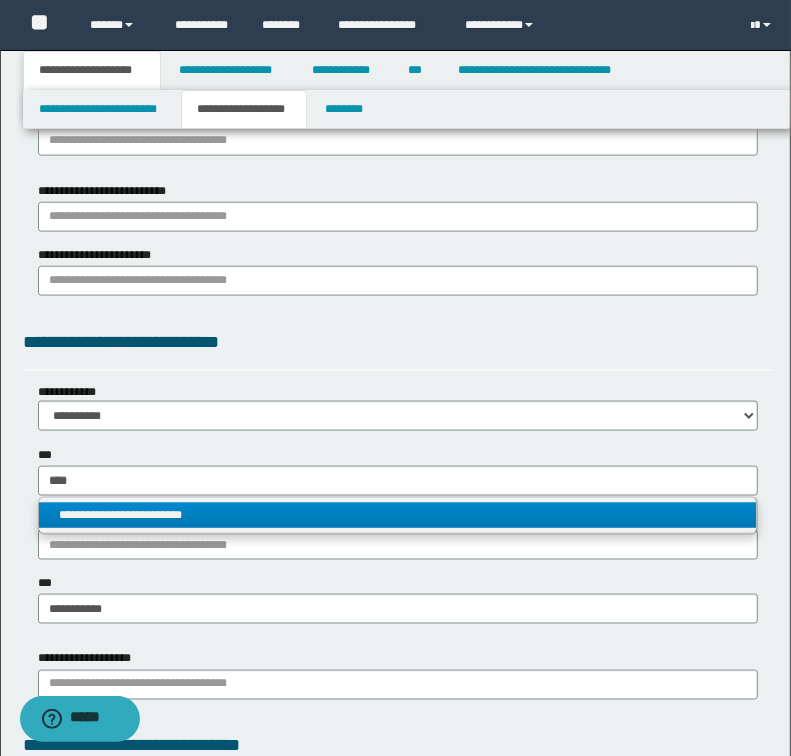 type 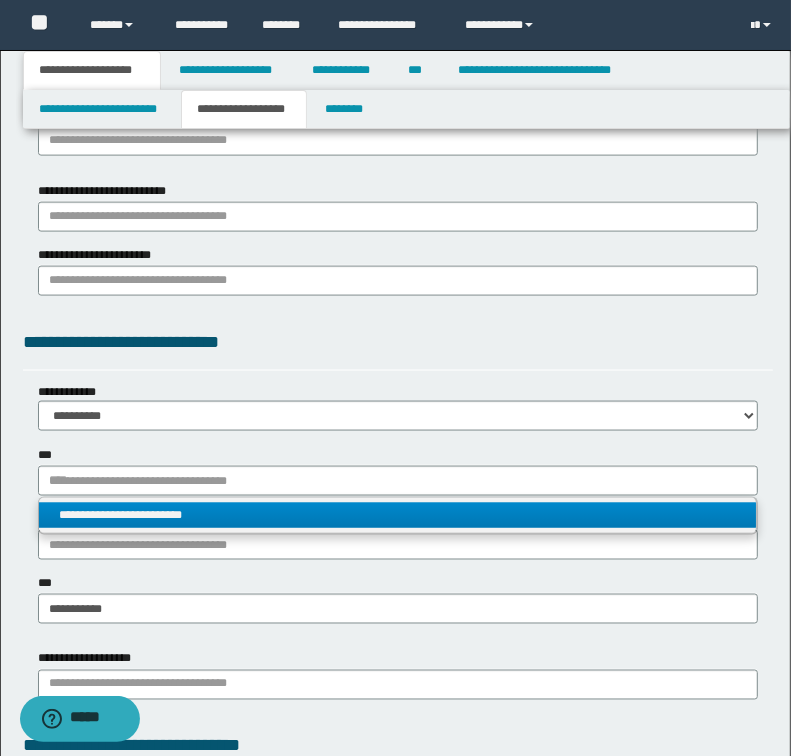 click on "**********" at bounding box center (398, 515) 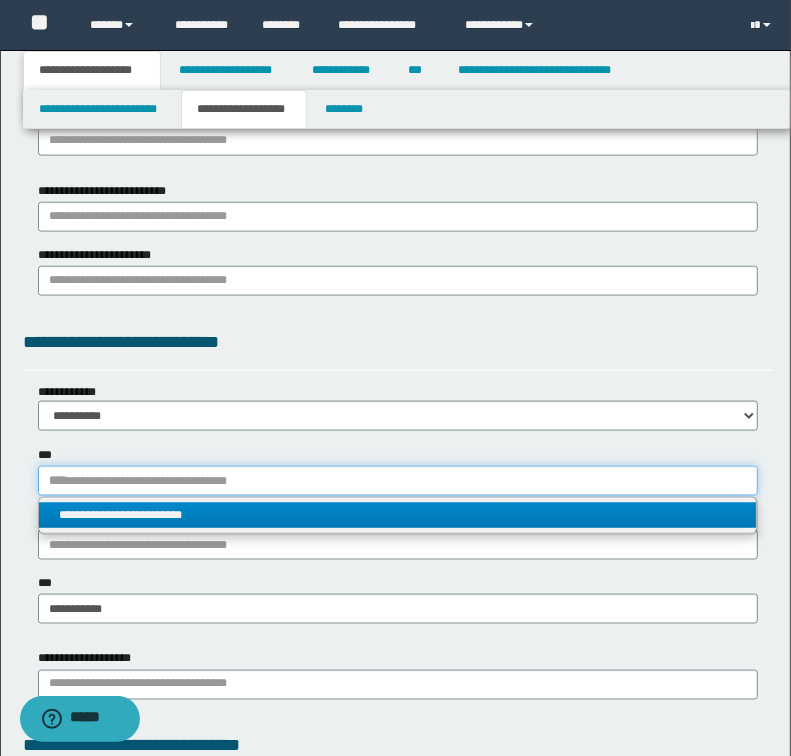 type 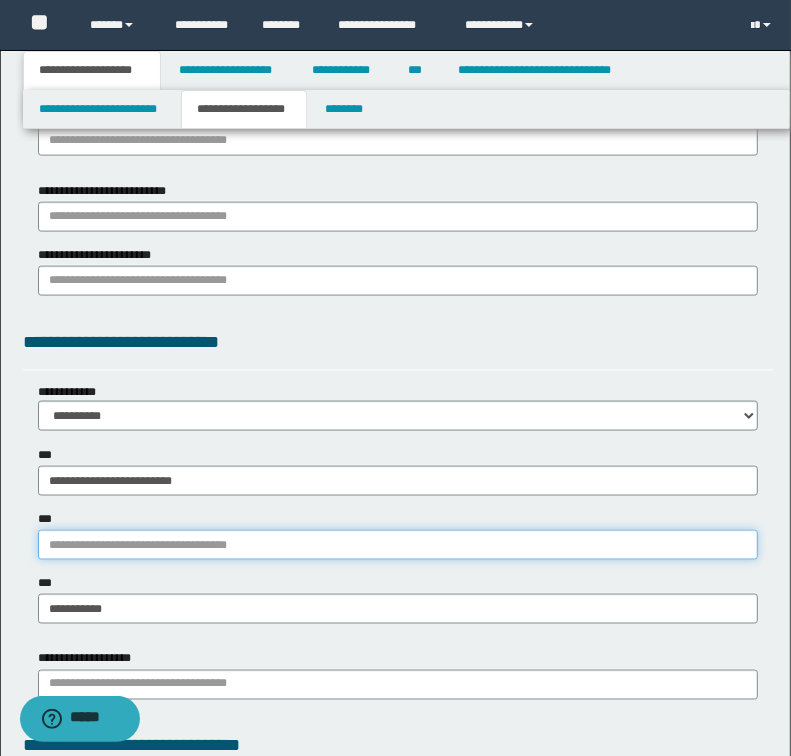 click on "***" at bounding box center (398, 545) 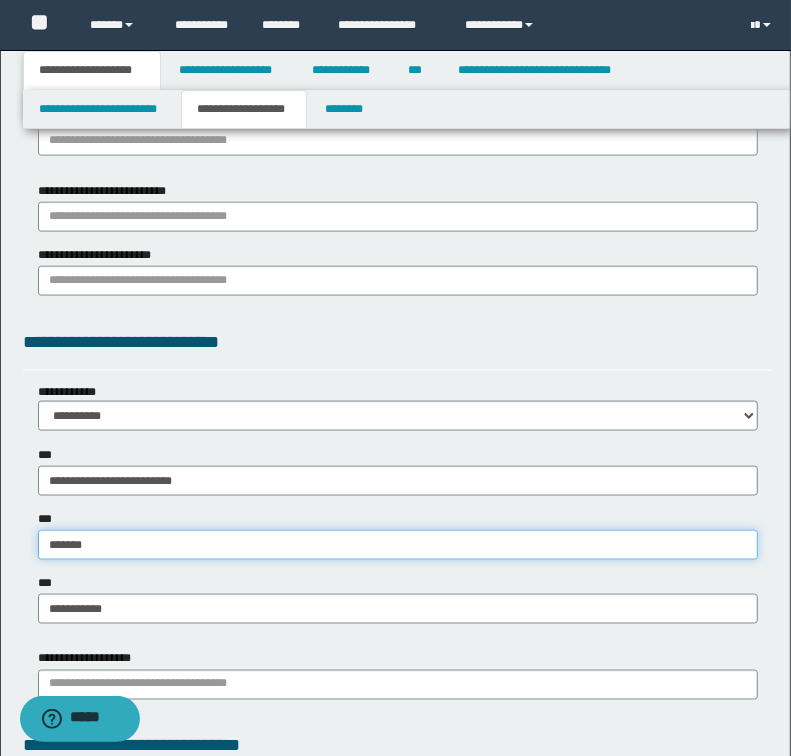 type on "********" 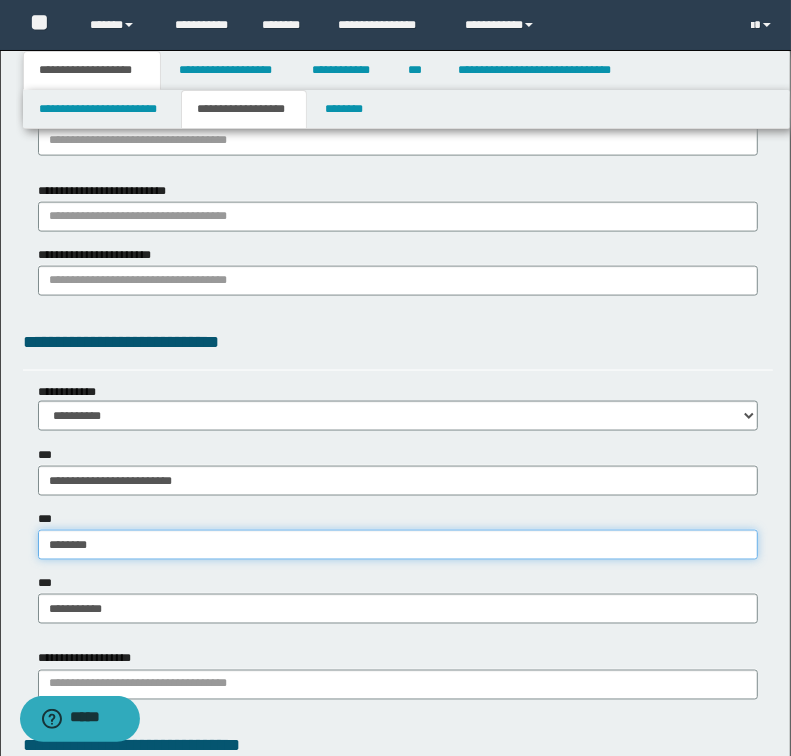 type on "**********" 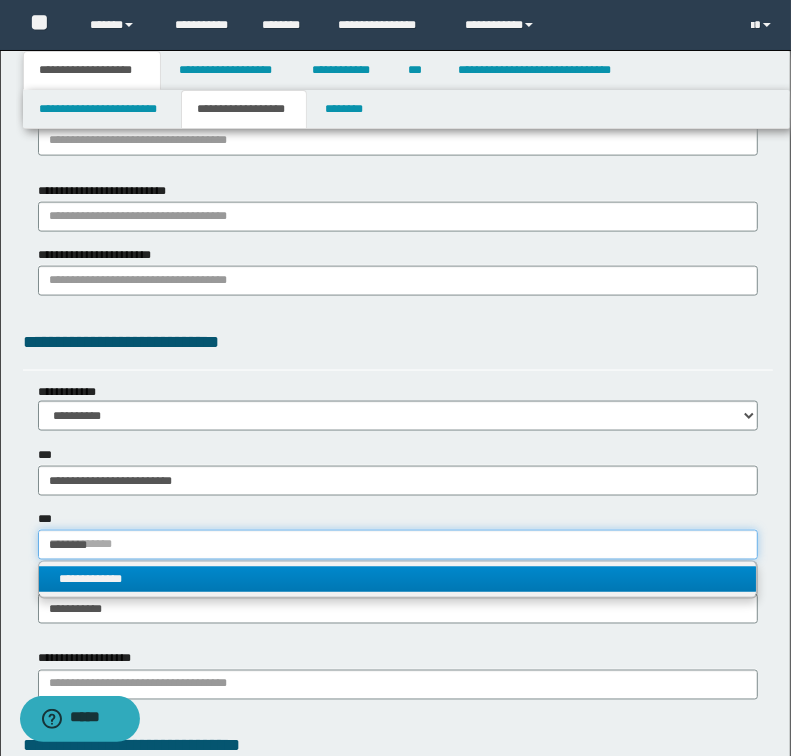 type on "********" 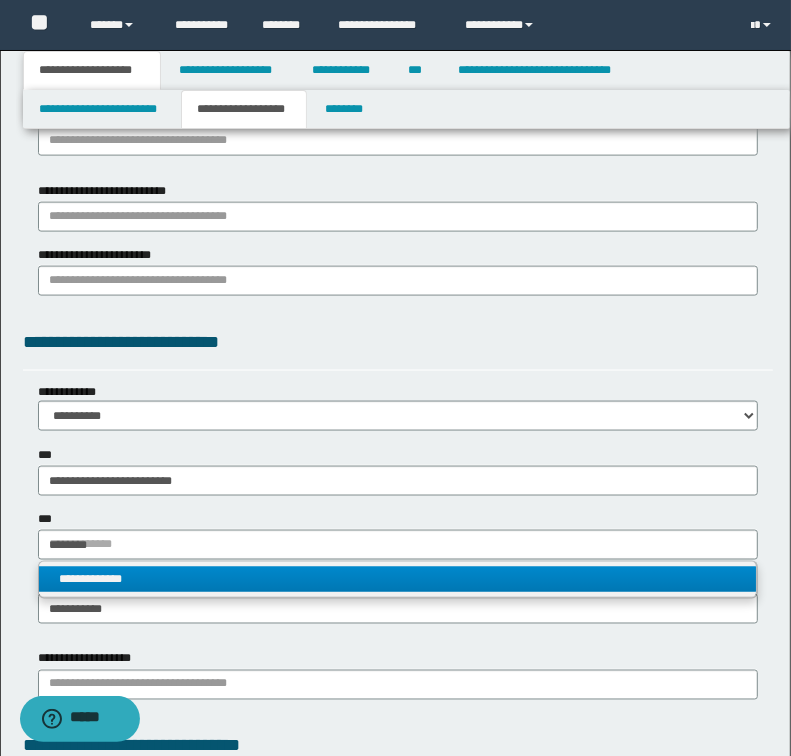 type 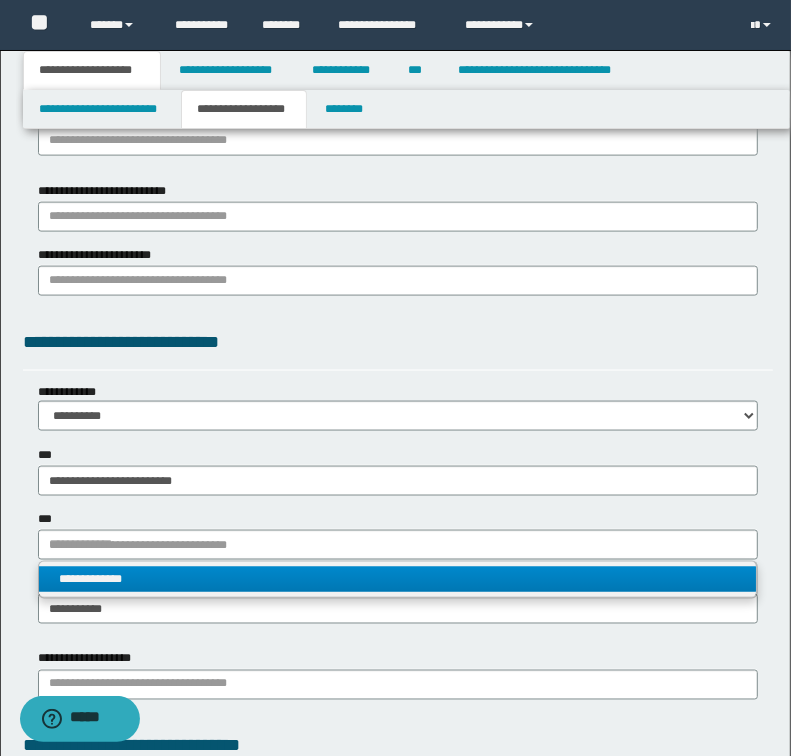 click on "**********" at bounding box center (398, 579) 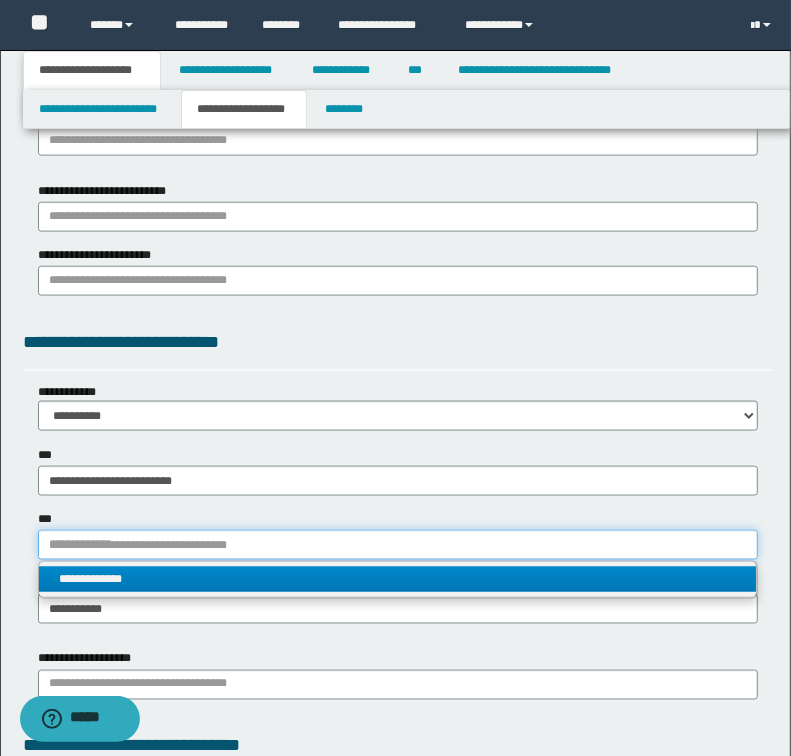 type 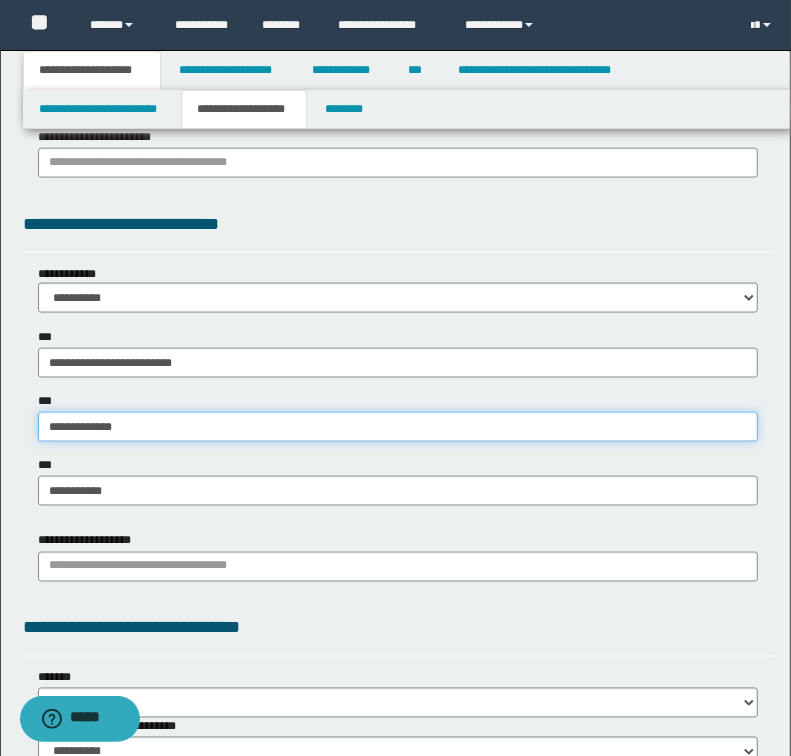 scroll, scrollTop: 1612, scrollLeft: 0, axis: vertical 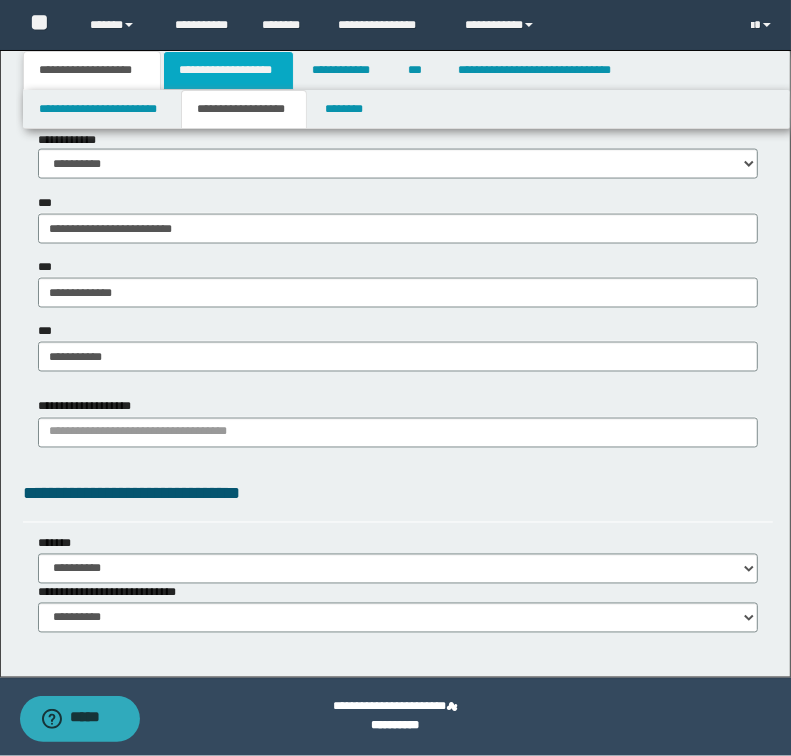 click on "**********" at bounding box center (228, 70) 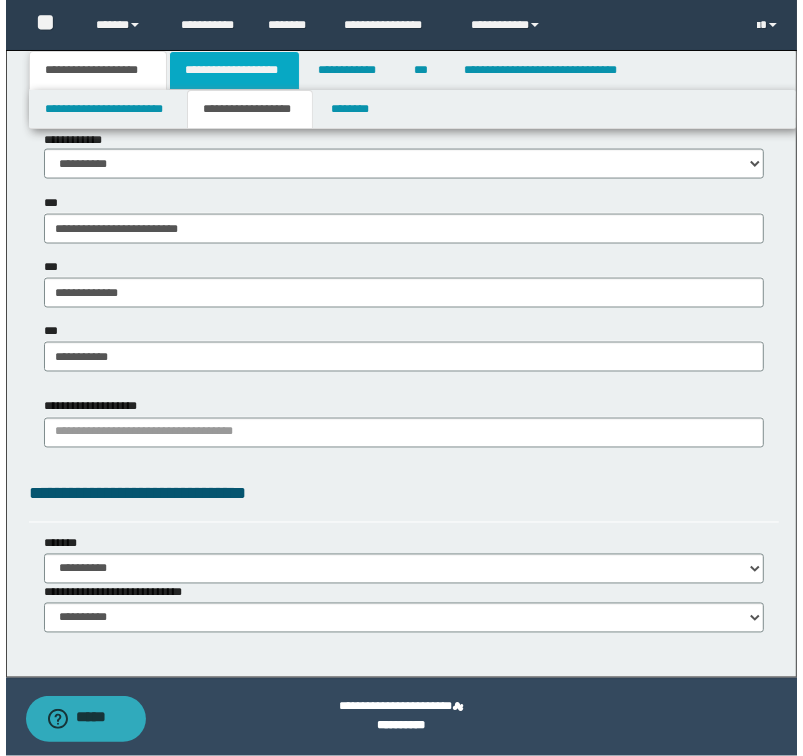 scroll, scrollTop: 0, scrollLeft: 0, axis: both 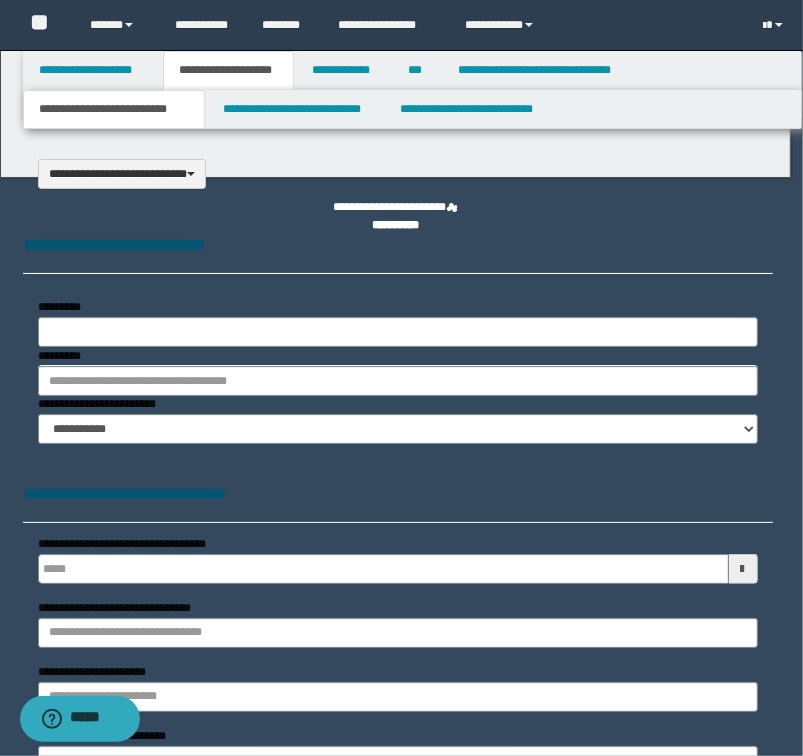 select on "*" 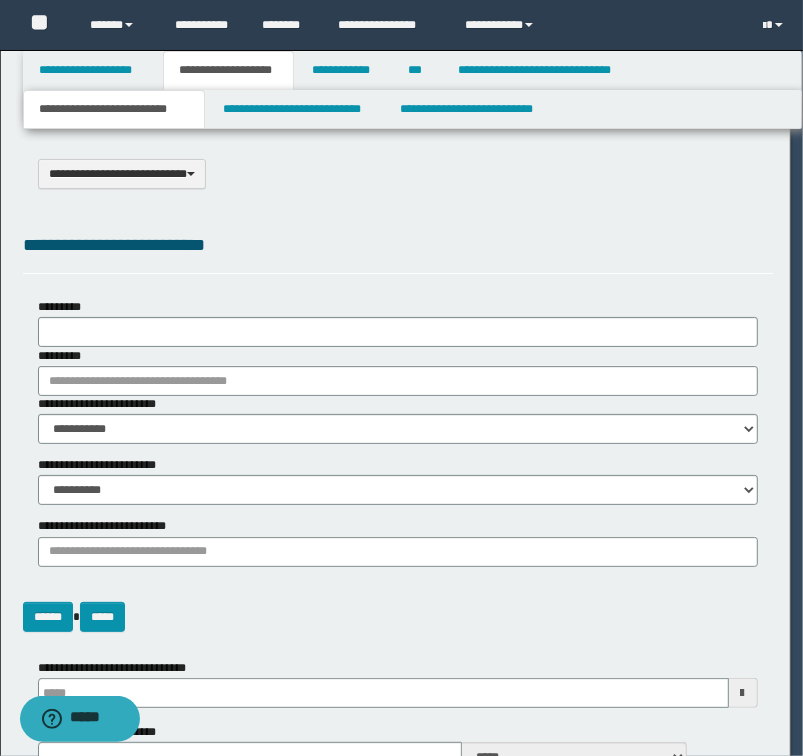 scroll, scrollTop: 0, scrollLeft: 0, axis: both 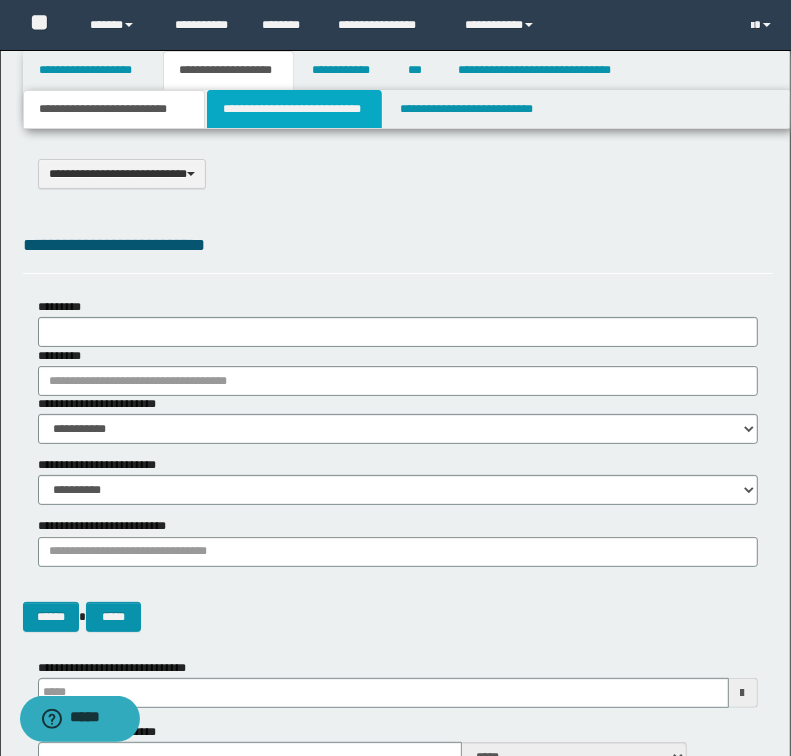 click on "**********" at bounding box center [294, 109] 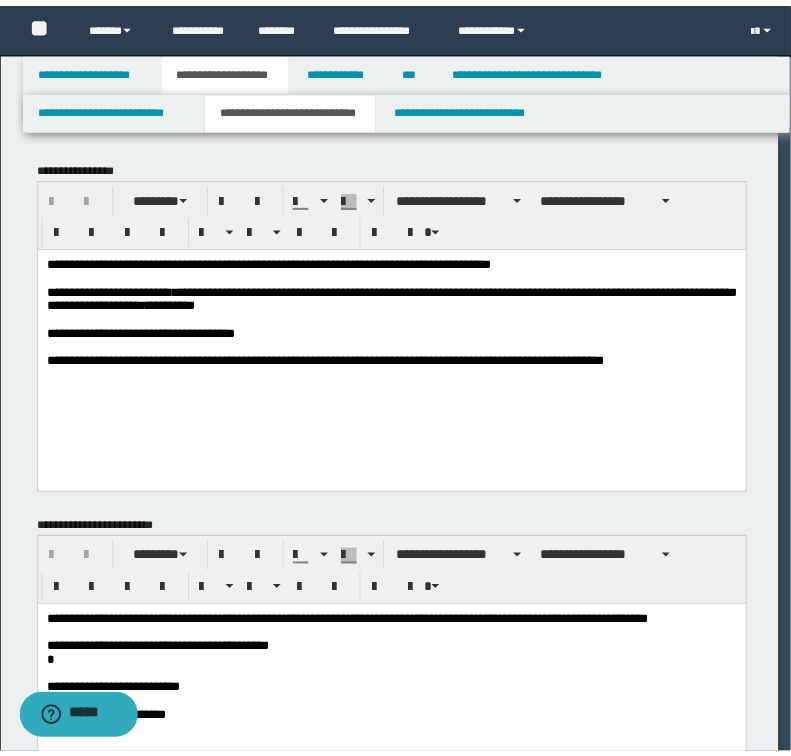 scroll, scrollTop: 0, scrollLeft: 0, axis: both 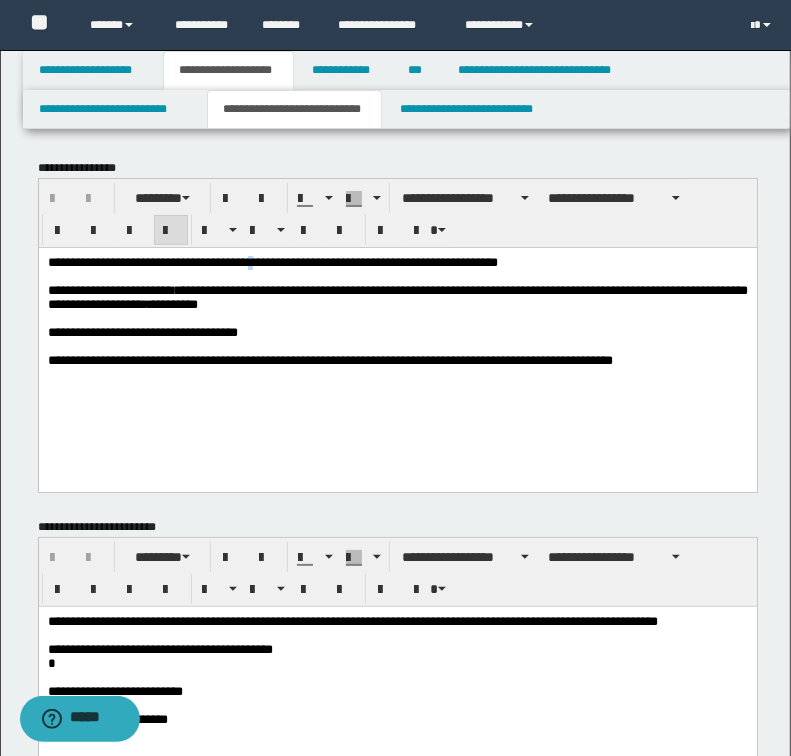 click on "**********" at bounding box center (272, 261) 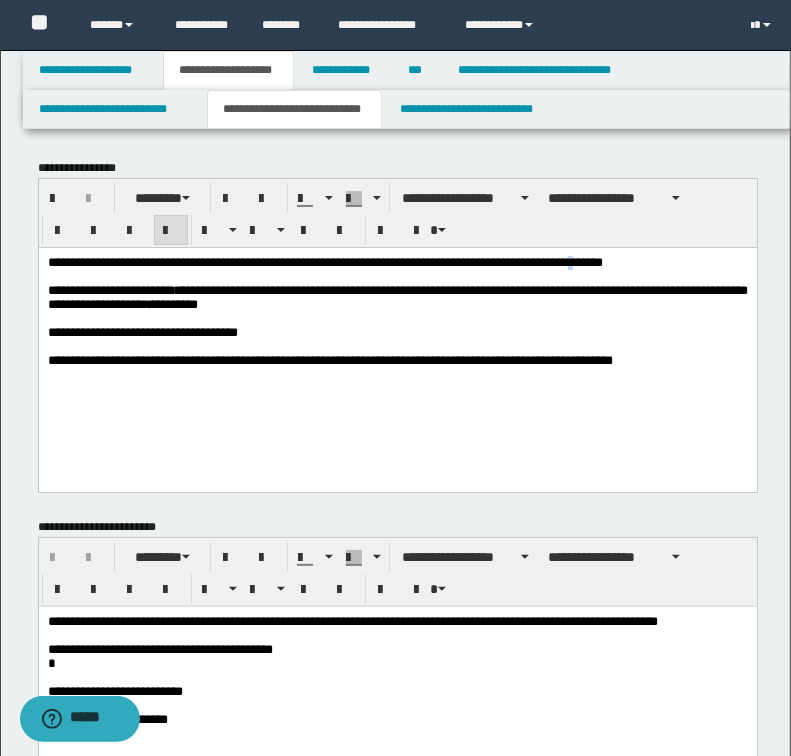 click on "**********" at bounding box center (324, 261) 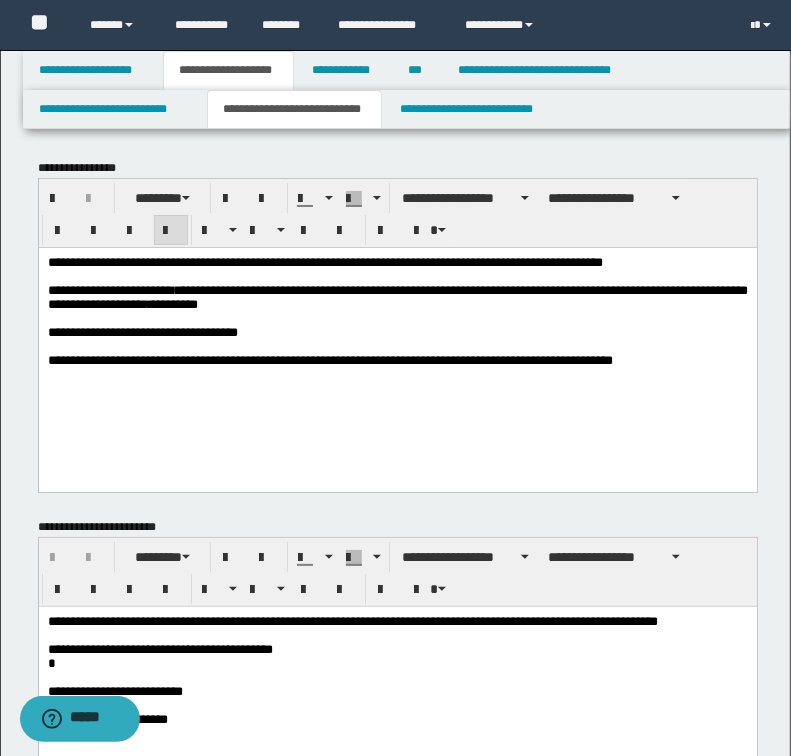 click on "**********" at bounding box center (397, 262) 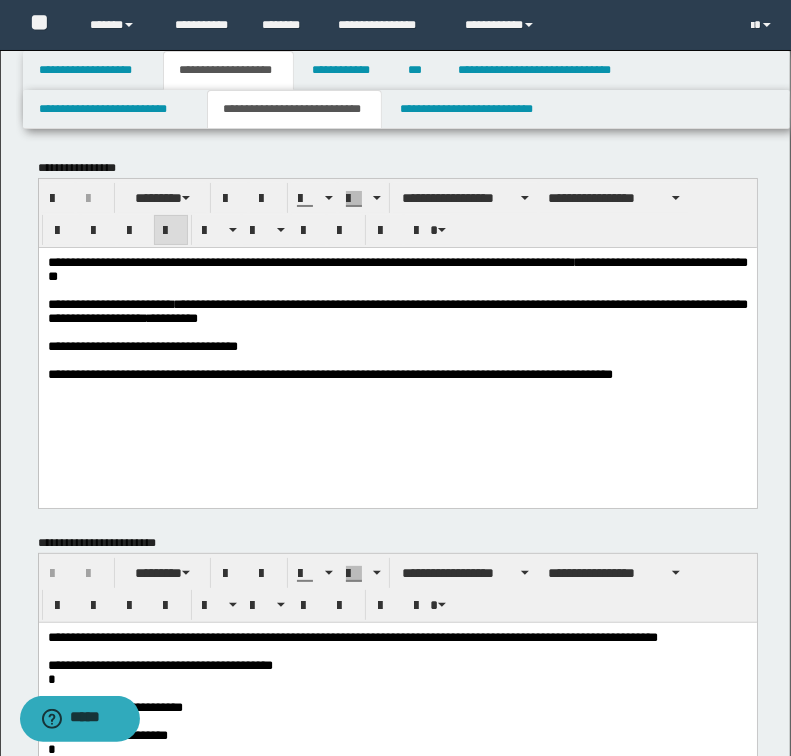 click on "**********" at bounding box center (109, 303) 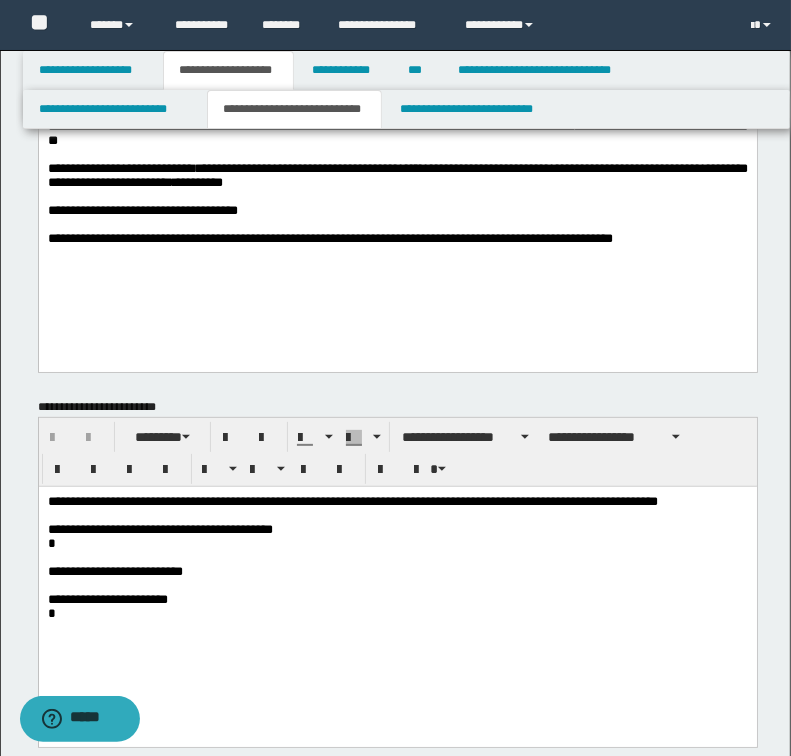 scroll, scrollTop: 160, scrollLeft: 0, axis: vertical 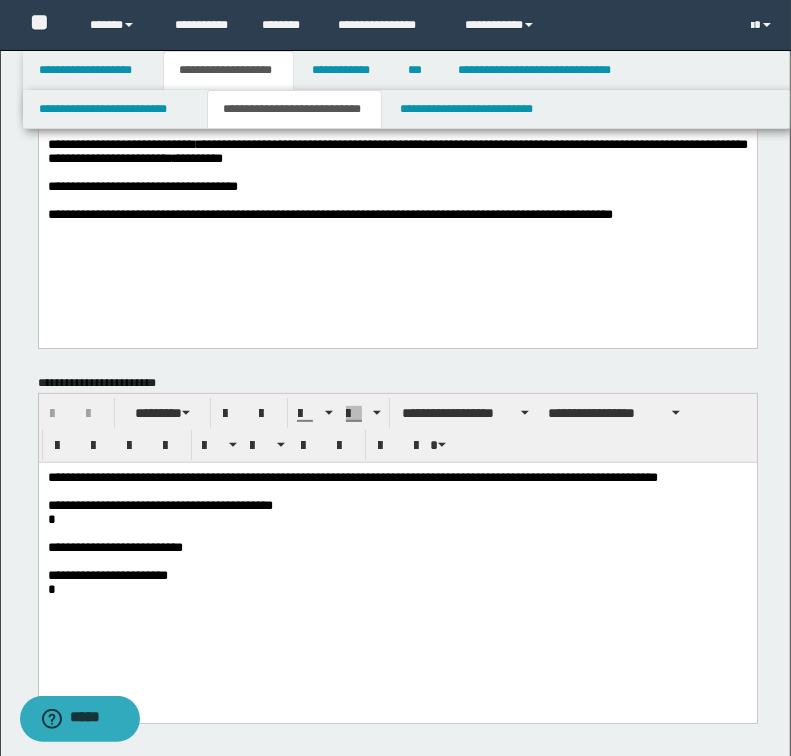 click on "**********" at bounding box center (397, 478) 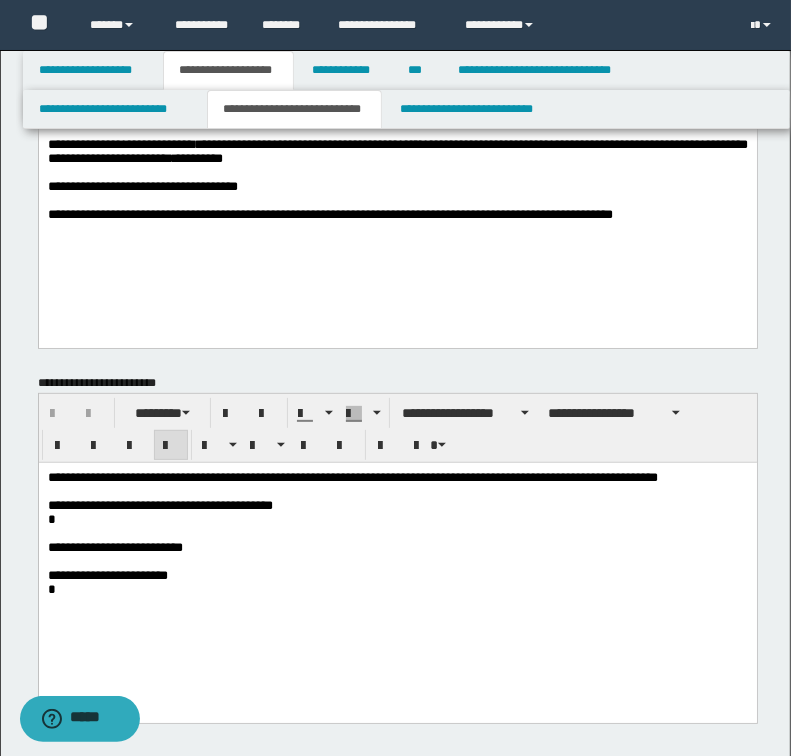 type 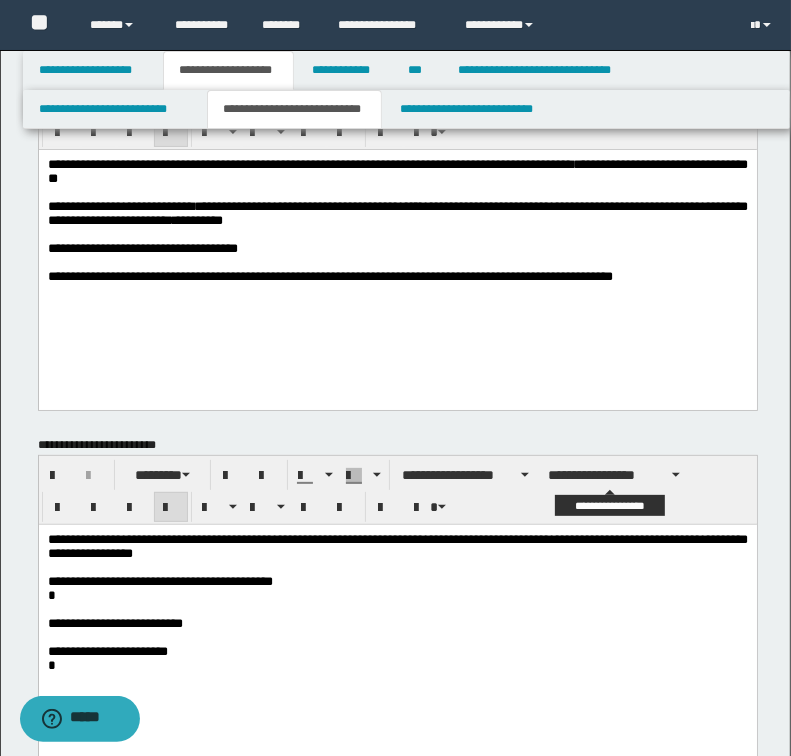 scroll, scrollTop: 80, scrollLeft: 0, axis: vertical 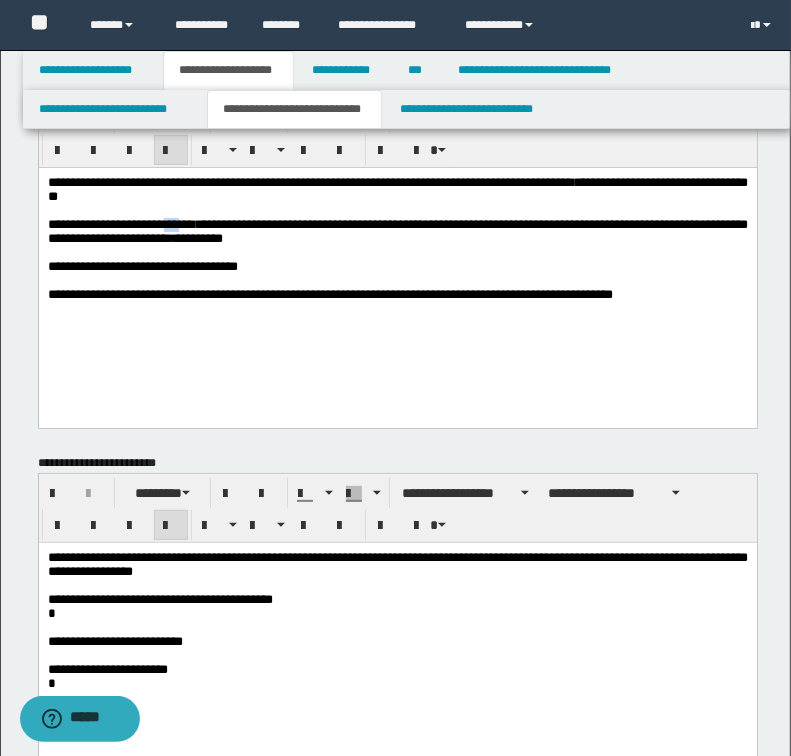 drag, startPoint x: 214, startPoint y: 229, endPoint x: 233, endPoint y: 228, distance: 19.026299 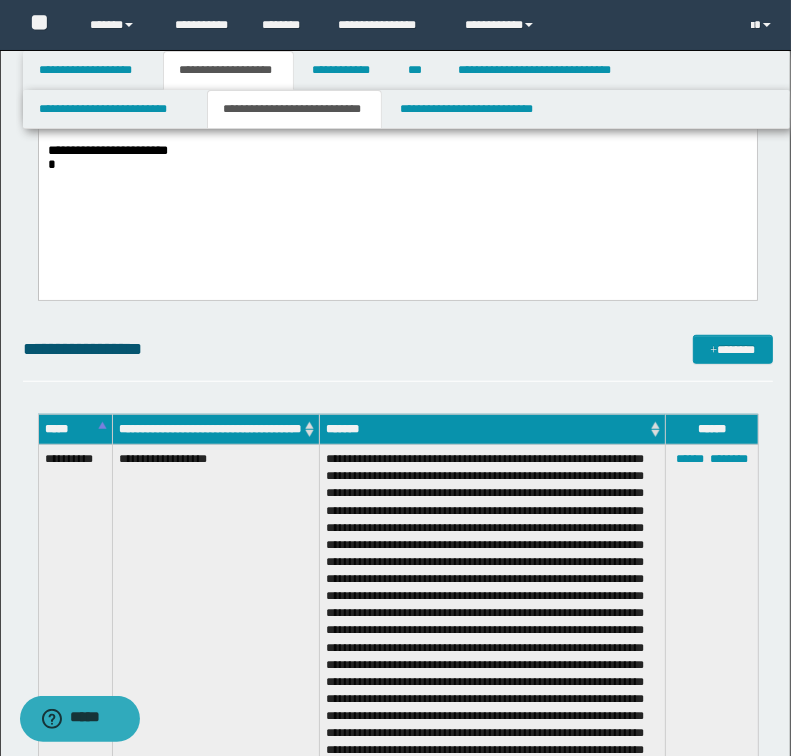 scroll, scrollTop: 640, scrollLeft: 0, axis: vertical 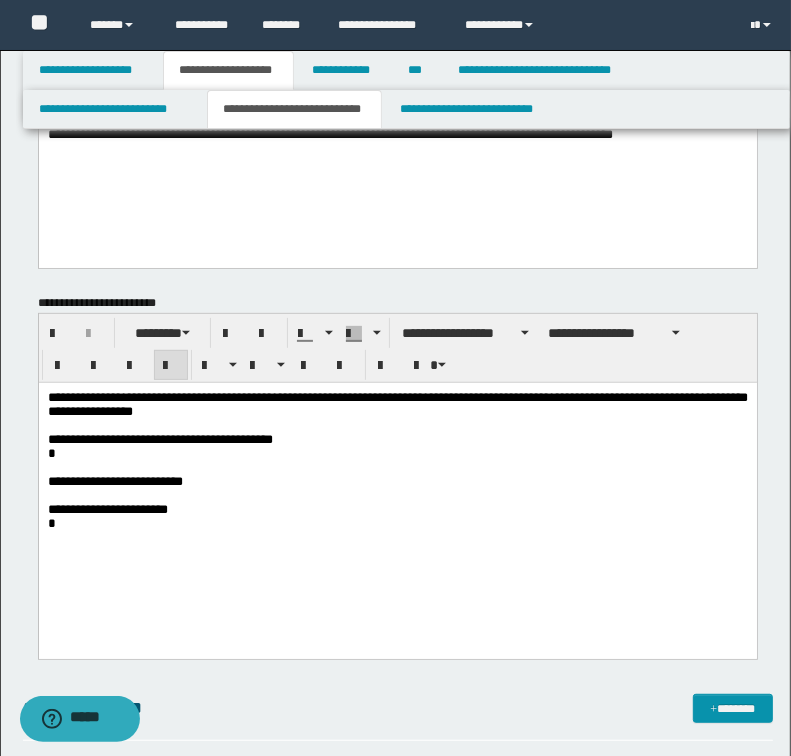 click on "**********" at bounding box center (397, 405) 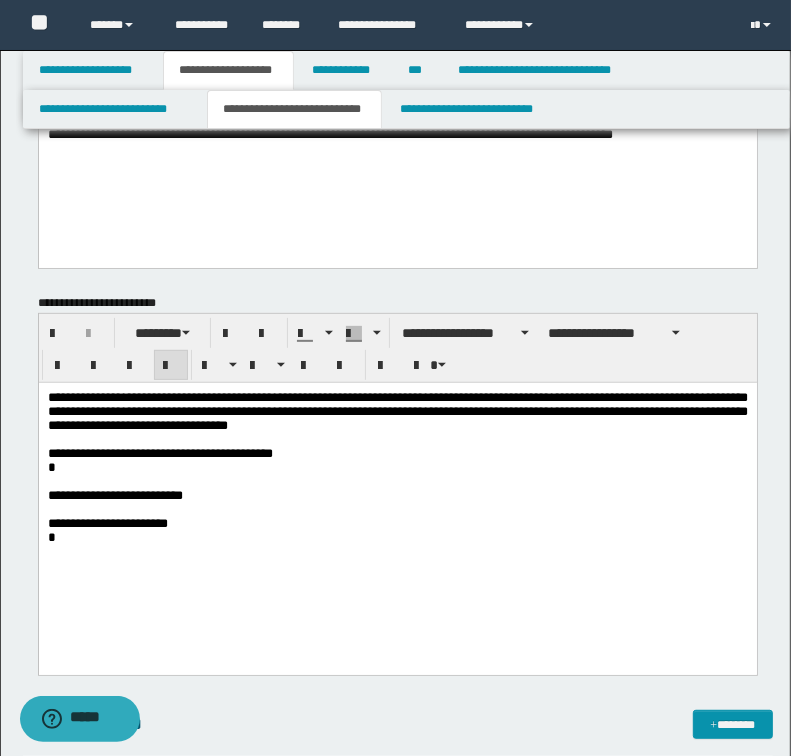 click on "**********" at bounding box center (397, 411) 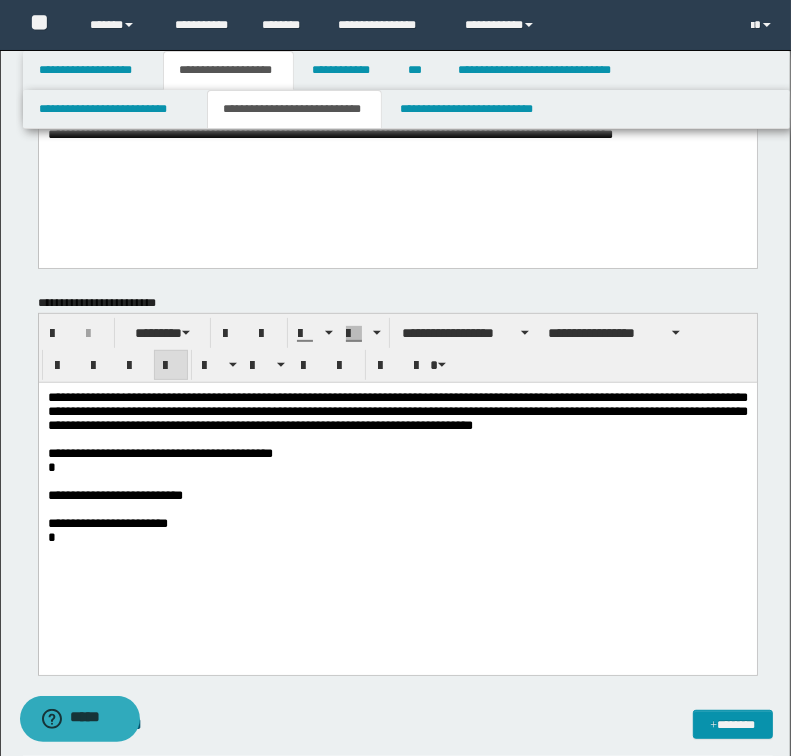 click on "**********" at bounding box center (397, 412) 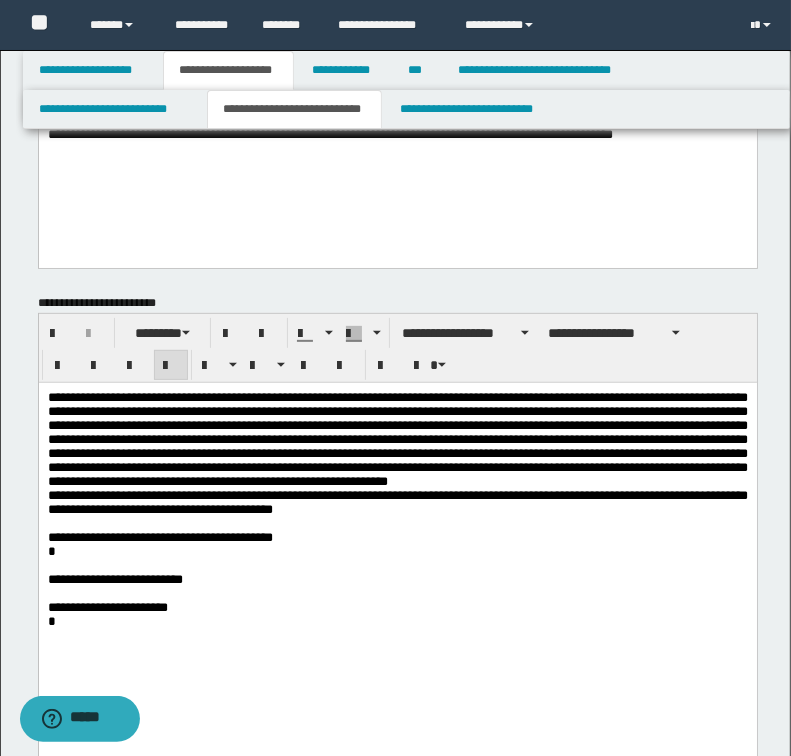 click on "**********" at bounding box center (397, 502) 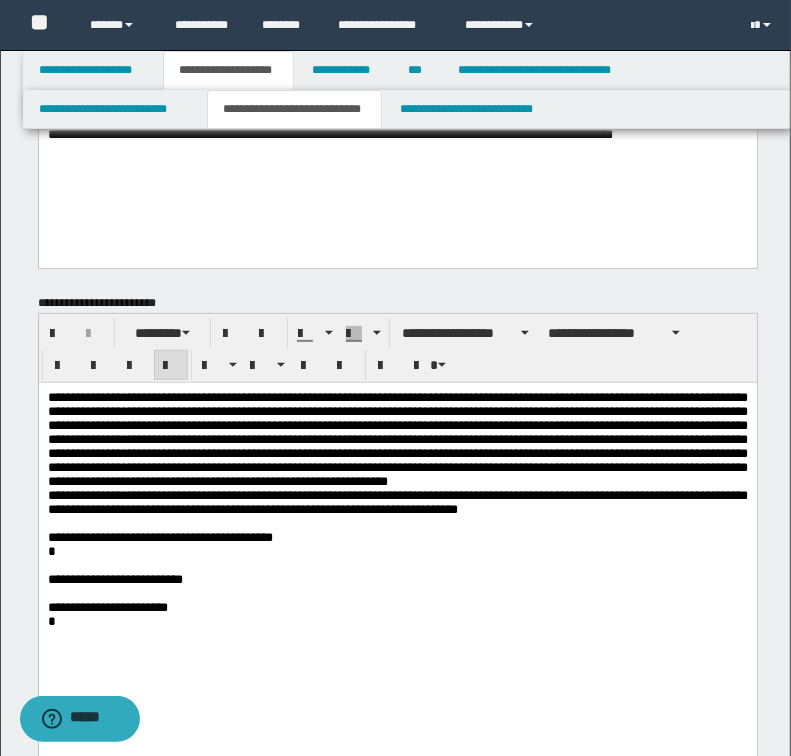 click on "**********" at bounding box center [397, 503] 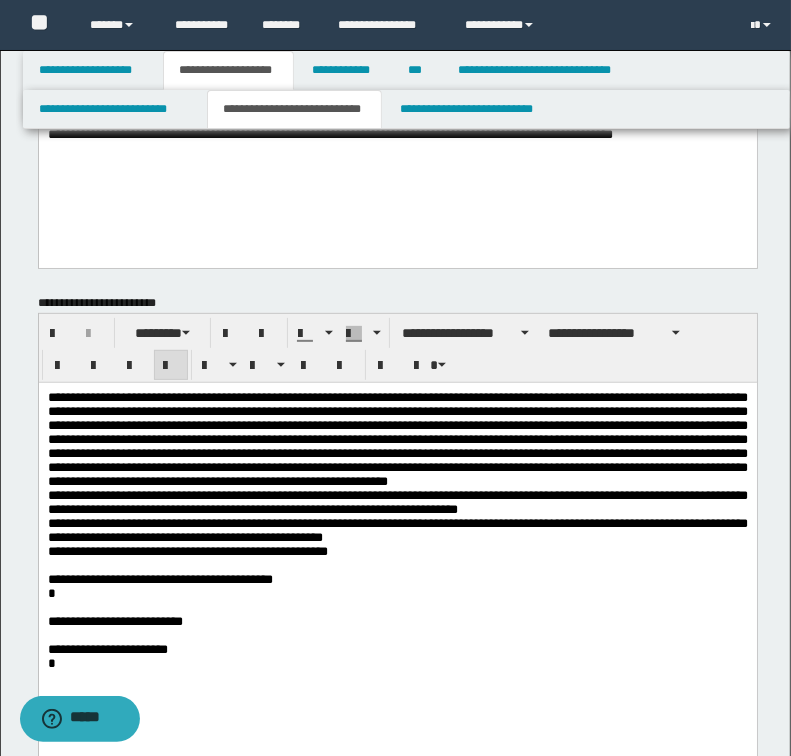 click on "**********" at bounding box center [397, 552] 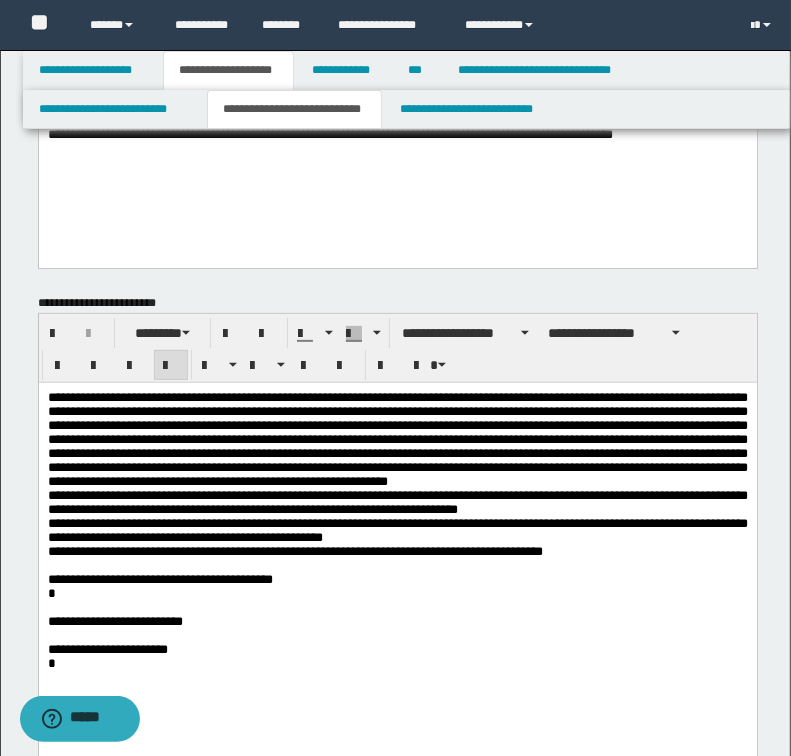 click on "**********" at bounding box center [397, 531] 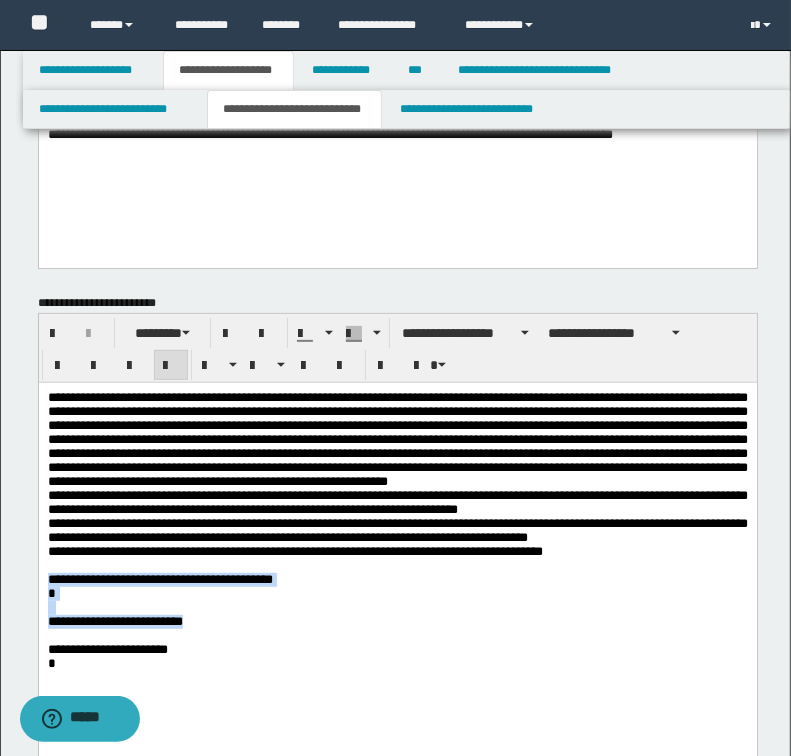 drag, startPoint x: 46, startPoint y: 604, endPoint x: 219, endPoint y: 653, distance: 179.80545 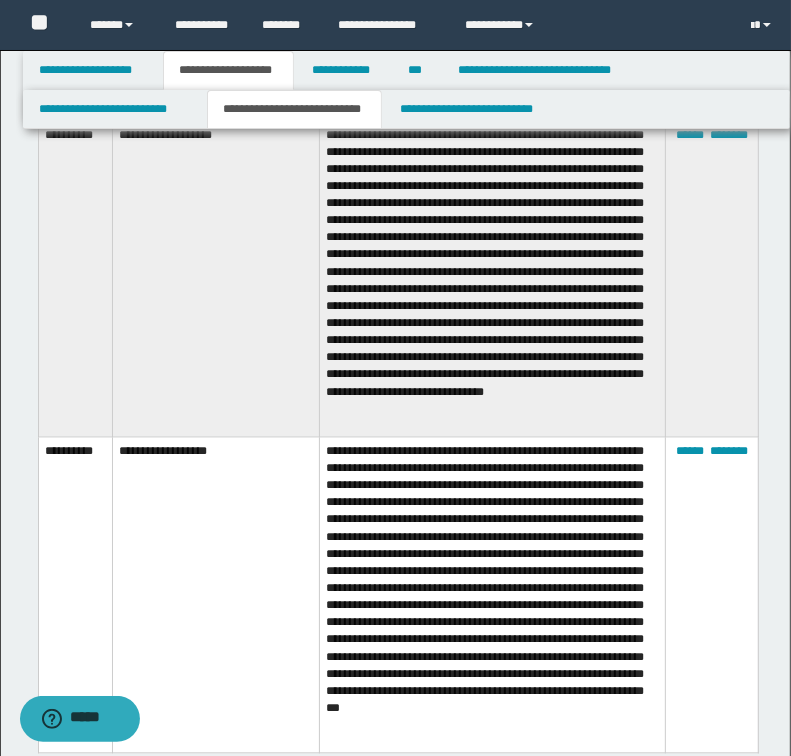scroll, scrollTop: 1760, scrollLeft: 0, axis: vertical 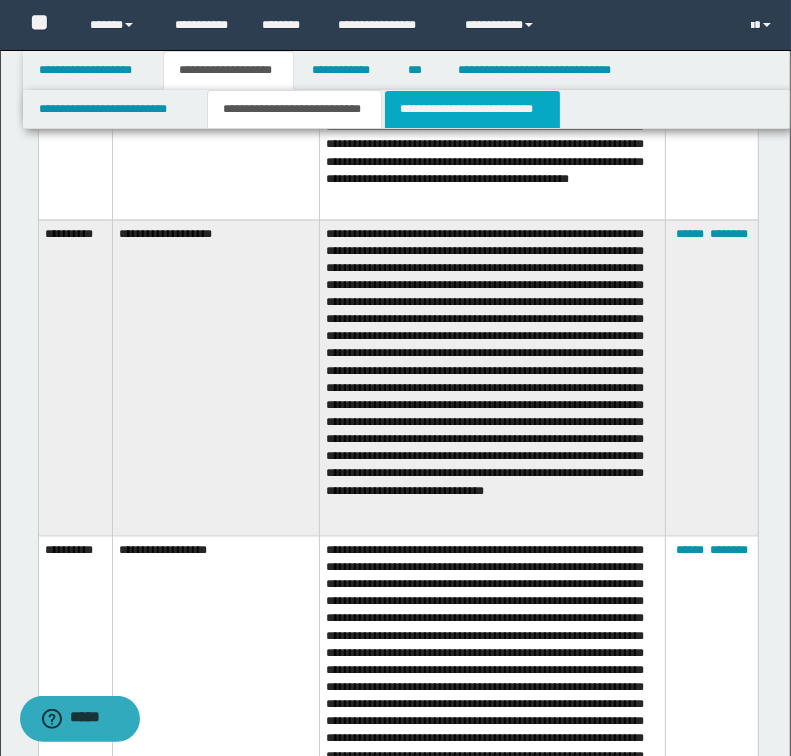 click on "**********" at bounding box center (472, 109) 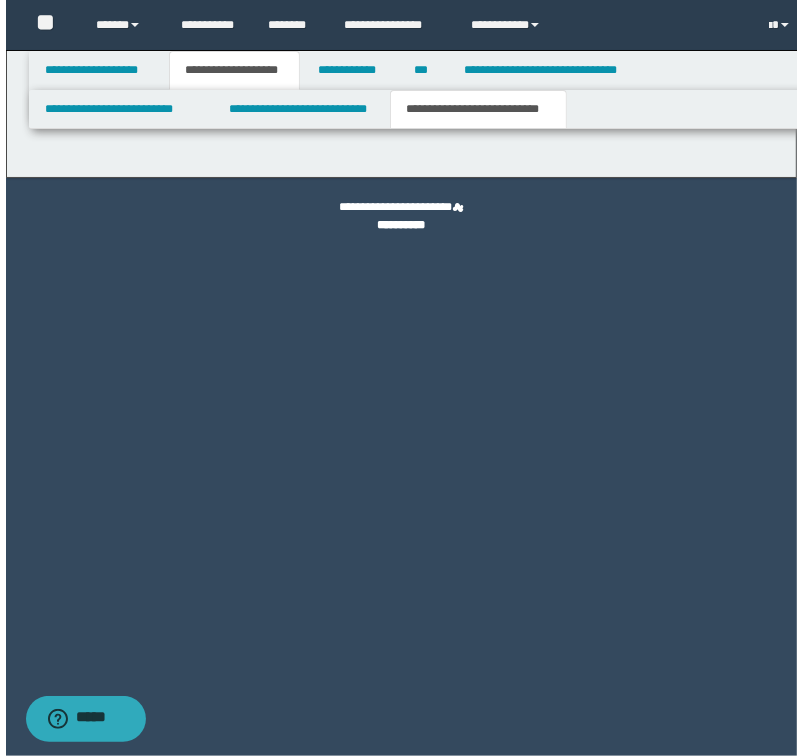 scroll, scrollTop: 0, scrollLeft: 0, axis: both 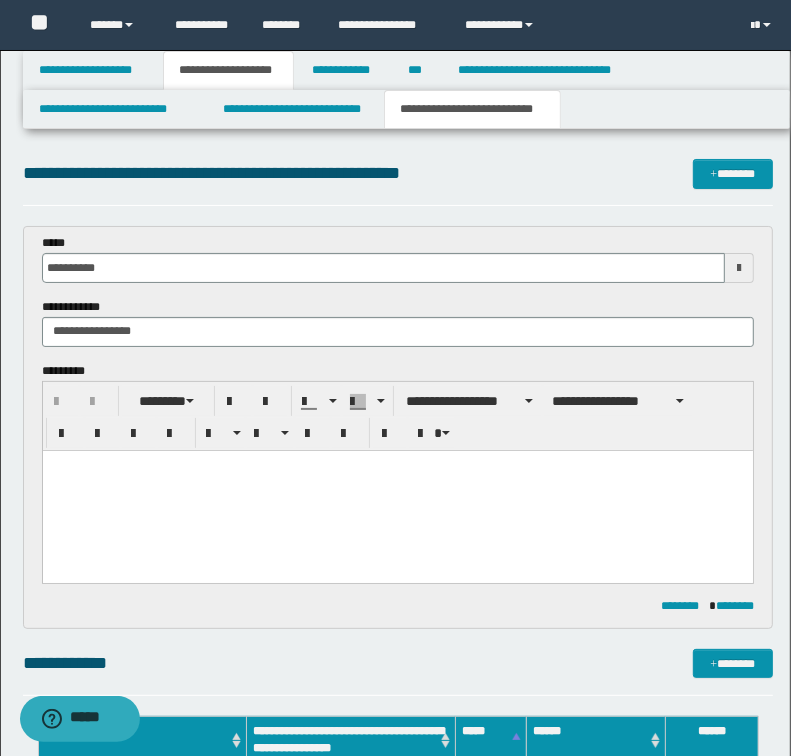 click at bounding box center [397, 490] 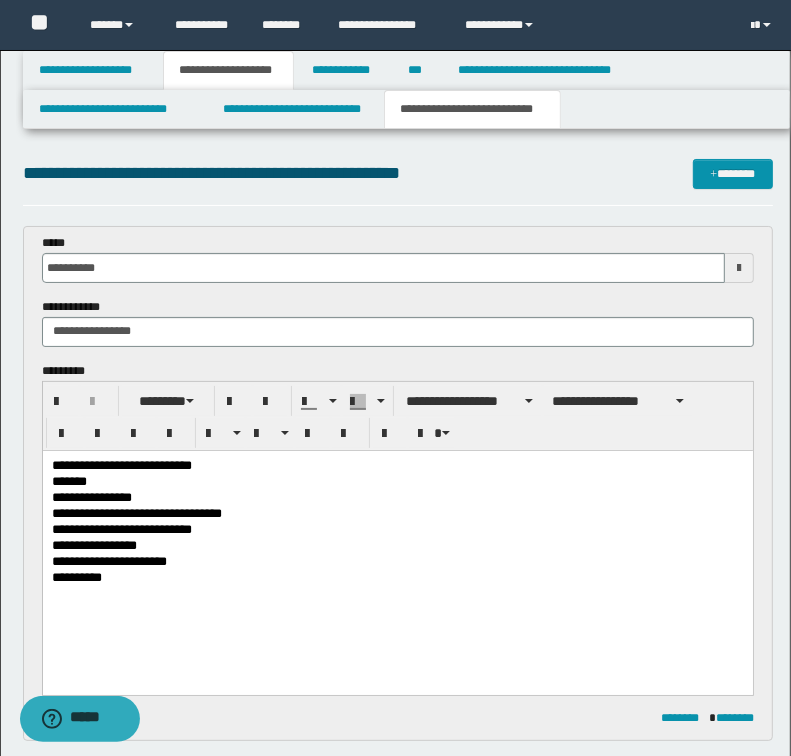 click on "**********" at bounding box center (397, 578) 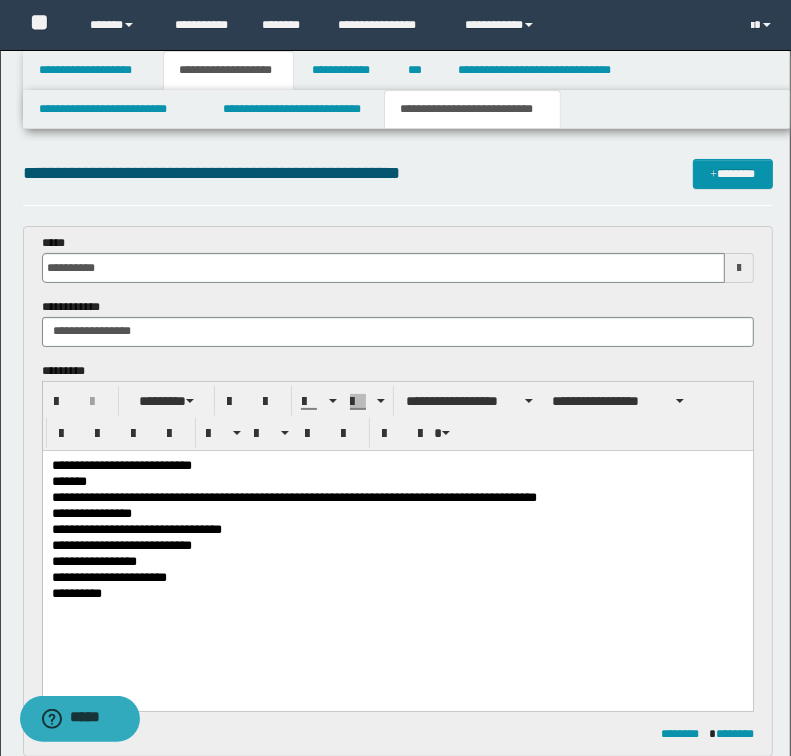 click on "**********" at bounding box center [397, 594] 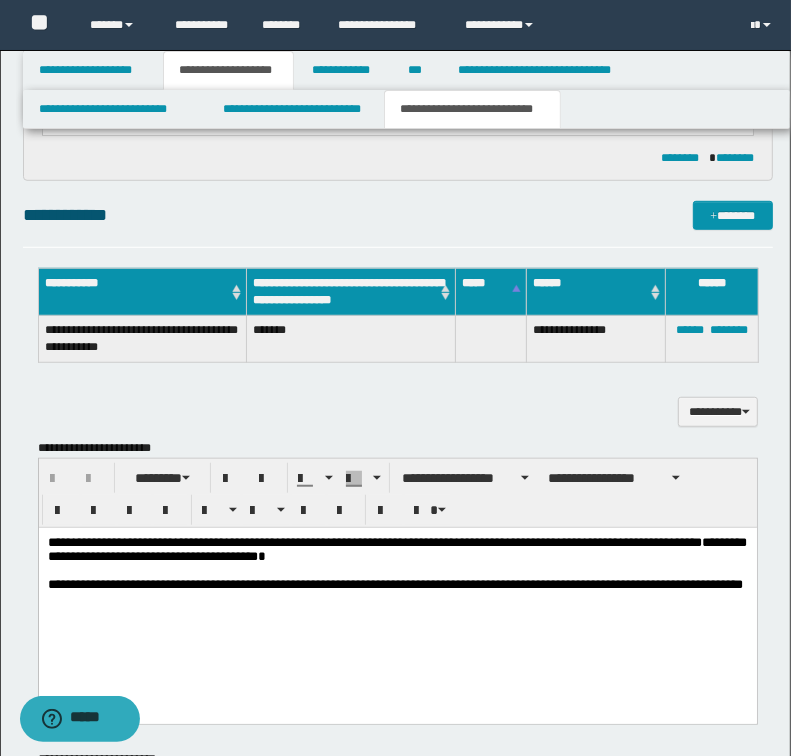 scroll, scrollTop: 960, scrollLeft: 0, axis: vertical 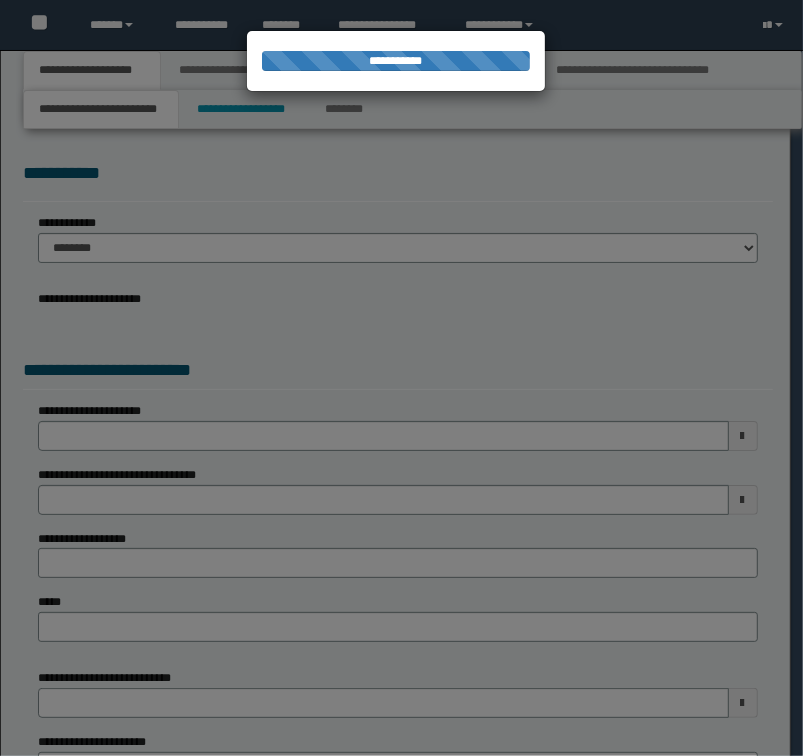 select on "*" 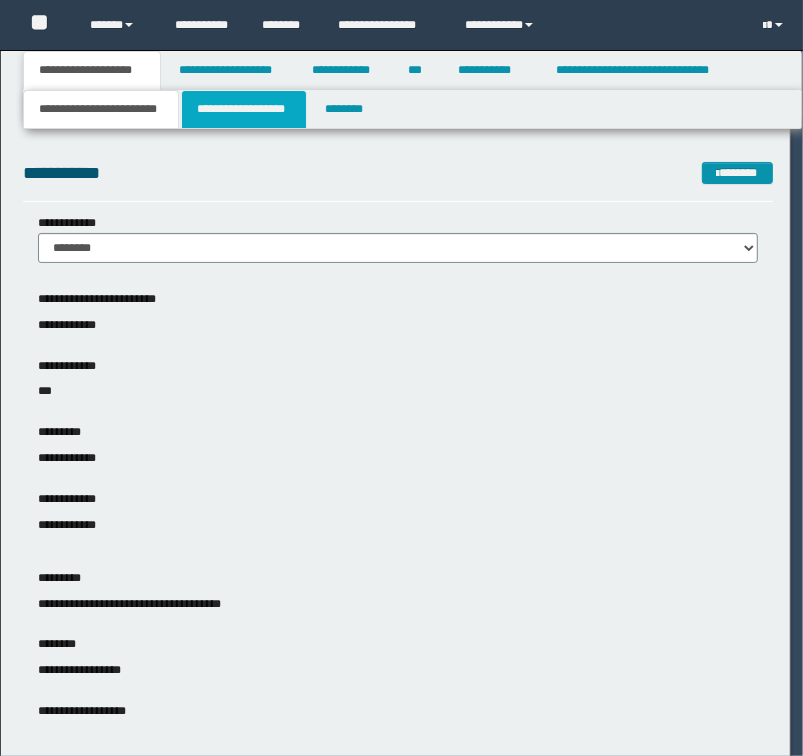 scroll, scrollTop: 0, scrollLeft: 0, axis: both 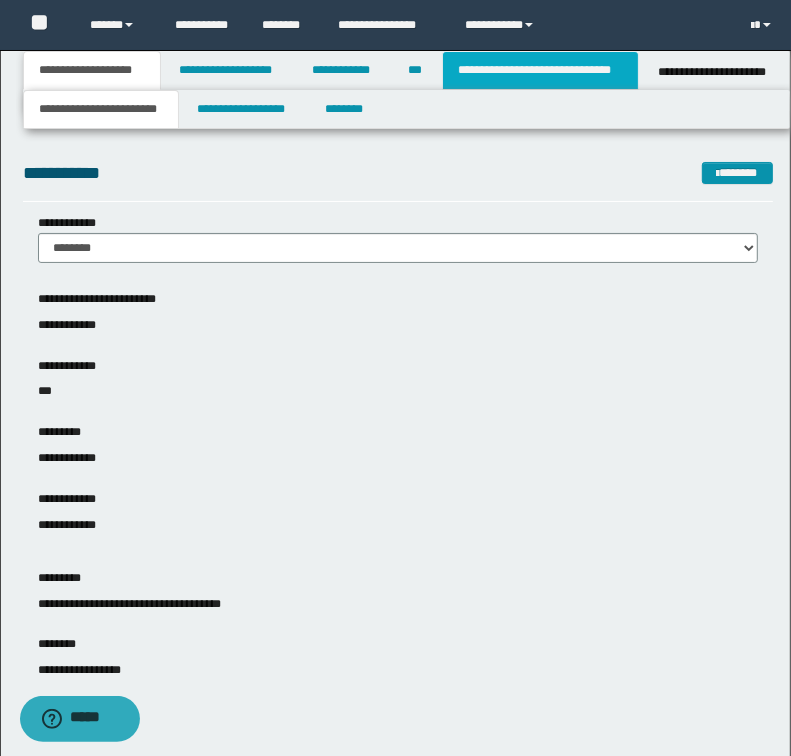 click on "**********" at bounding box center [540, 70] 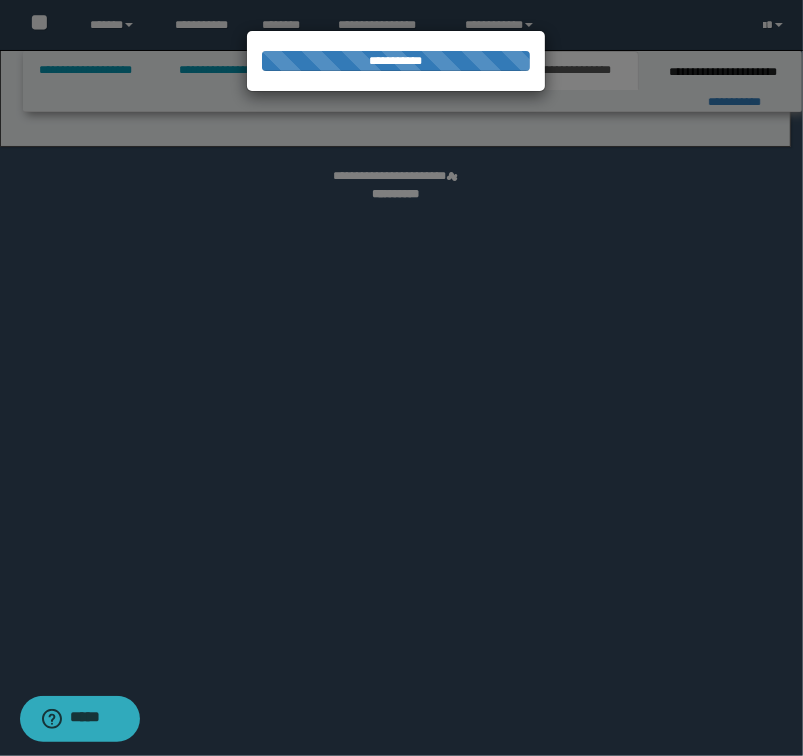 select on "*" 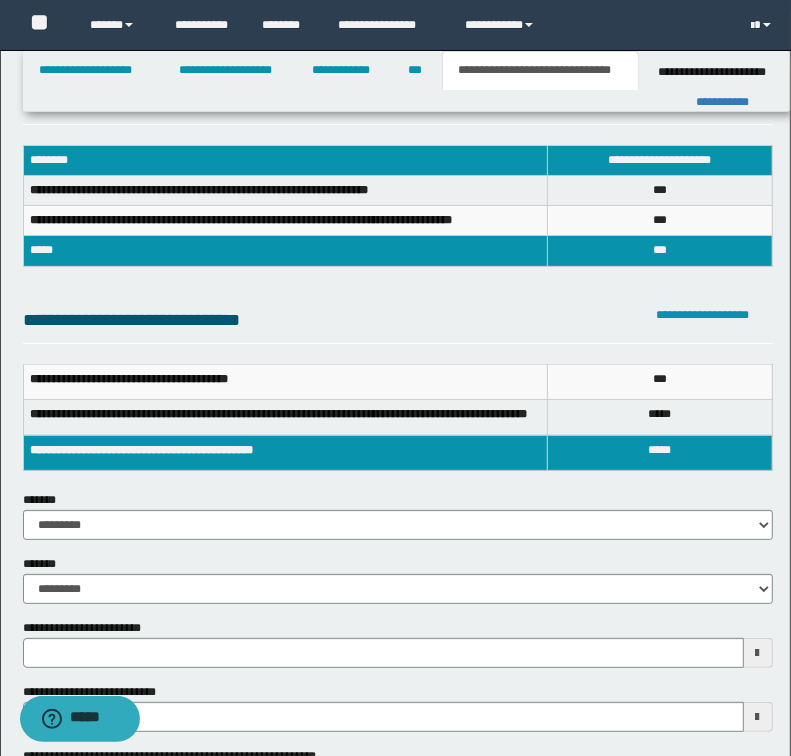scroll, scrollTop: 240, scrollLeft: 0, axis: vertical 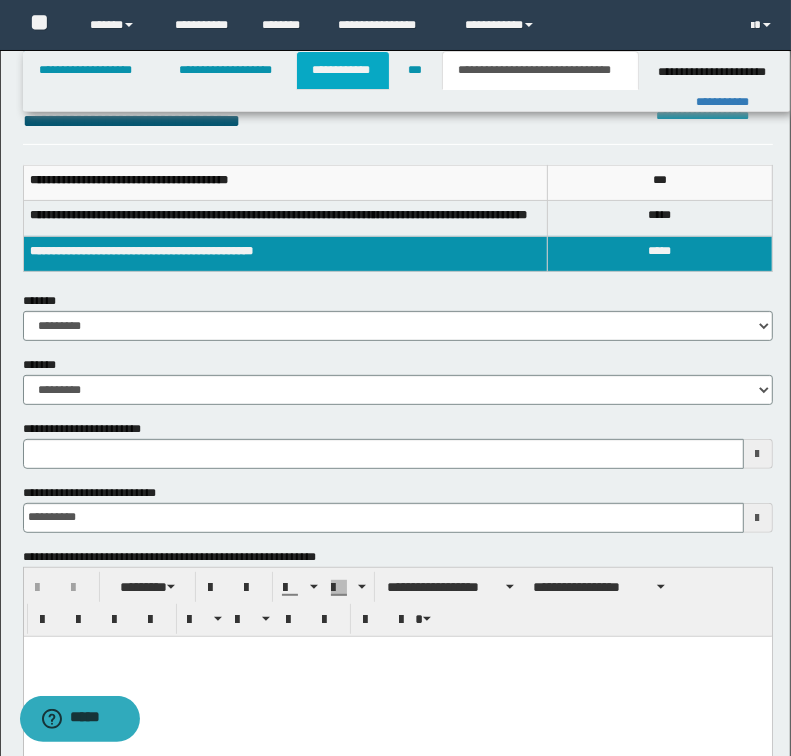 click on "**********" at bounding box center (343, 70) 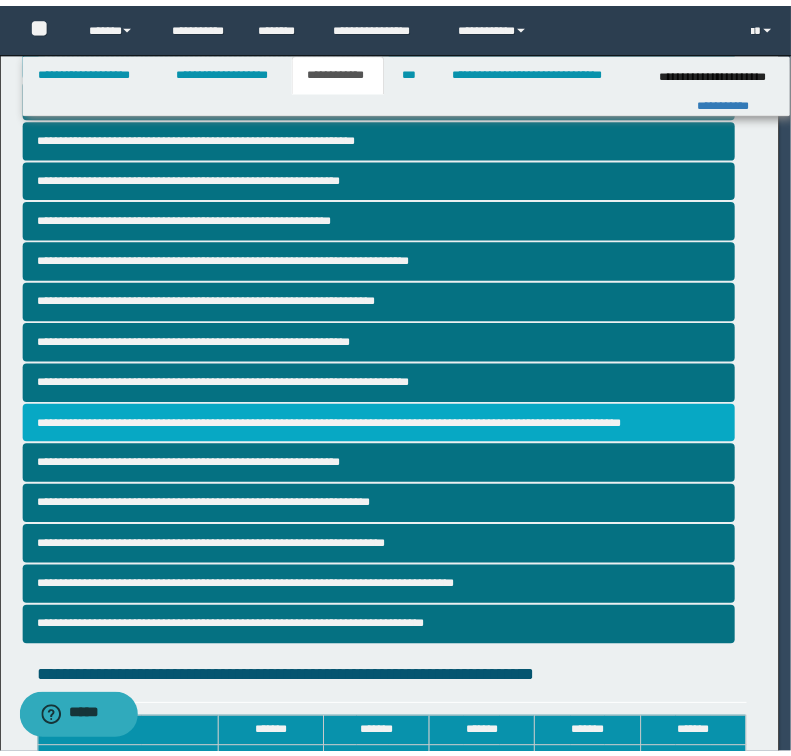 scroll, scrollTop: 240, scrollLeft: 0, axis: vertical 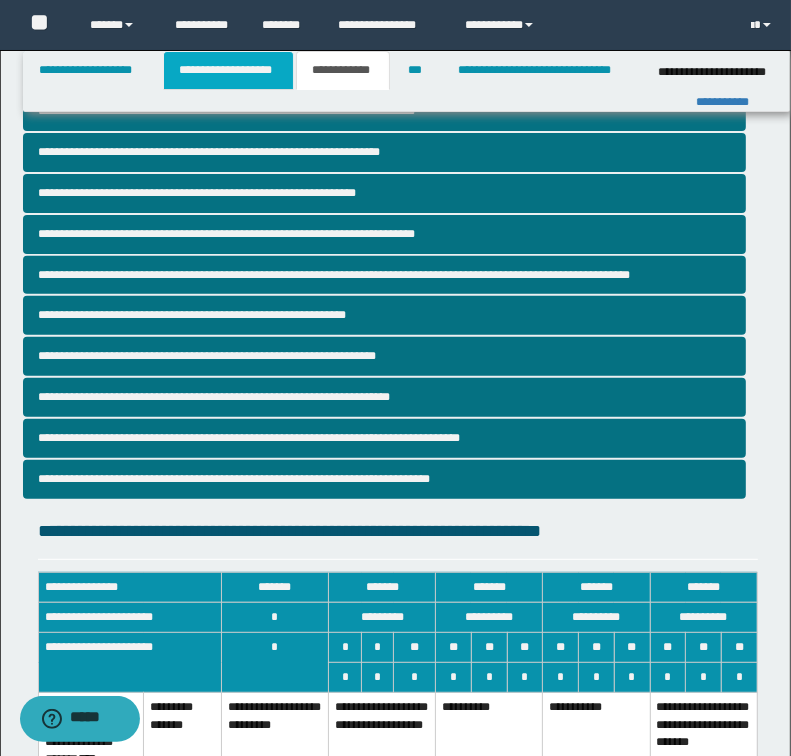 click on "**********" at bounding box center [228, 70] 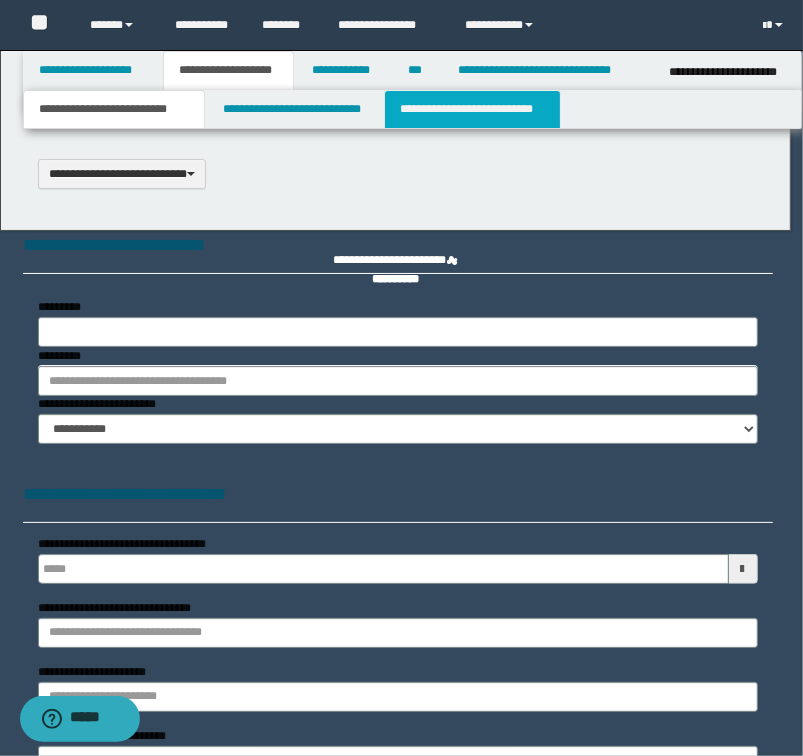 scroll, scrollTop: 0, scrollLeft: 0, axis: both 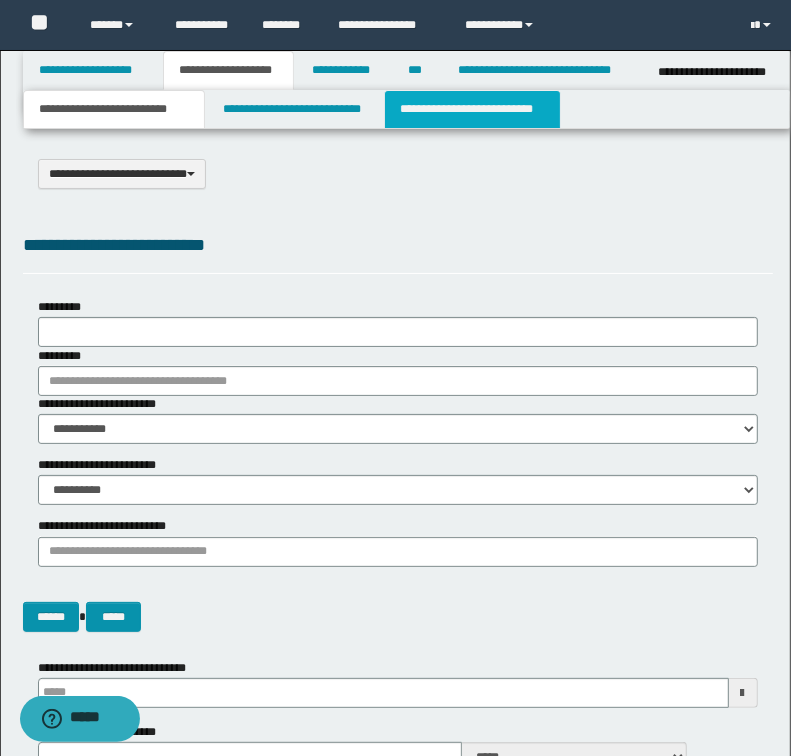 click on "**********" at bounding box center [472, 109] 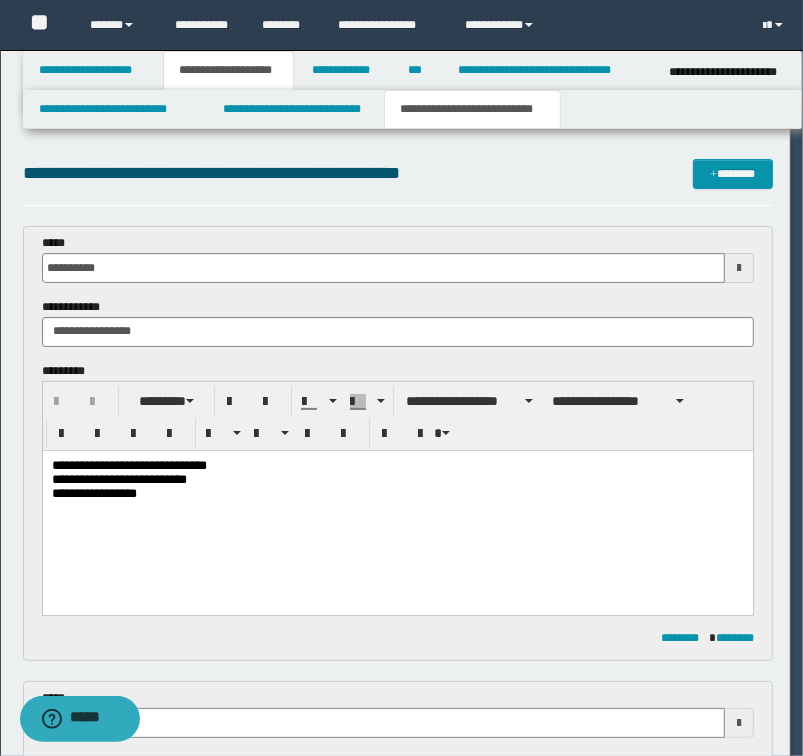 scroll, scrollTop: 0, scrollLeft: 0, axis: both 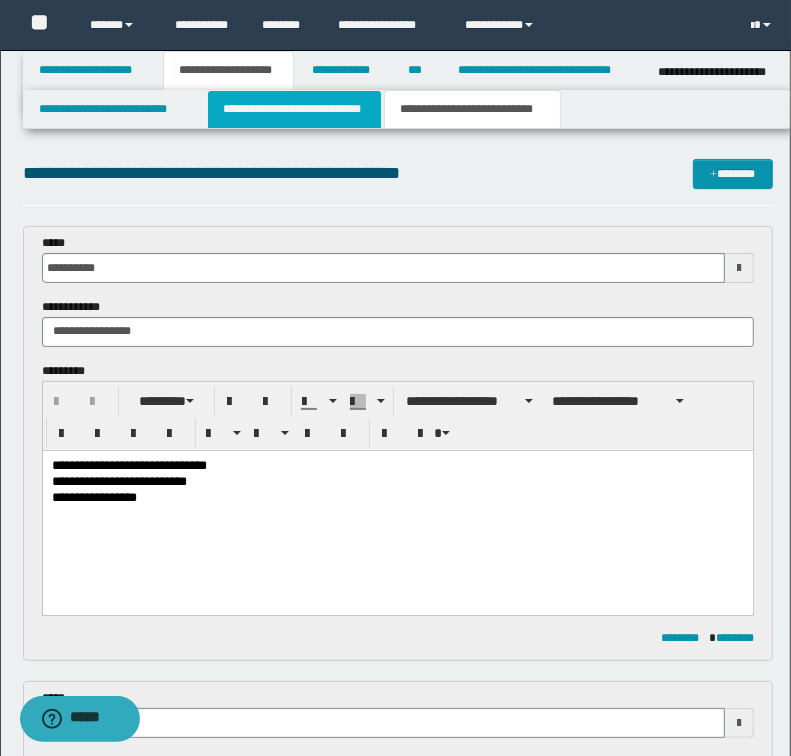 click on "**********" at bounding box center [294, 109] 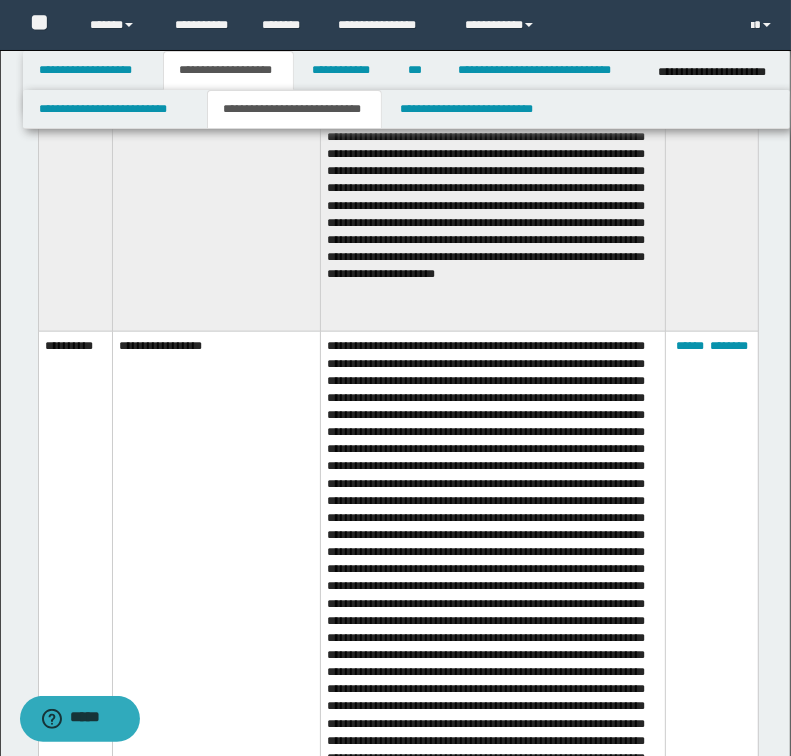 scroll, scrollTop: 1200, scrollLeft: 0, axis: vertical 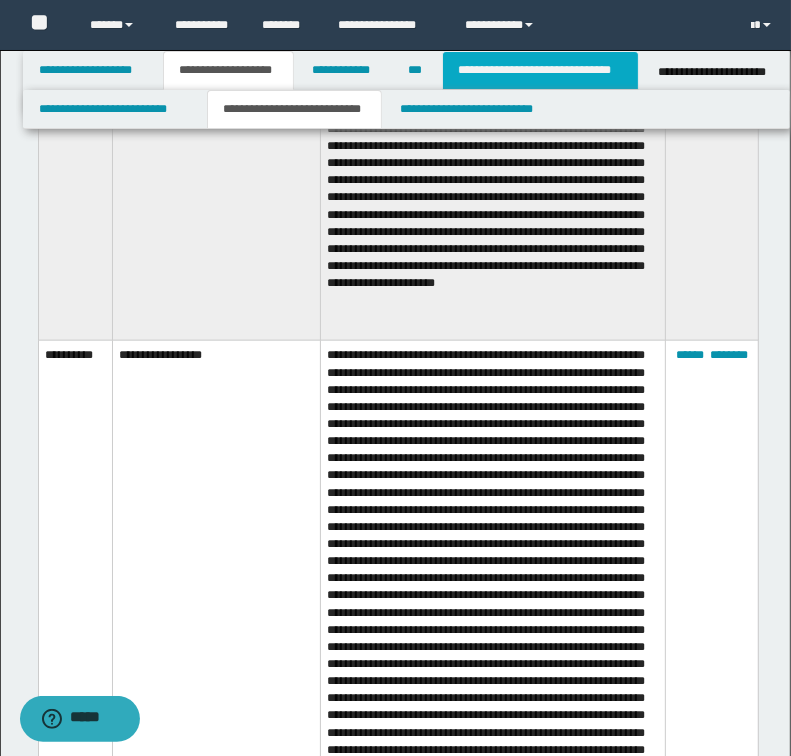 click on "**********" at bounding box center (540, 70) 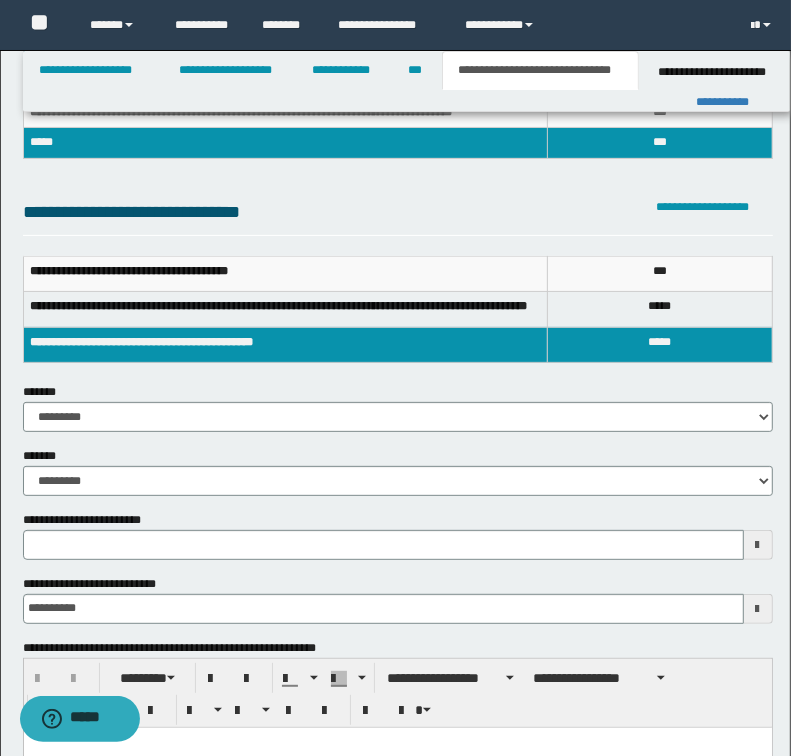 scroll, scrollTop: 160, scrollLeft: 0, axis: vertical 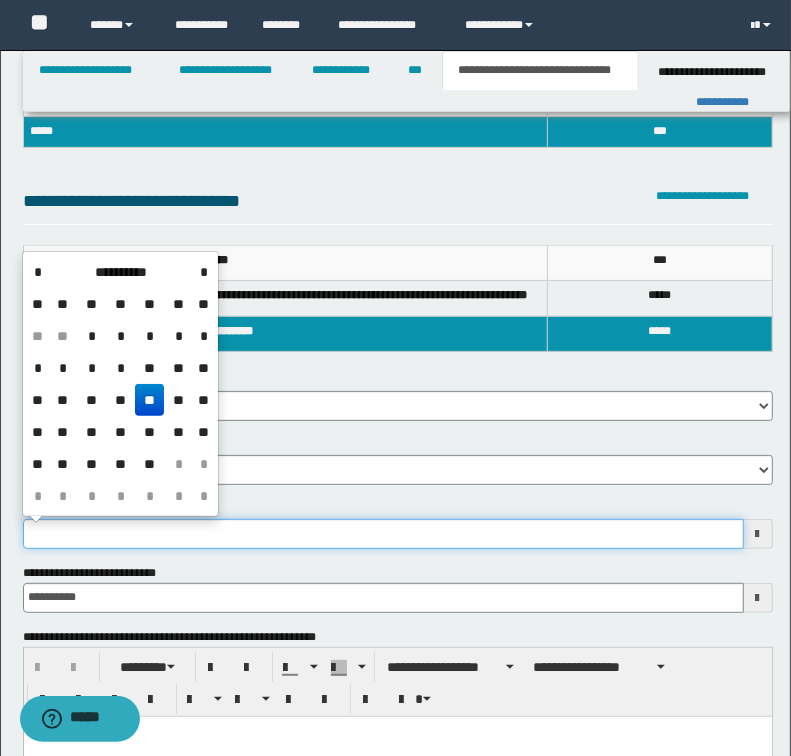 click on "**********" at bounding box center [383, 534] 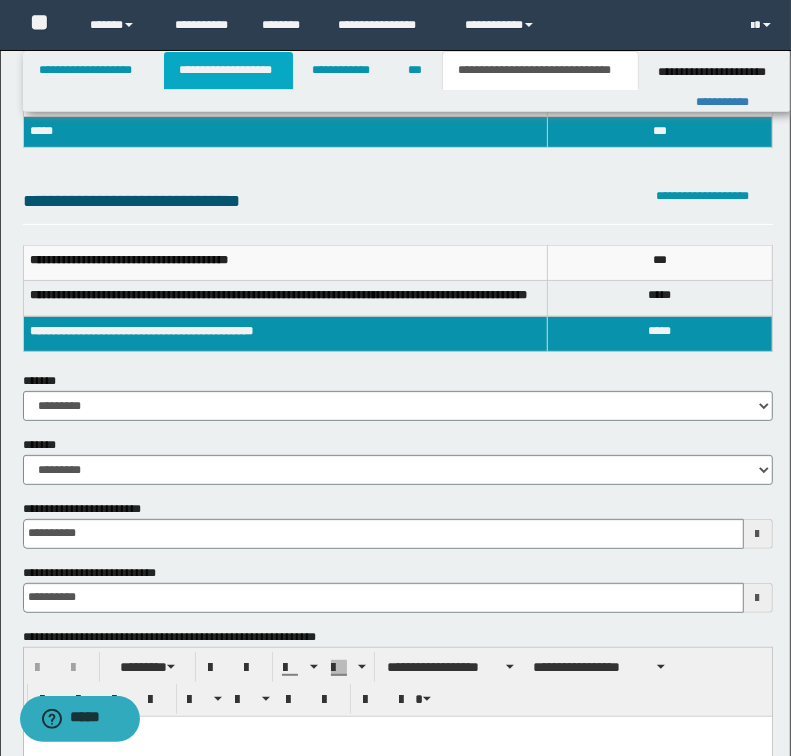 click on "**********" at bounding box center [228, 70] 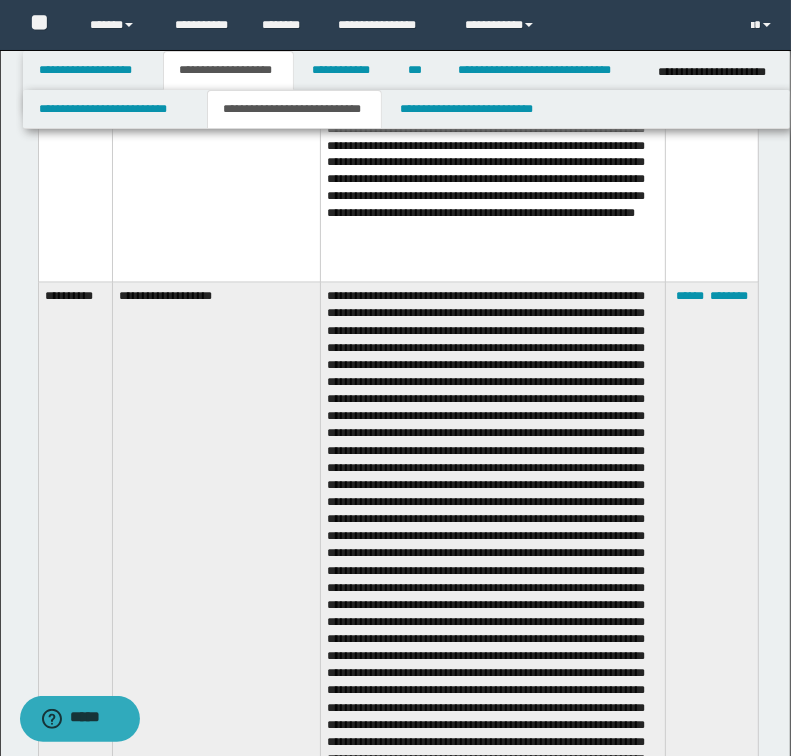 scroll, scrollTop: 1871, scrollLeft: 0, axis: vertical 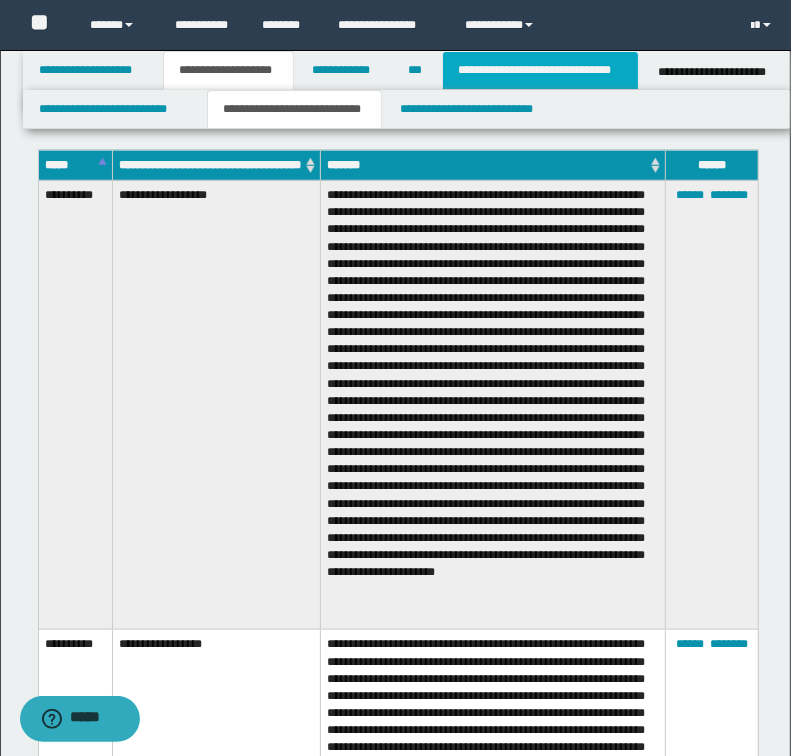 click on "**********" at bounding box center (540, 70) 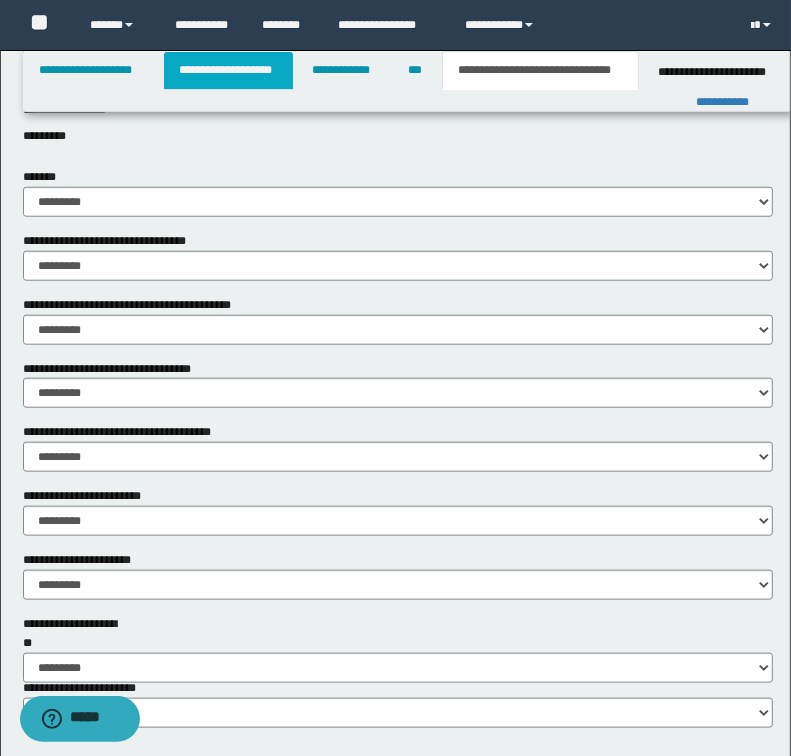 click on "**********" at bounding box center (228, 70) 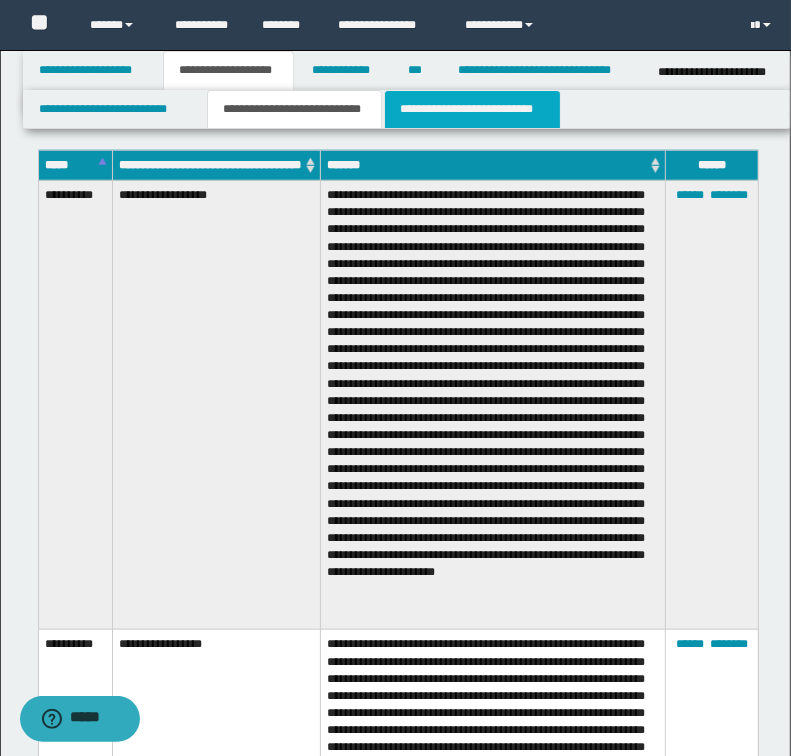 click on "**********" at bounding box center [472, 109] 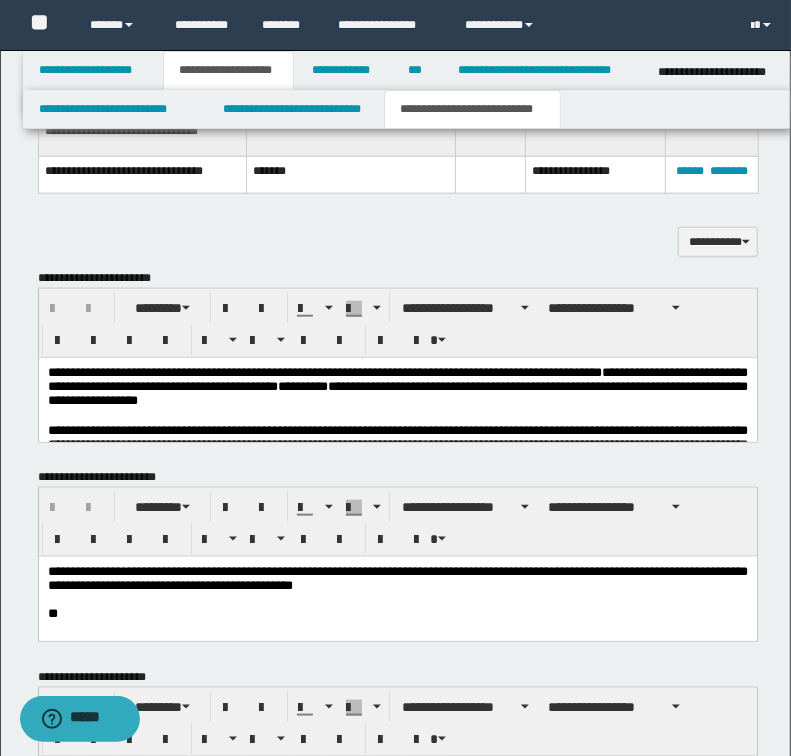 scroll, scrollTop: 1071, scrollLeft: 0, axis: vertical 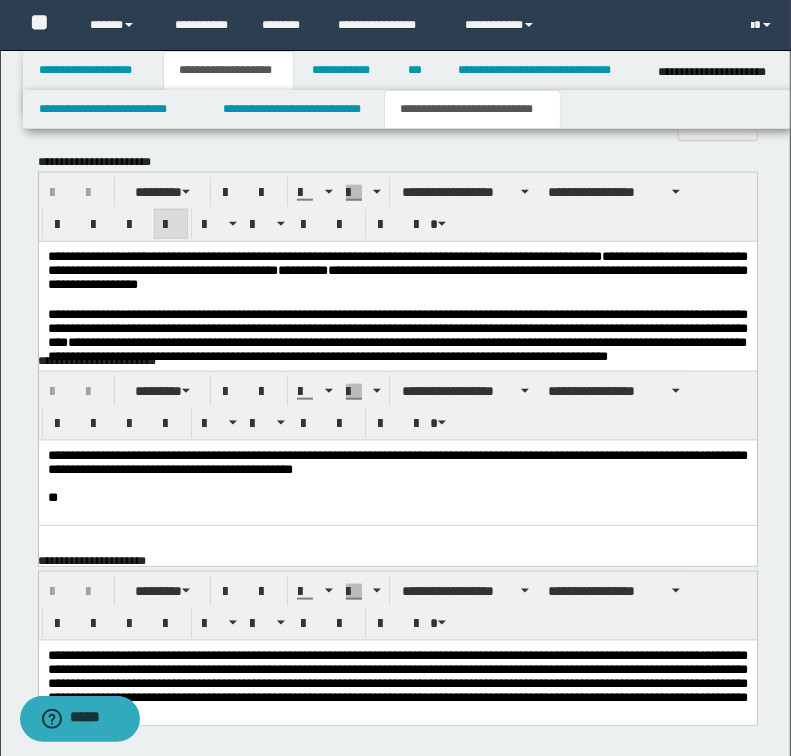 click at bounding box center (397, 299) 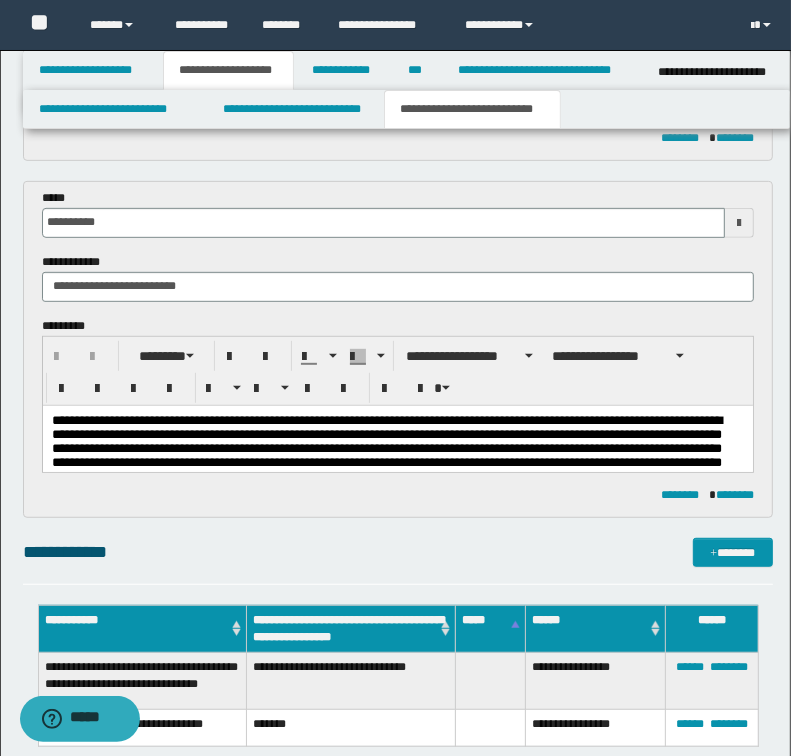 scroll, scrollTop: 362, scrollLeft: 0, axis: vertical 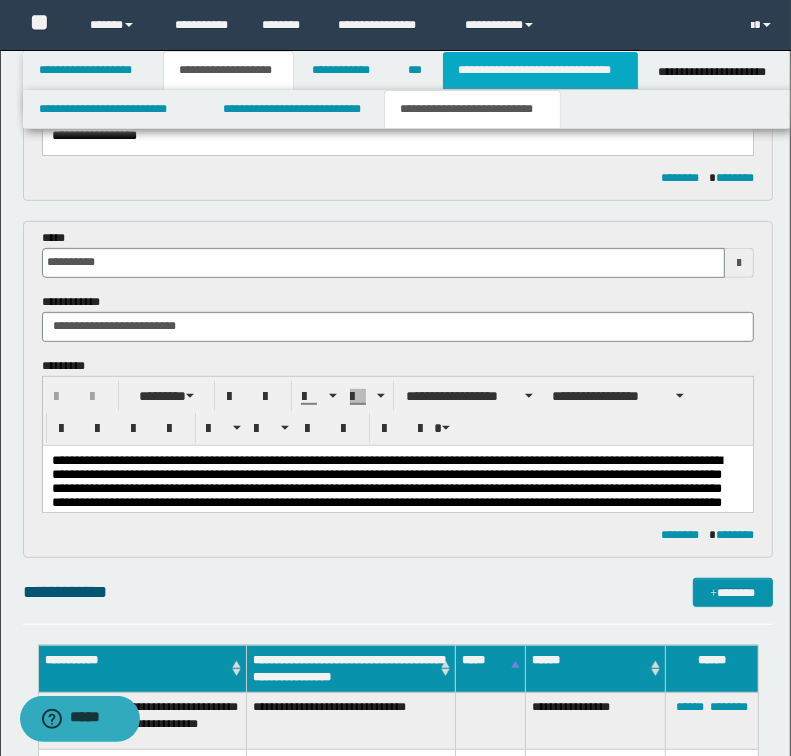 click on "**********" at bounding box center (540, 70) 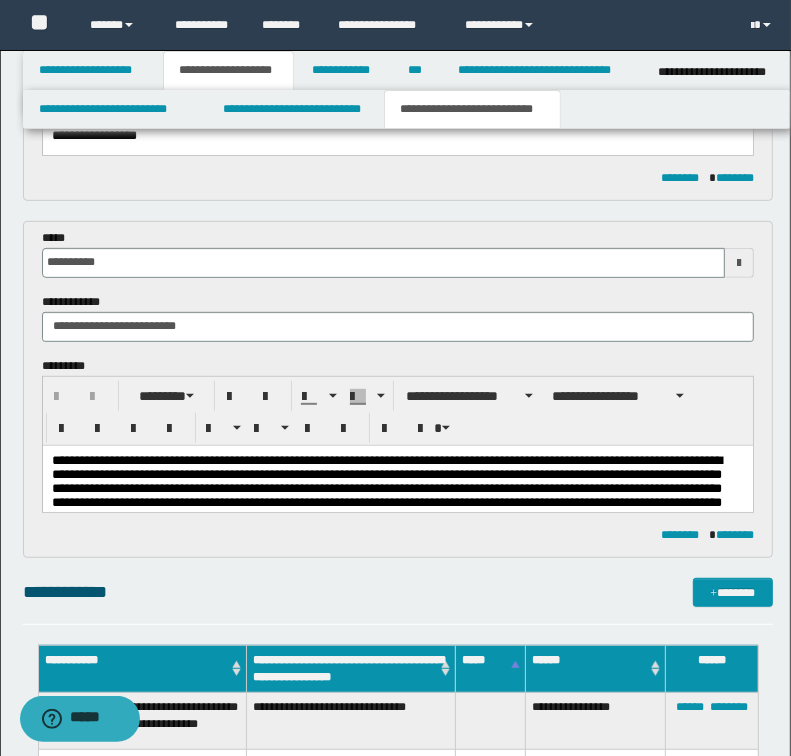 scroll, scrollTop: 331, scrollLeft: 0, axis: vertical 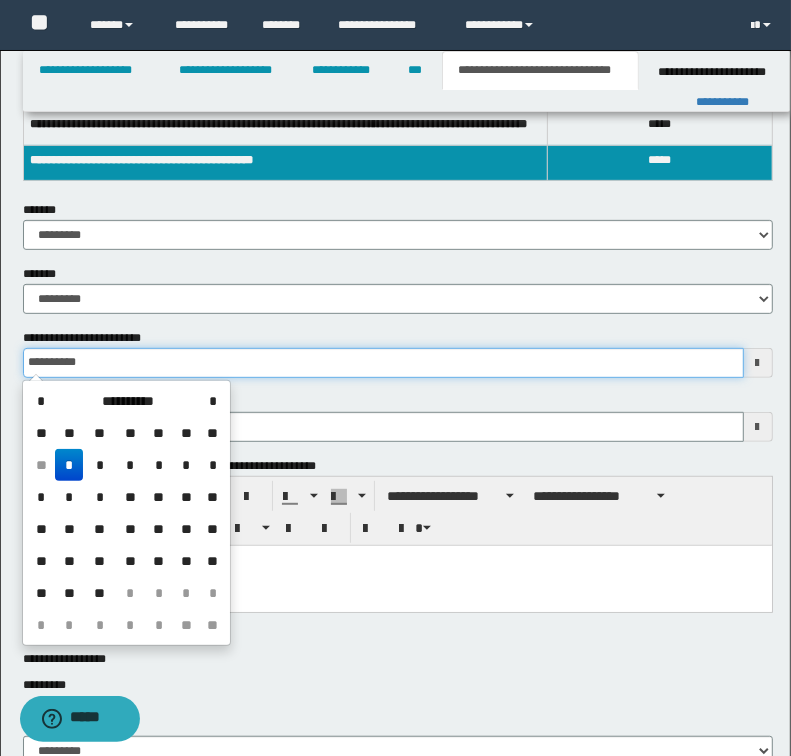 drag, startPoint x: 100, startPoint y: 364, endPoint x: -52, endPoint y: 375, distance: 152.3975 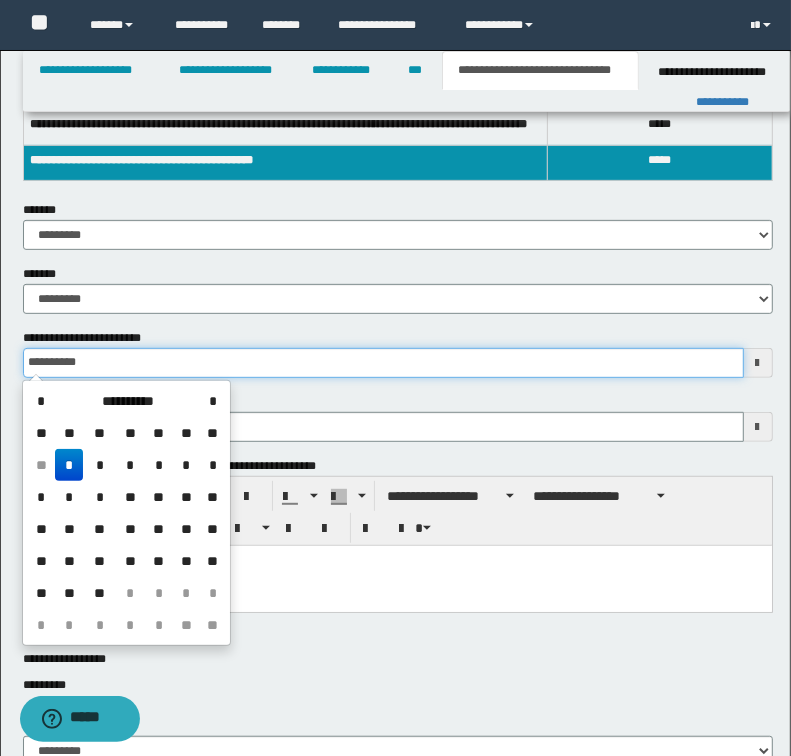click on "**********" at bounding box center (395, 47) 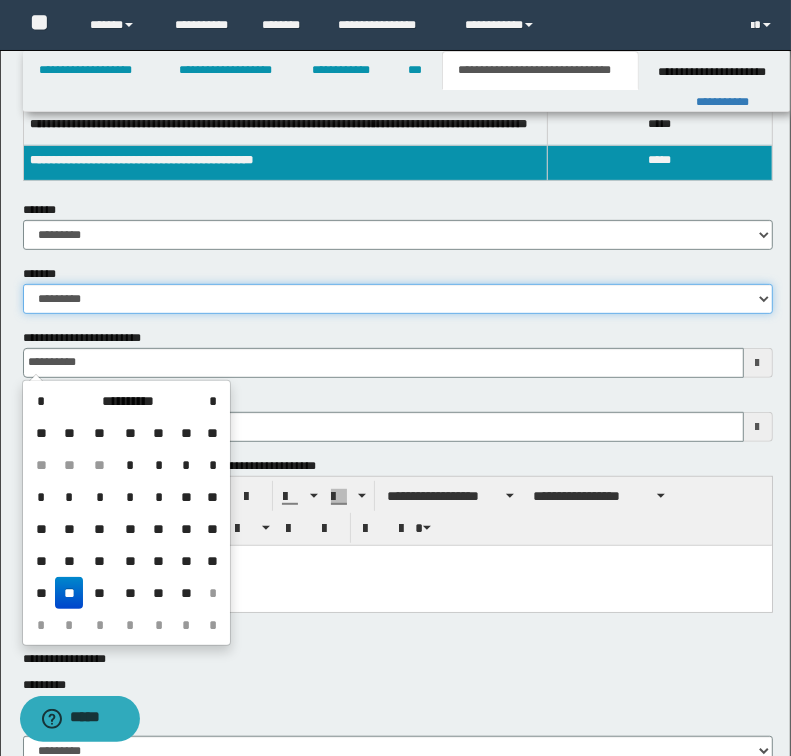 type on "**********" 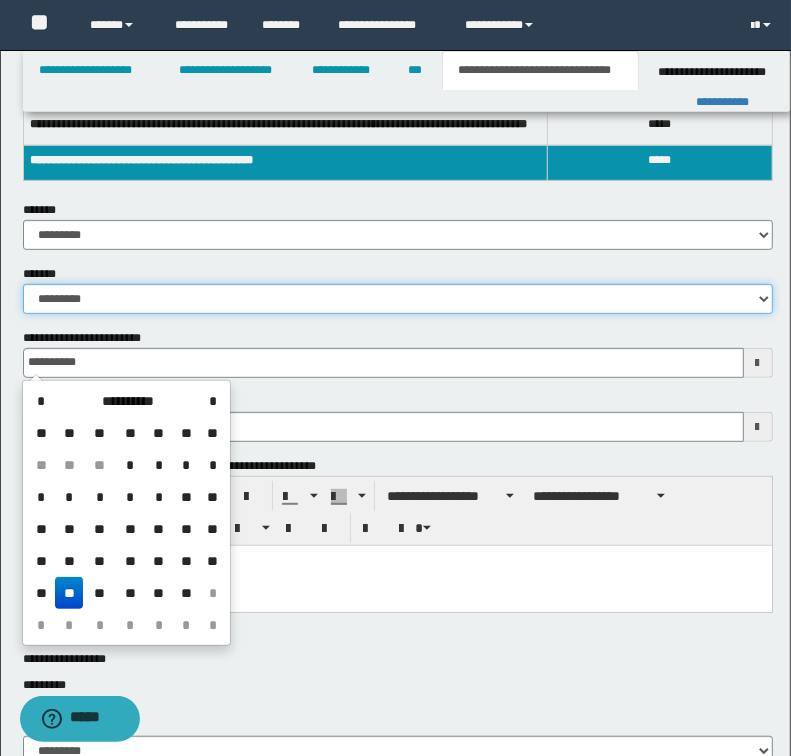 click on "**********" at bounding box center (398, 299) 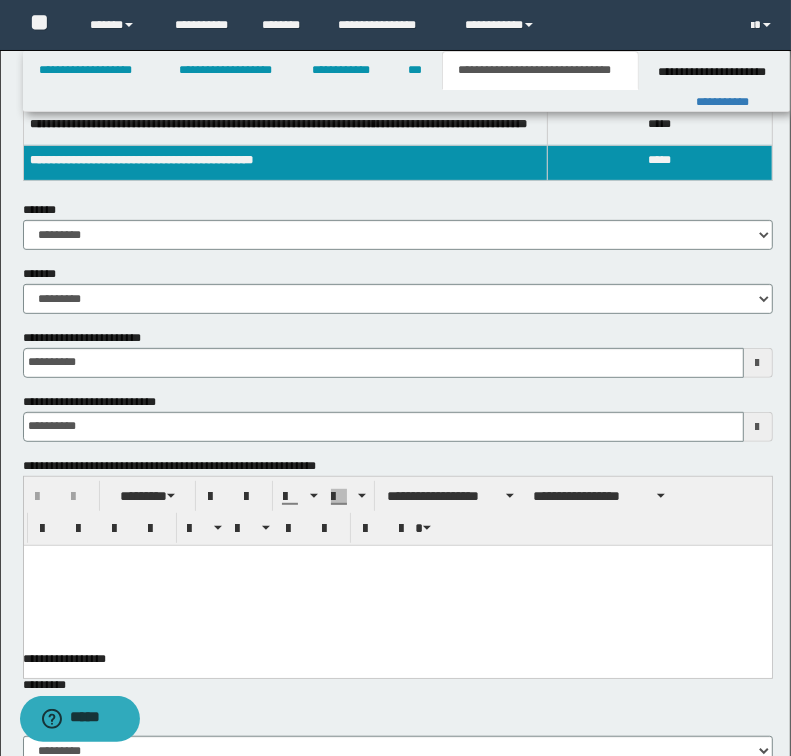 click at bounding box center (397, 585) 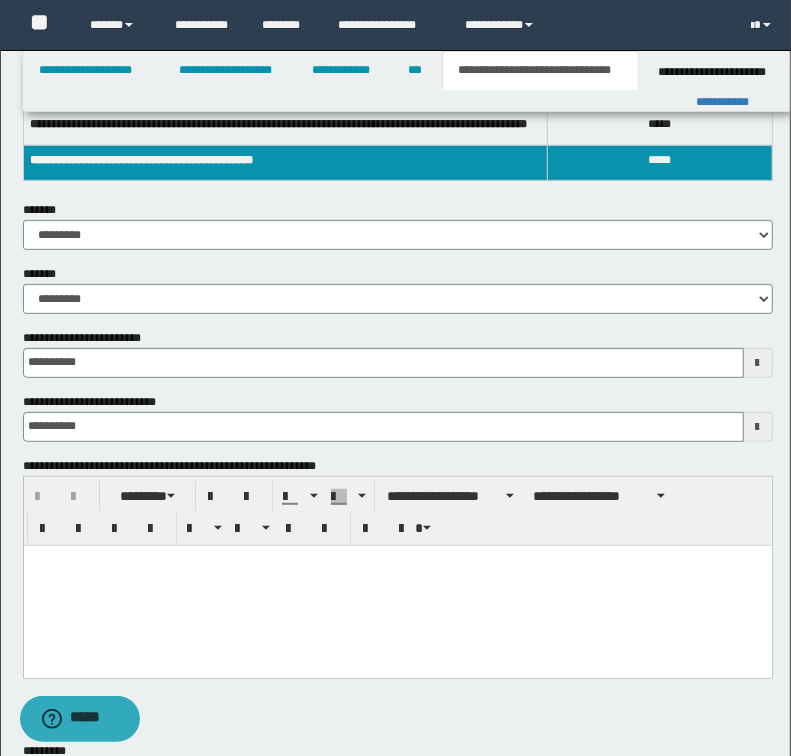 type 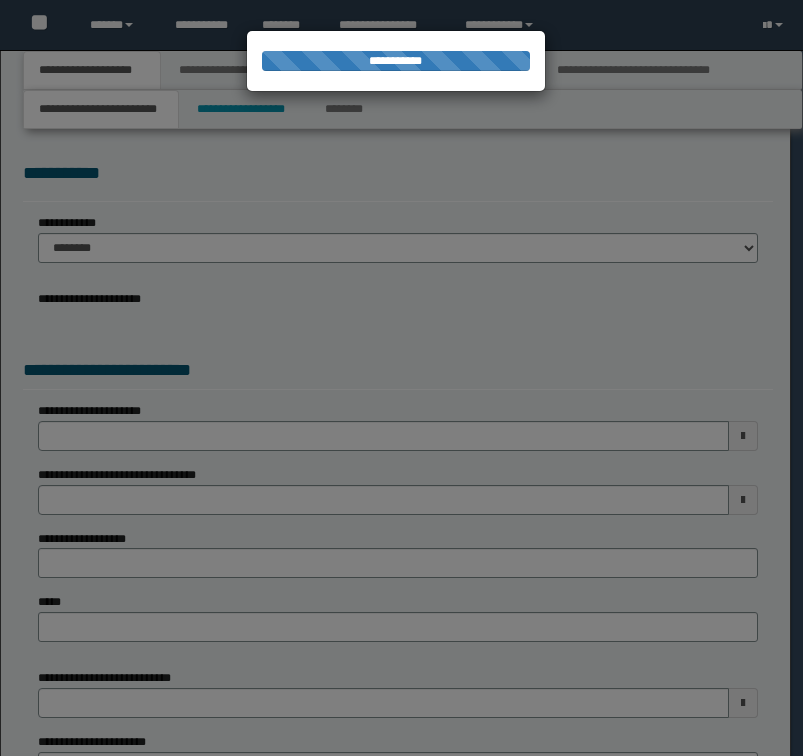 scroll, scrollTop: 0, scrollLeft: 0, axis: both 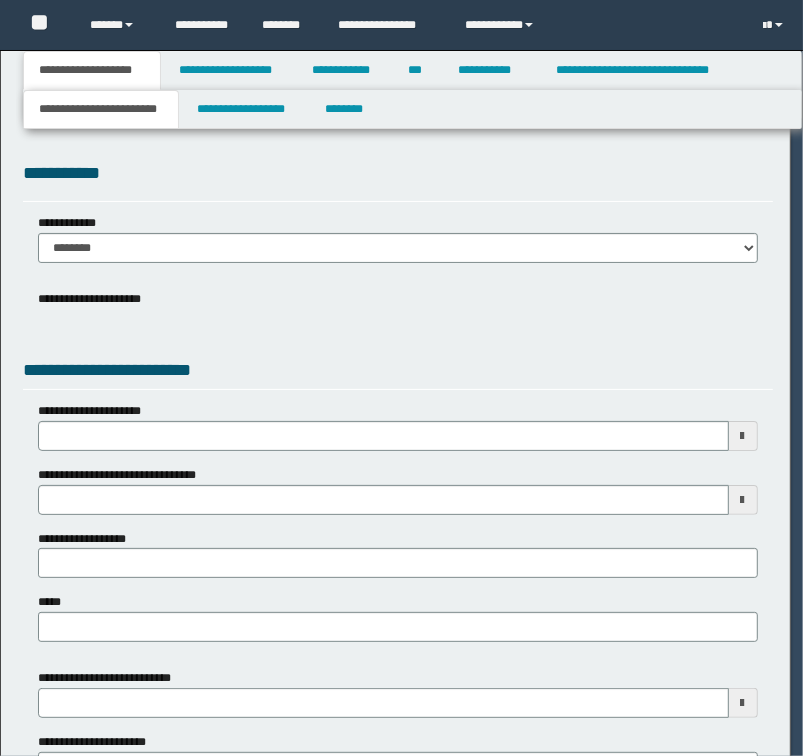 select on "*" 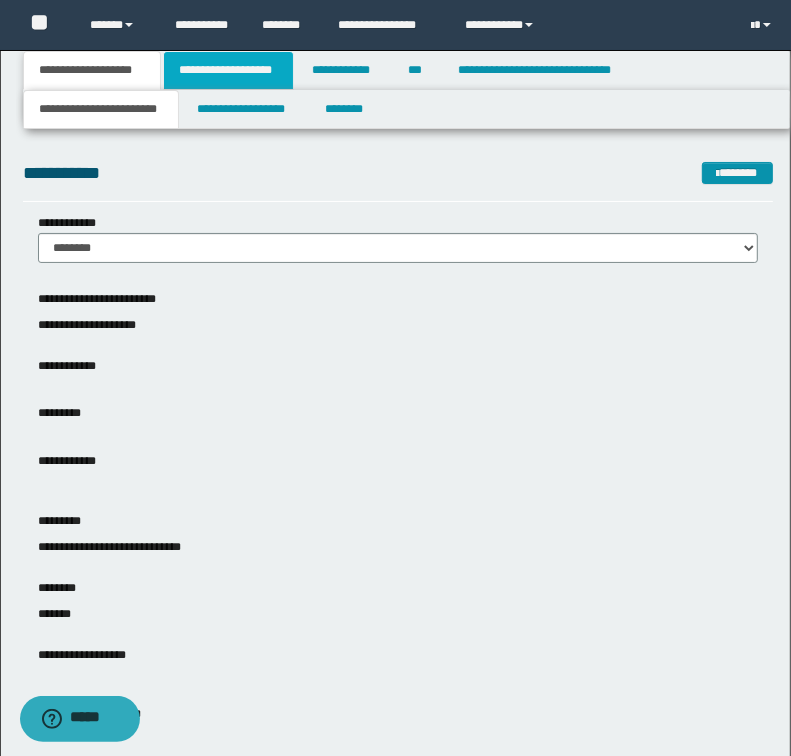 click on "**********" at bounding box center [228, 70] 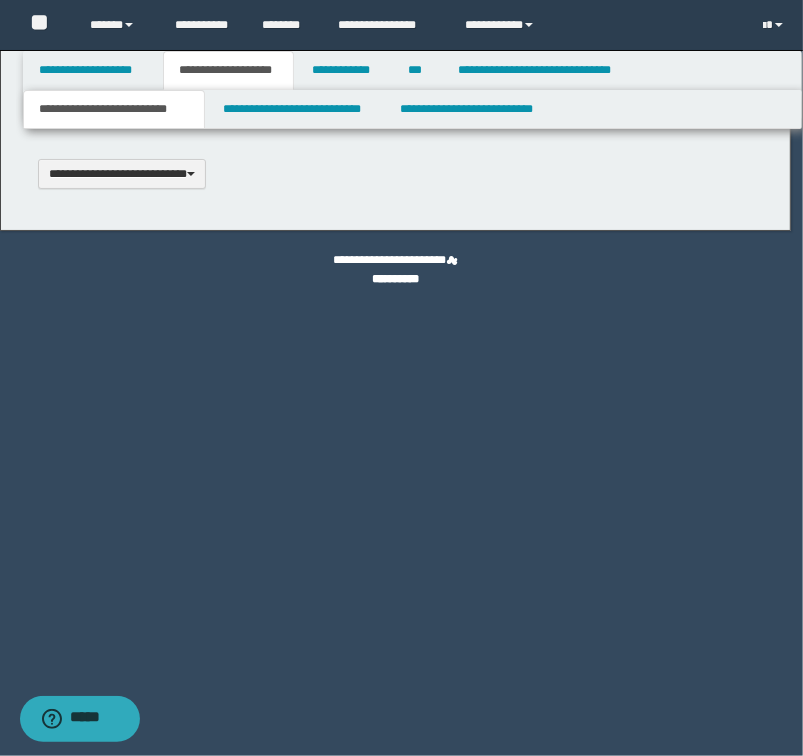 type 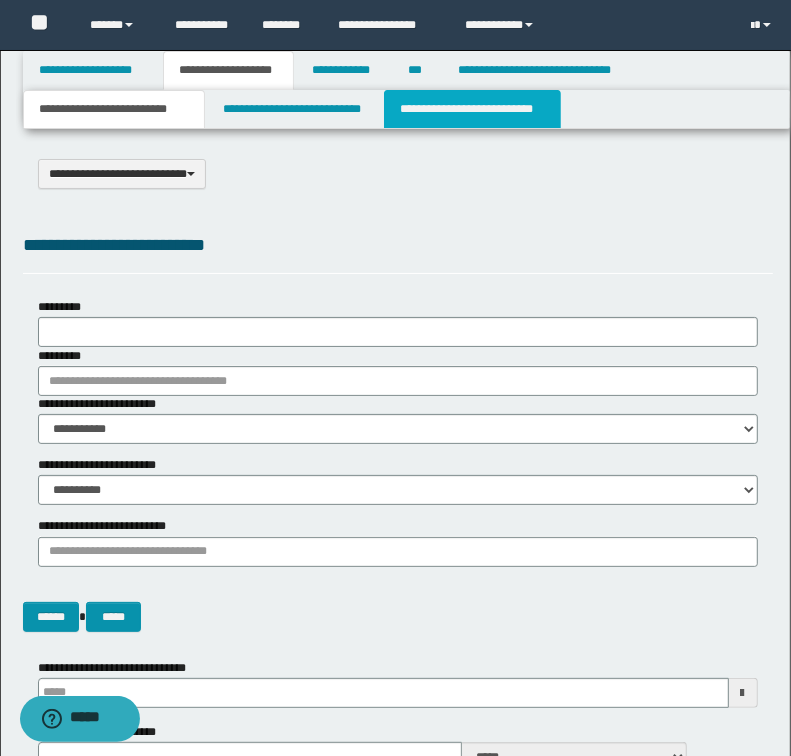click on "**********" at bounding box center (472, 109) 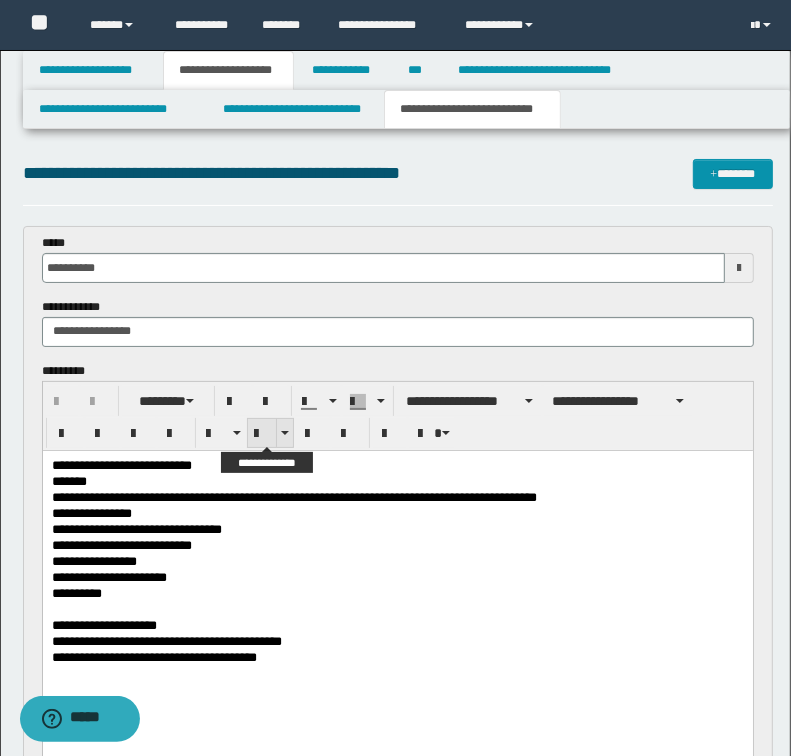 scroll, scrollTop: 80, scrollLeft: 0, axis: vertical 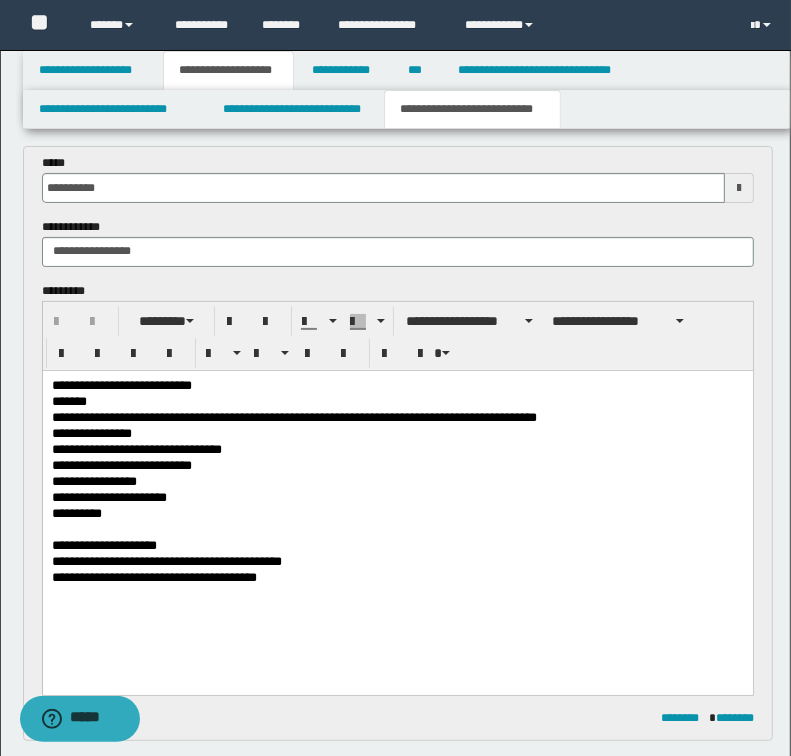 click on "*******" at bounding box center (397, 402) 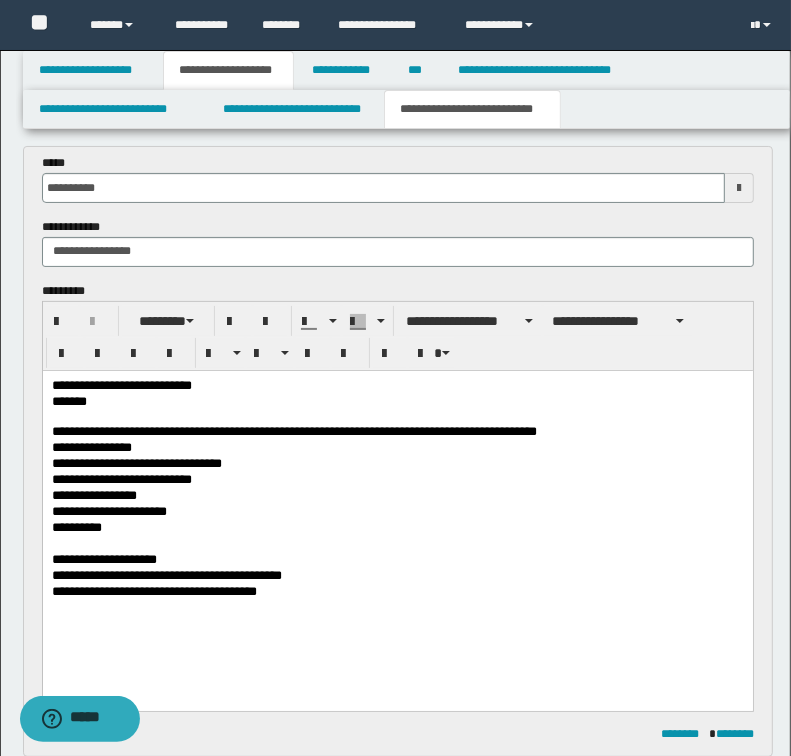 type 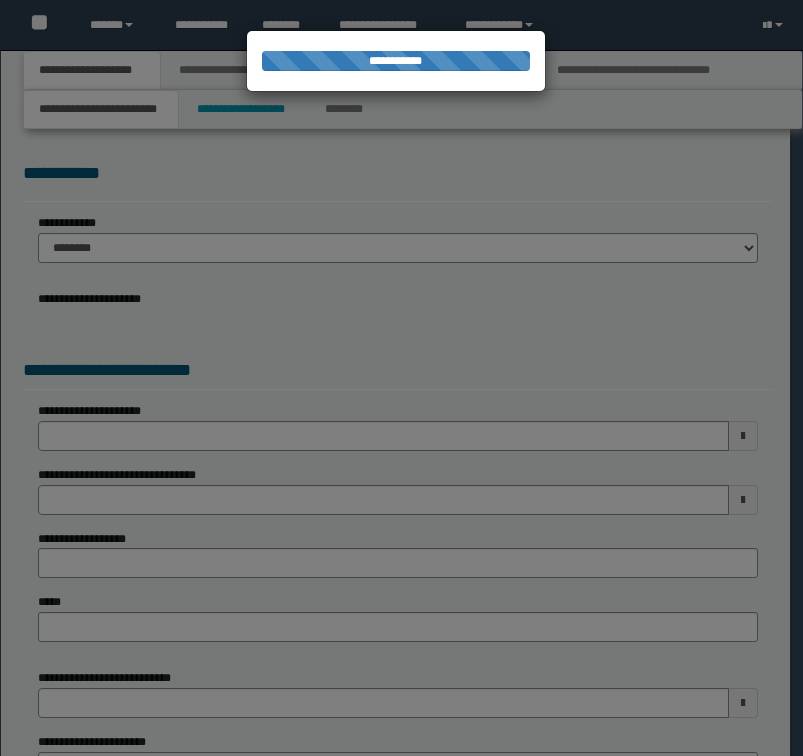 scroll, scrollTop: 0, scrollLeft: 0, axis: both 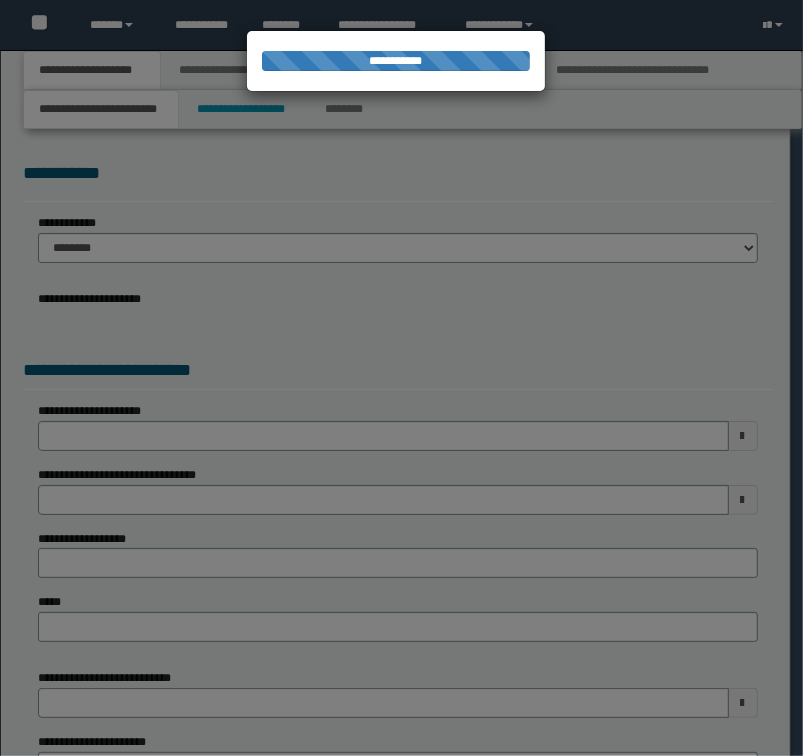 select on "*" 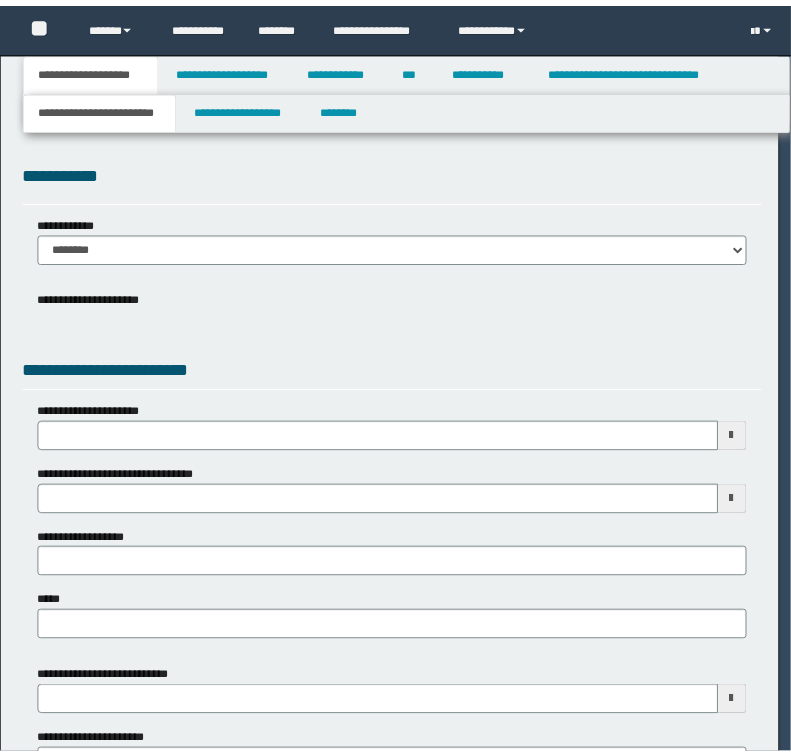 scroll, scrollTop: 0, scrollLeft: 0, axis: both 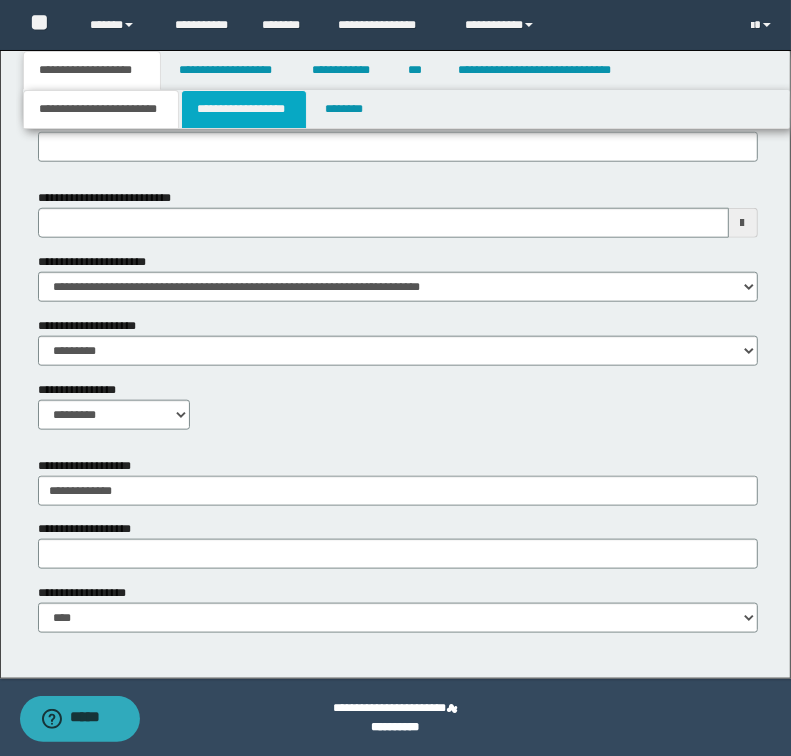 click on "**********" at bounding box center (244, 109) 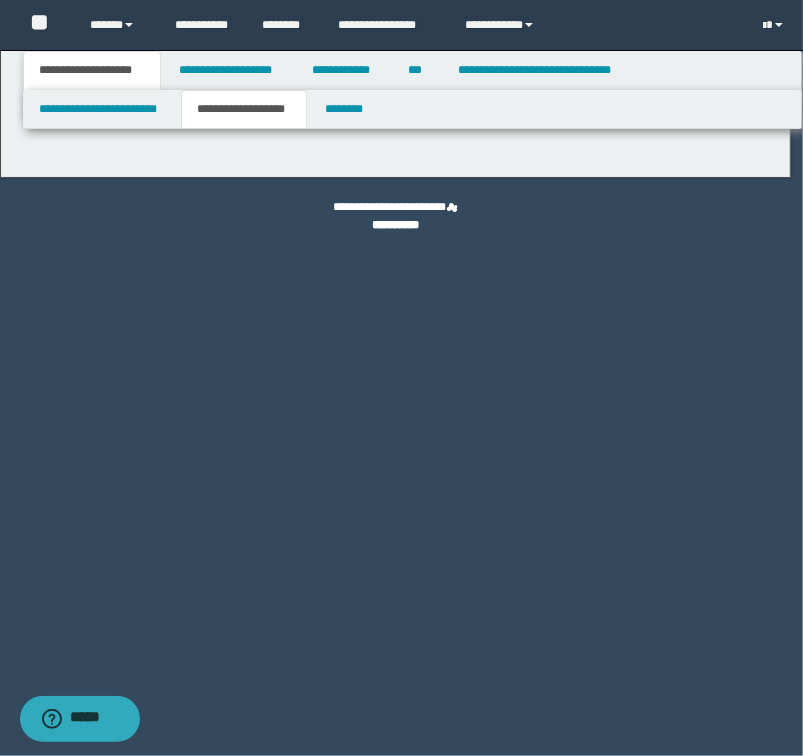 type on "********" 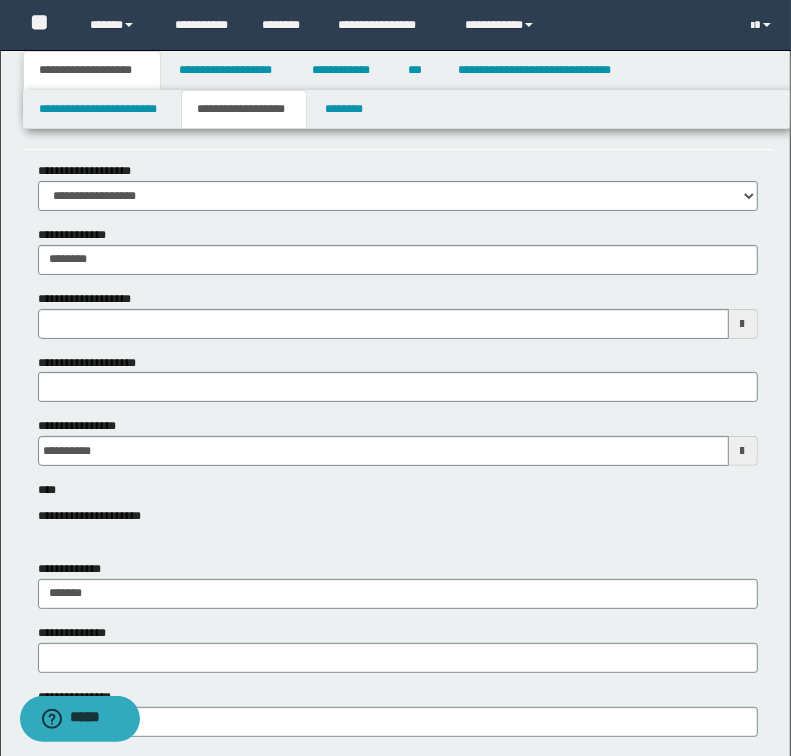 scroll, scrollTop: 80, scrollLeft: 0, axis: vertical 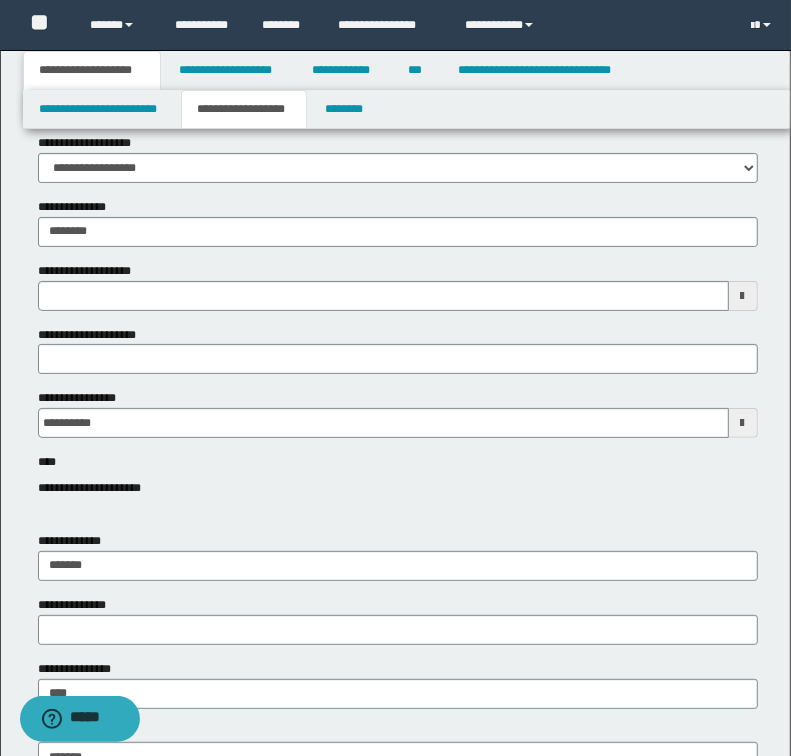 type 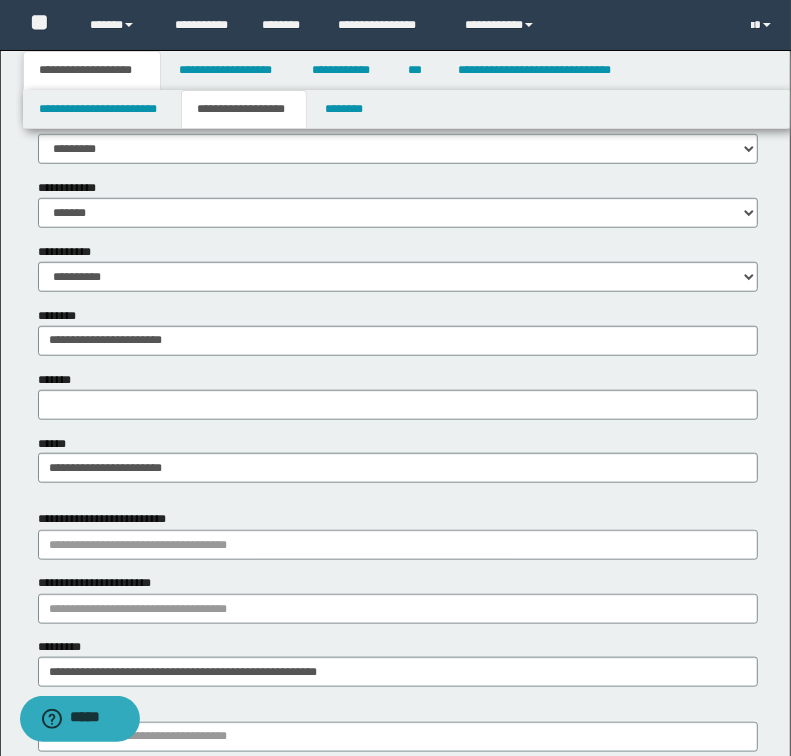 scroll, scrollTop: 800, scrollLeft: 0, axis: vertical 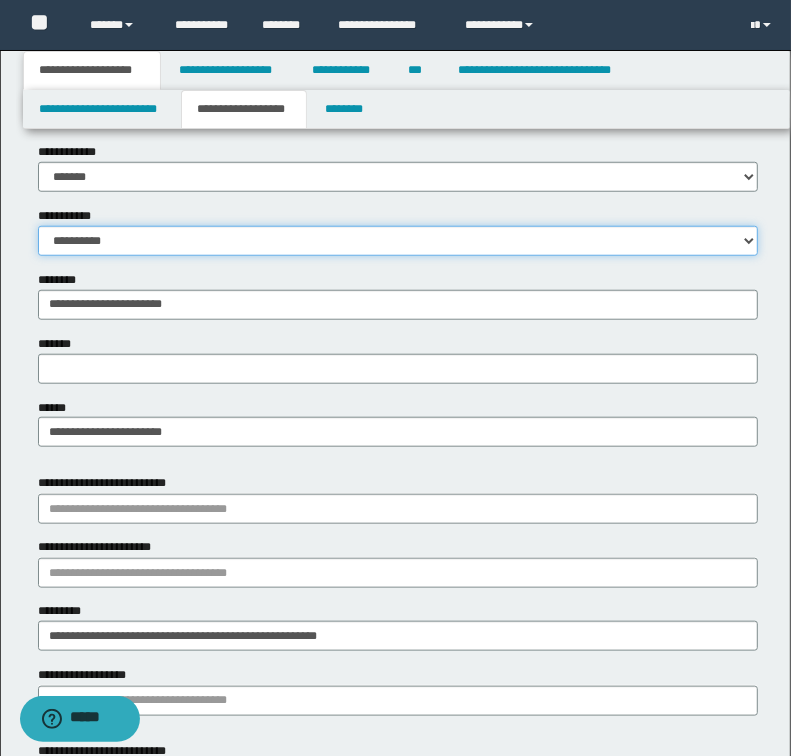 click on "**********" at bounding box center (398, 241) 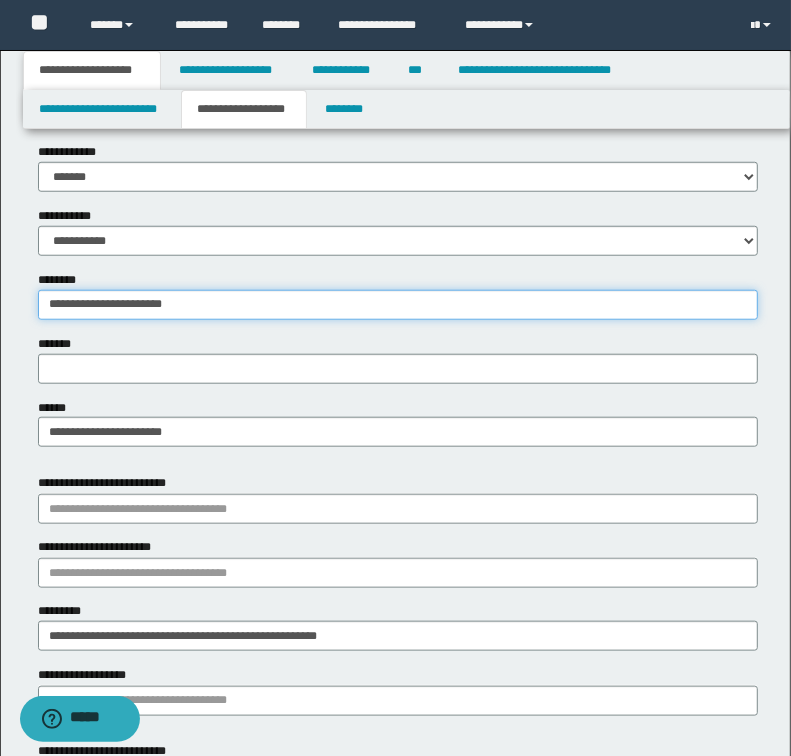 drag, startPoint x: 114, startPoint y: 308, endPoint x: 31, endPoint y: 309, distance: 83.00603 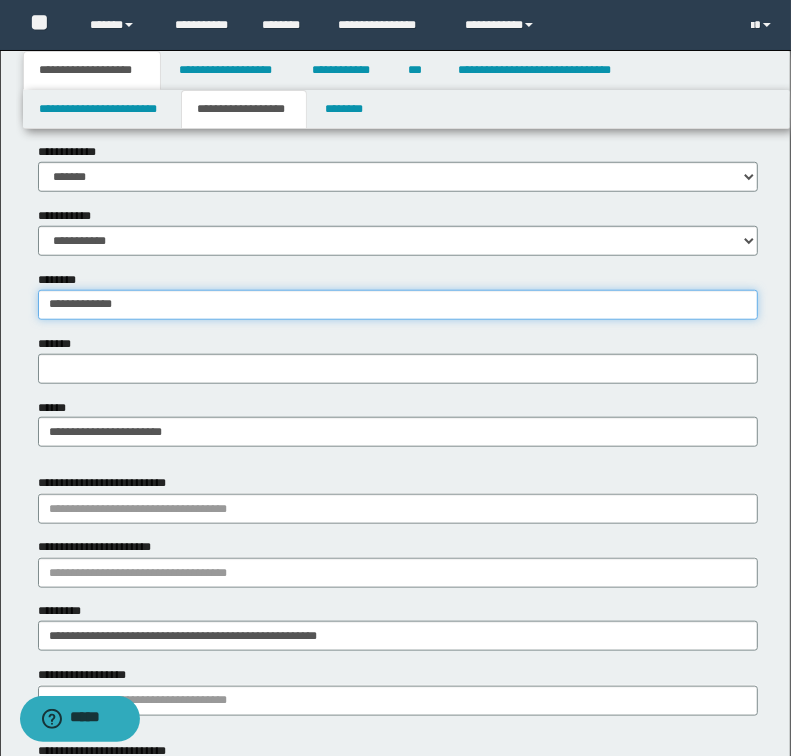 type on "**********" 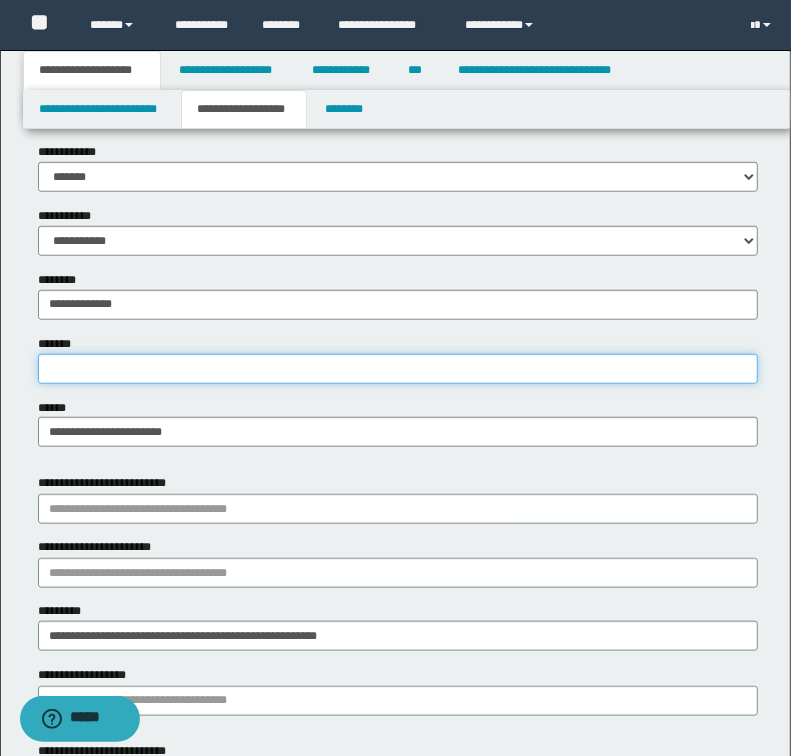 click on "*******" at bounding box center [398, 369] 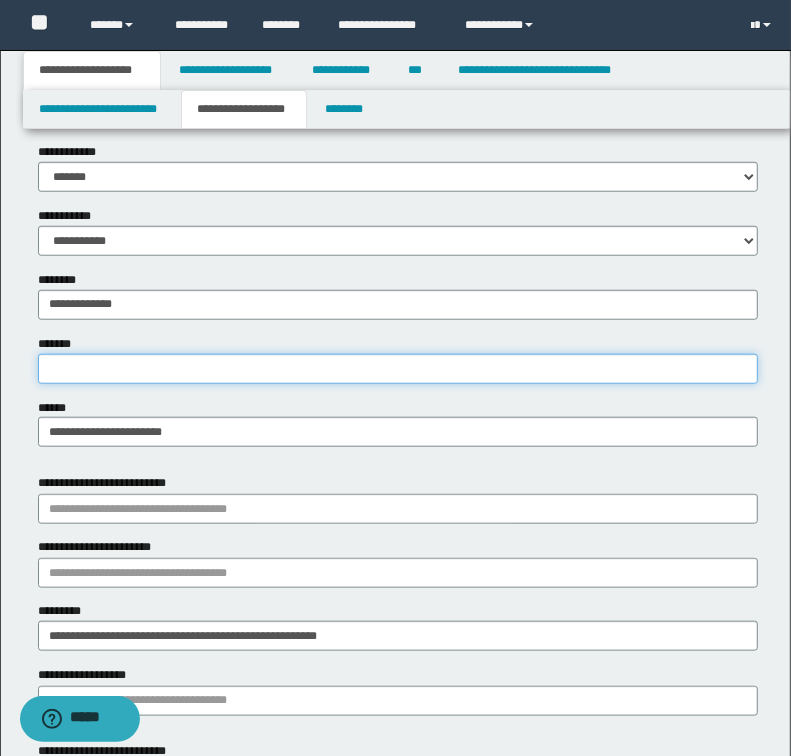 paste on "**********" 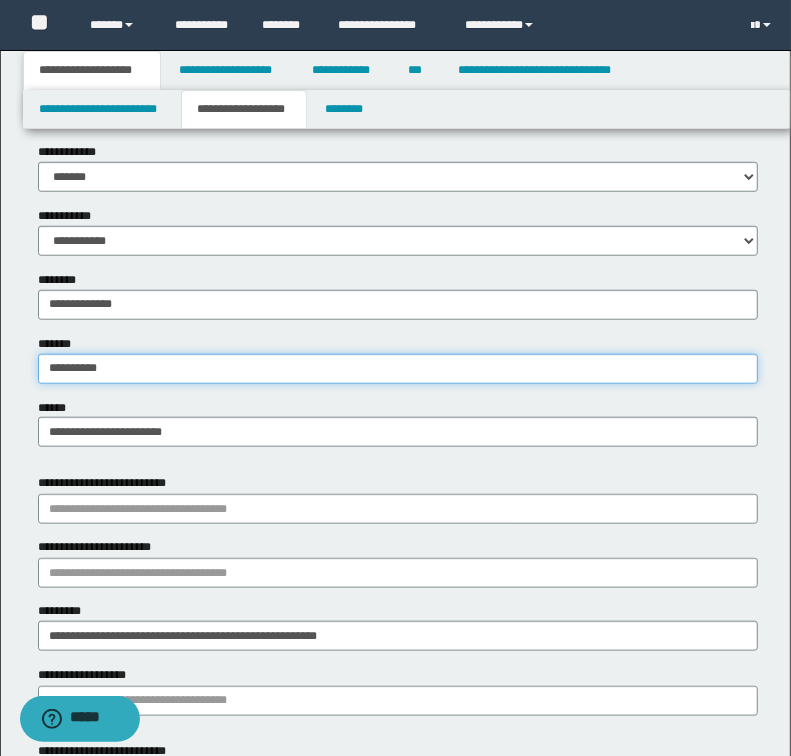 type on "**********" 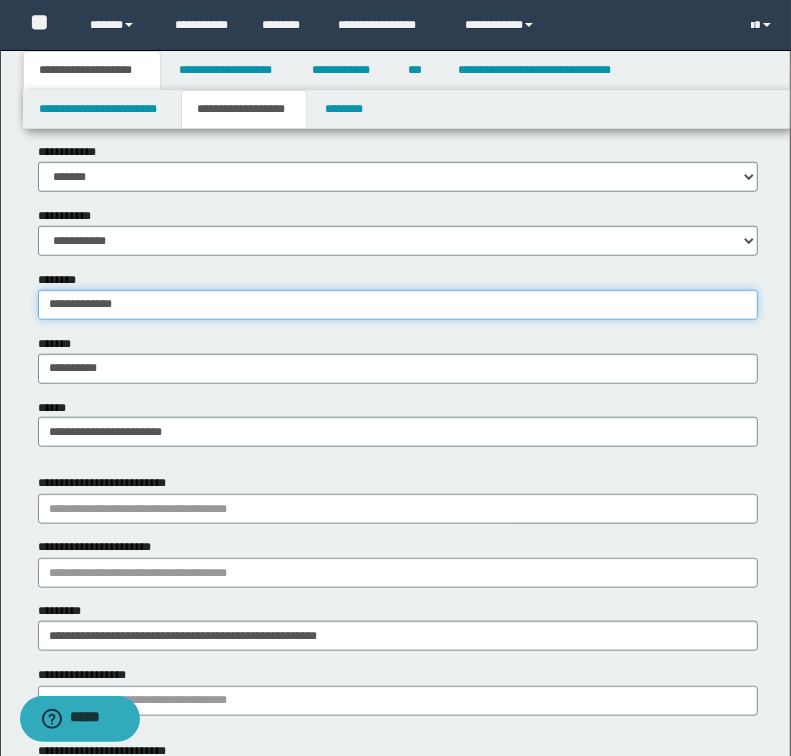 click on "**********" at bounding box center [398, 305] 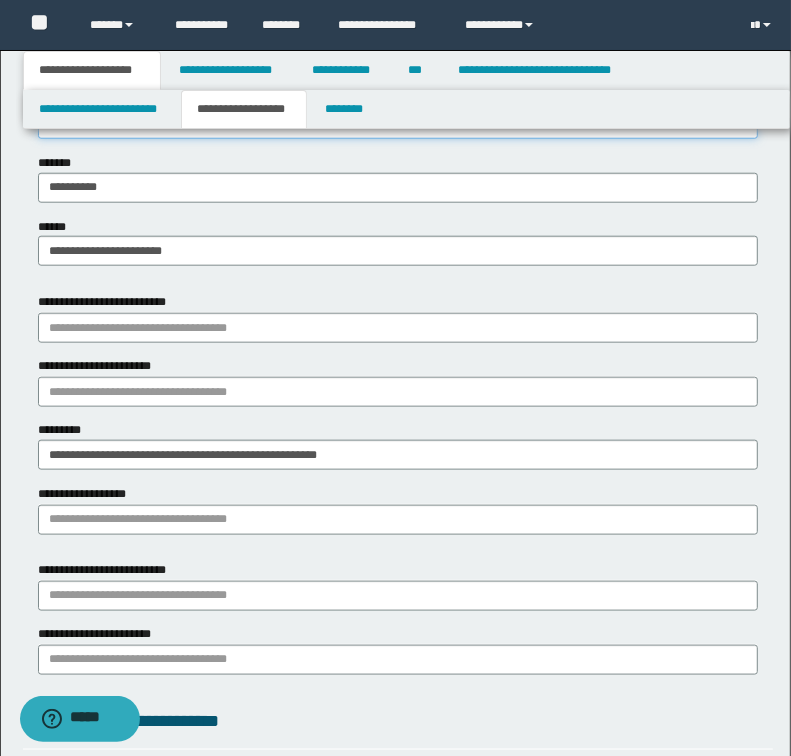 scroll, scrollTop: 1120, scrollLeft: 0, axis: vertical 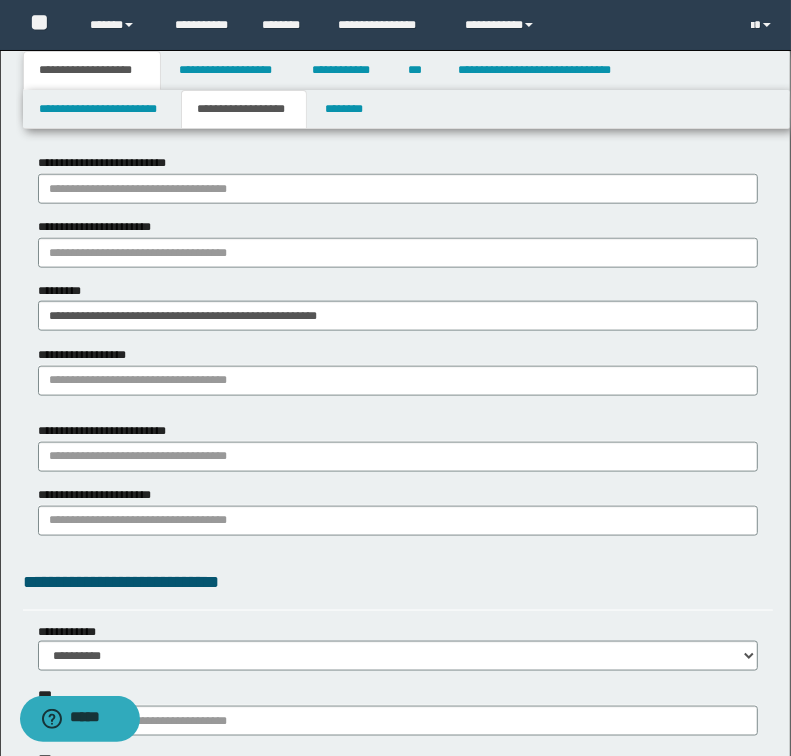 type on "**********" 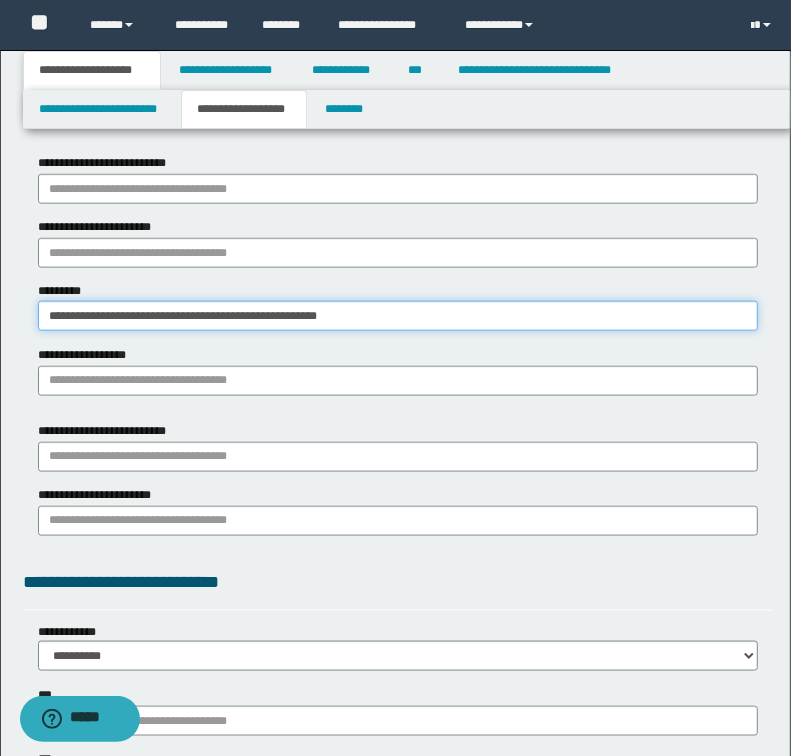 click on "**********" at bounding box center (398, 316) 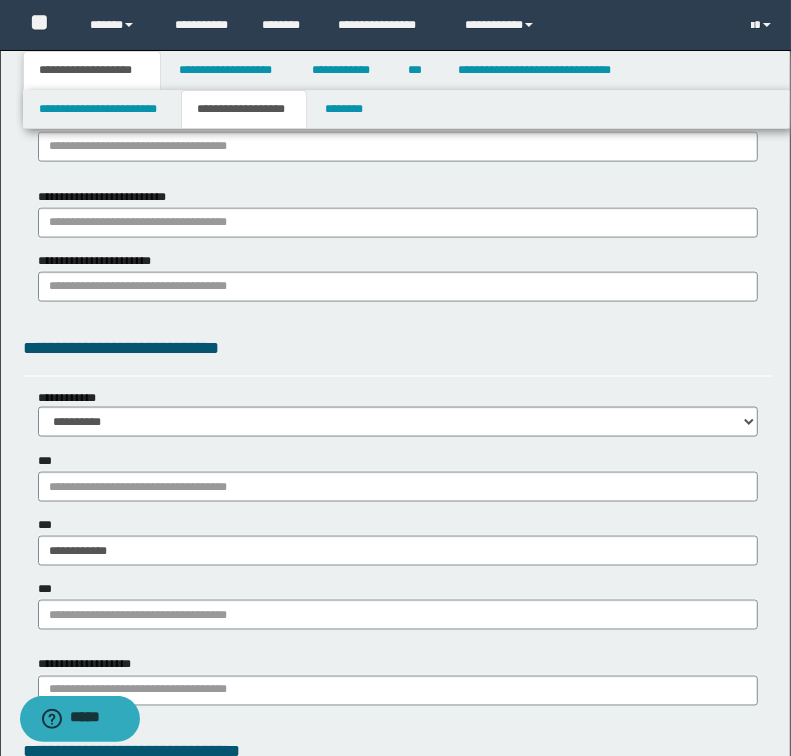 scroll, scrollTop: 1360, scrollLeft: 0, axis: vertical 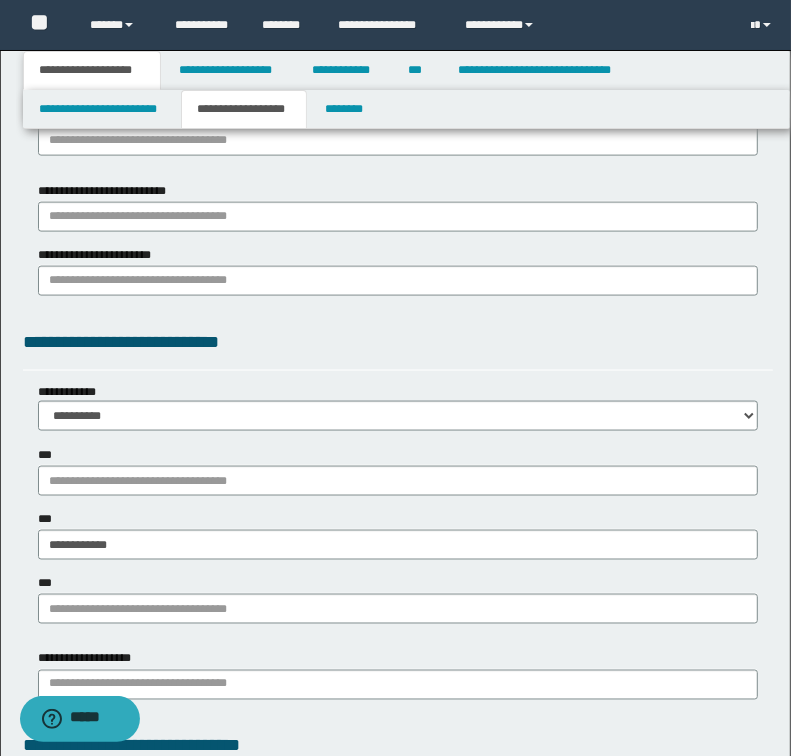 type on "**********" 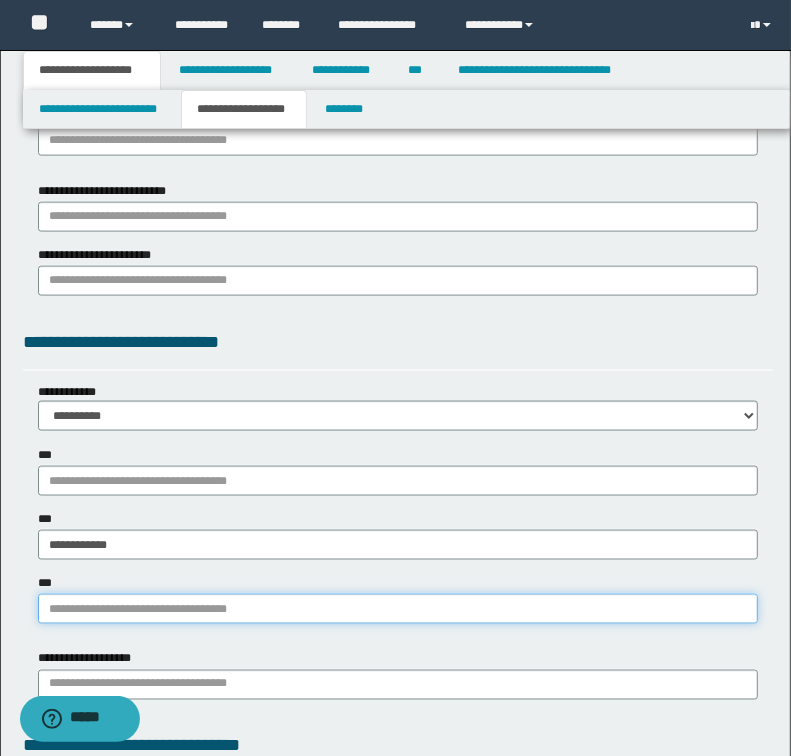 click on "***" at bounding box center [398, 609] 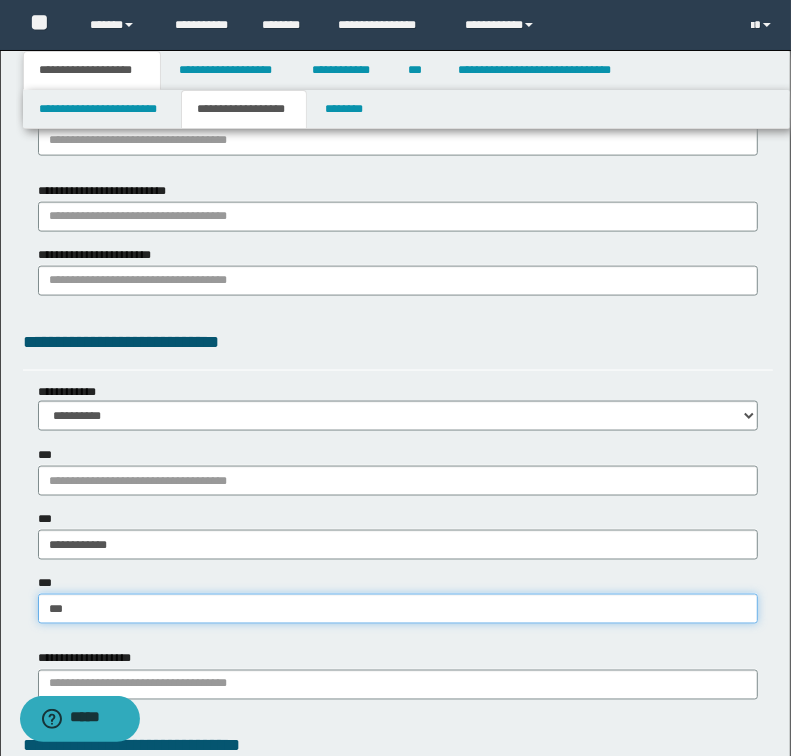 type on "****" 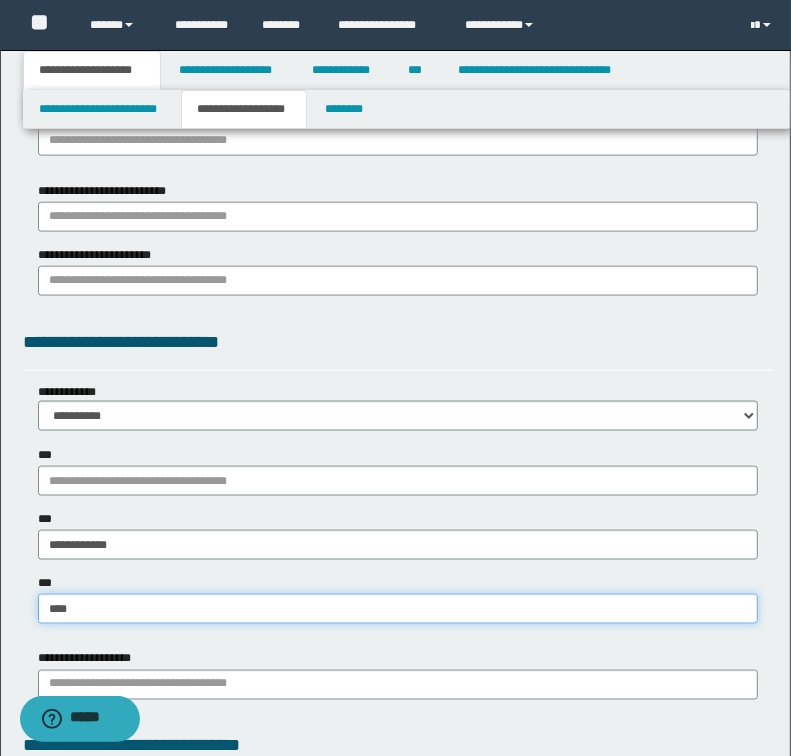 type on "****" 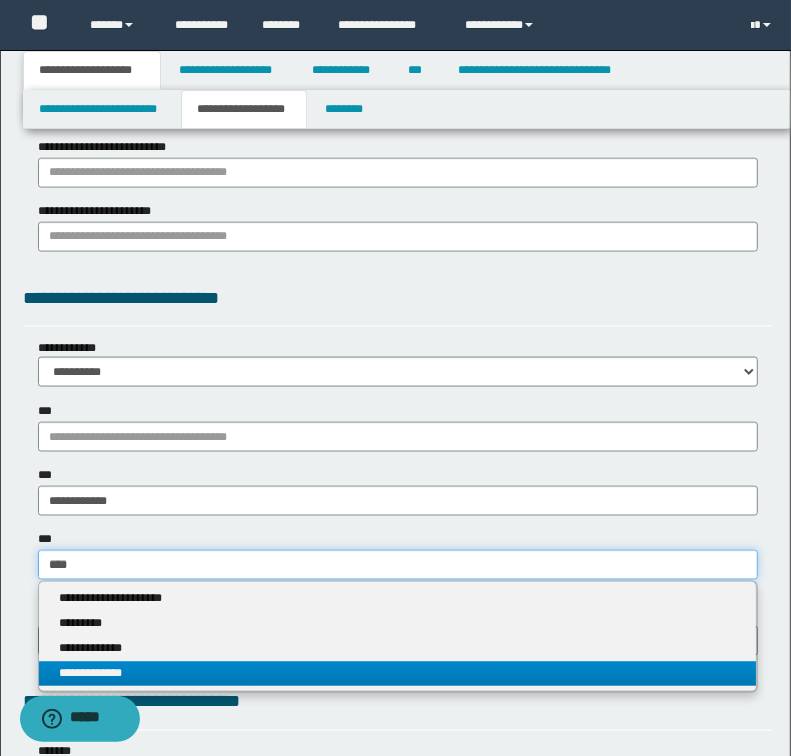 scroll, scrollTop: 1440, scrollLeft: 0, axis: vertical 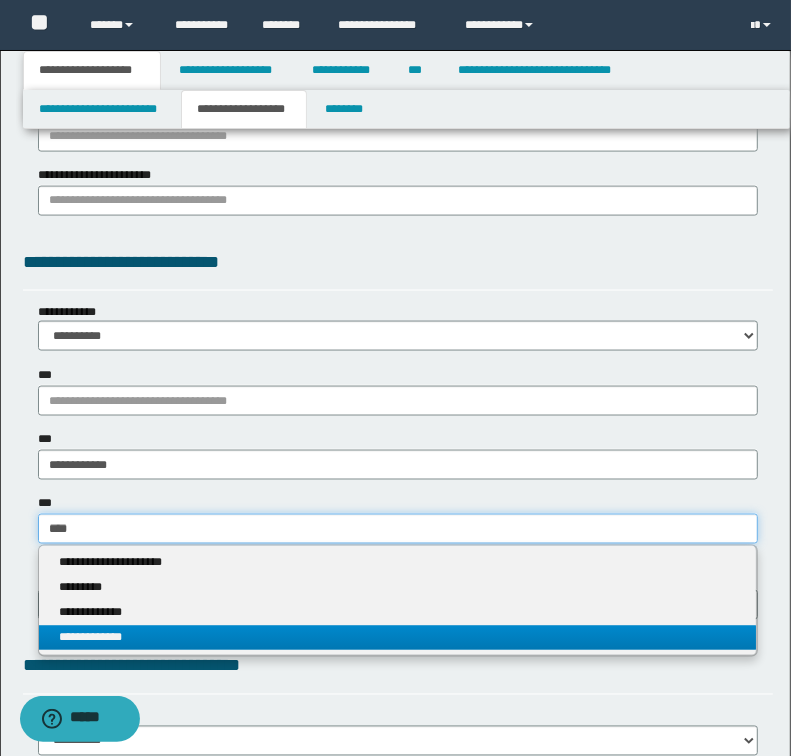 type on "****" 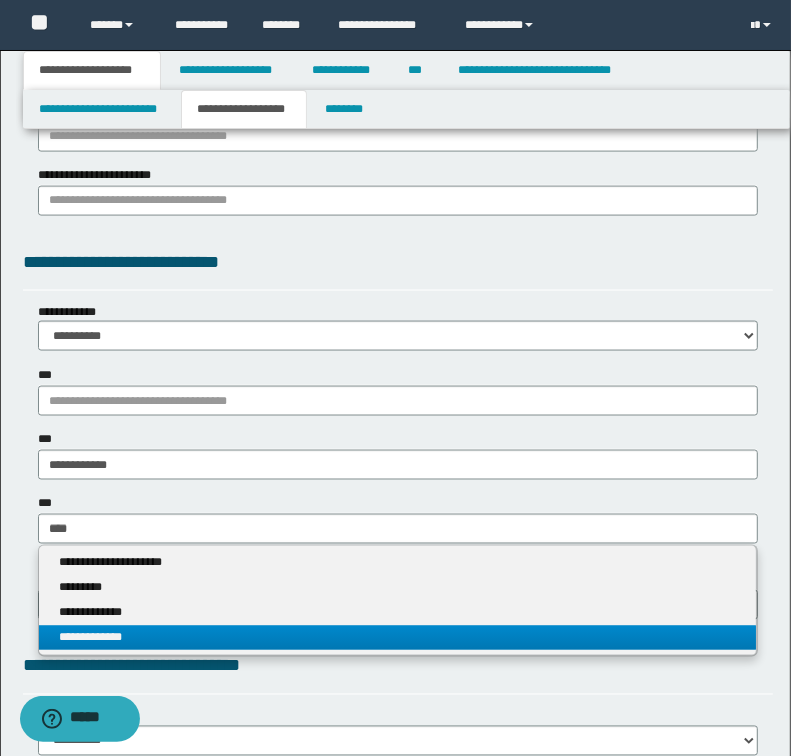 type 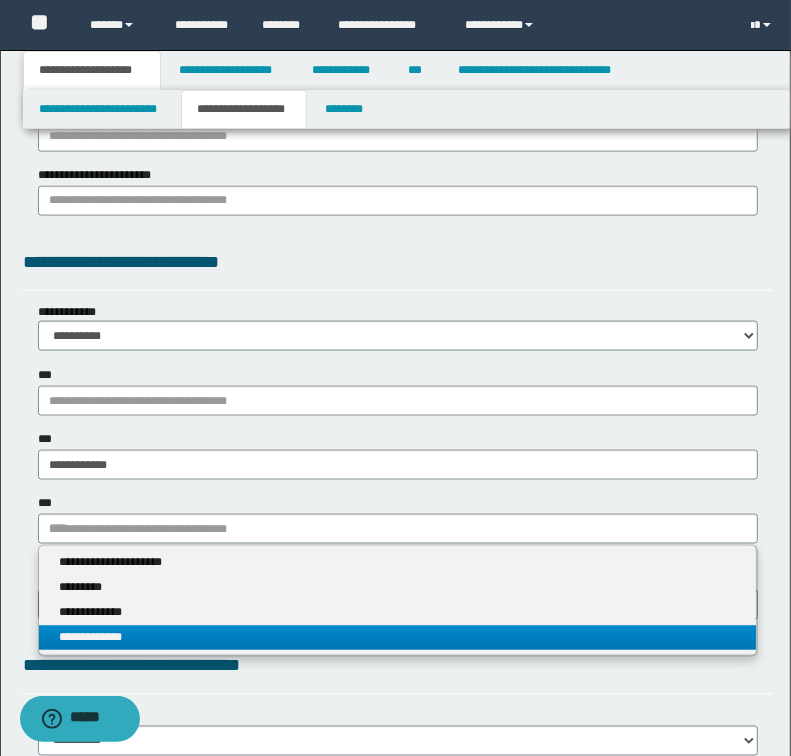 click on "**********" at bounding box center (398, 638) 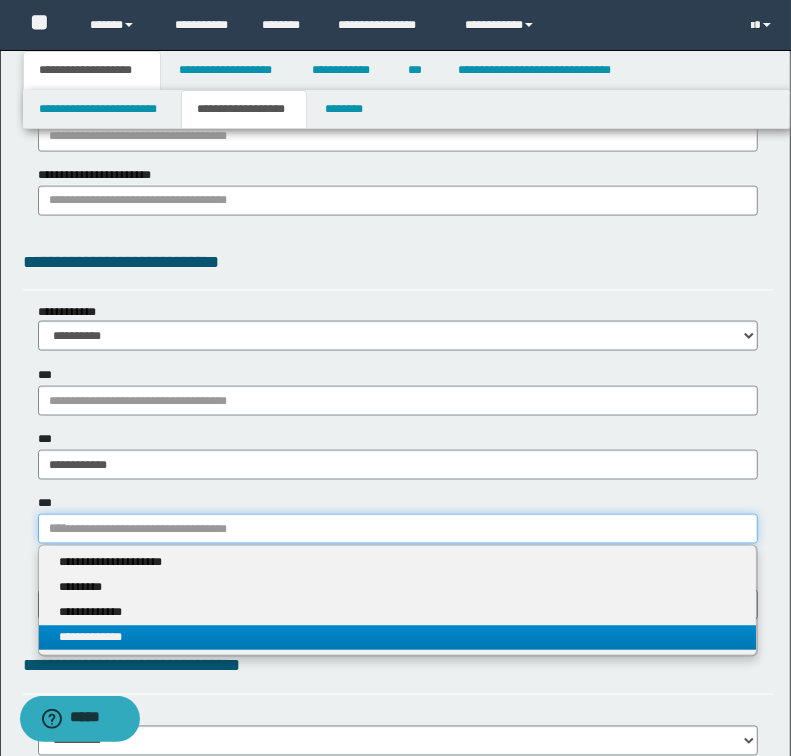 type 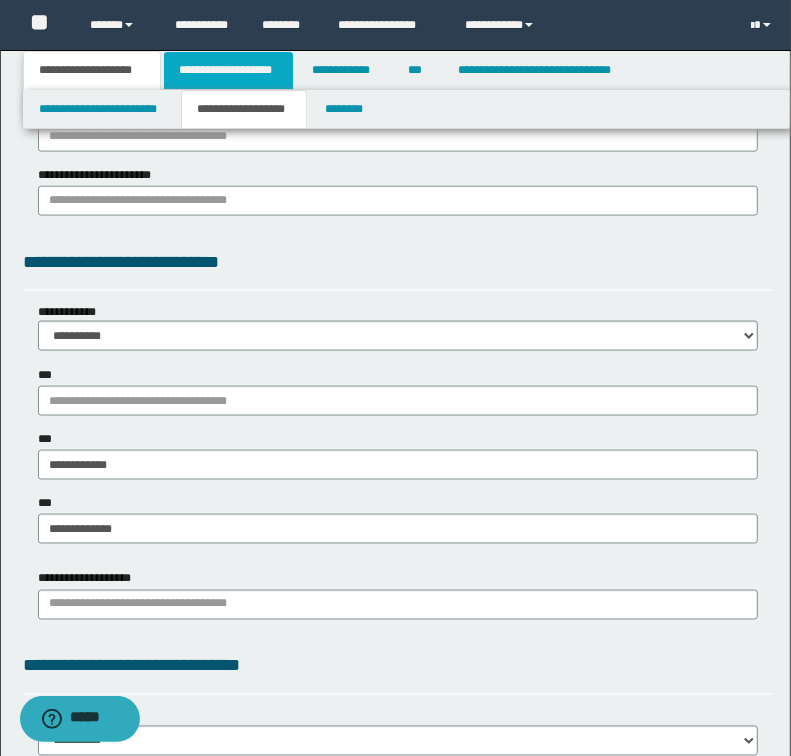click on "**********" at bounding box center [228, 70] 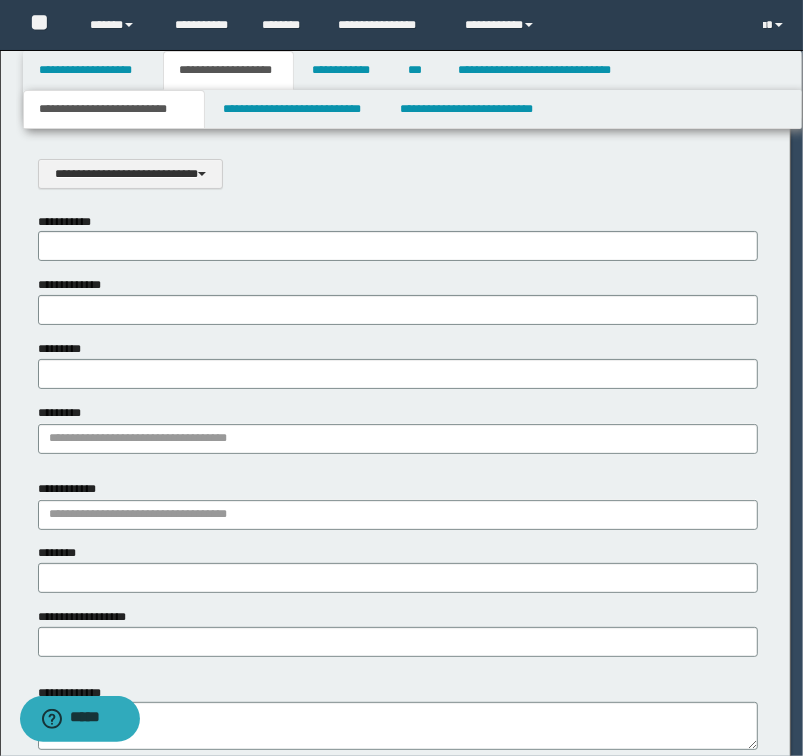 scroll, scrollTop: 0, scrollLeft: 0, axis: both 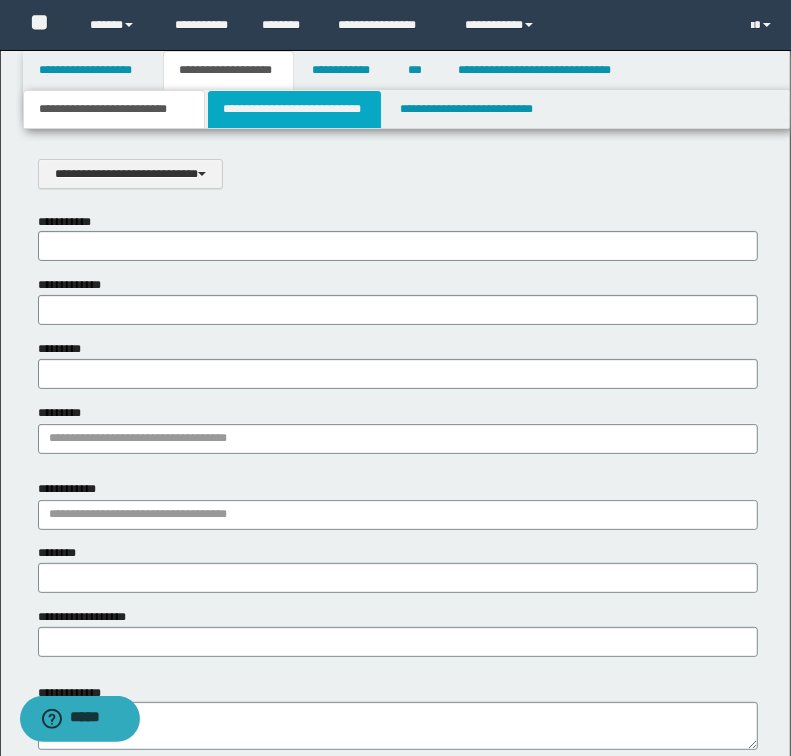 click on "**********" at bounding box center (294, 109) 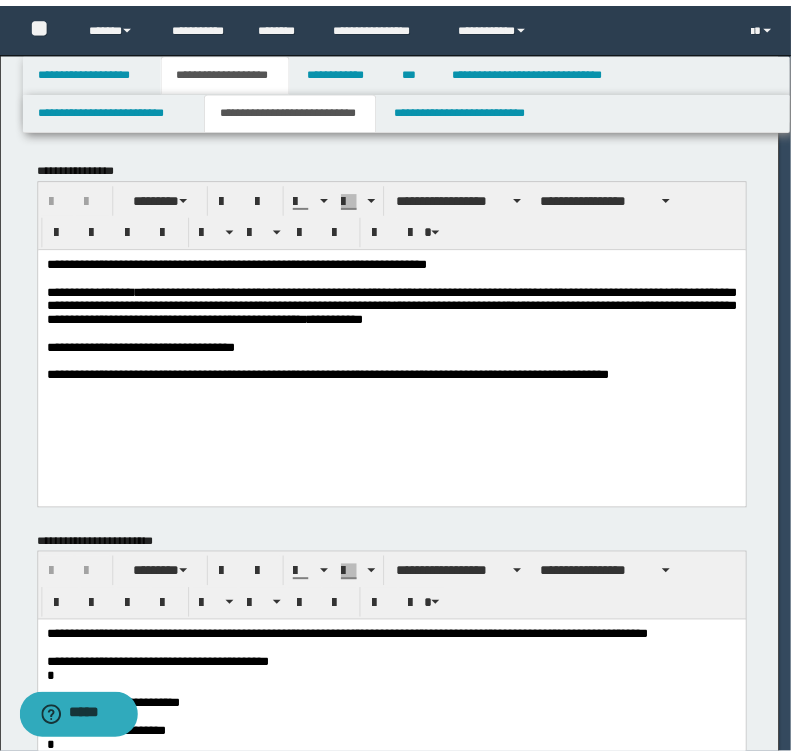 scroll, scrollTop: 0, scrollLeft: 0, axis: both 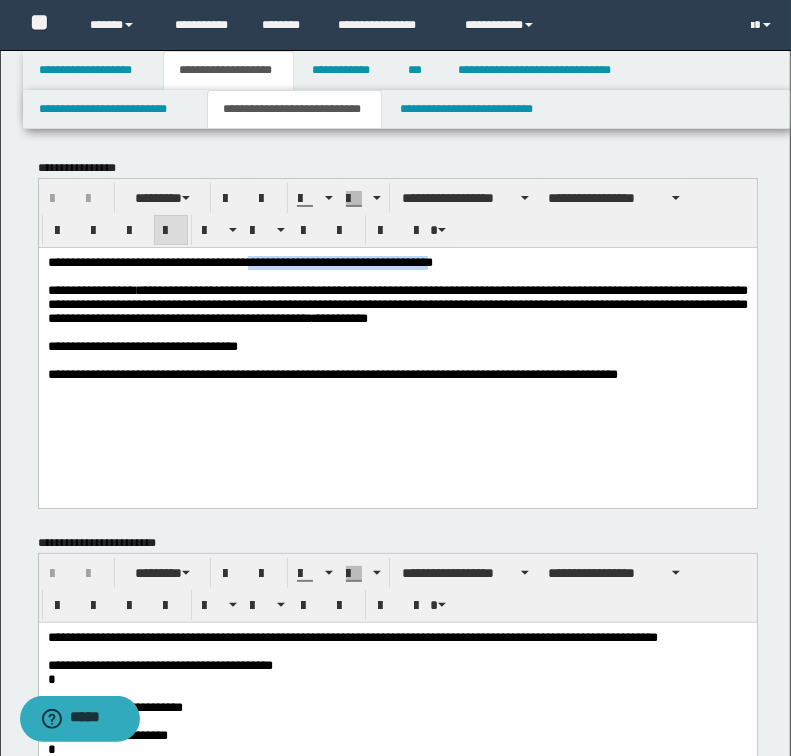 drag, startPoint x: 269, startPoint y: 263, endPoint x: 470, endPoint y: 261, distance: 201.00995 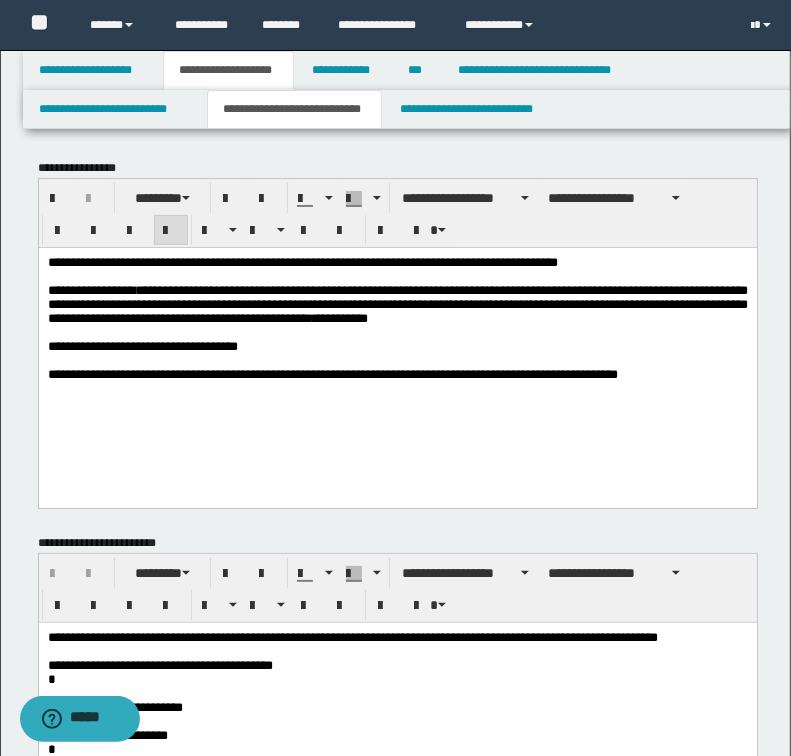 click on "**********" at bounding box center [302, 261] 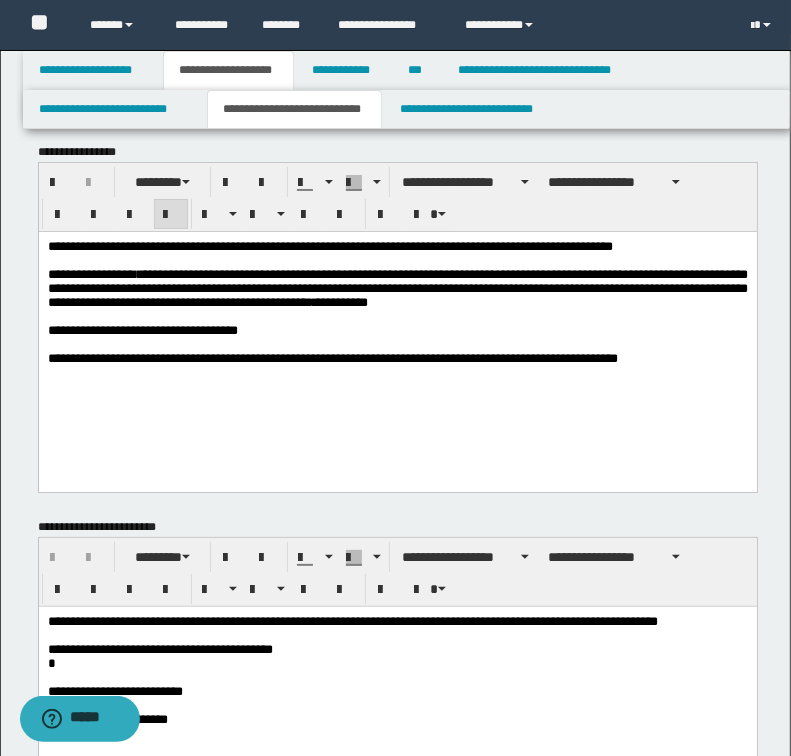 scroll, scrollTop: 0, scrollLeft: 0, axis: both 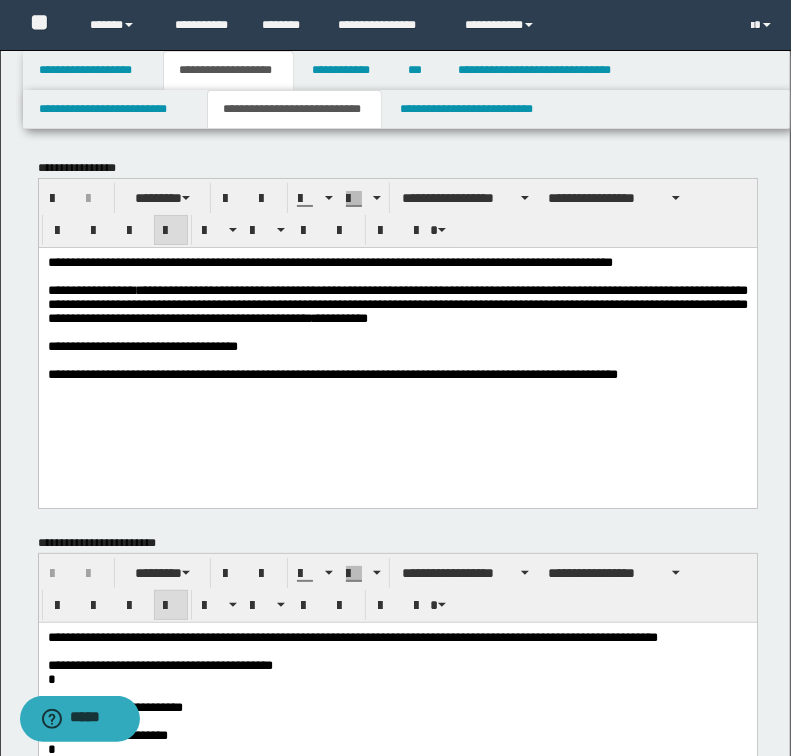 click on "**********" at bounding box center [397, 638] 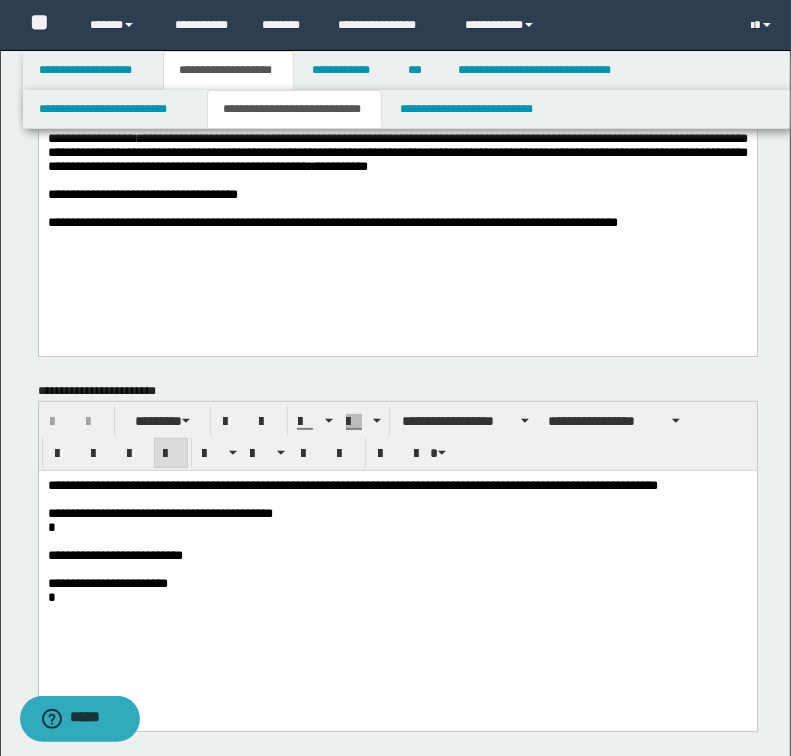 scroll, scrollTop: 160, scrollLeft: 0, axis: vertical 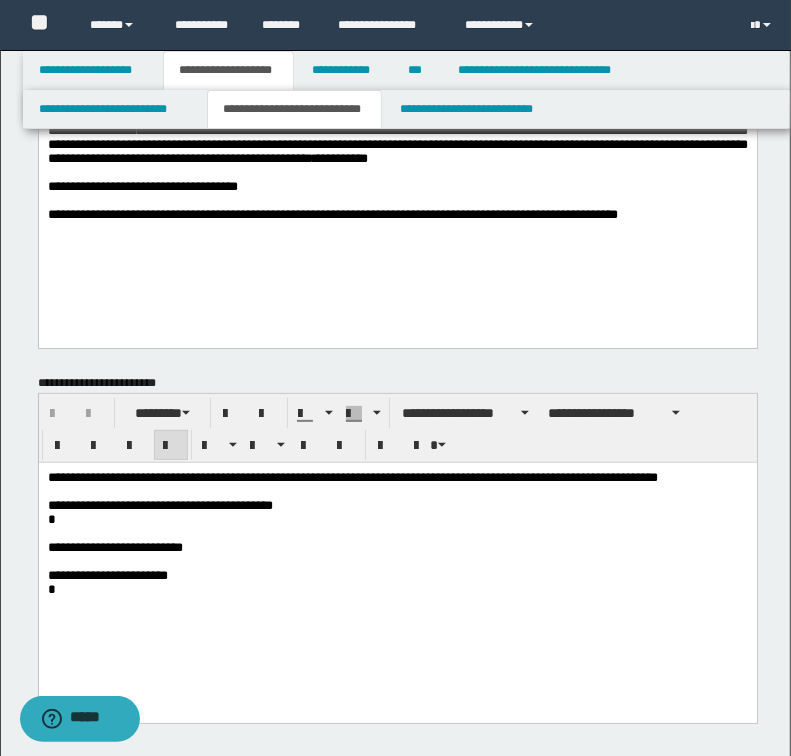 type 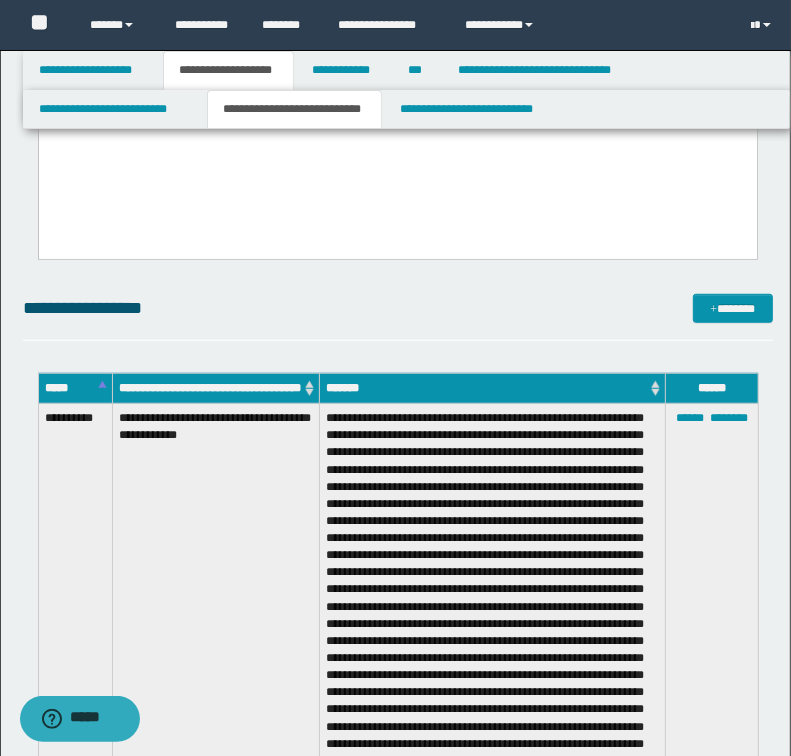 scroll, scrollTop: 240, scrollLeft: 0, axis: vertical 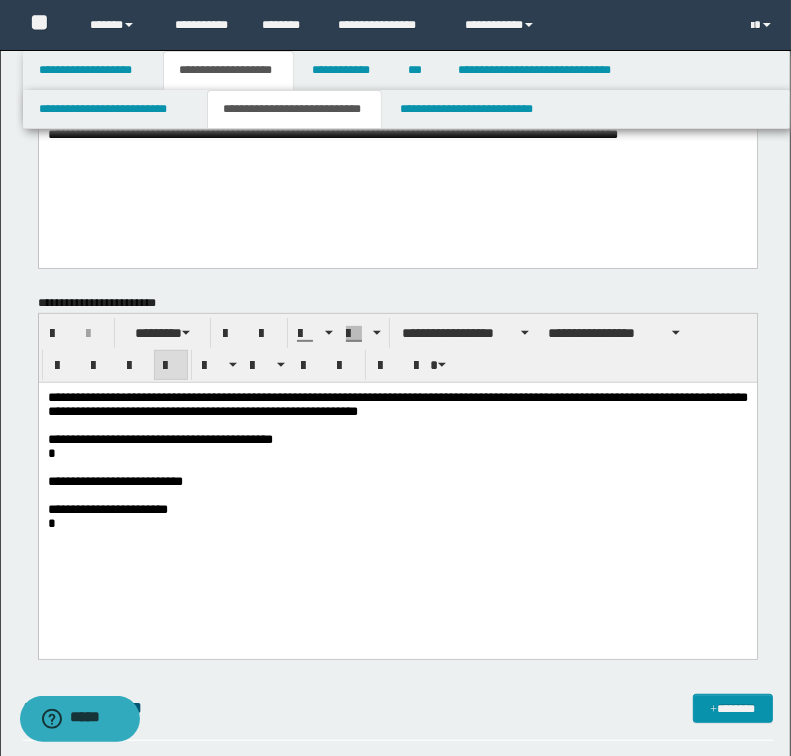 click on "**********" at bounding box center (397, 404) 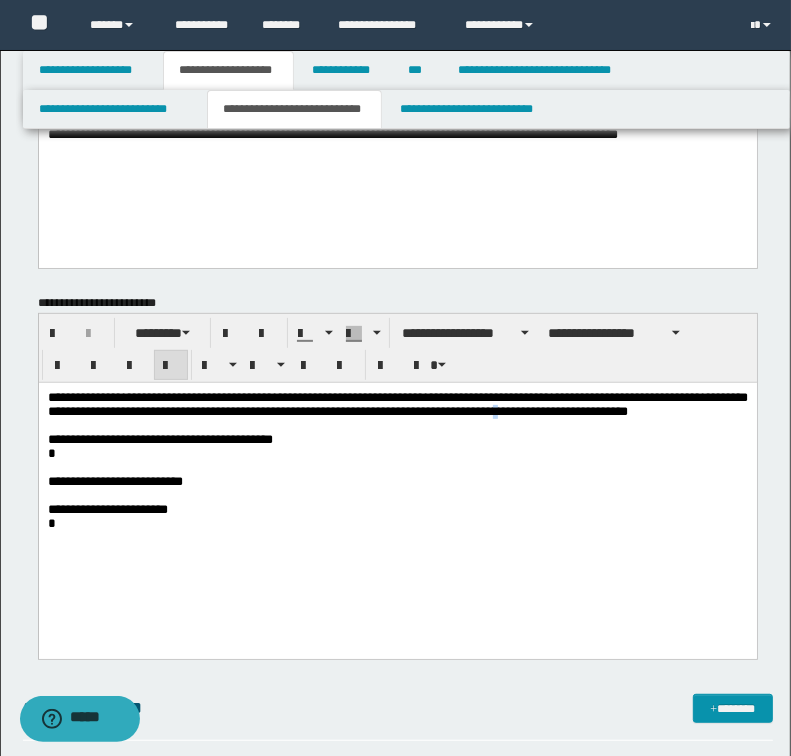 click on "**********" at bounding box center (397, 404) 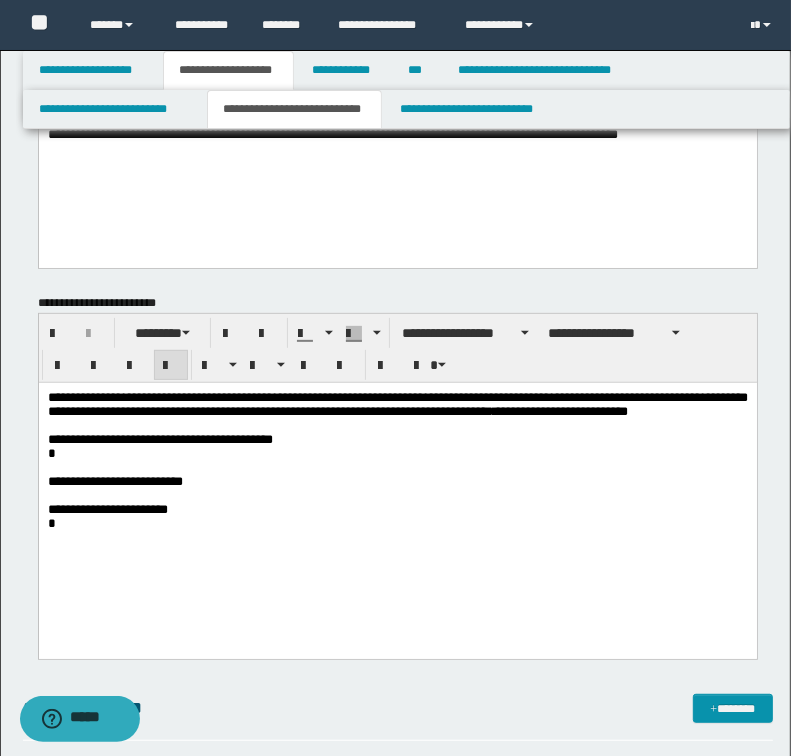 click on "**********" at bounding box center (397, 404) 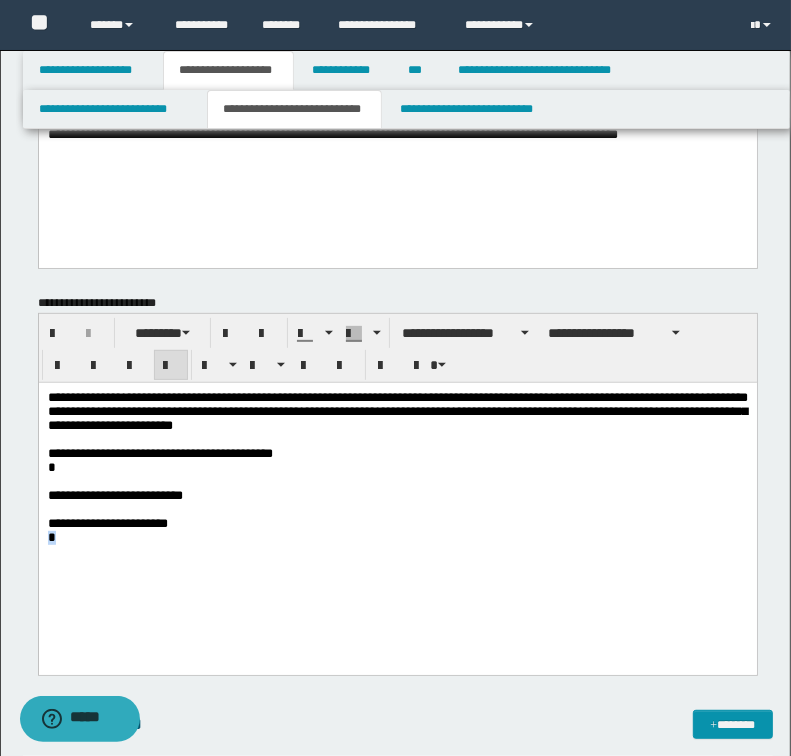 drag, startPoint x: 63, startPoint y: 555, endPoint x: 41, endPoint y: 561, distance: 22.803509 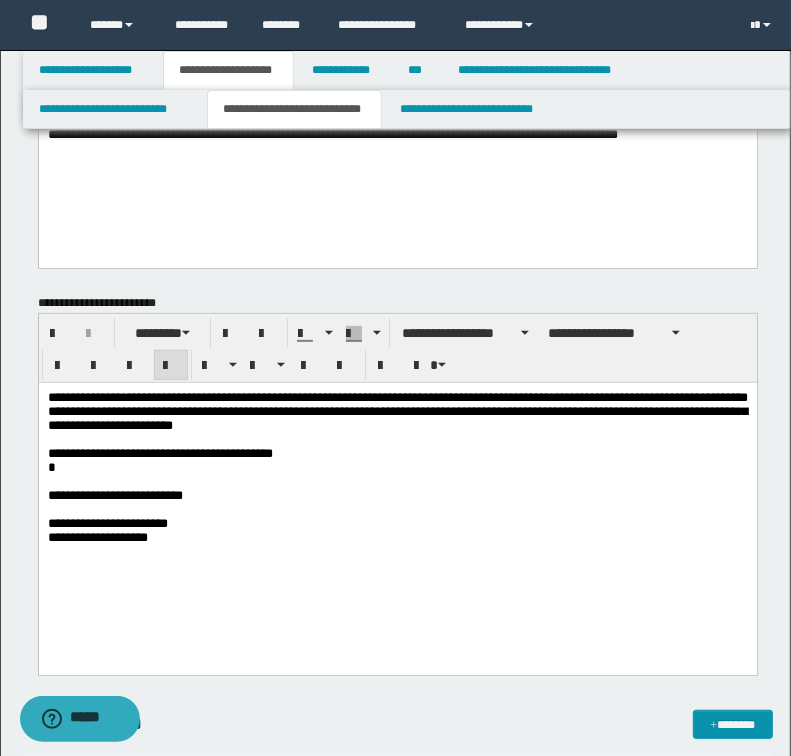 click on "**********" at bounding box center (397, 412) 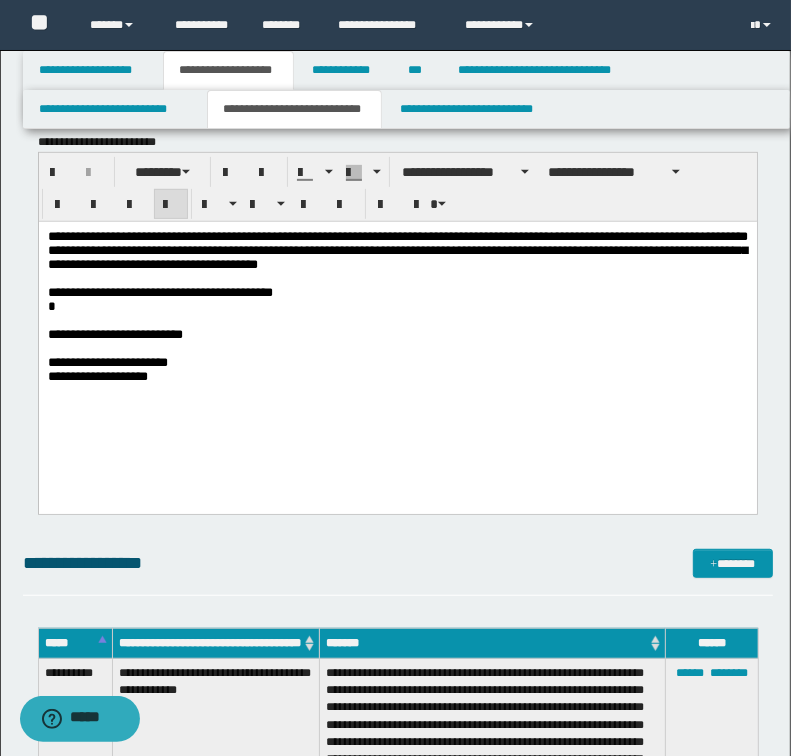 scroll, scrollTop: 720, scrollLeft: 0, axis: vertical 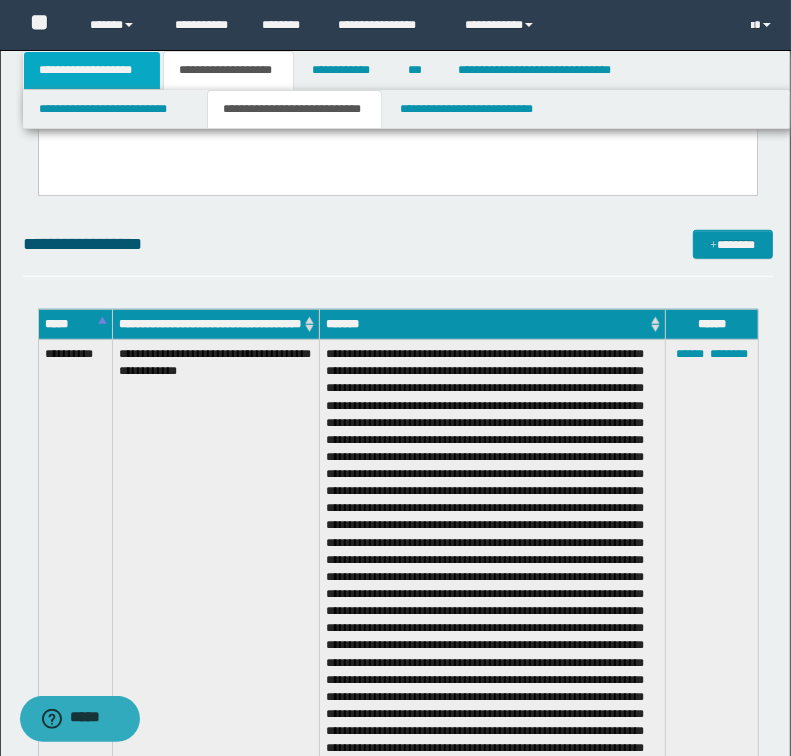 click on "**********" at bounding box center [92, 70] 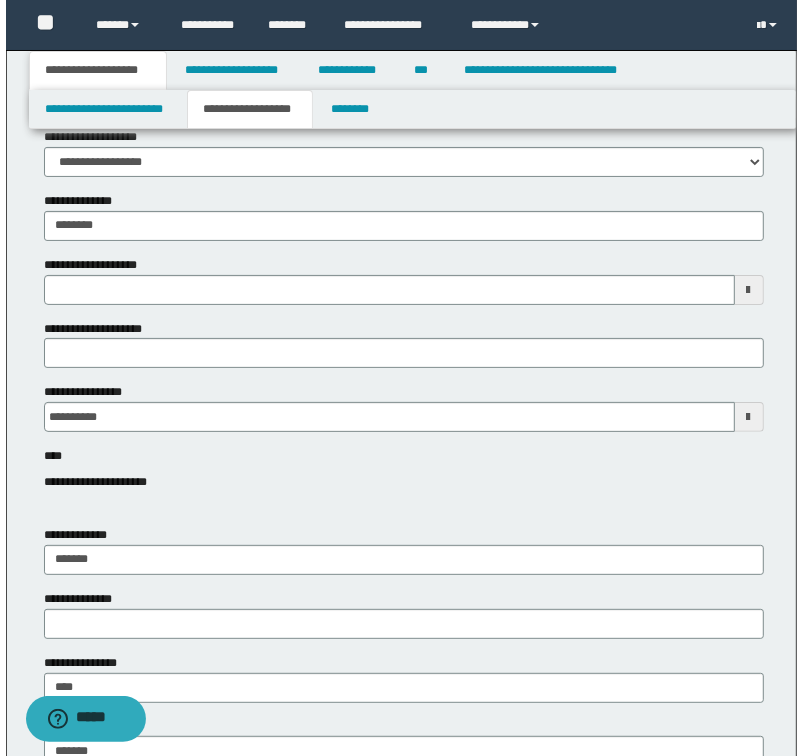 scroll, scrollTop: 0, scrollLeft: 0, axis: both 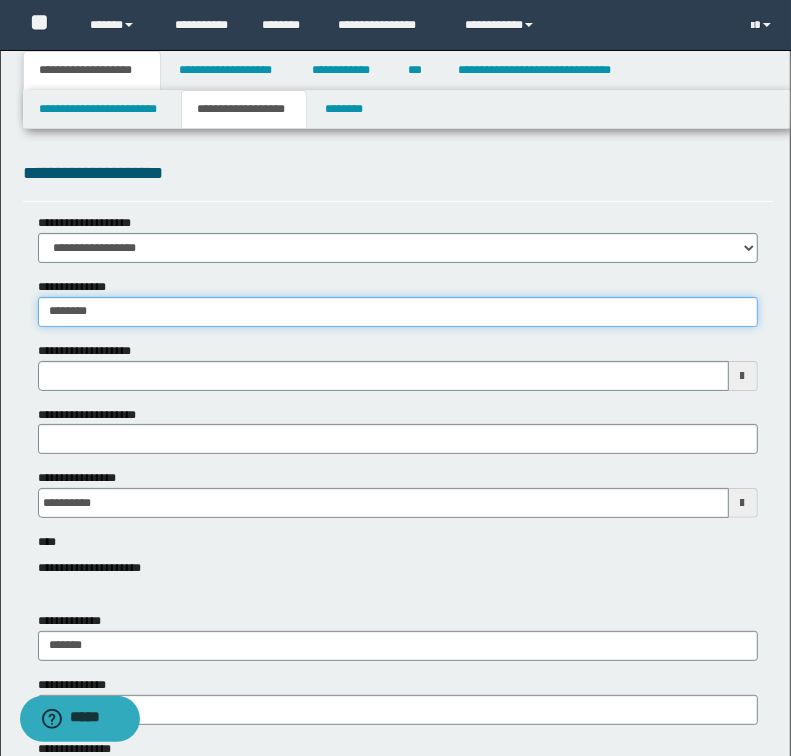 drag, startPoint x: 96, startPoint y: 313, endPoint x: 44, endPoint y: 314, distance: 52.009613 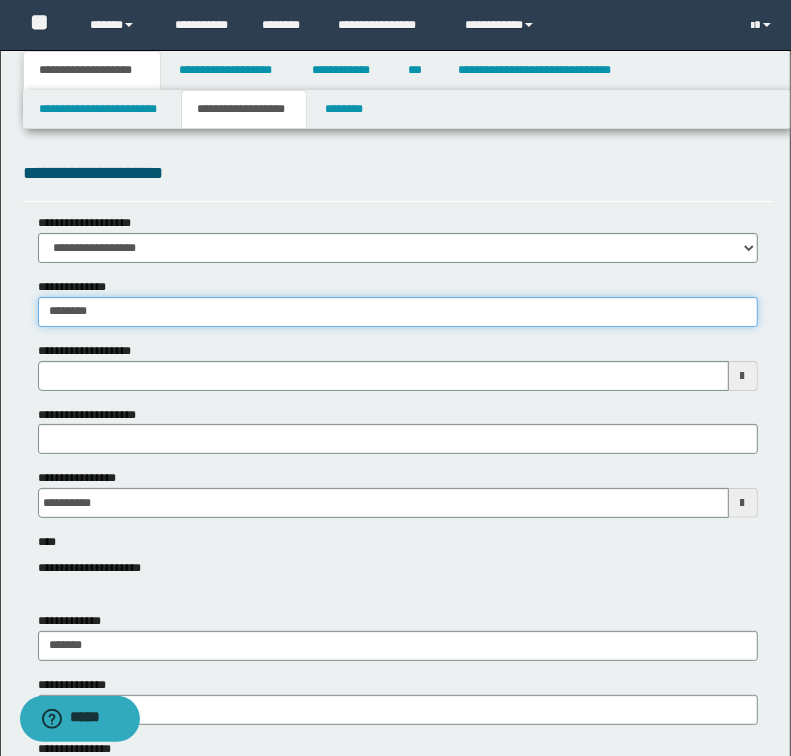 click on "********" at bounding box center (398, 312) 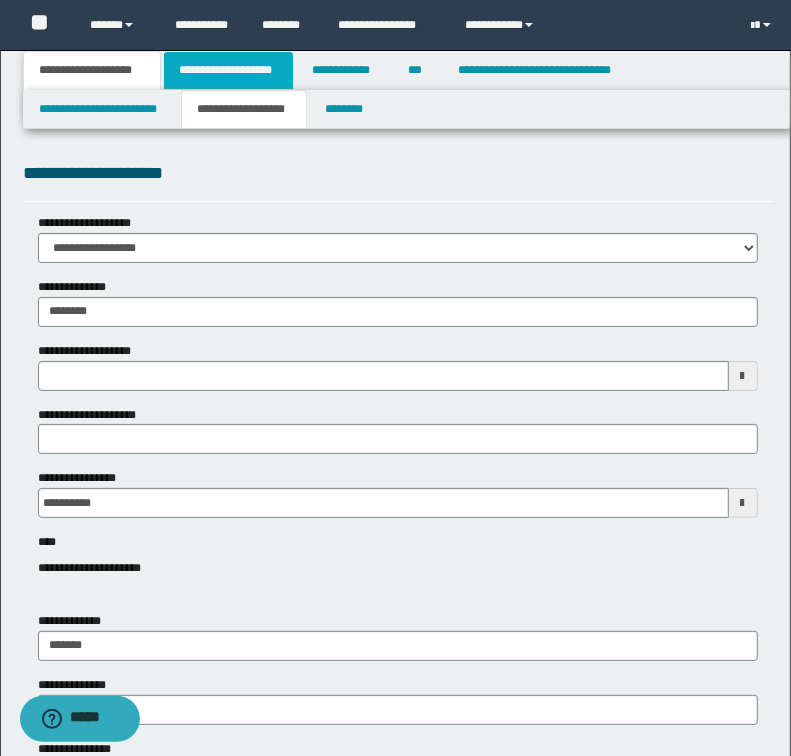 click on "**********" at bounding box center (228, 70) 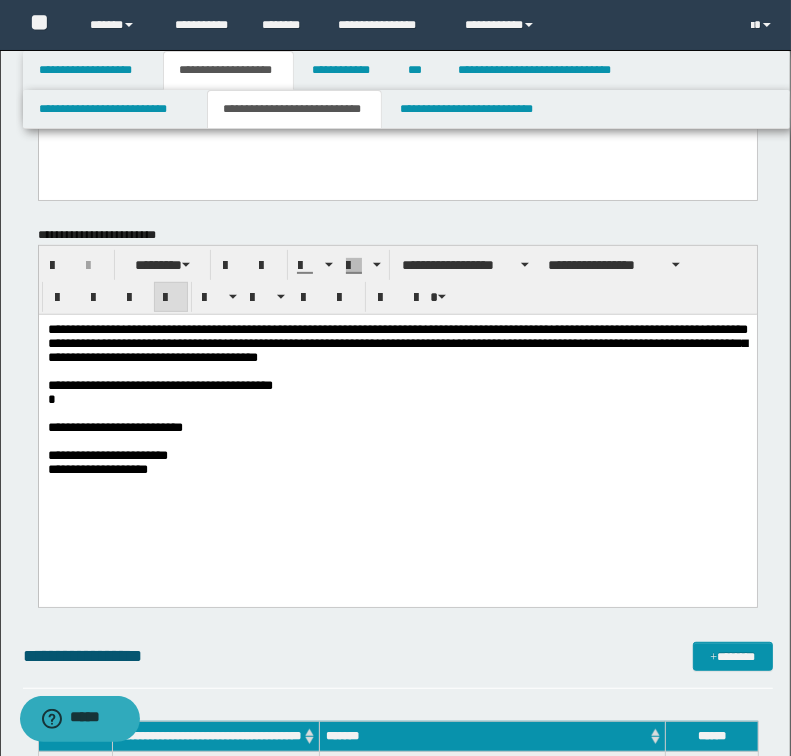 scroll, scrollTop: 320, scrollLeft: 0, axis: vertical 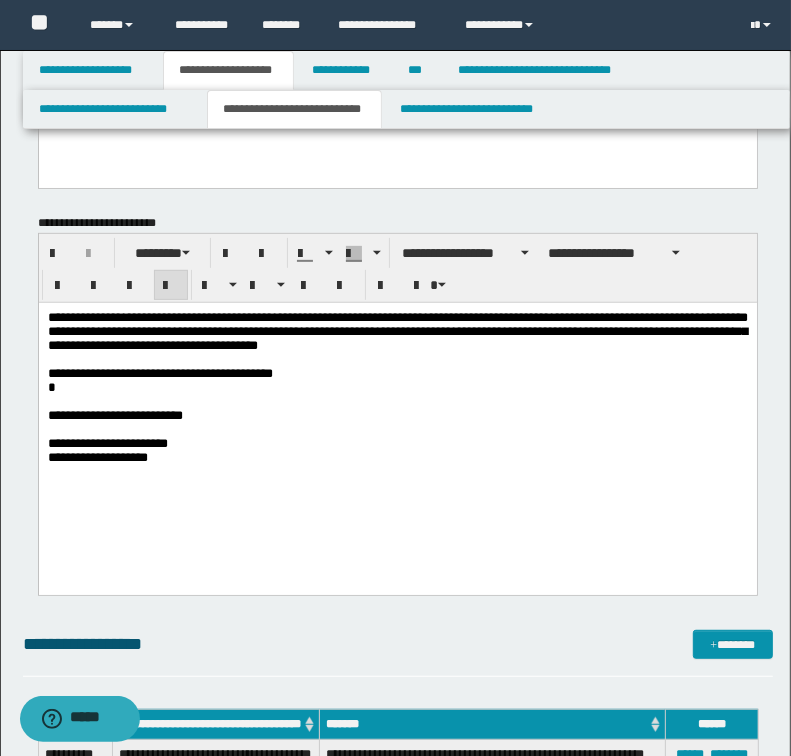 click on "**********" at bounding box center (397, 458) 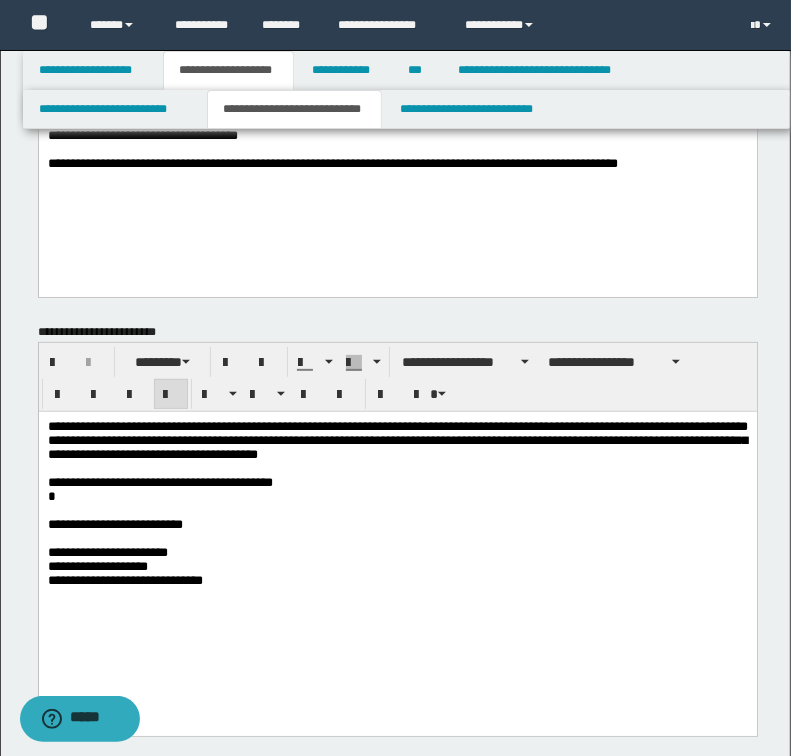 scroll, scrollTop: 0, scrollLeft: 0, axis: both 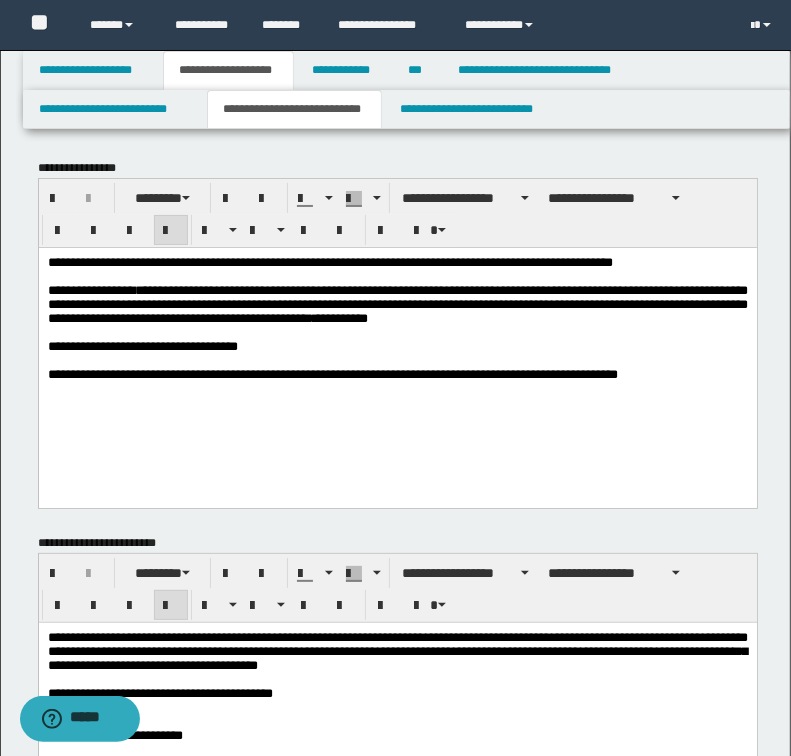 click on "**********" at bounding box center [397, 652] 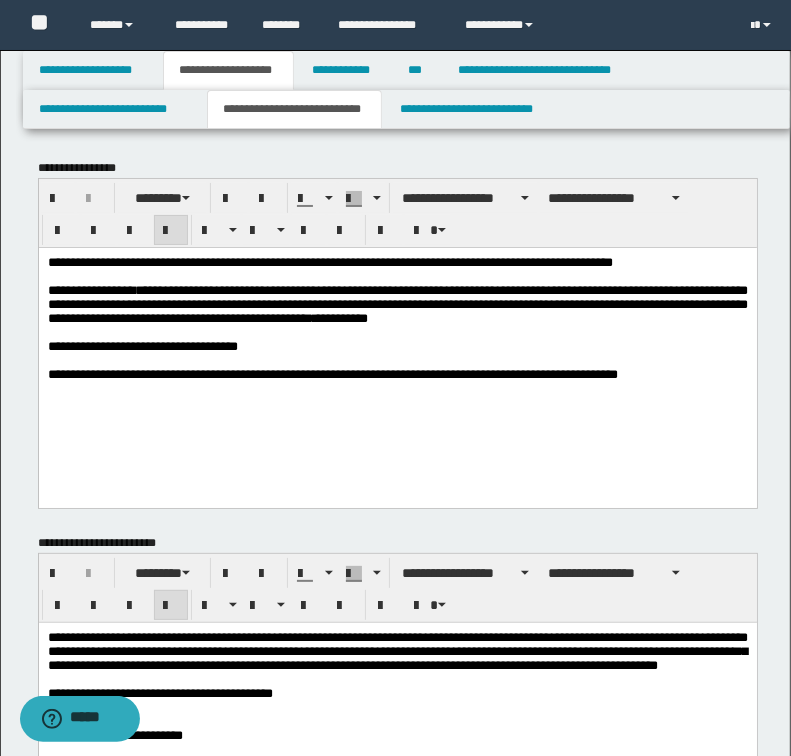 click on "**********" at bounding box center (397, 651) 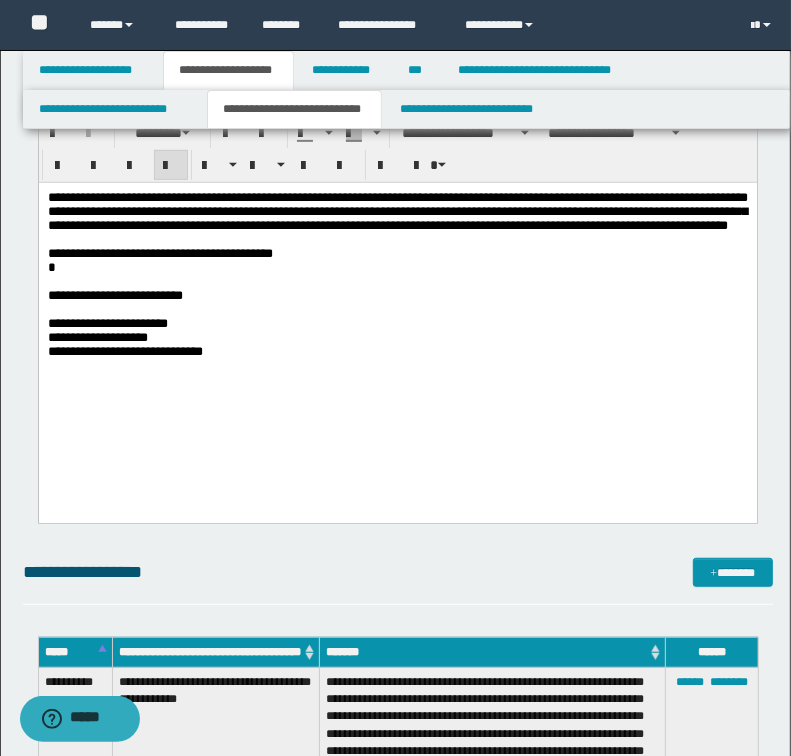 scroll, scrollTop: 240, scrollLeft: 0, axis: vertical 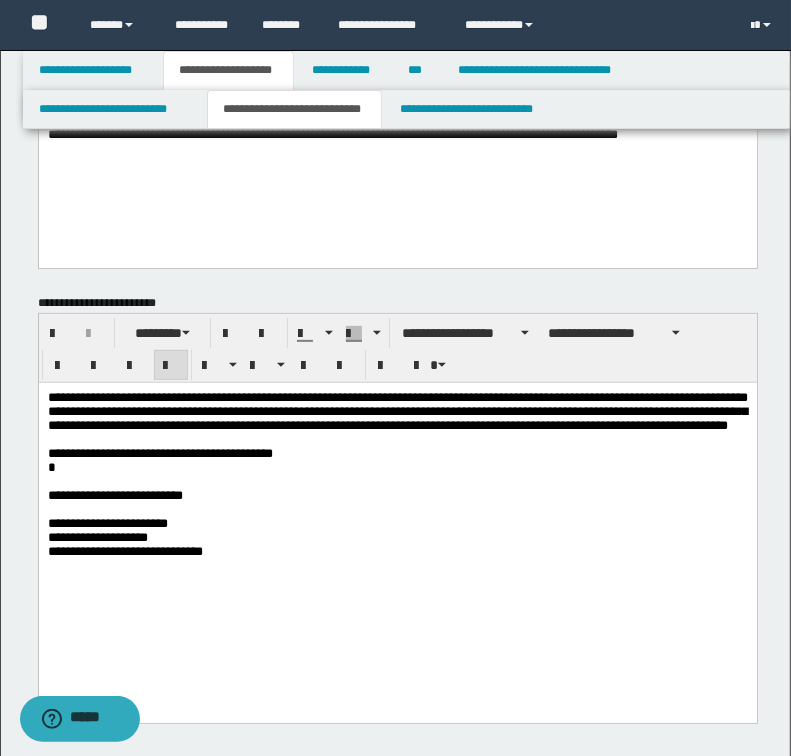 click on "**********" at bounding box center [397, 552] 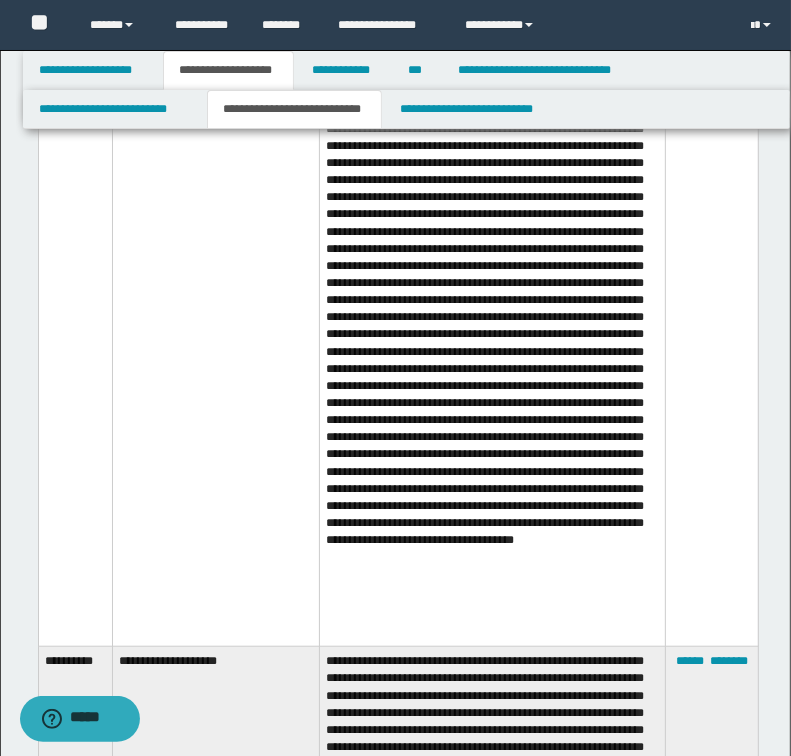 scroll, scrollTop: 4880, scrollLeft: 0, axis: vertical 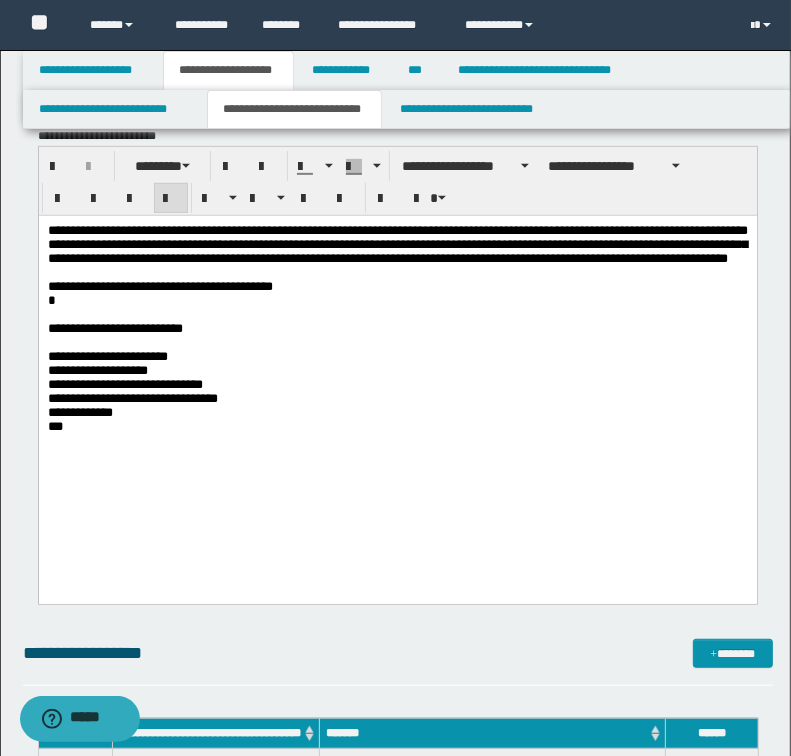 click on "**********" at bounding box center [397, 245] 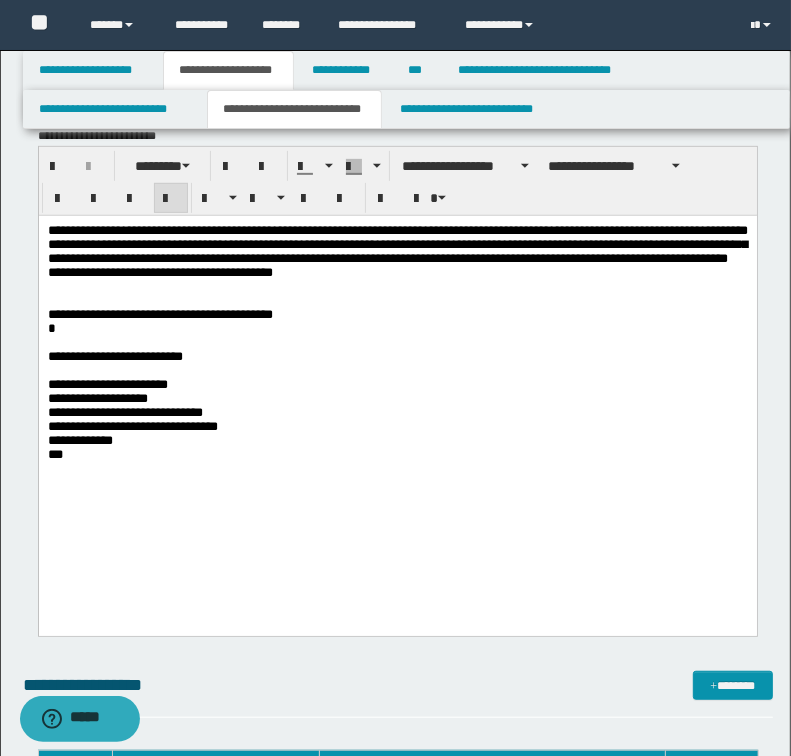 click on "**********" at bounding box center [397, 273] 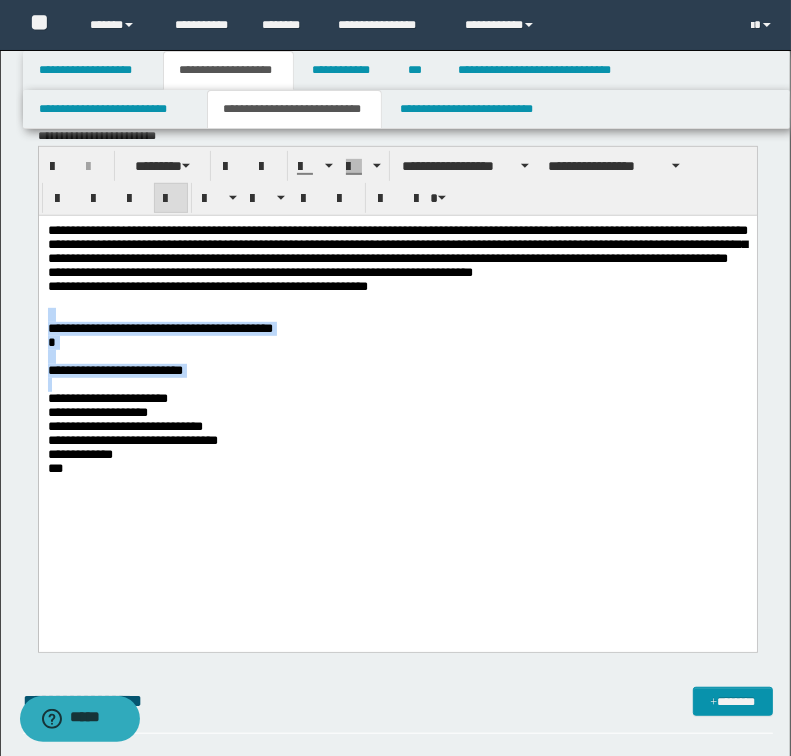 drag, startPoint x: 205, startPoint y: 422, endPoint x: 31, endPoint y: 351, distance: 187.92818 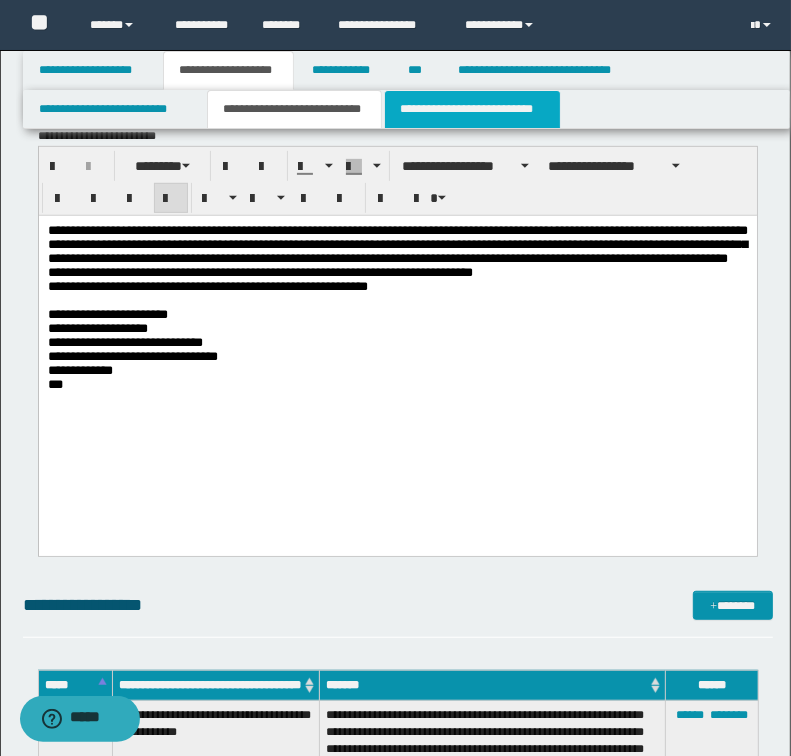 click on "**********" at bounding box center [472, 109] 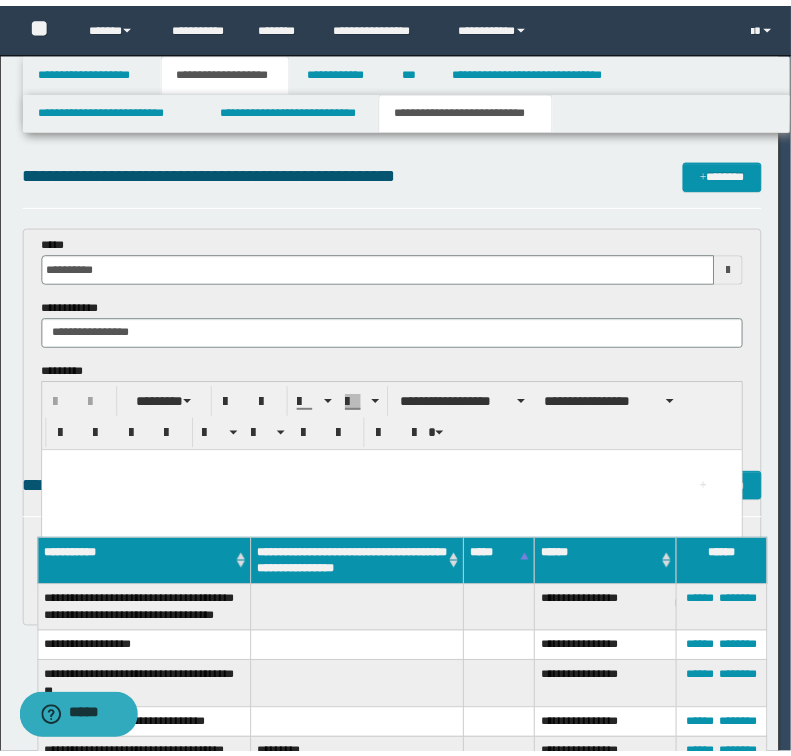 scroll, scrollTop: 0, scrollLeft: 0, axis: both 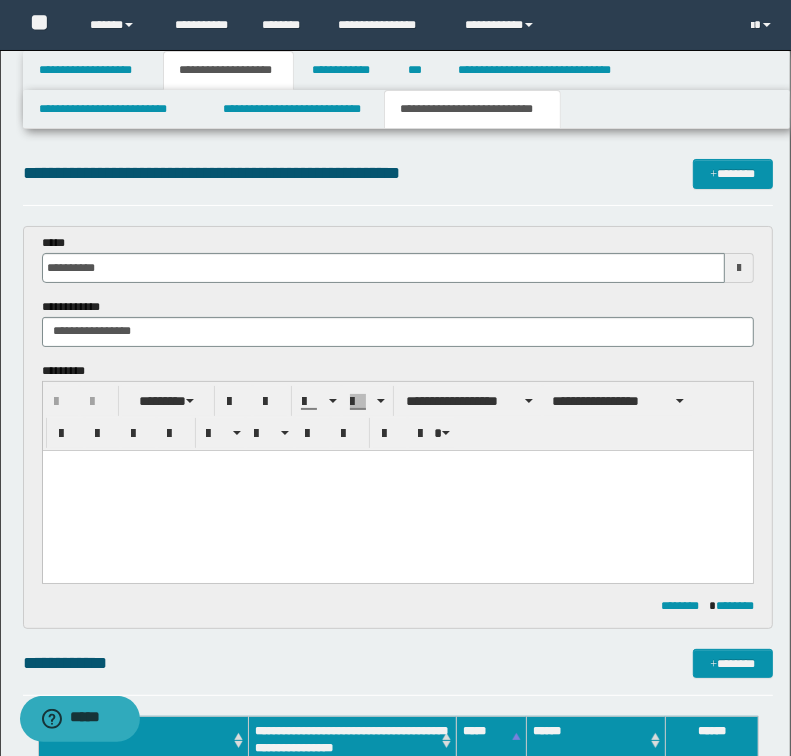 click at bounding box center [397, 465] 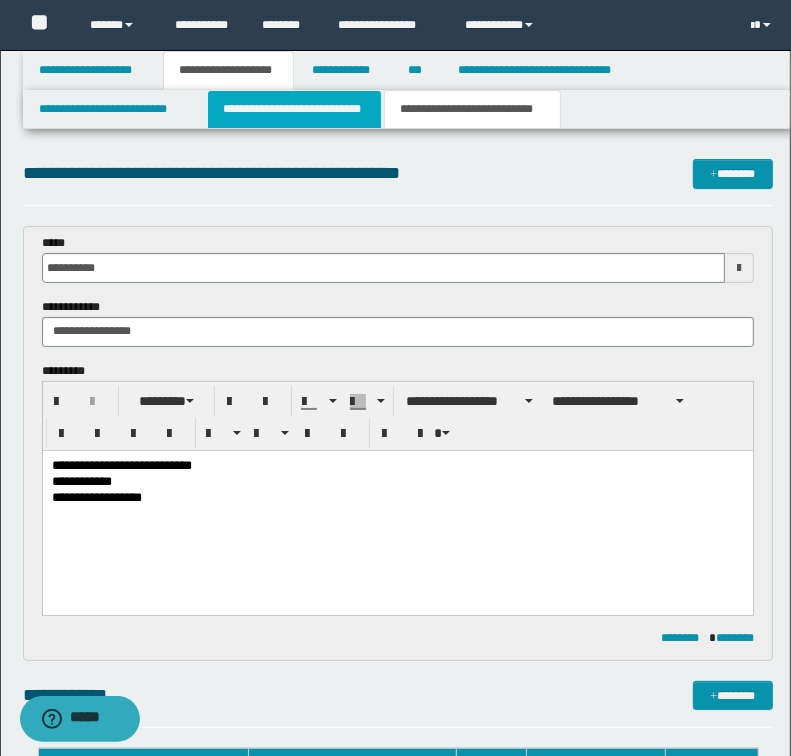 click on "**********" at bounding box center [294, 109] 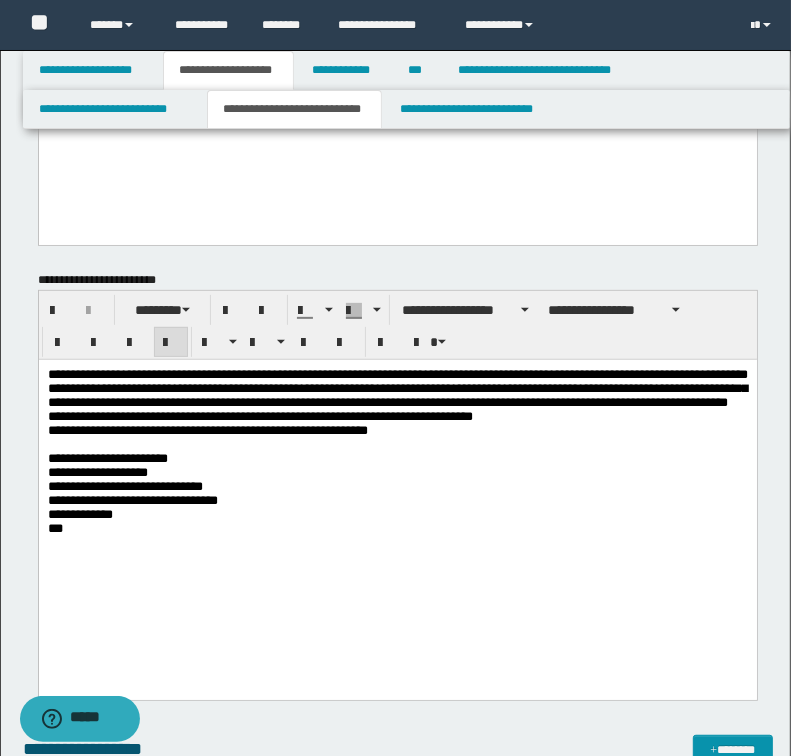 scroll, scrollTop: 320, scrollLeft: 0, axis: vertical 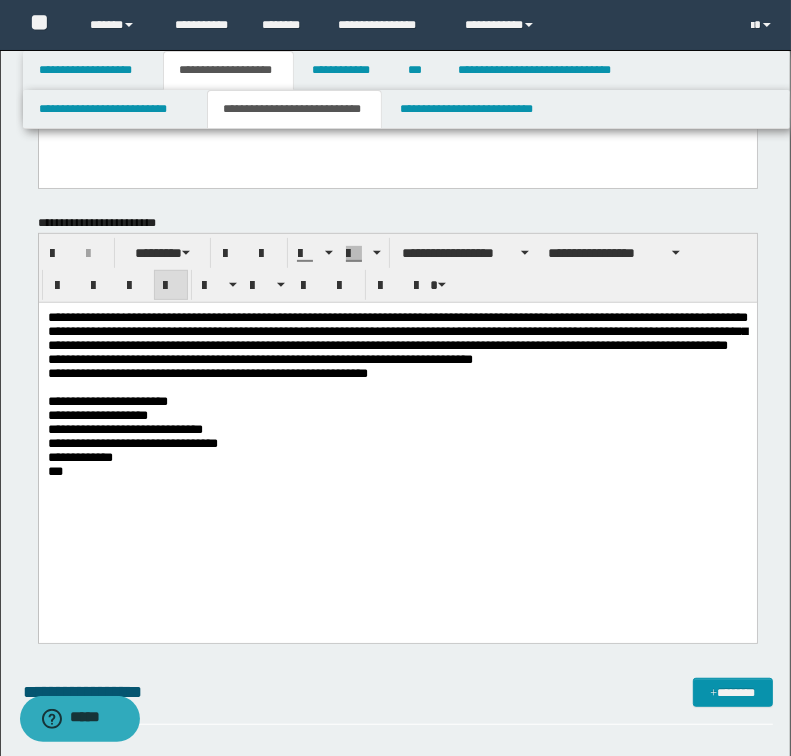 click on "**********" at bounding box center [207, 373] 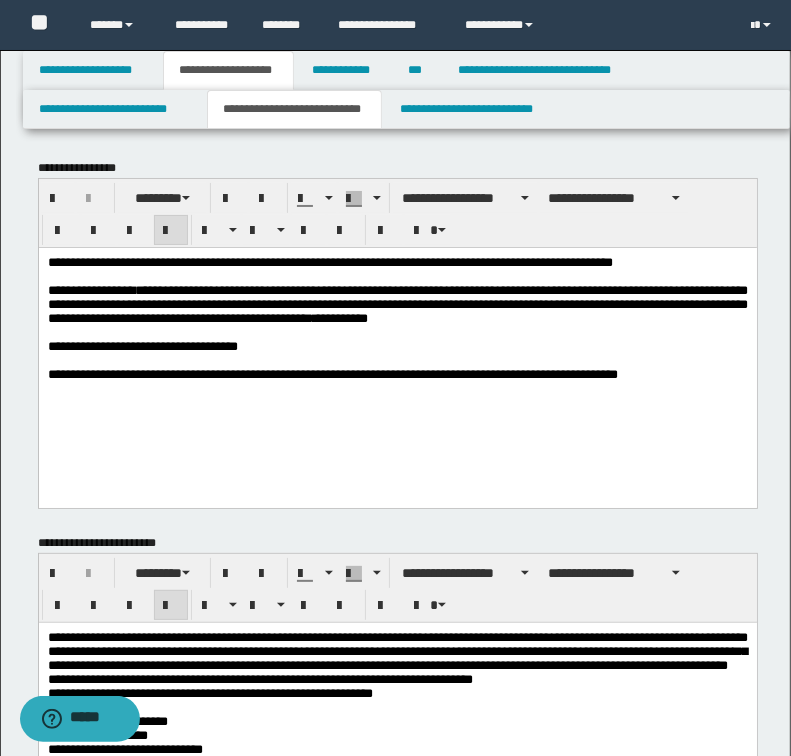 scroll, scrollTop: 240, scrollLeft: 0, axis: vertical 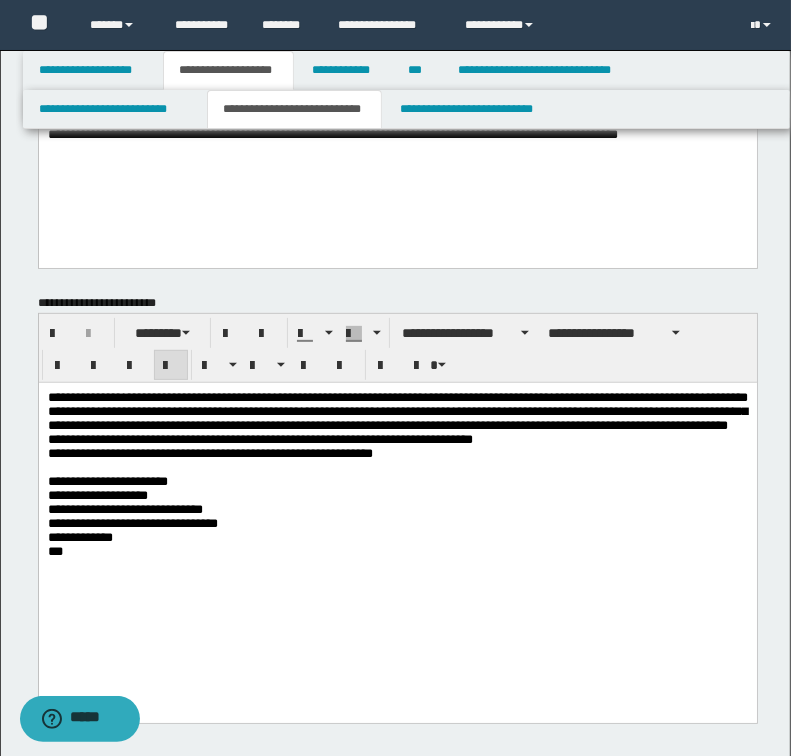 click on "**********" at bounding box center (397, 507) 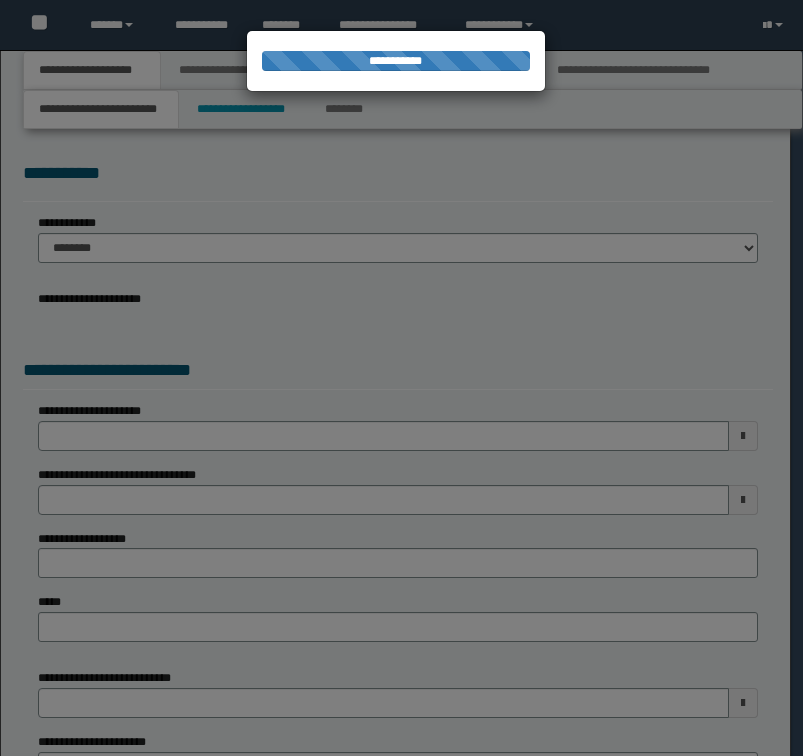 scroll, scrollTop: 0, scrollLeft: 0, axis: both 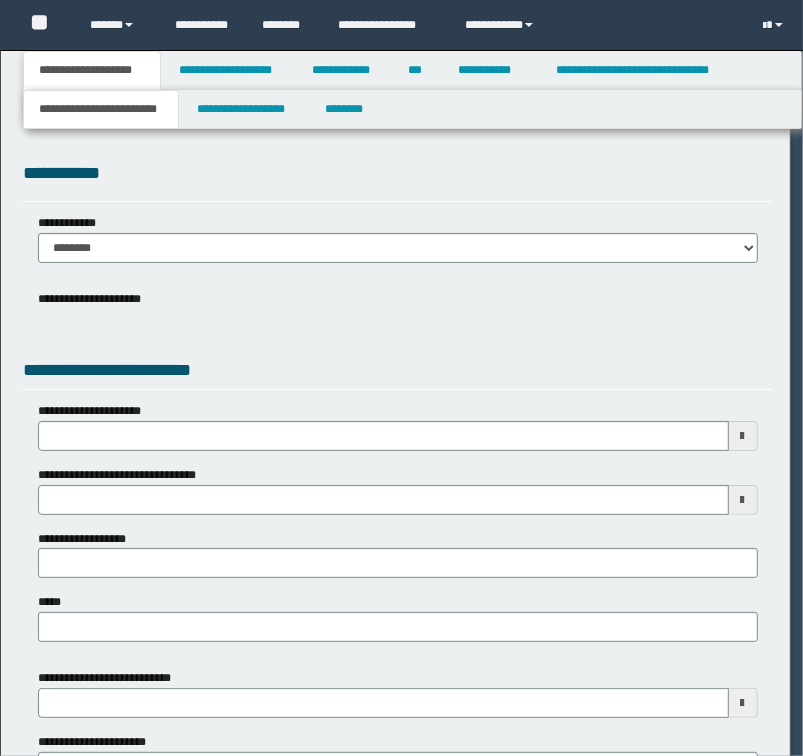 select on "*" 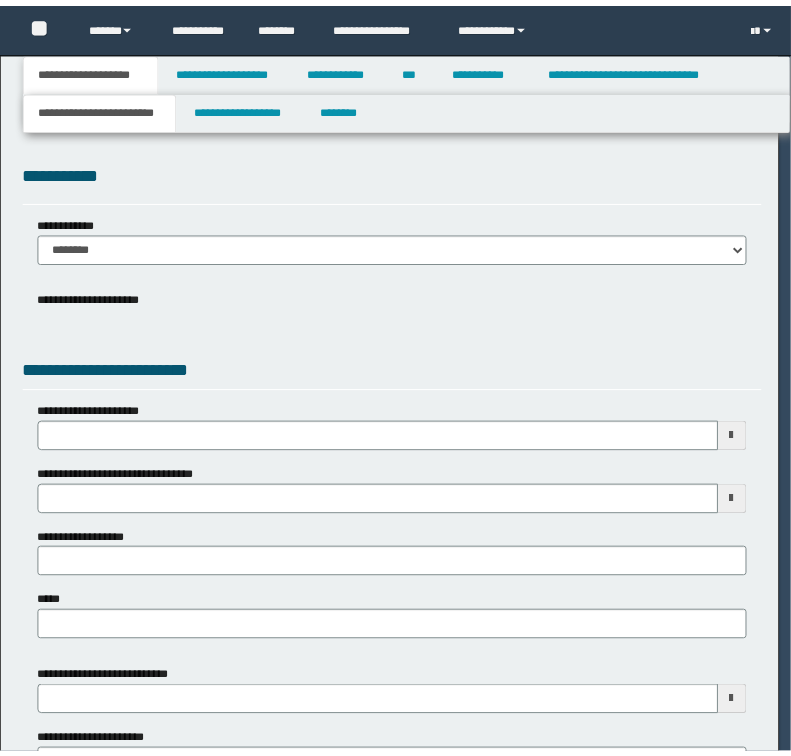 scroll, scrollTop: 0, scrollLeft: 0, axis: both 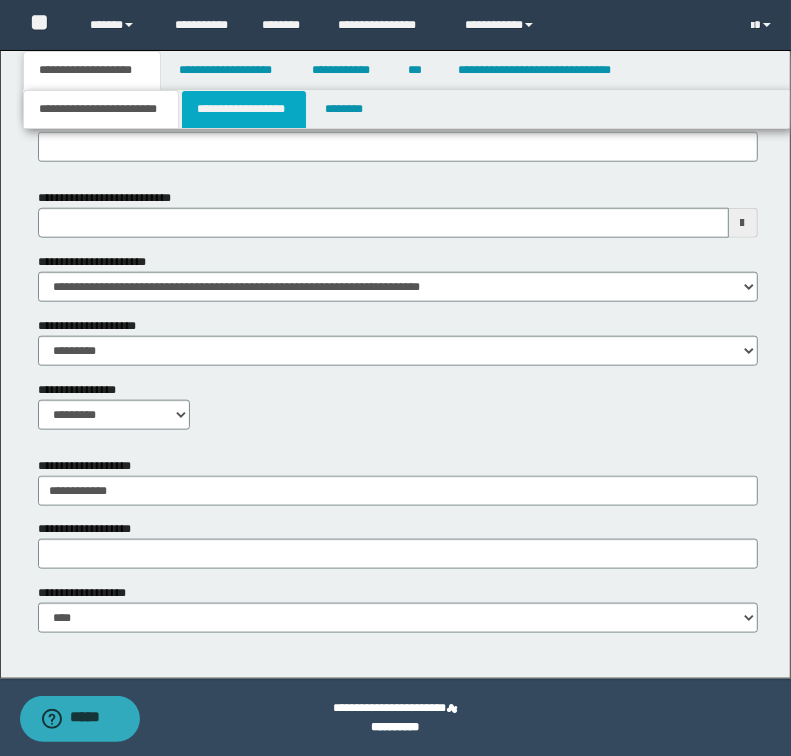 click on "**********" at bounding box center (244, 109) 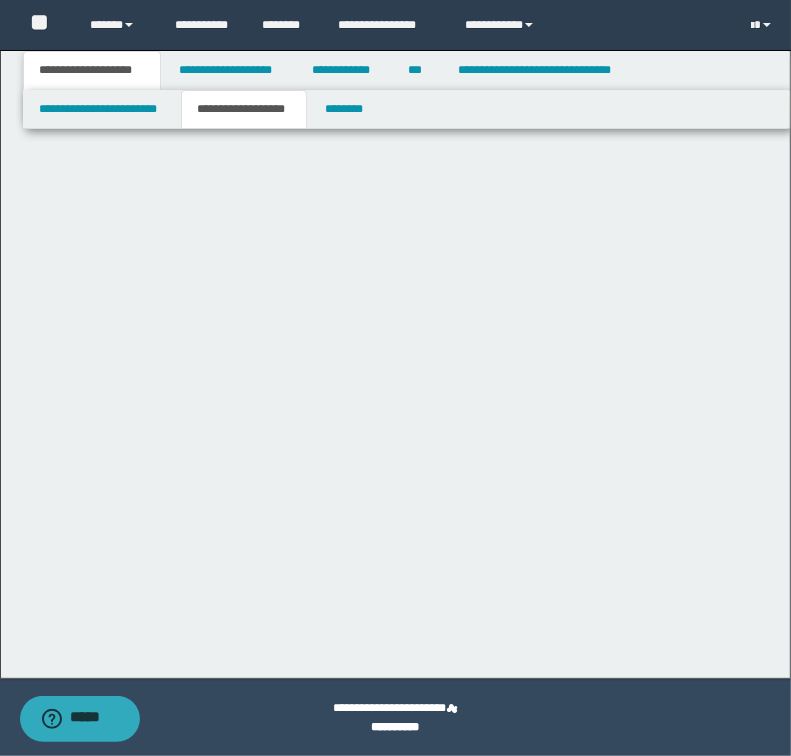 scroll, scrollTop: 0, scrollLeft: 0, axis: both 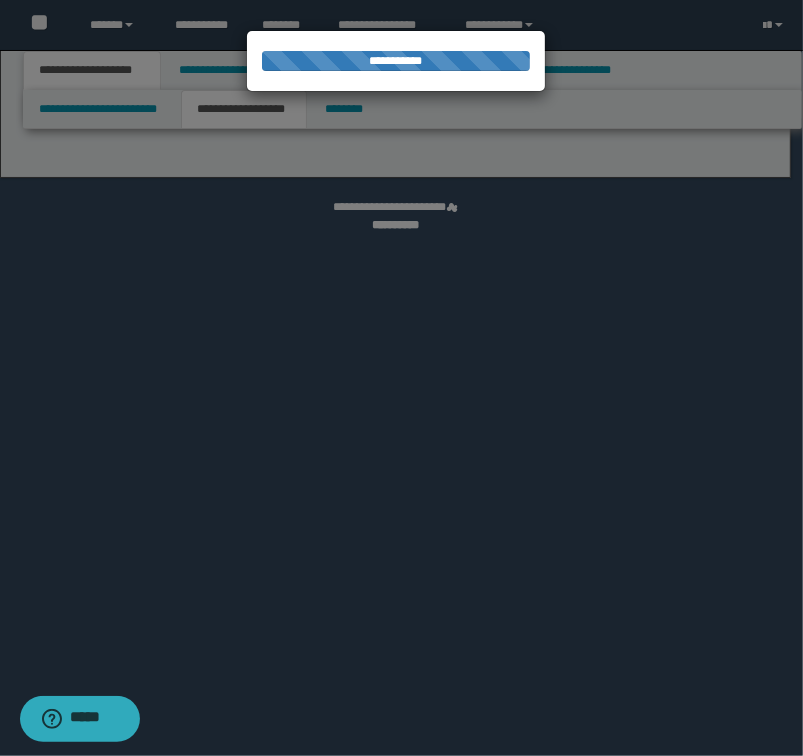 select on "*" 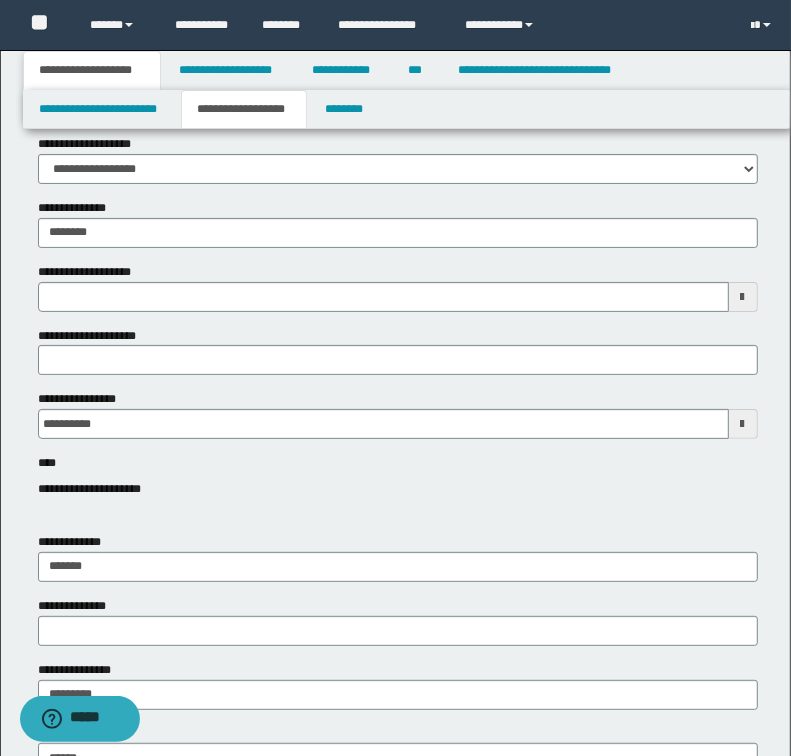 scroll, scrollTop: 80, scrollLeft: 0, axis: vertical 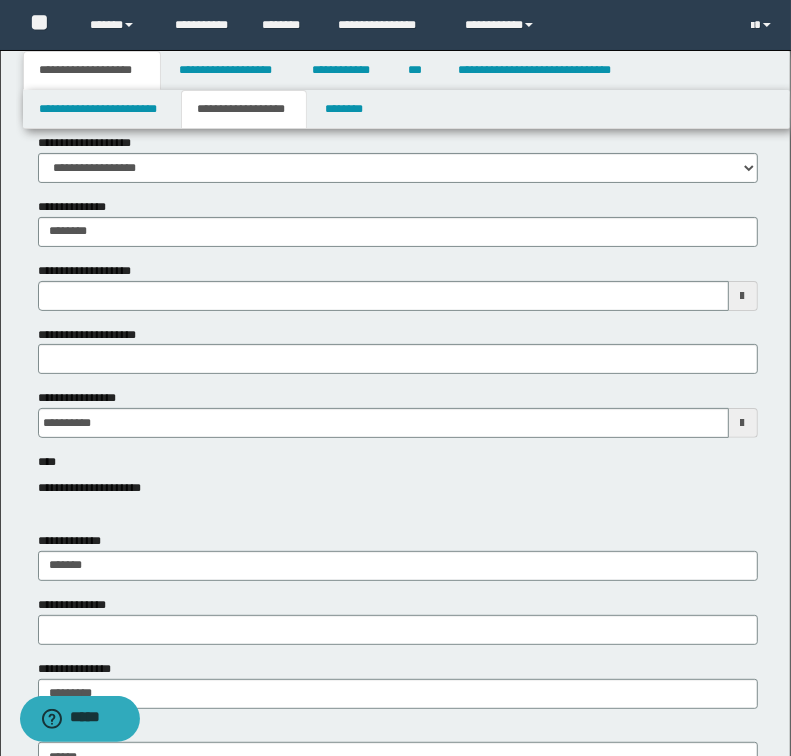 type 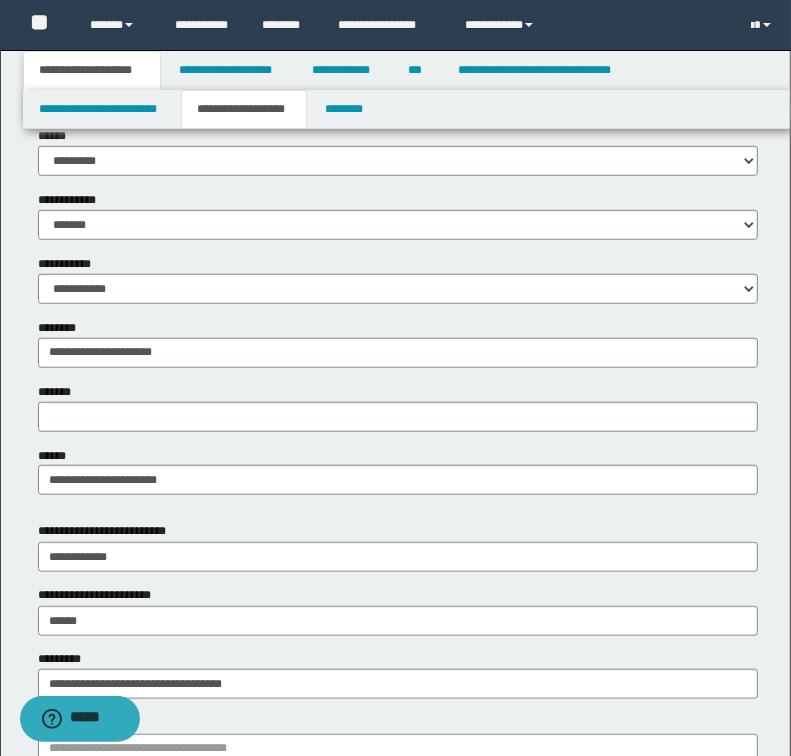 scroll, scrollTop: 800, scrollLeft: 0, axis: vertical 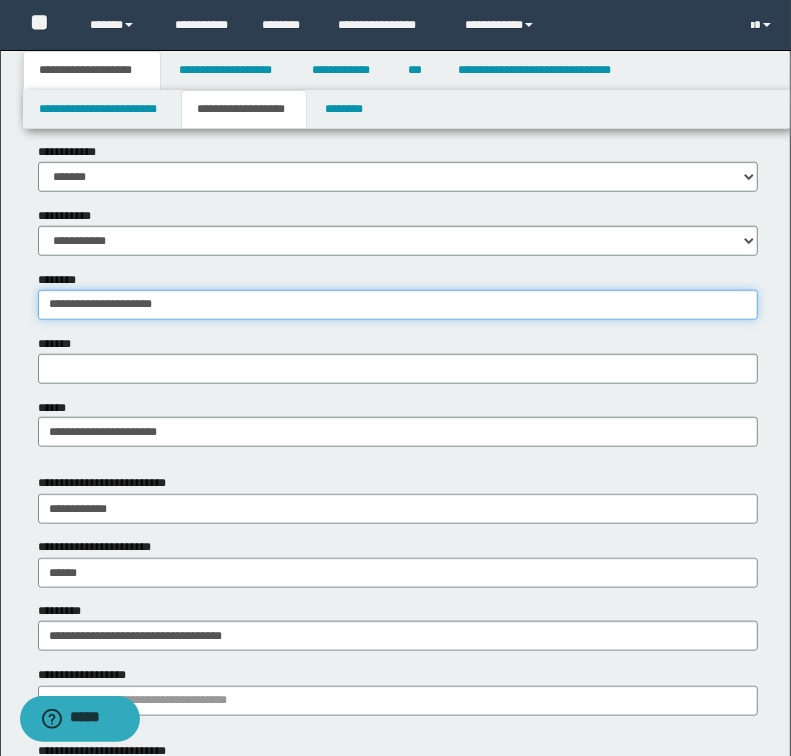 drag, startPoint x: 115, startPoint y: 304, endPoint x: 38, endPoint y: 310, distance: 77.23341 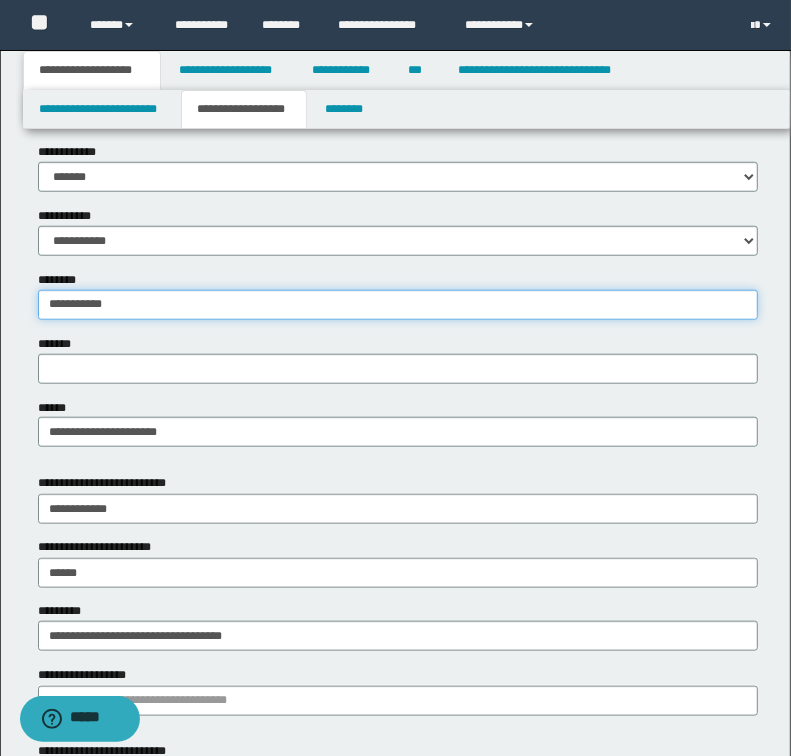 type on "**********" 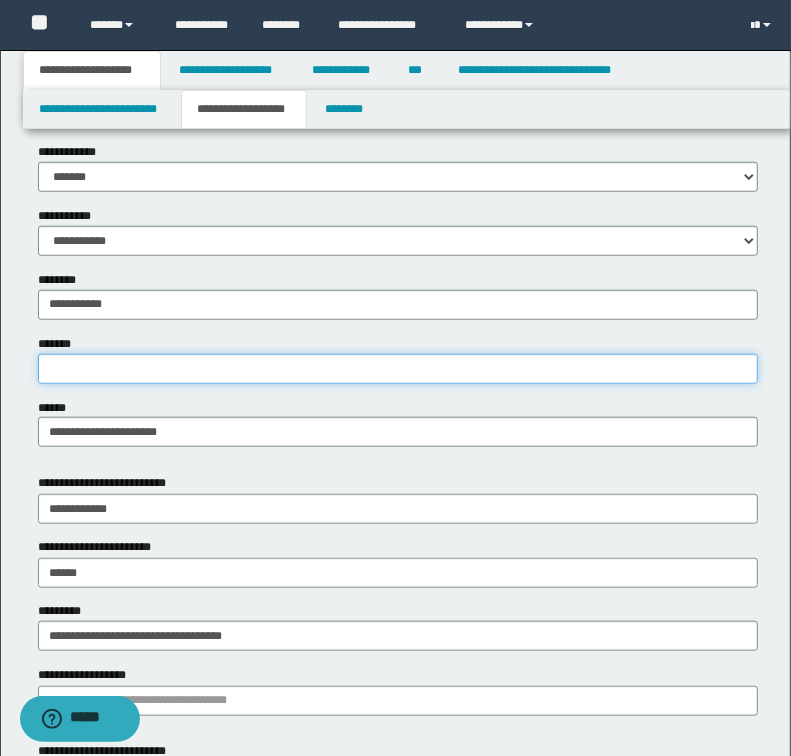 click on "*******" at bounding box center (398, 369) 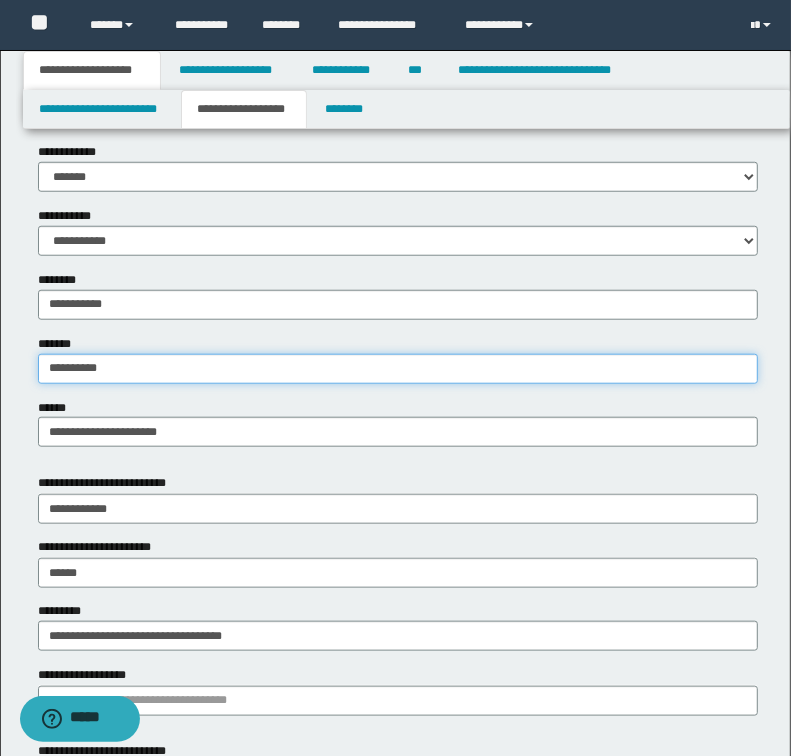 type on "**********" 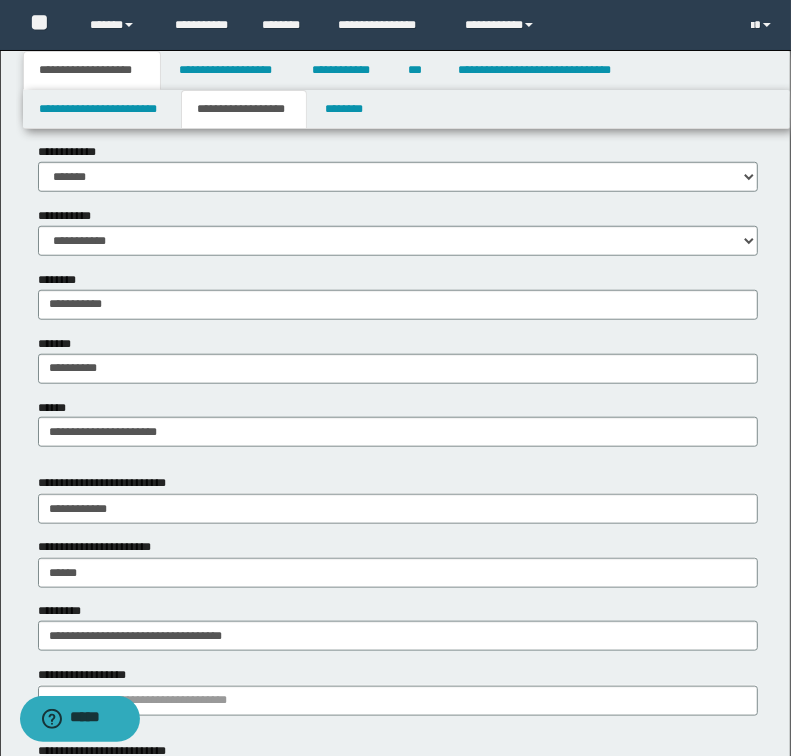 click on "**********" at bounding box center [398, 335] 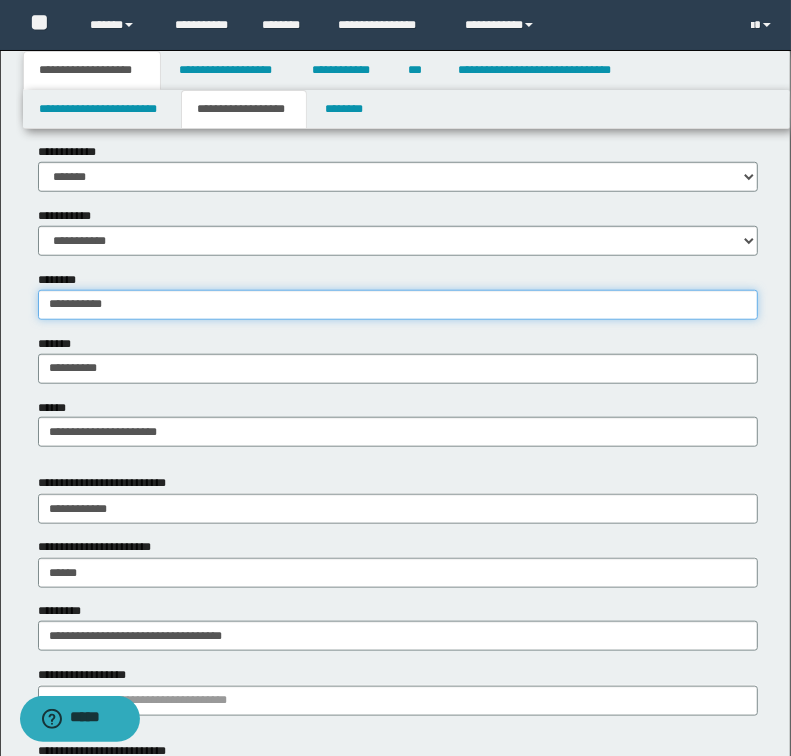 click on "**********" at bounding box center (398, 305) 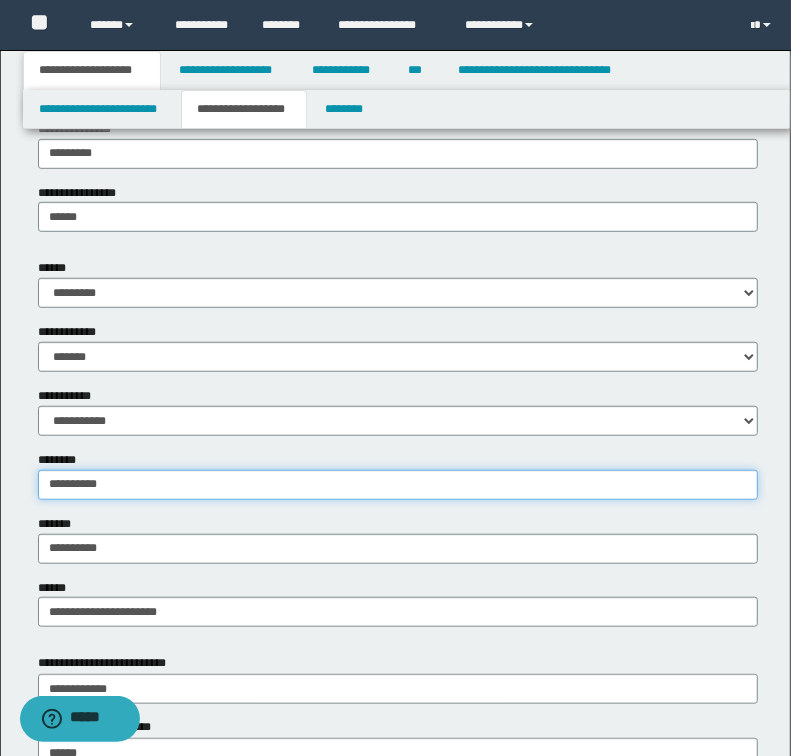 scroll, scrollTop: 320, scrollLeft: 0, axis: vertical 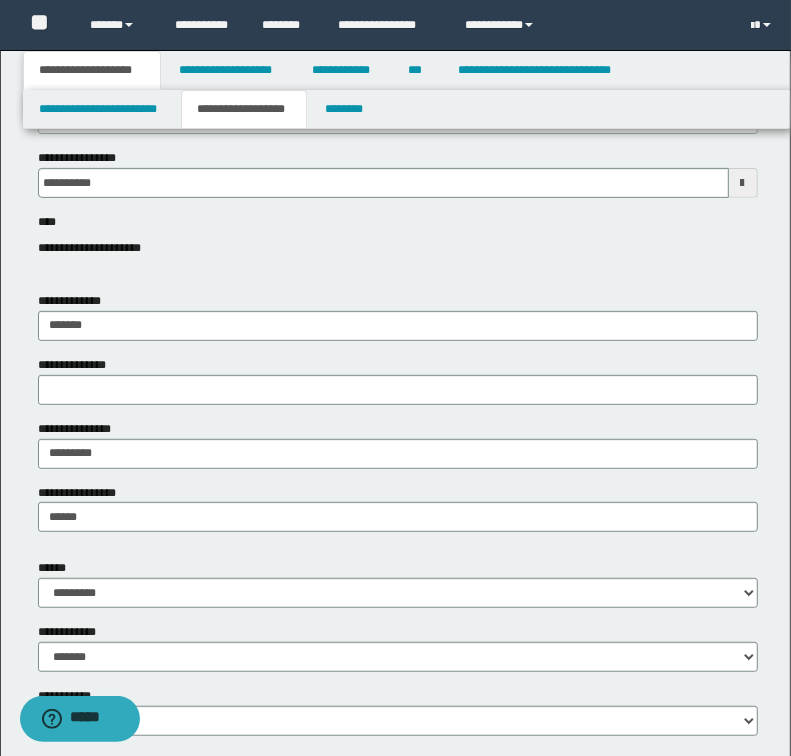 type on "**********" 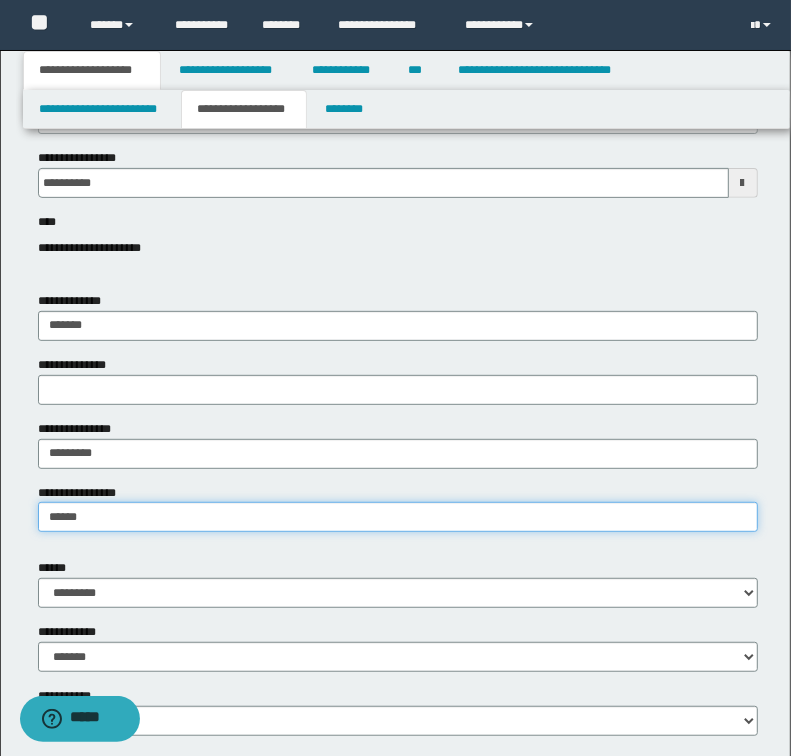 click on "******" at bounding box center (398, 517) 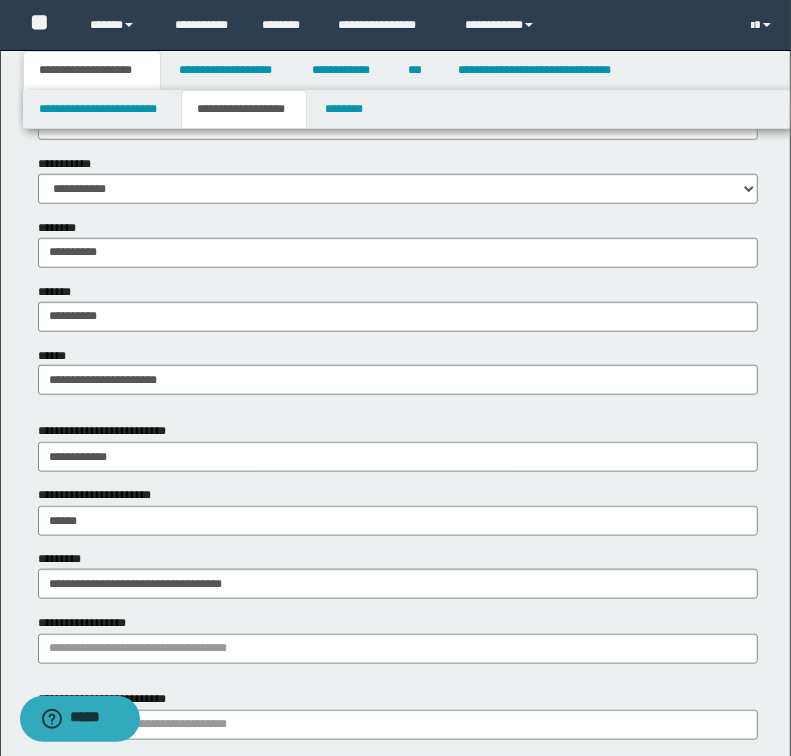 scroll, scrollTop: 880, scrollLeft: 0, axis: vertical 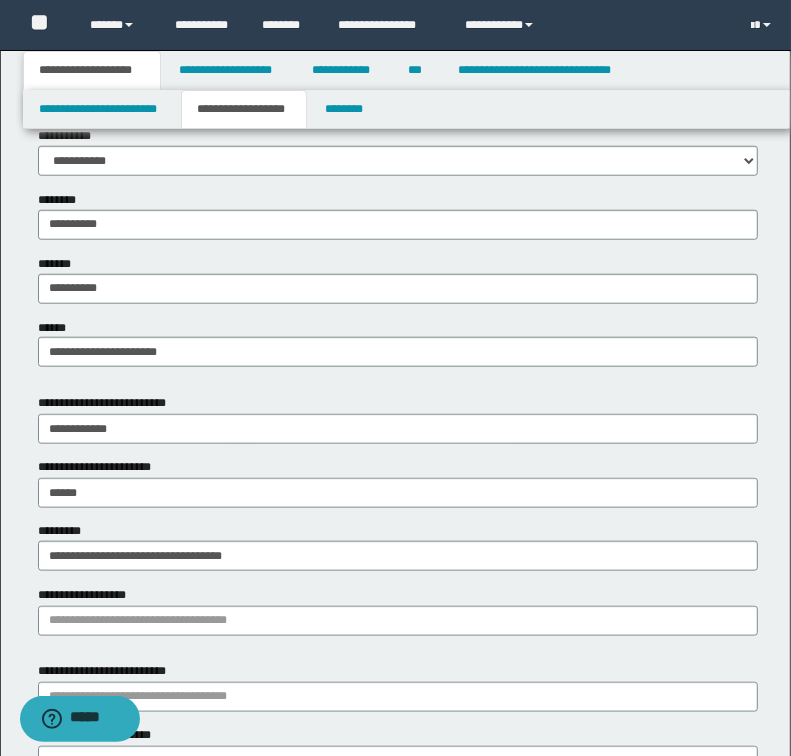 type on "*******" 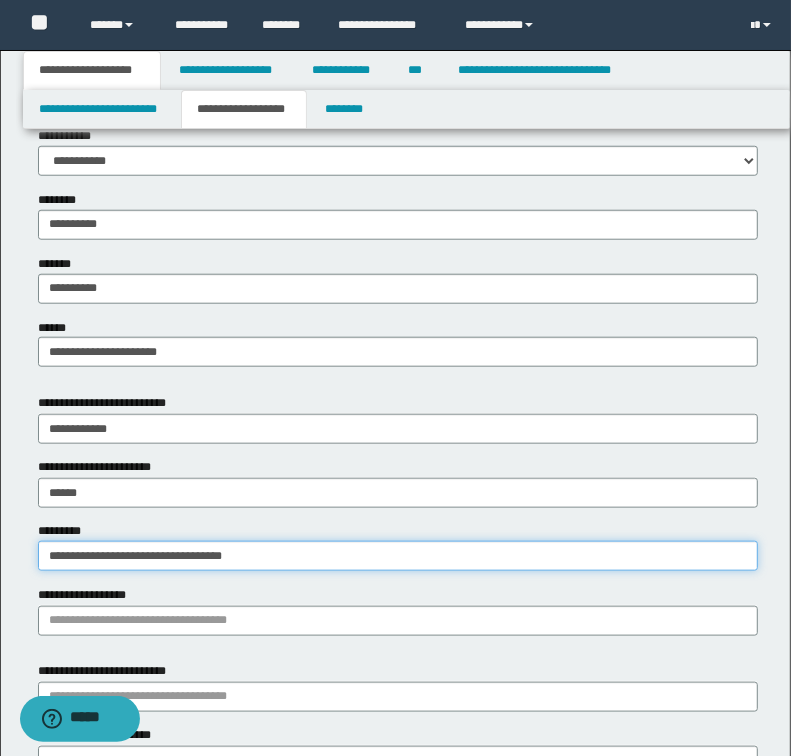 click on "**********" at bounding box center [398, 556] 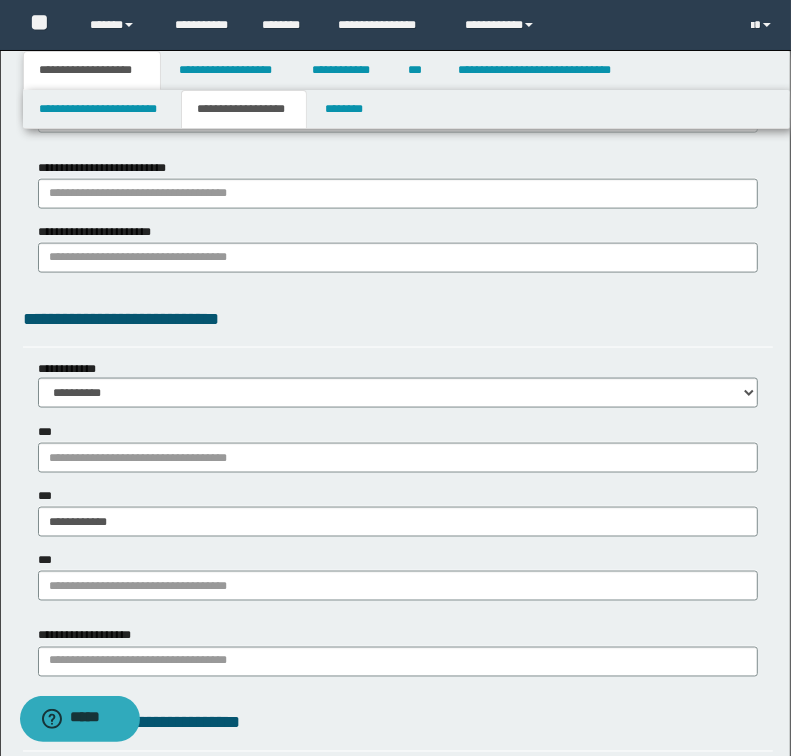 scroll, scrollTop: 1440, scrollLeft: 0, axis: vertical 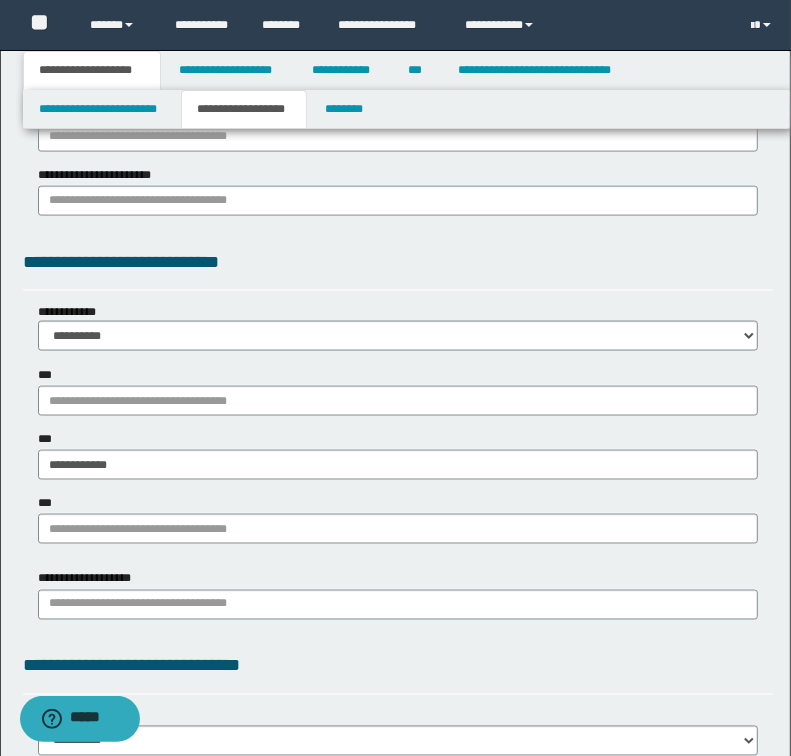 type on "**********" 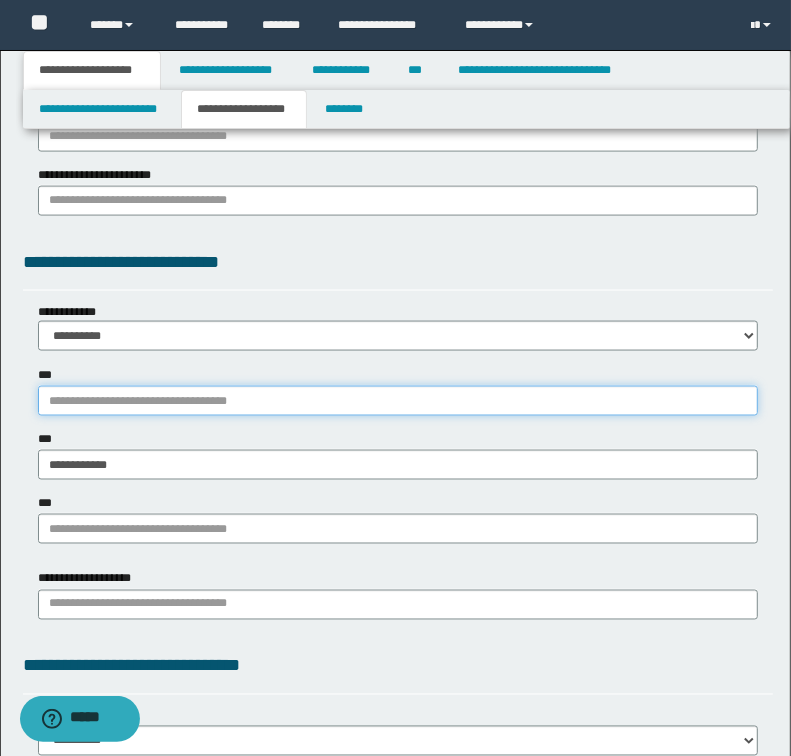 click on "***" at bounding box center [398, 401] 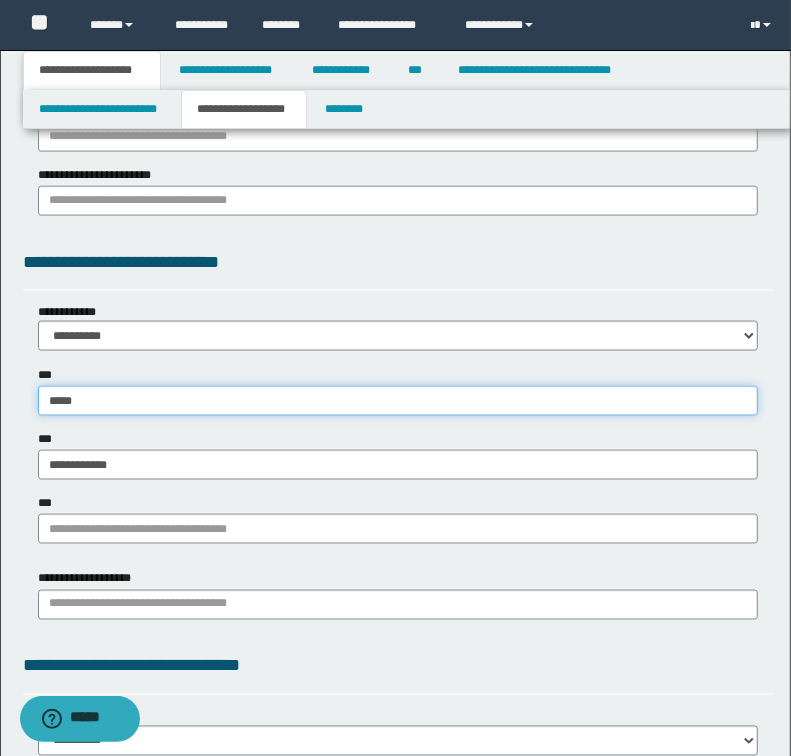 type on "******" 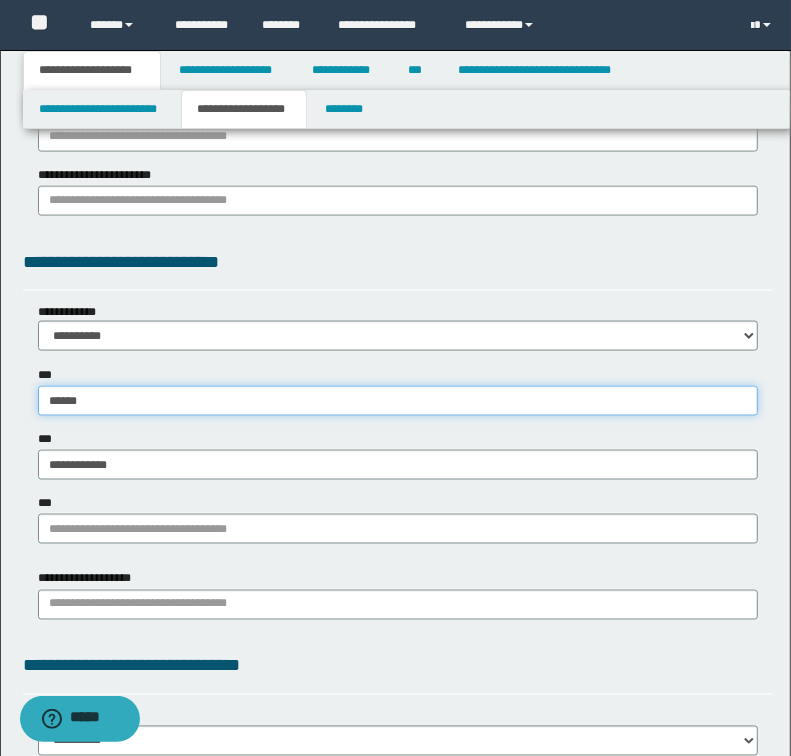 type on "**********" 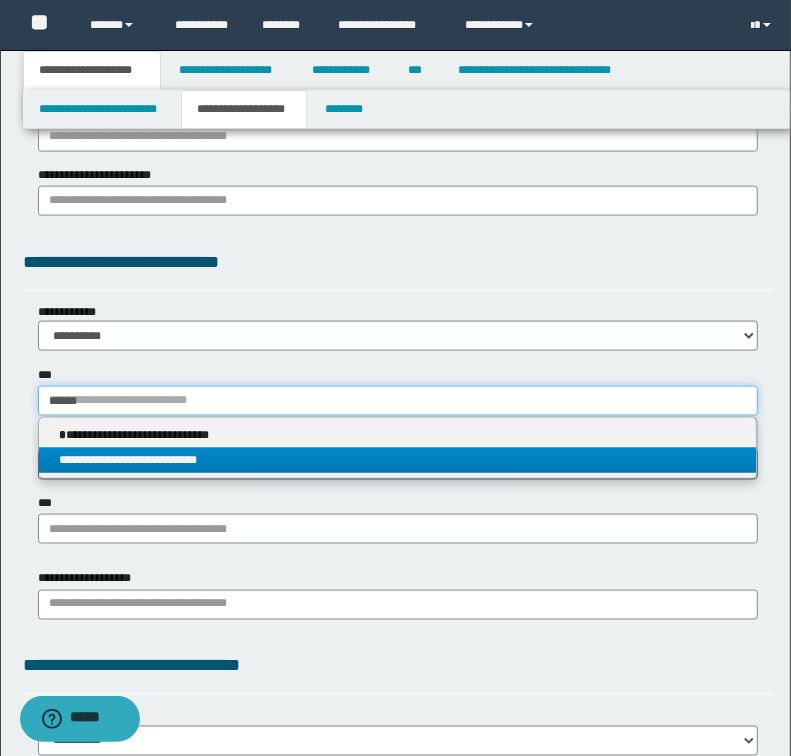 type on "******" 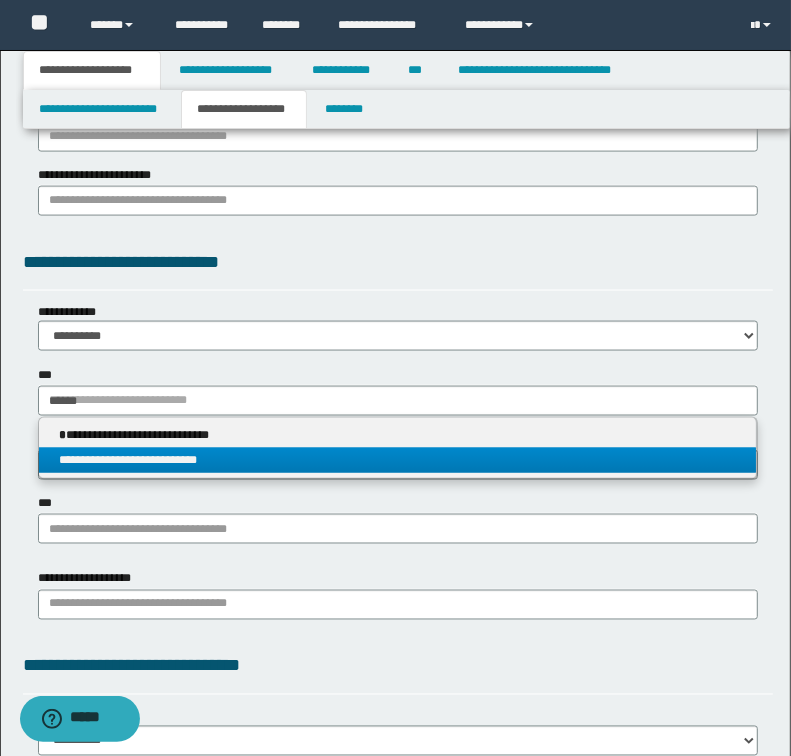 type 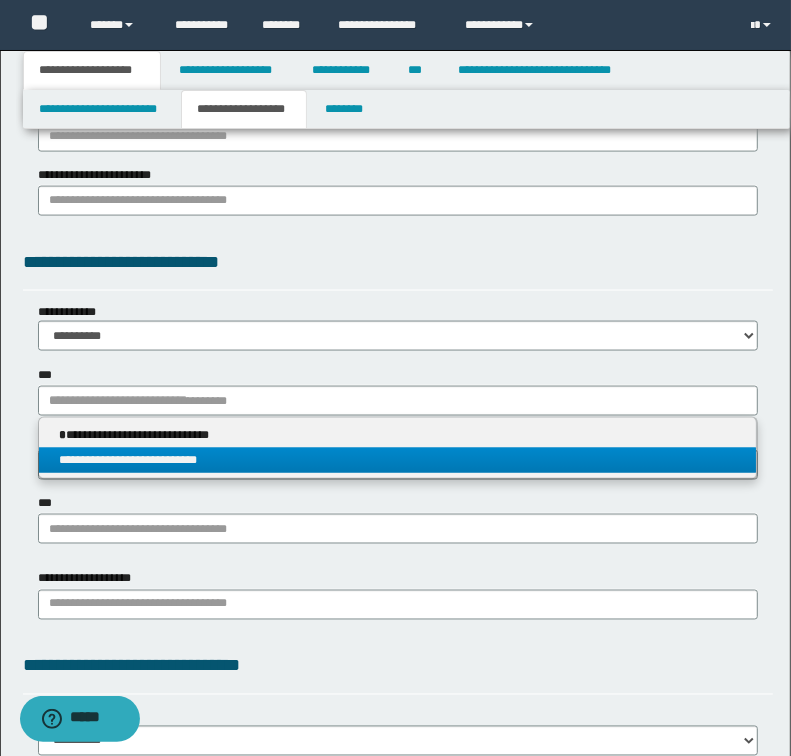 click on "**********" at bounding box center (398, 460) 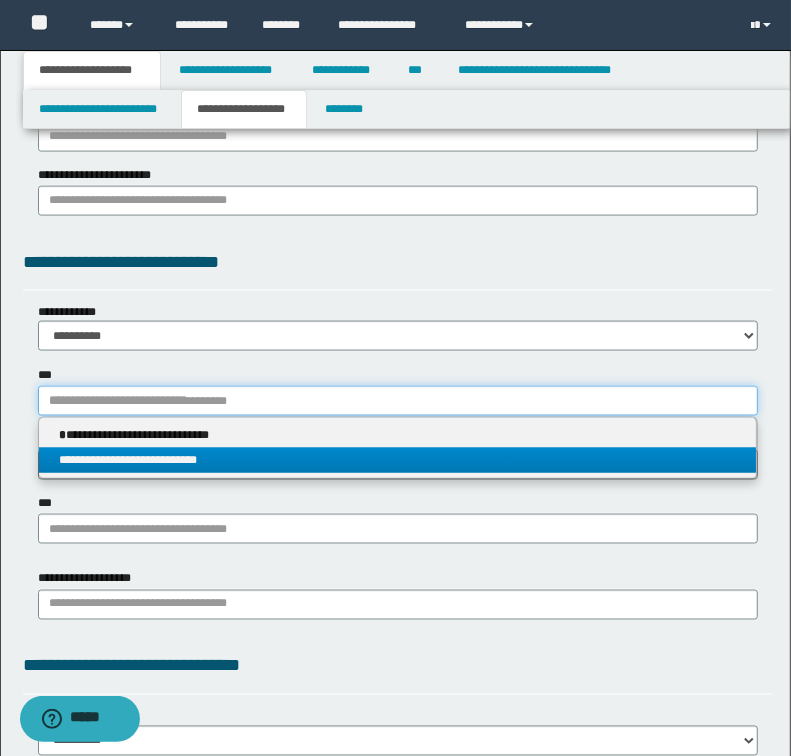 type 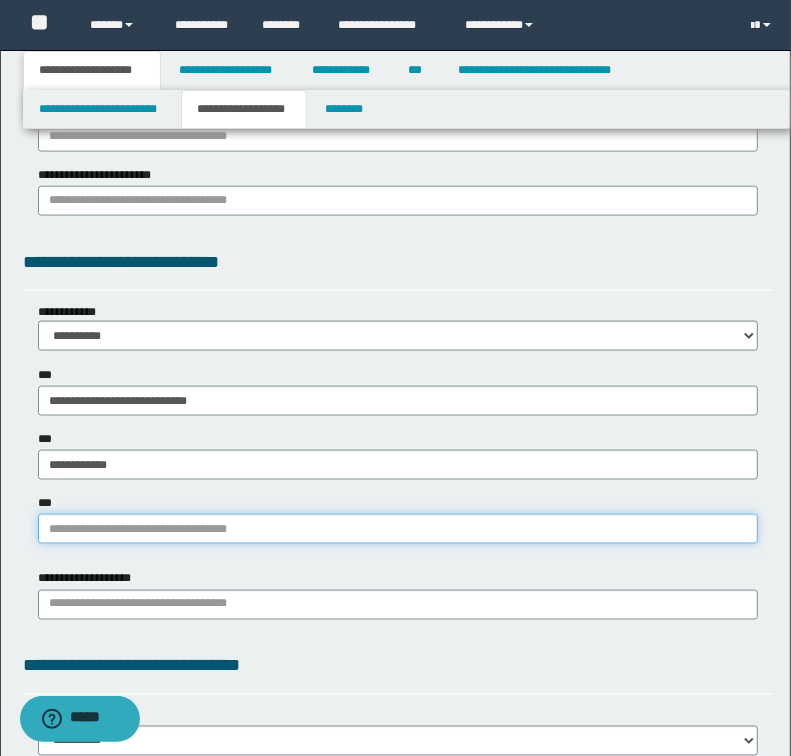click on "***" at bounding box center (398, 529) 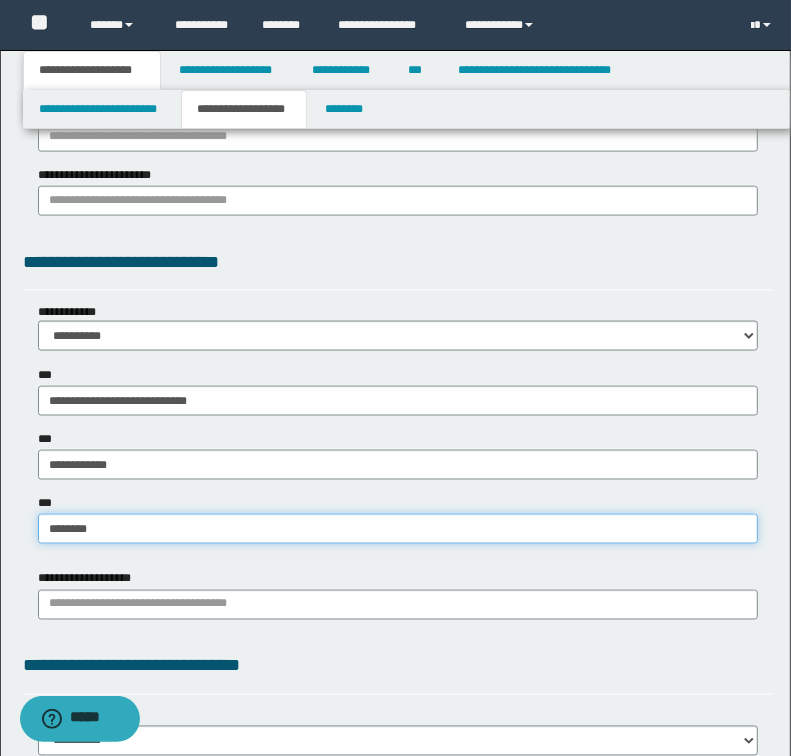 type on "*********" 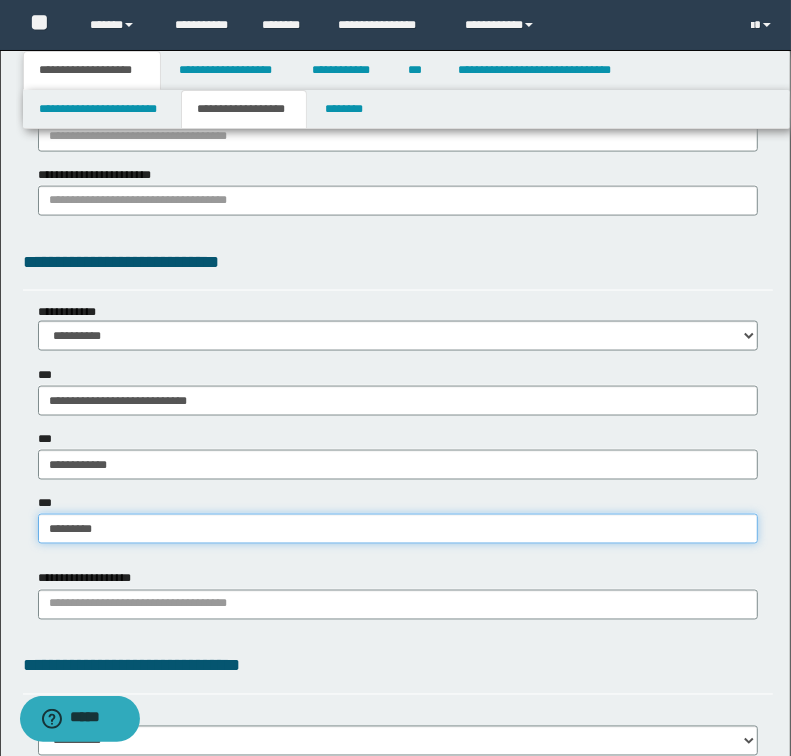 type on "**********" 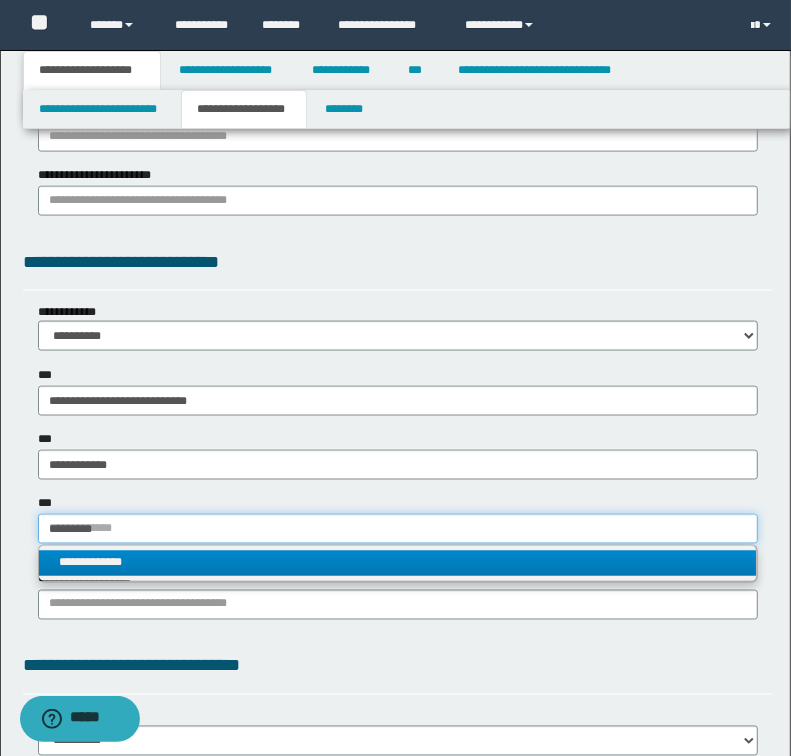 type on "*********" 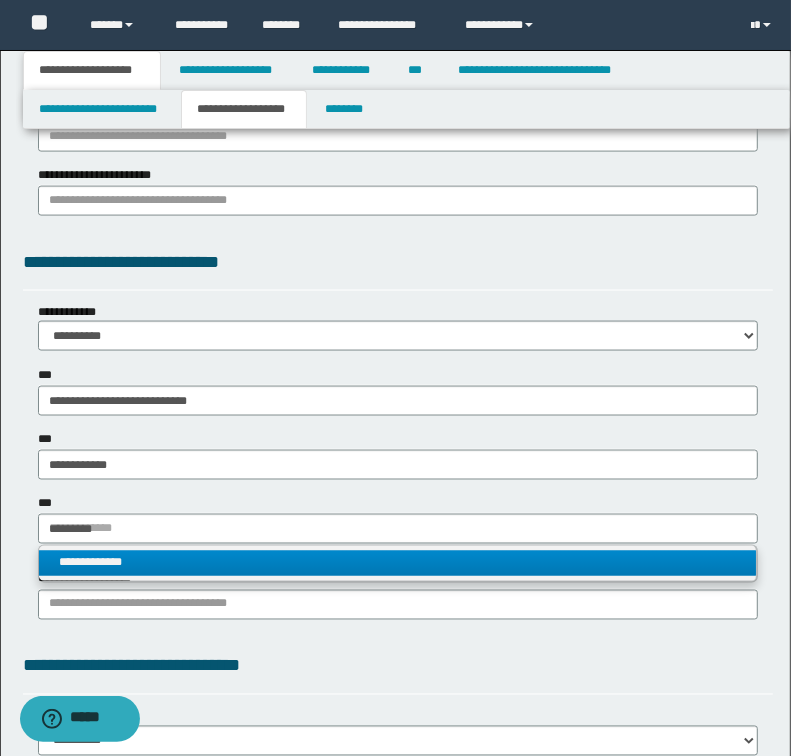 type 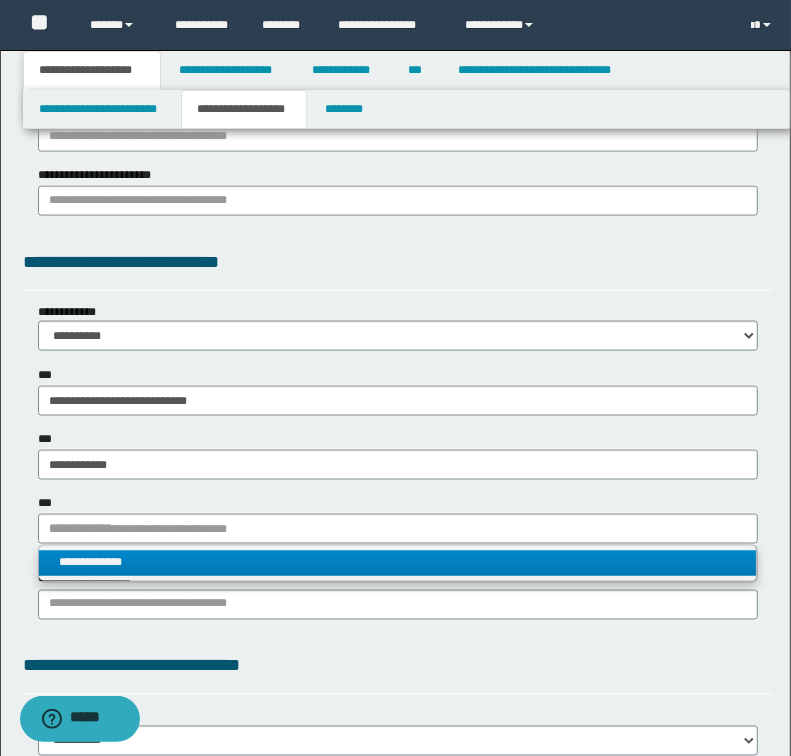 click on "**********" at bounding box center (398, 563) 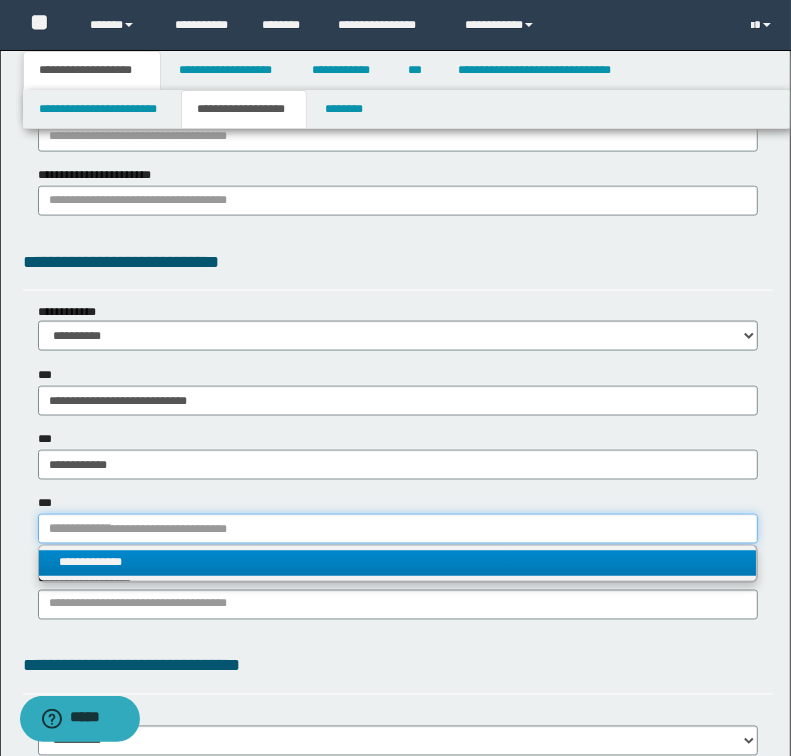 type 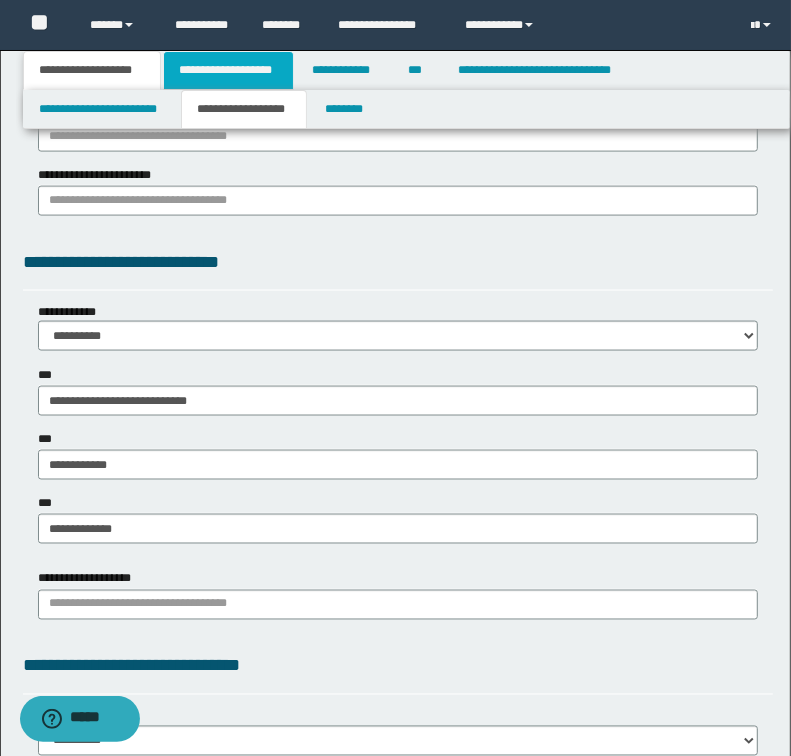 click on "**********" at bounding box center (228, 70) 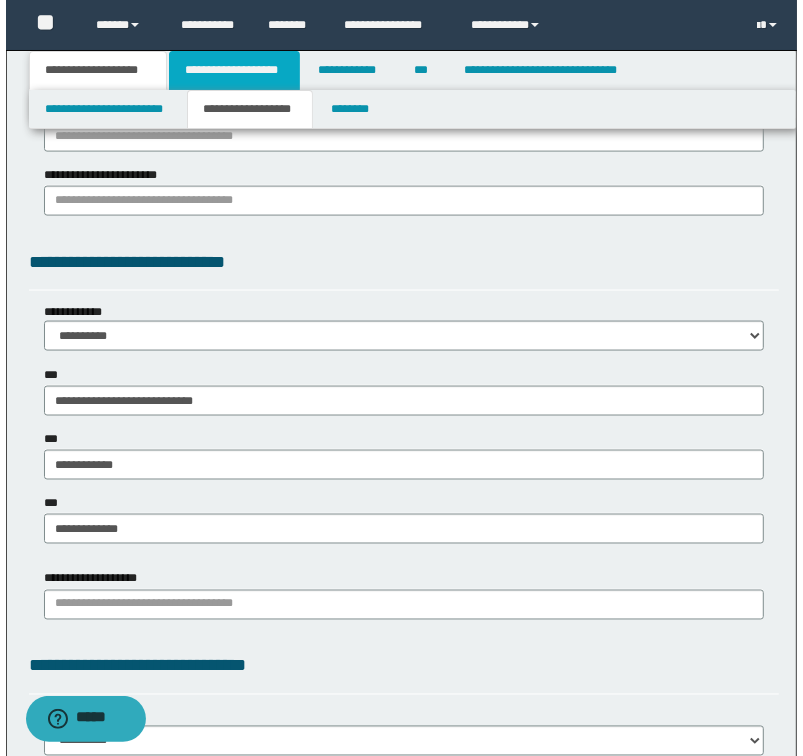 scroll, scrollTop: 0, scrollLeft: 0, axis: both 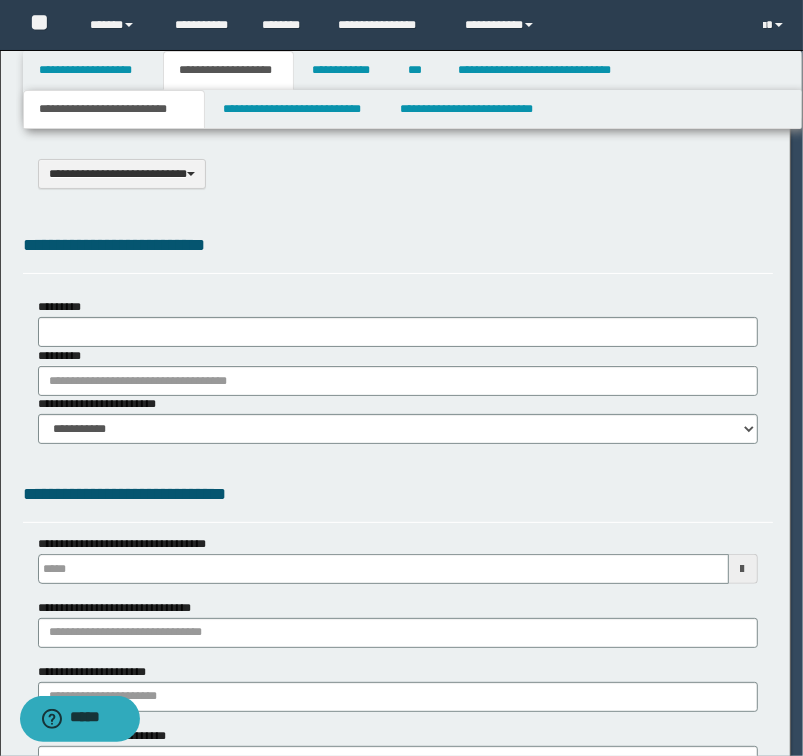 select on "*" 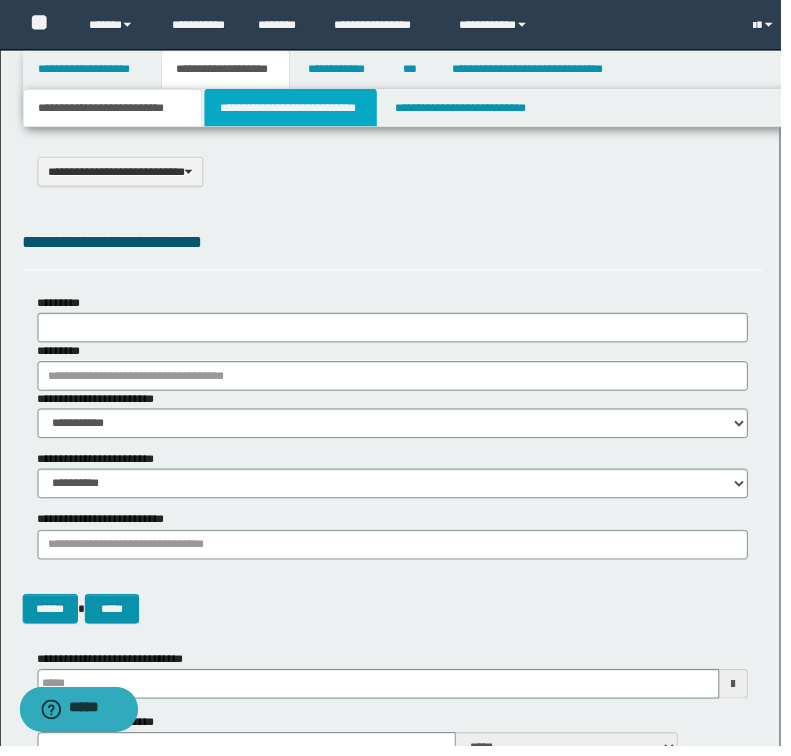 click on "**********" at bounding box center [294, 109] 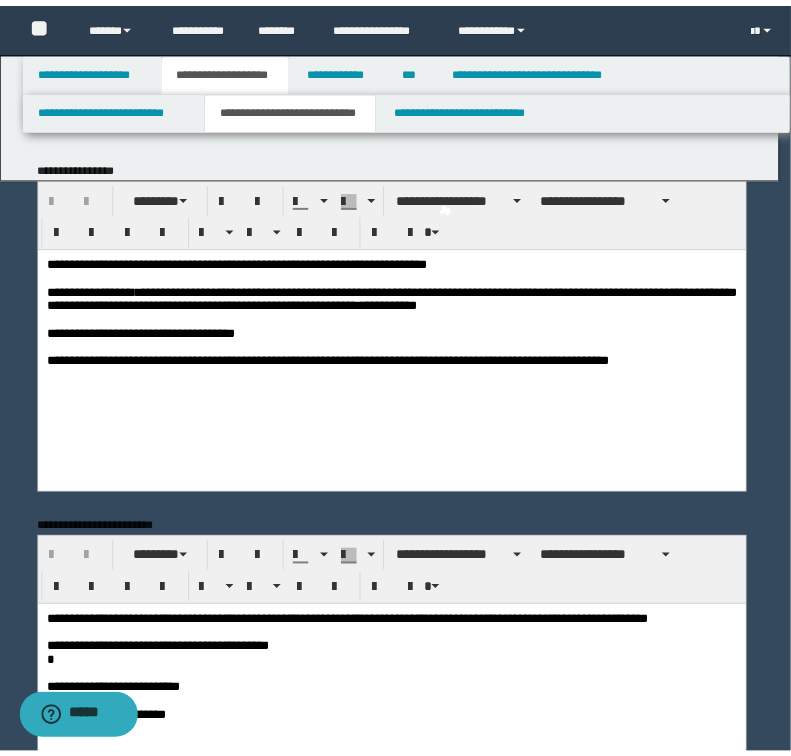 scroll, scrollTop: 0, scrollLeft: 0, axis: both 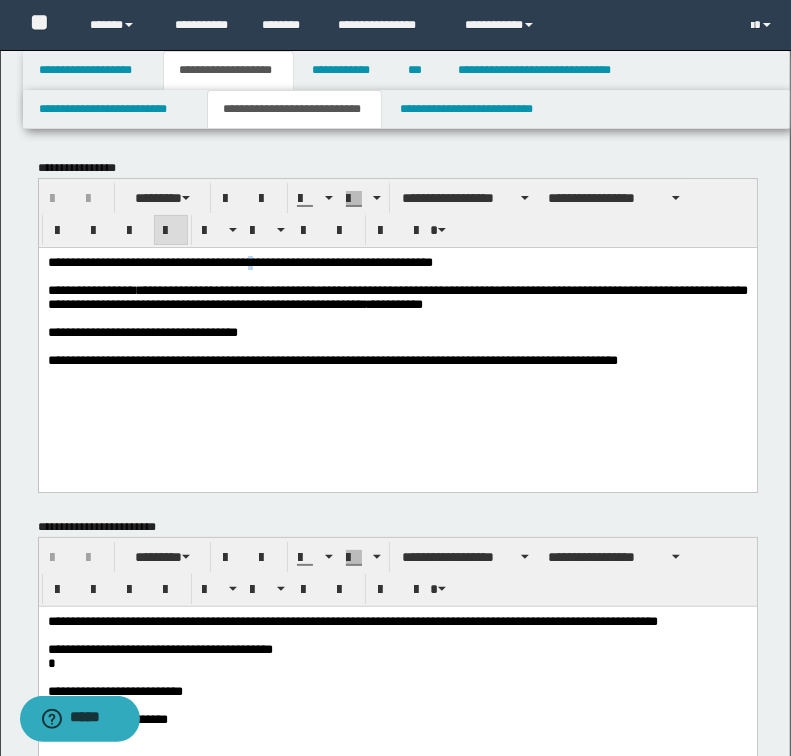click on "**********" at bounding box center [239, 261] 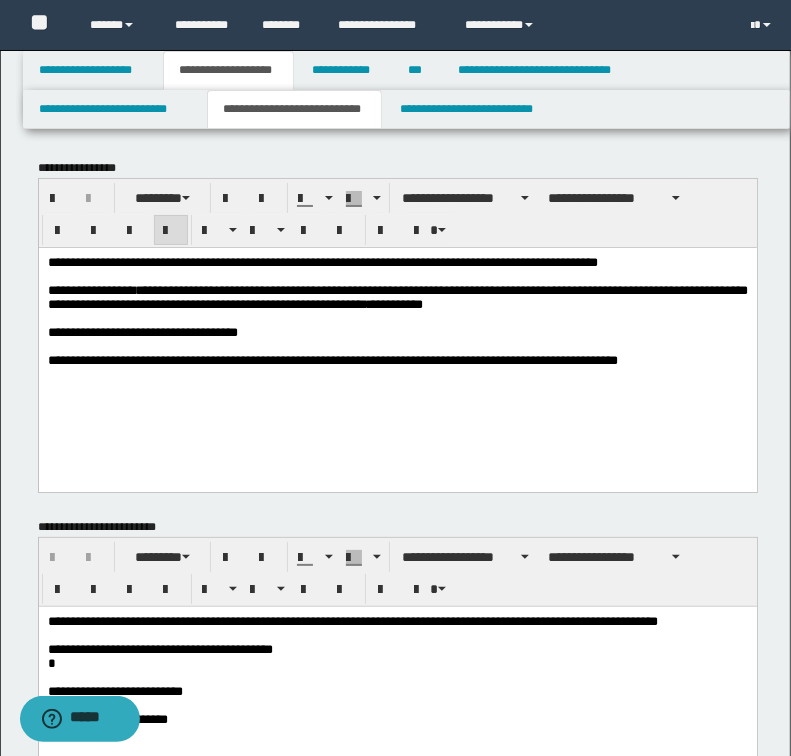 click on "**********" at bounding box center [397, 262] 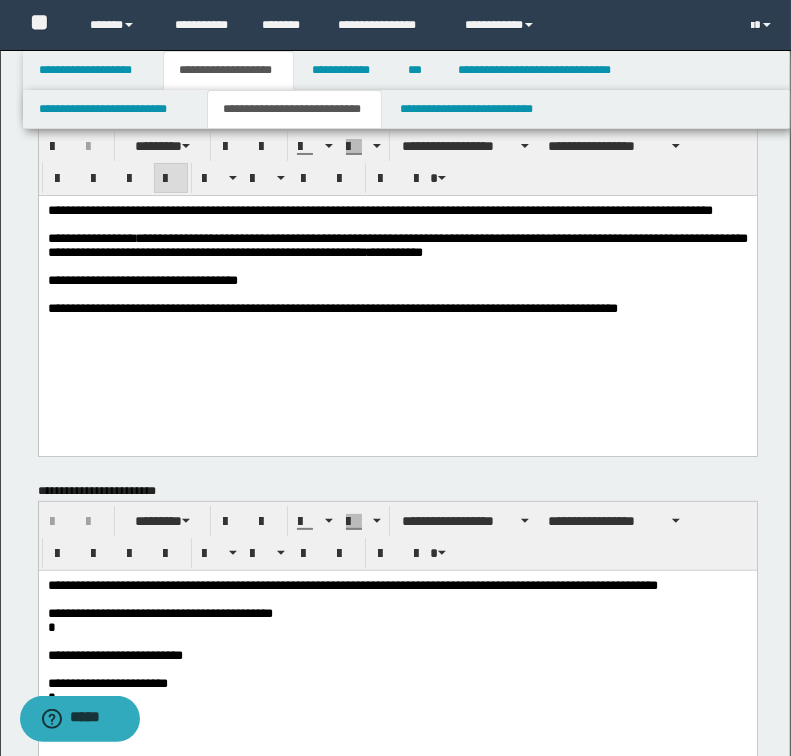 scroll, scrollTop: 80, scrollLeft: 0, axis: vertical 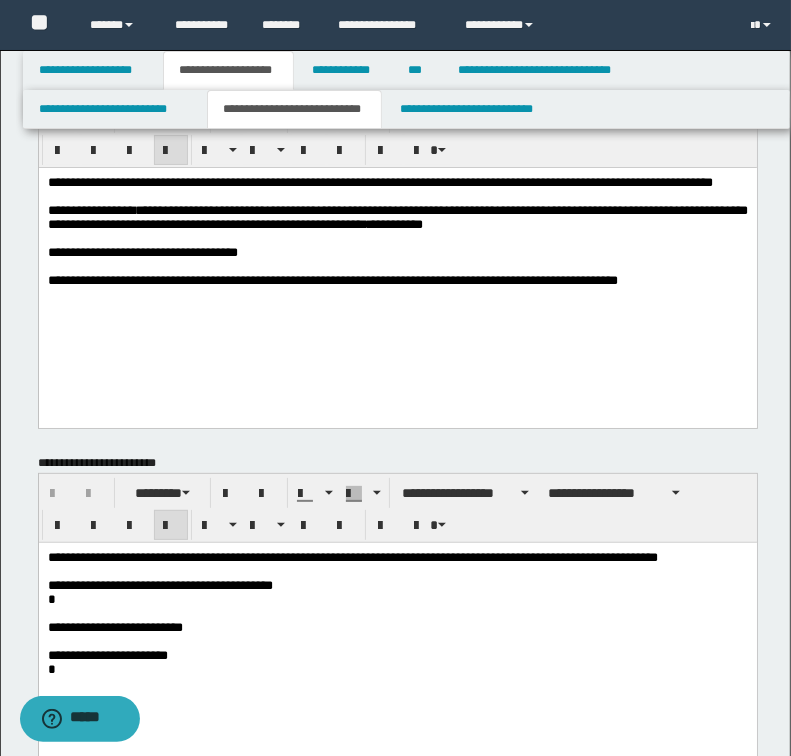 click on "**********" at bounding box center [397, 558] 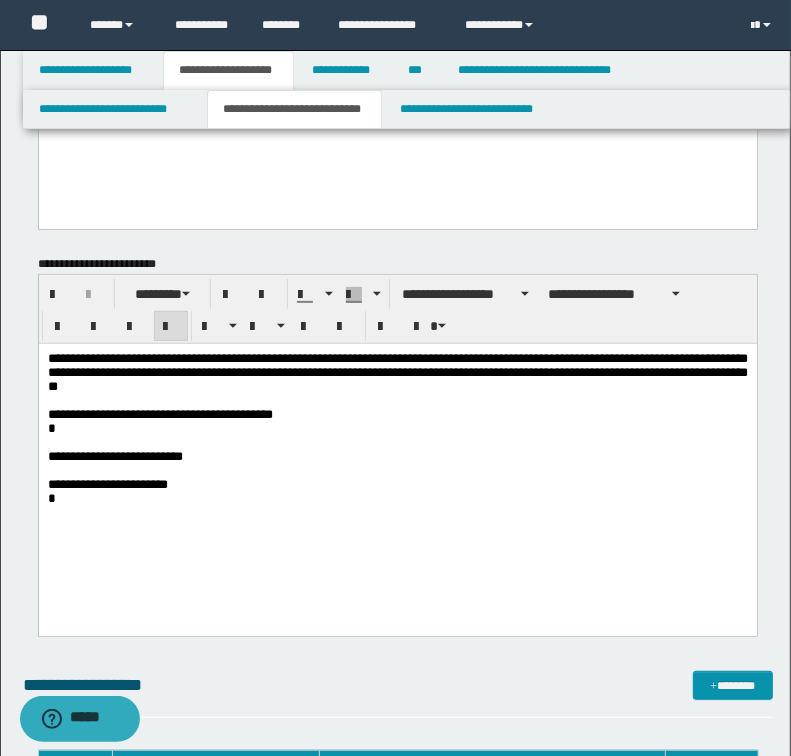 scroll, scrollTop: 320, scrollLeft: 0, axis: vertical 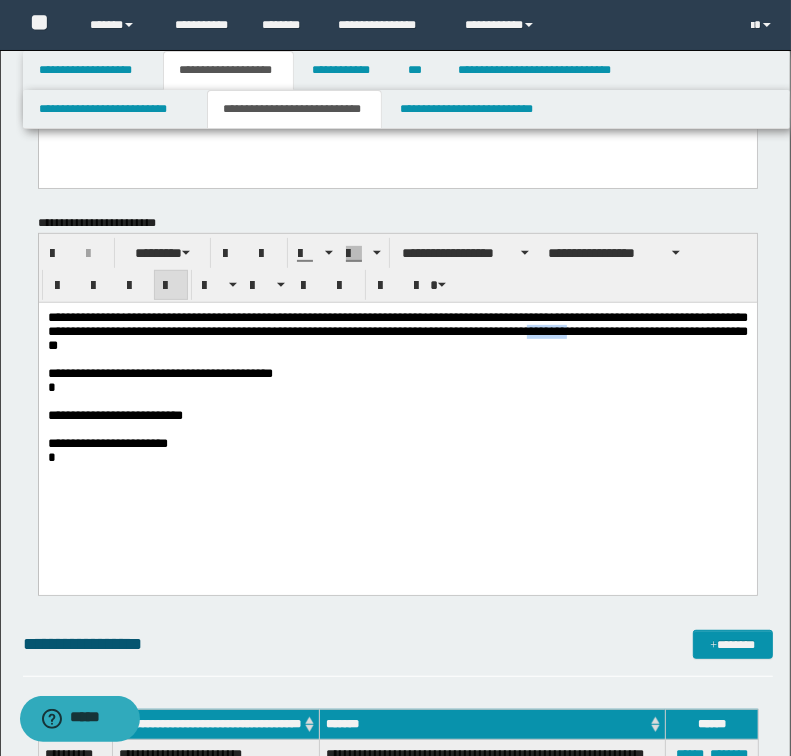 drag, startPoint x: 655, startPoint y: 333, endPoint x: 700, endPoint y: 331, distance: 45.044422 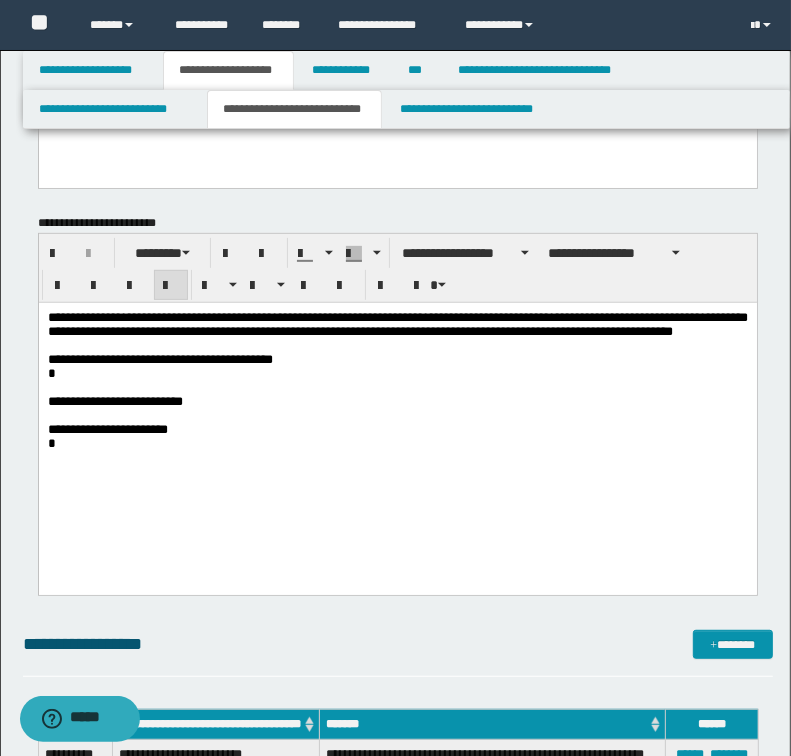 click on "**********" at bounding box center [397, 325] 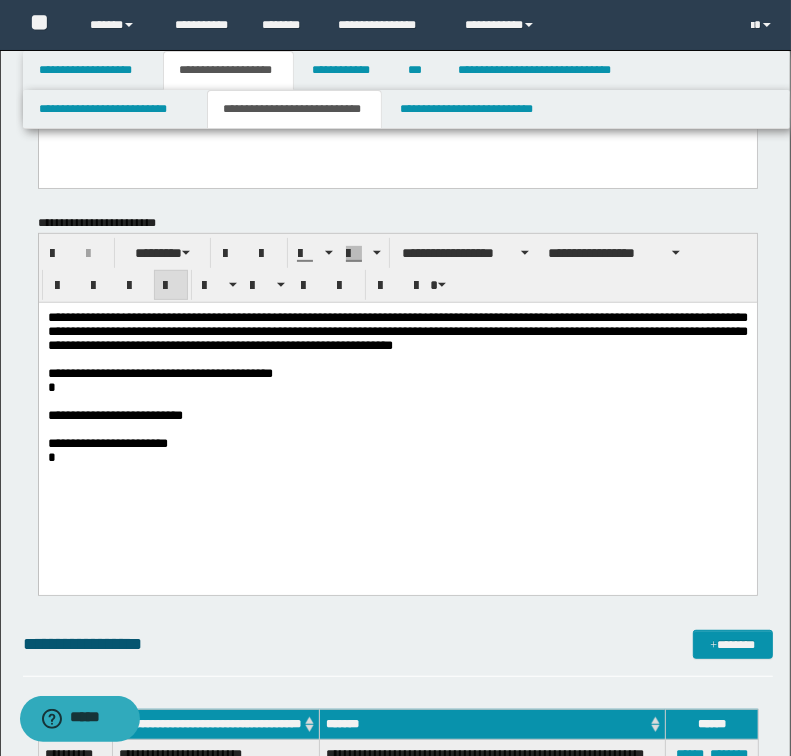 click on "**********" at bounding box center [397, 332] 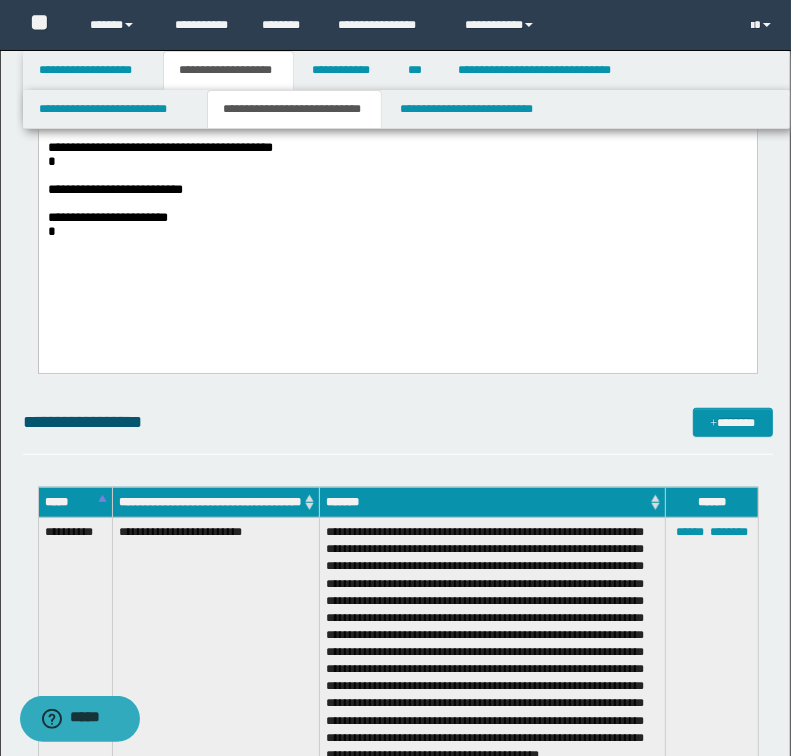 scroll, scrollTop: 560, scrollLeft: 0, axis: vertical 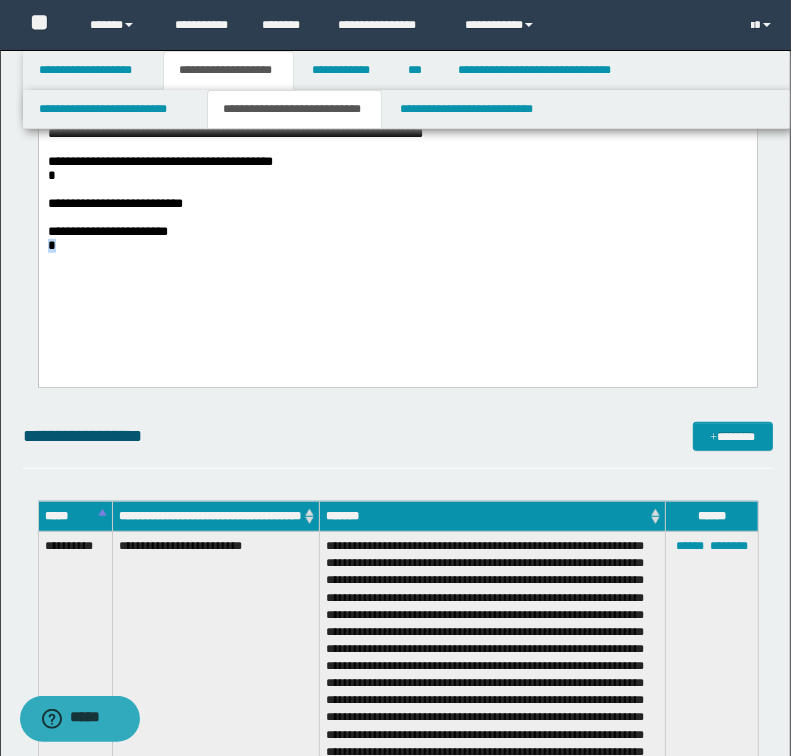drag, startPoint x: 65, startPoint y: 273, endPoint x: 43, endPoint y: 273, distance: 22 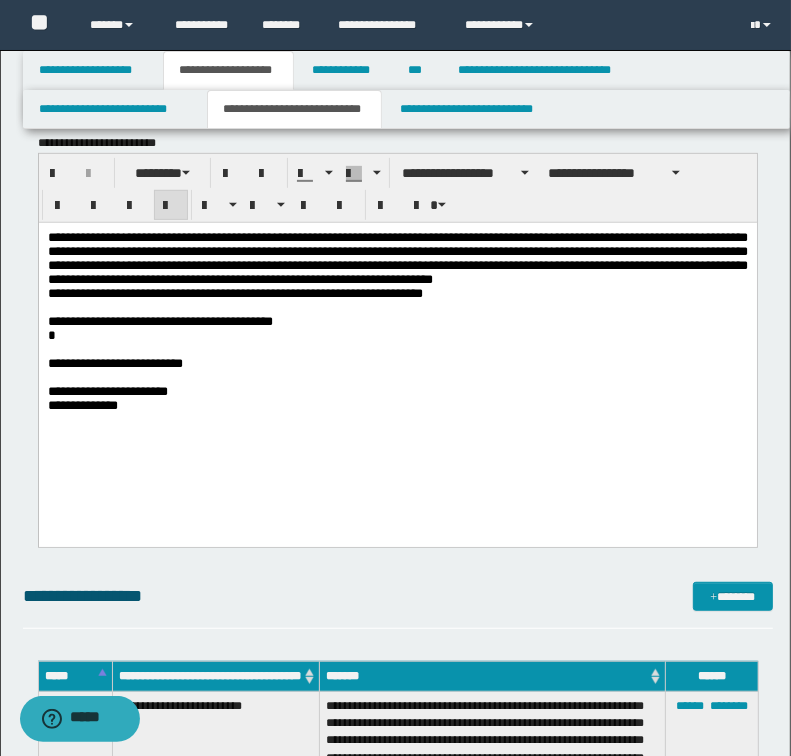 scroll, scrollTop: 400, scrollLeft: 0, axis: vertical 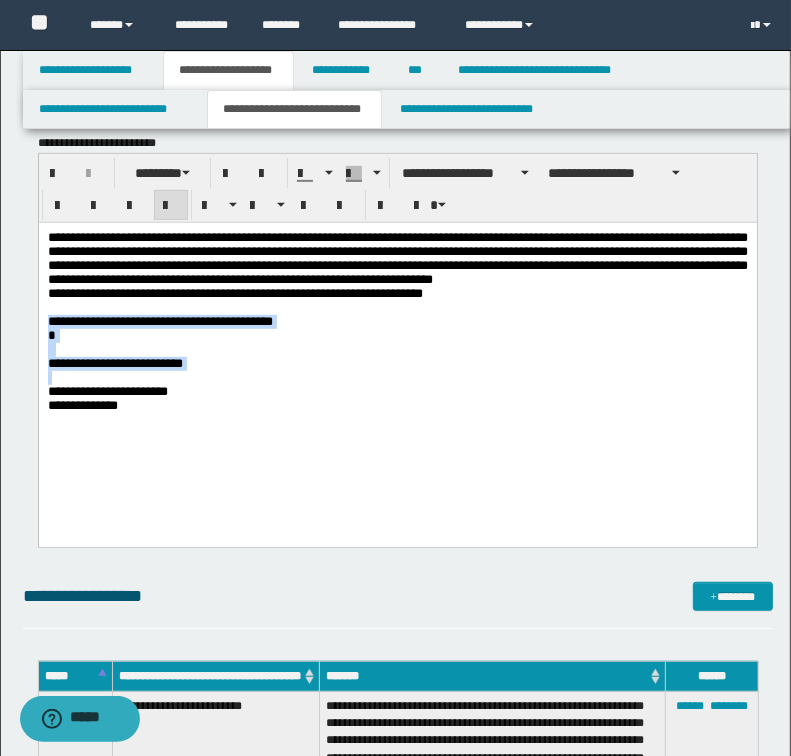 drag, startPoint x: 47, startPoint y: 334, endPoint x: 197, endPoint y: 393, distance: 161.18623 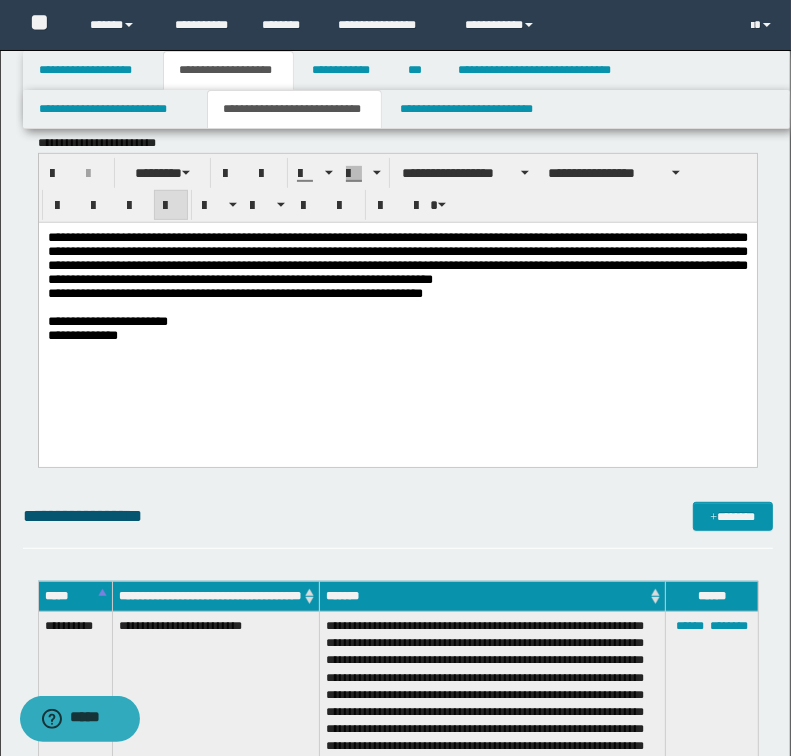 click on "**********" at bounding box center (397, 336) 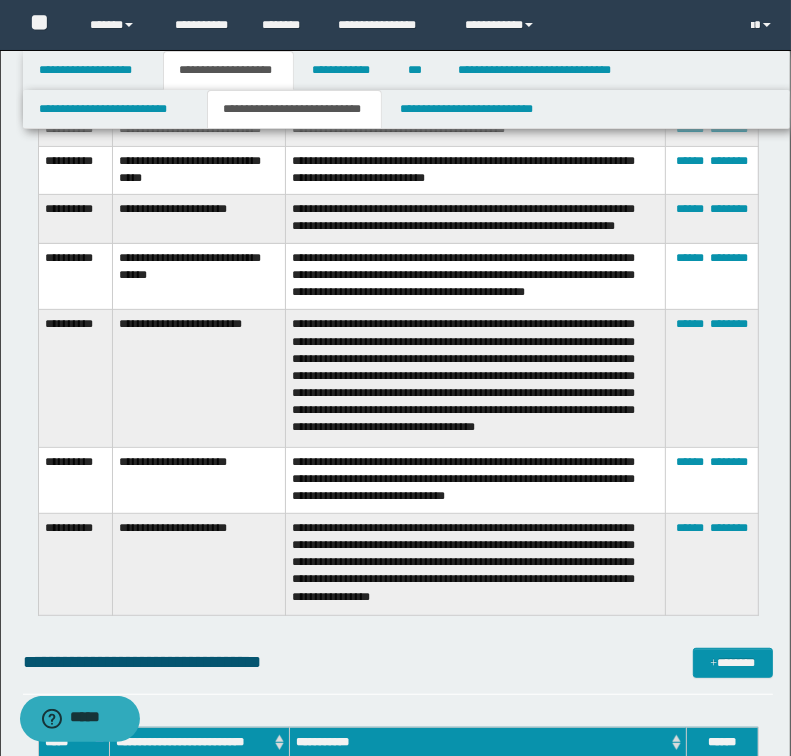 scroll, scrollTop: 4160, scrollLeft: 0, axis: vertical 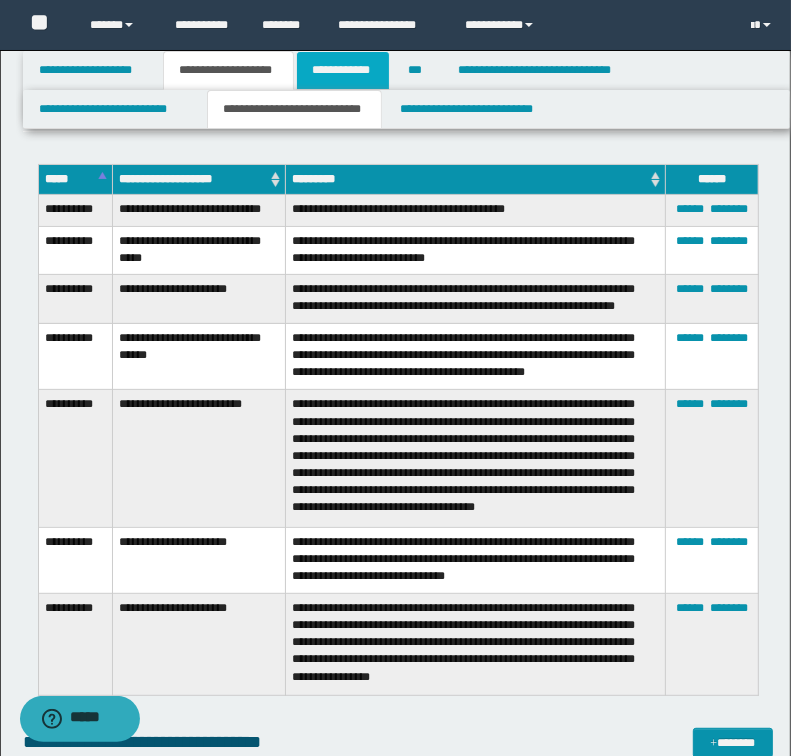 click on "**********" at bounding box center (343, 70) 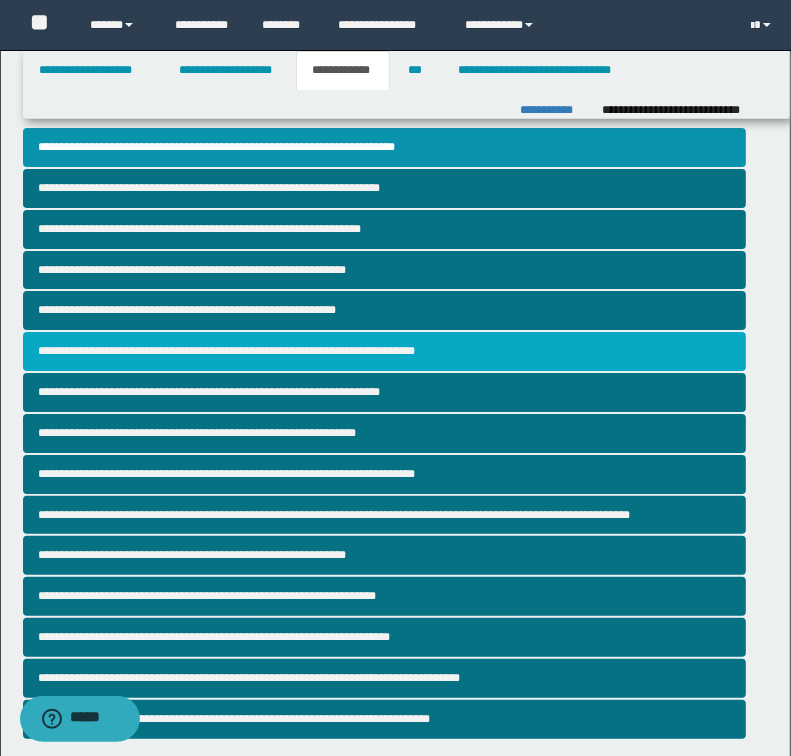 scroll, scrollTop: 0, scrollLeft: 0, axis: both 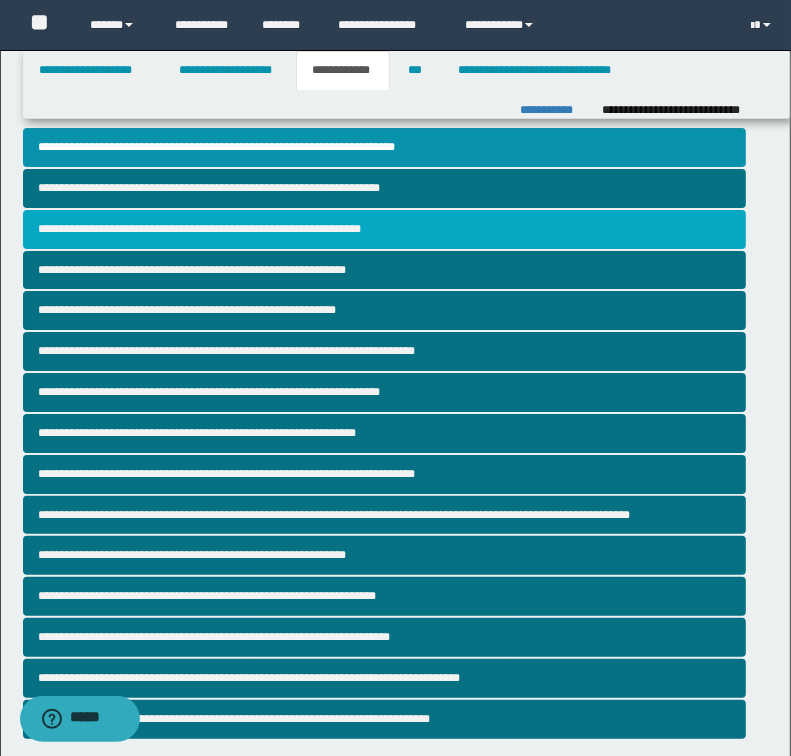 click on "**********" at bounding box center (384, 229) 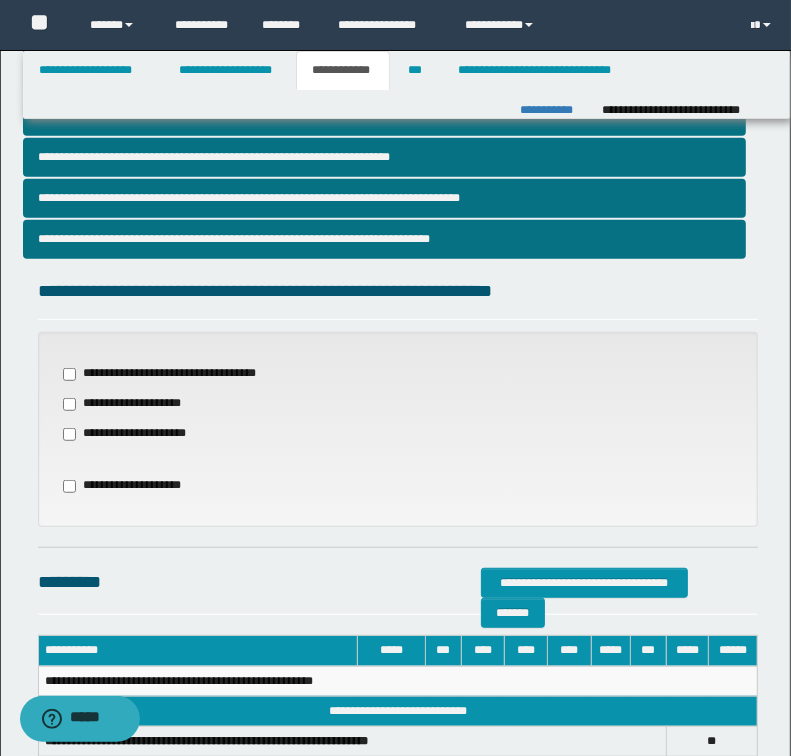 scroll, scrollTop: 560, scrollLeft: 0, axis: vertical 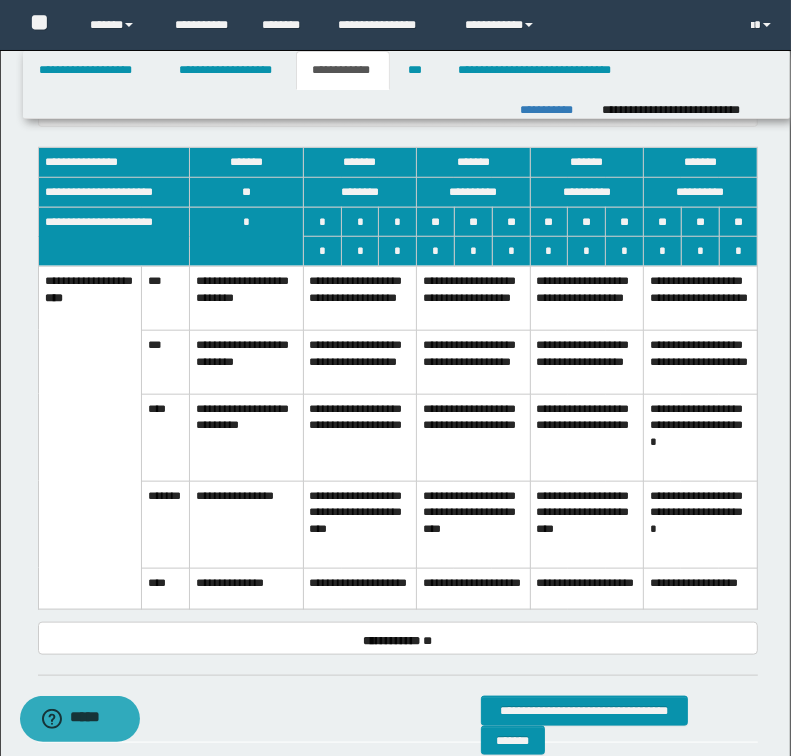 click on "**********" at bounding box center (474, 298) 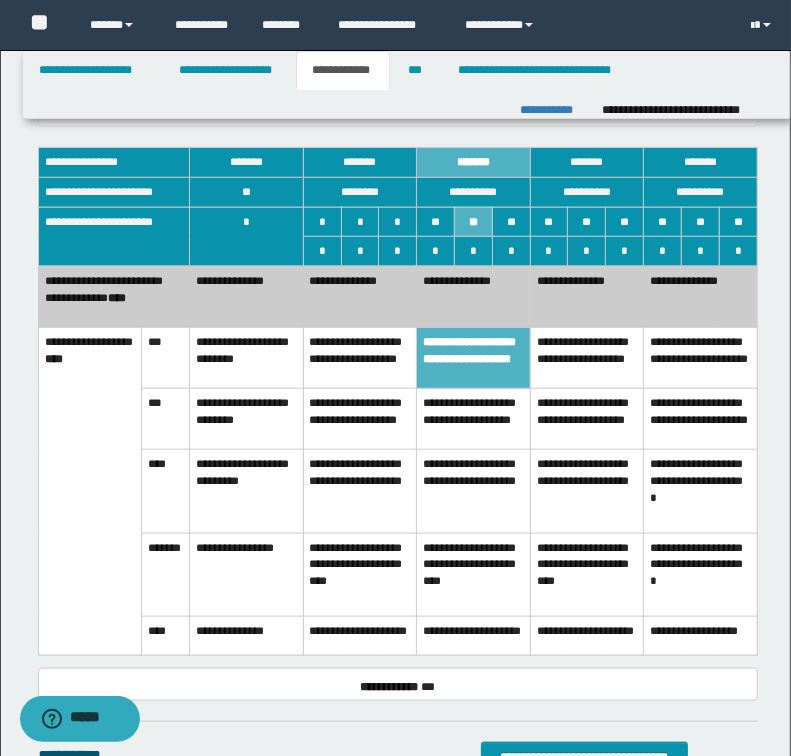 click on "**********" at bounding box center [701, 296] 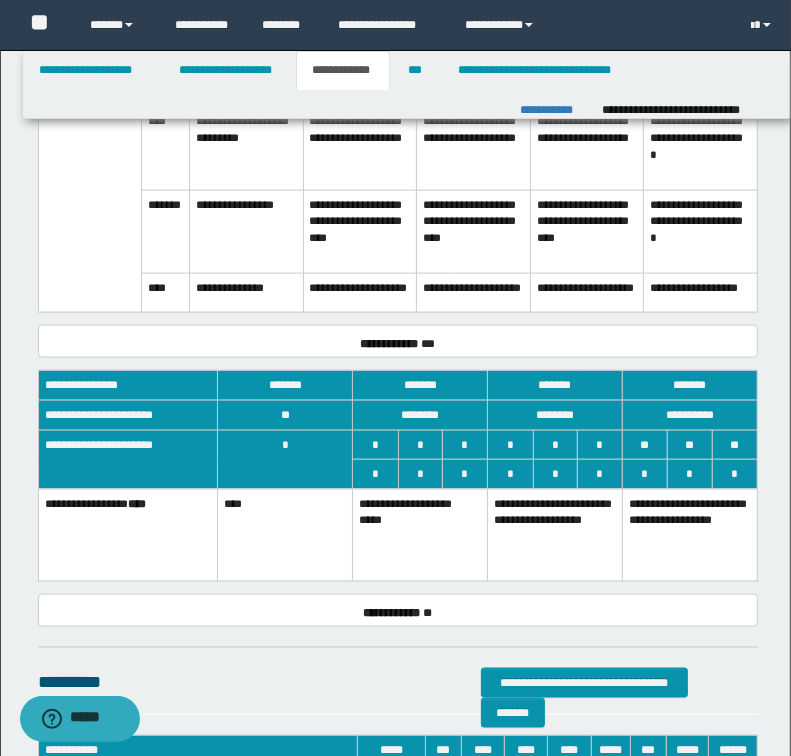 scroll, scrollTop: 1360, scrollLeft: 0, axis: vertical 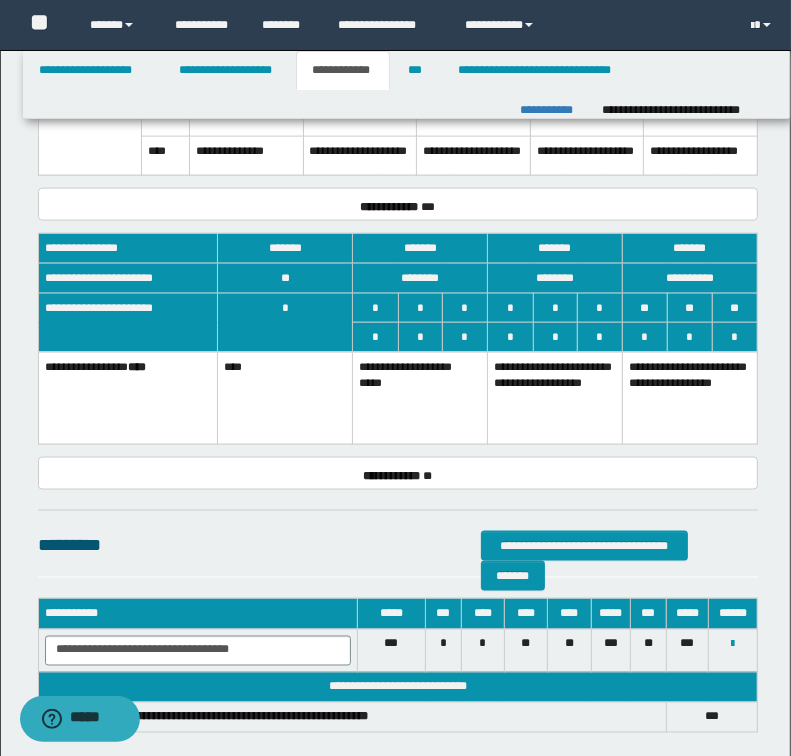 click on "**********" at bounding box center (689, 398) 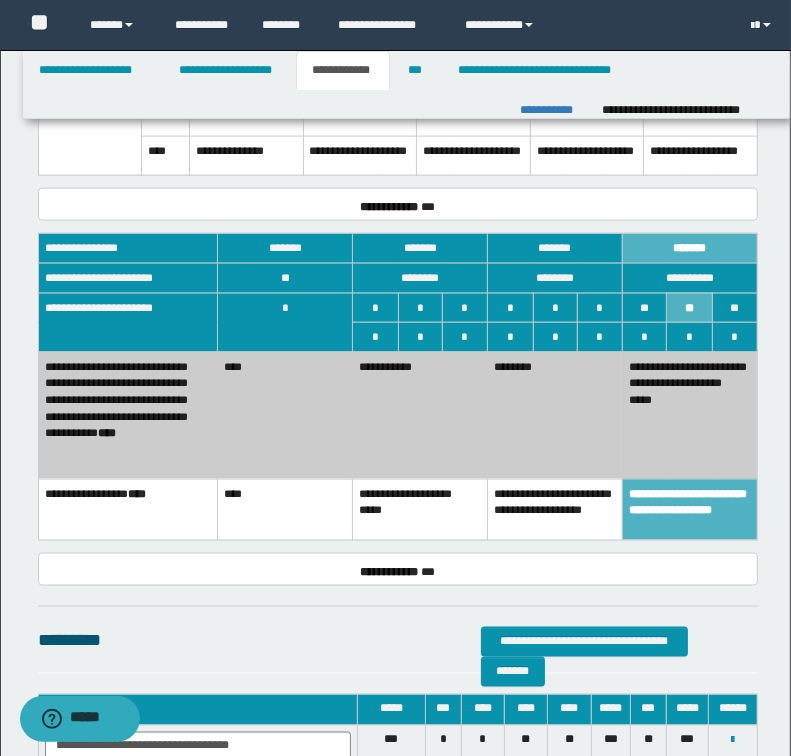 click on "**********" at bounding box center (689, 415) 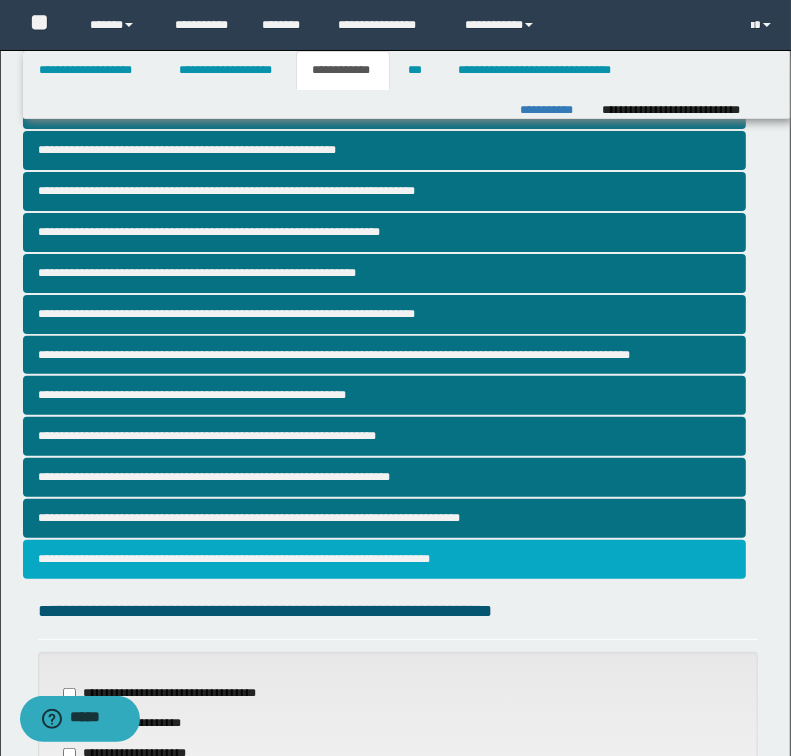 scroll, scrollTop: 0, scrollLeft: 0, axis: both 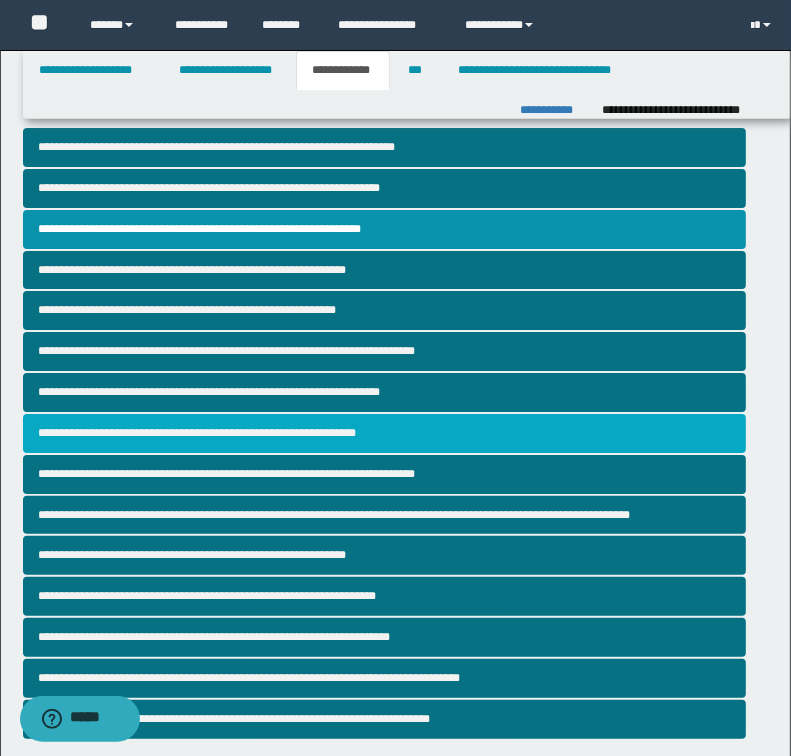 click on "**********" at bounding box center [384, 433] 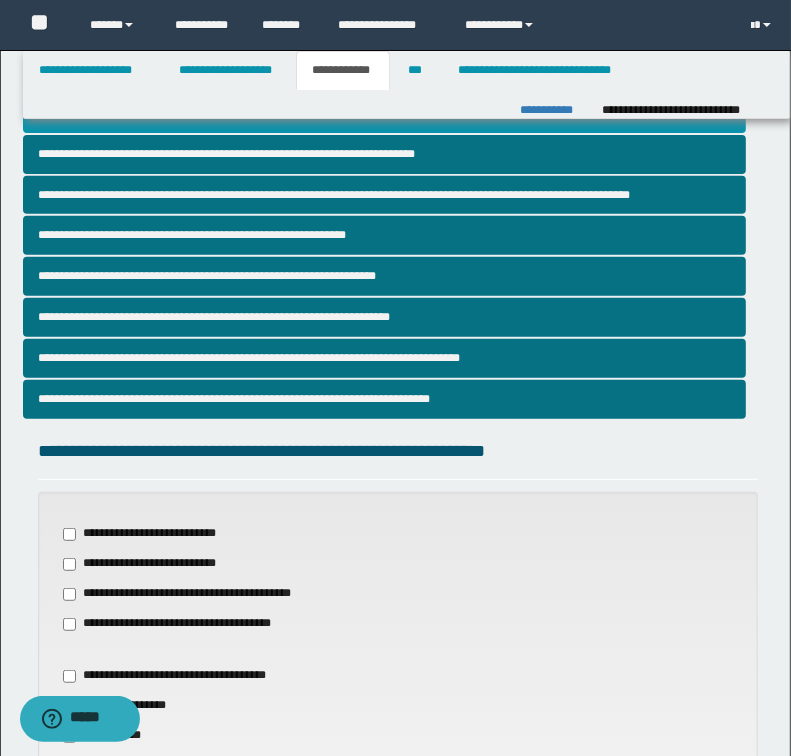 scroll, scrollTop: 560, scrollLeft: 0, axis: vertical 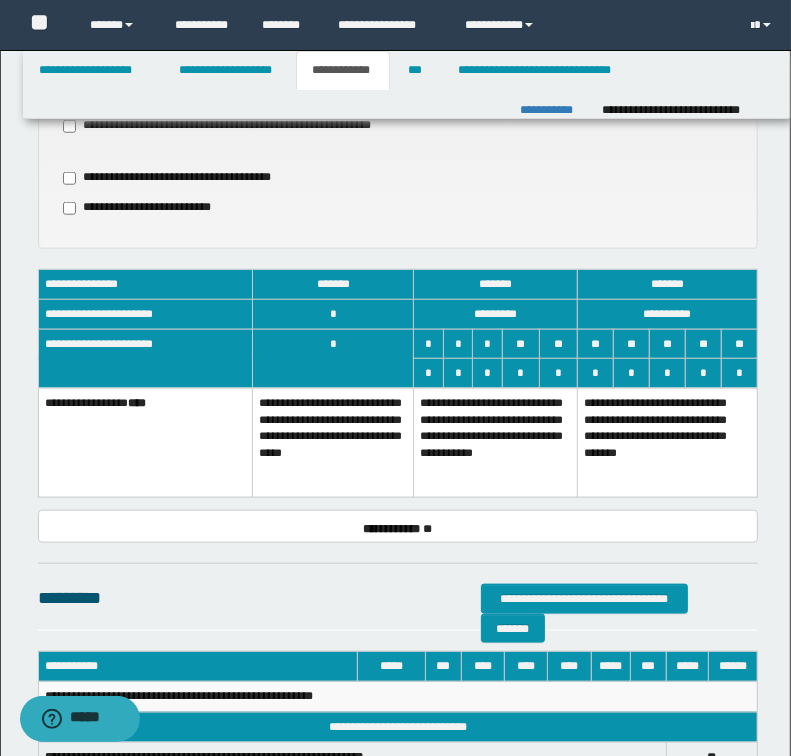 click on "**********" at bounding box center [496, 442] 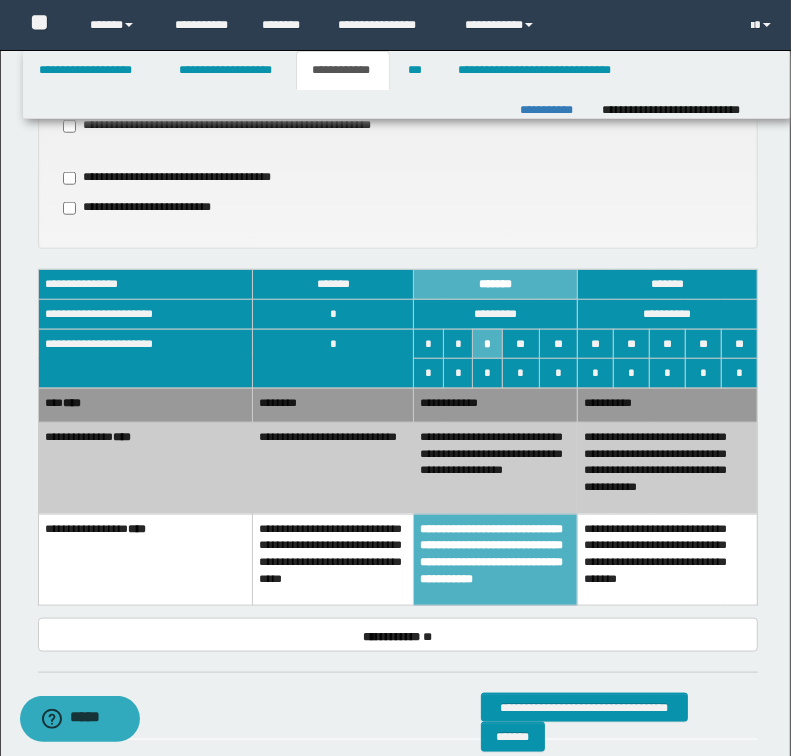 click on "**********" at bounding box center [496, 469] 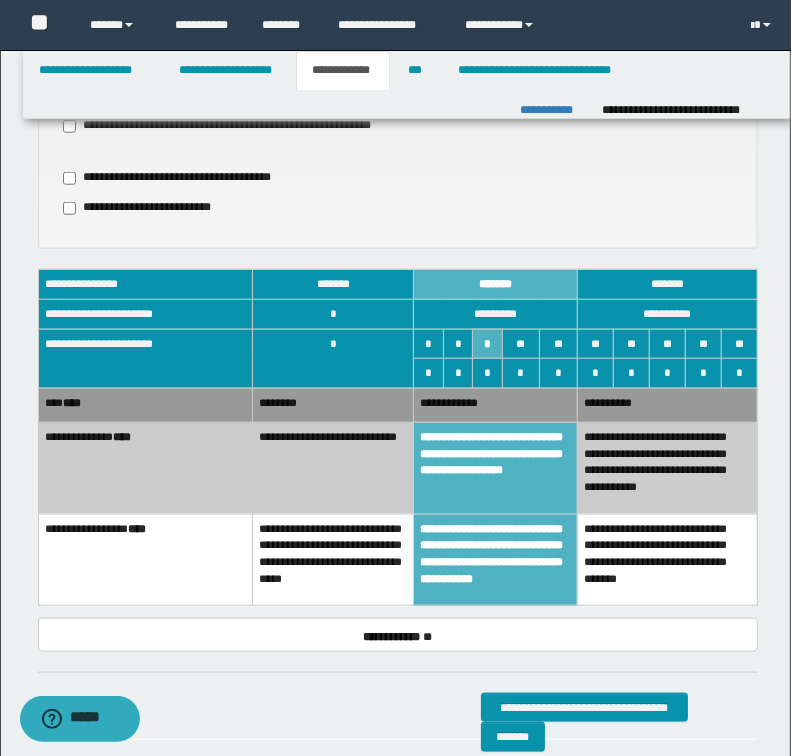 click on "**********" at bounding box center (496, 405) 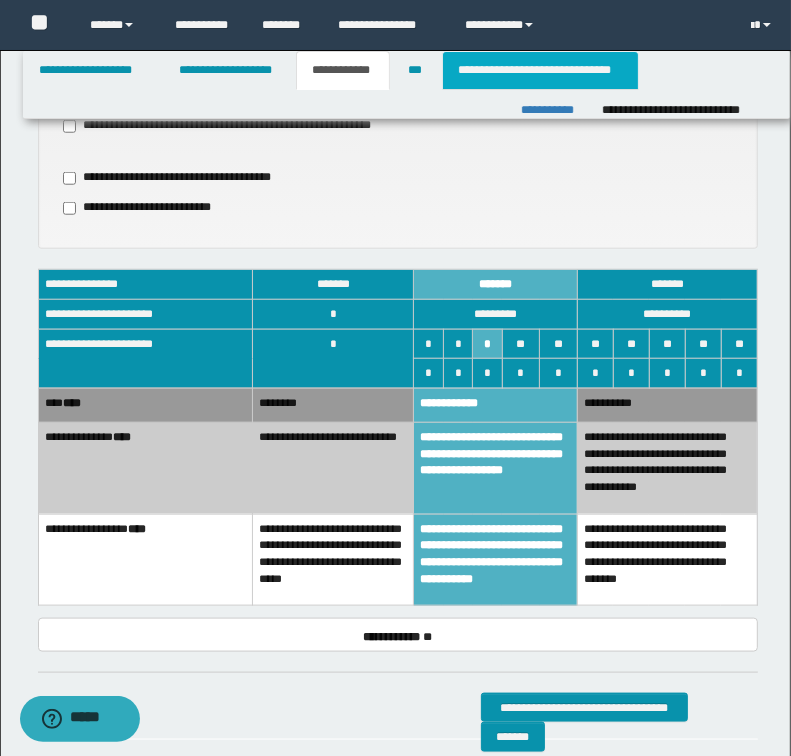 click on "**********" at bounding box center (540, 70) 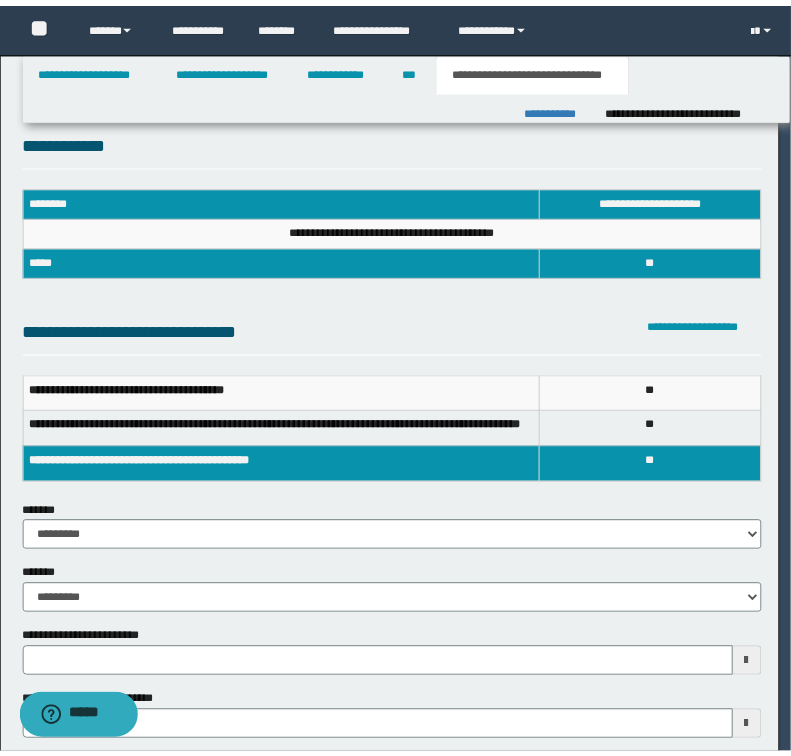 scroll, scrollTop: 0, scrollLeft: 0, axis: both 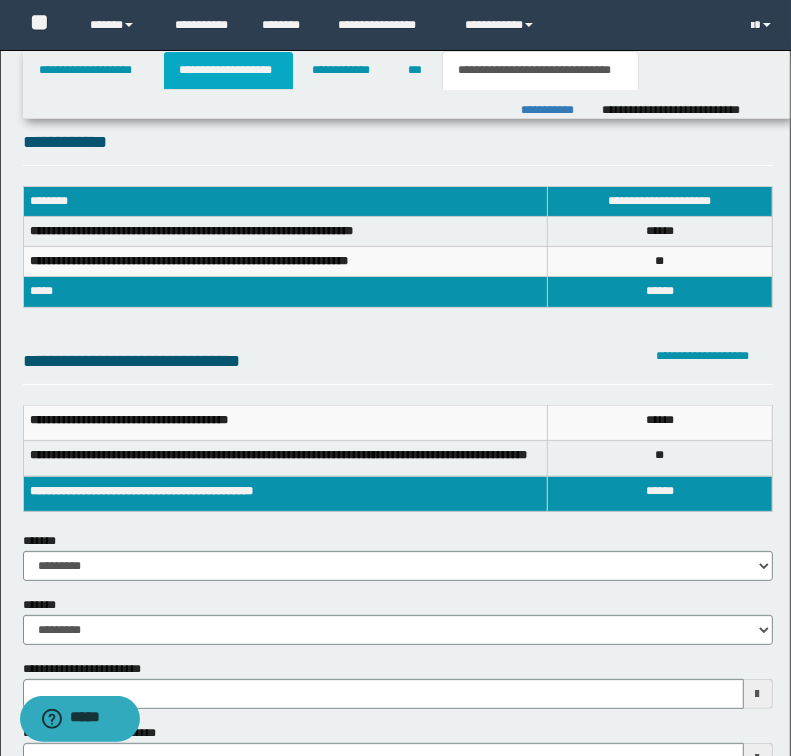 click on "**********" at bounding box center (228, 70) 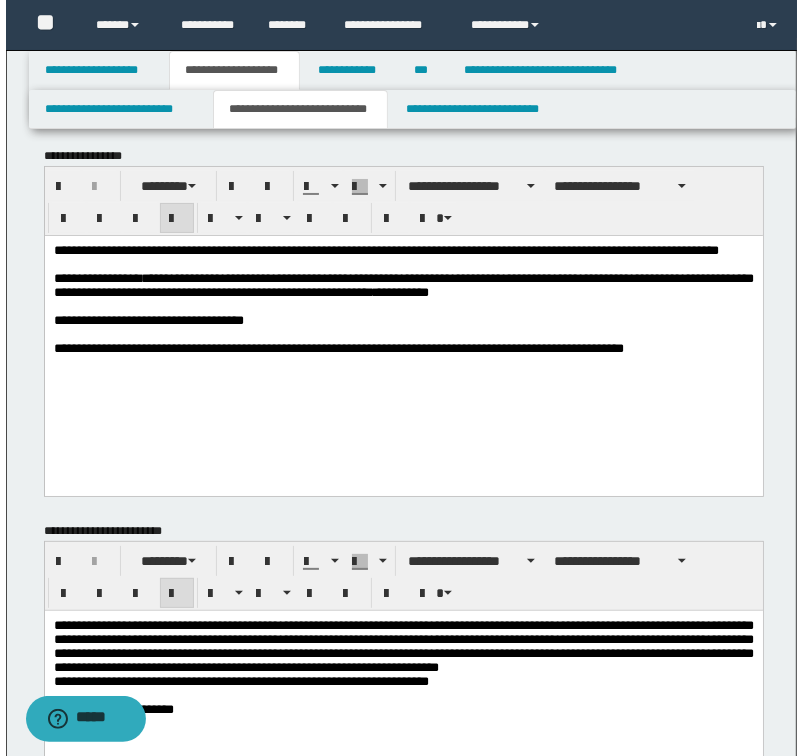 scroll, scrollTop: 0, scrollLeft: 0, axis: both 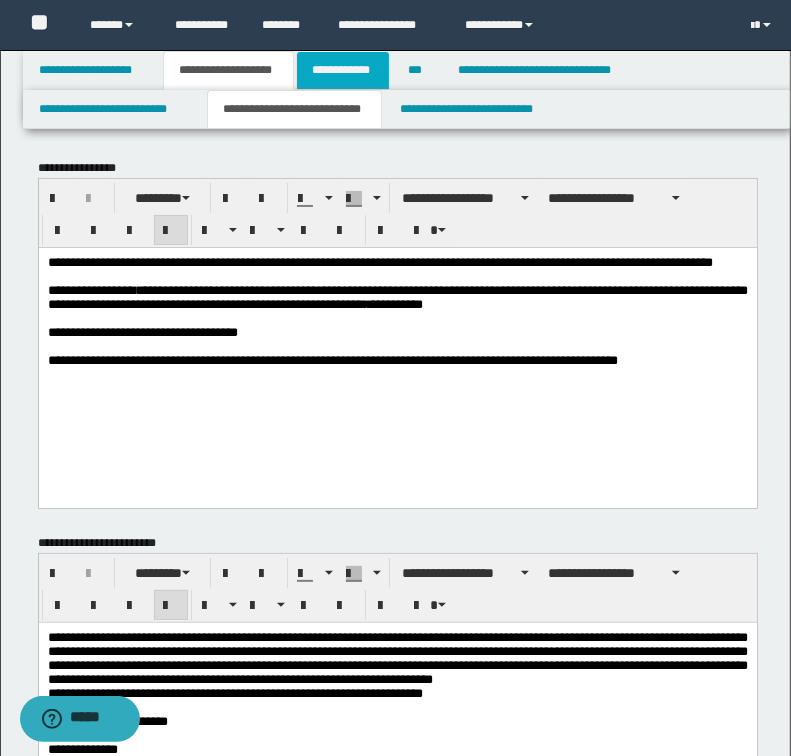 click on "**********" at bounding box center [343, 70] 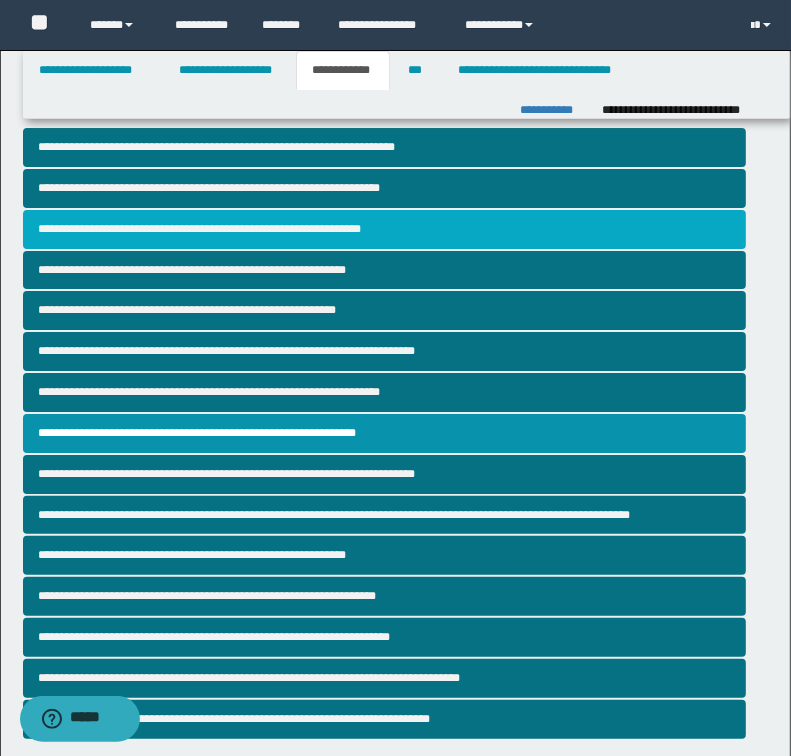 click on "**********" at bounding box center (384, 229) 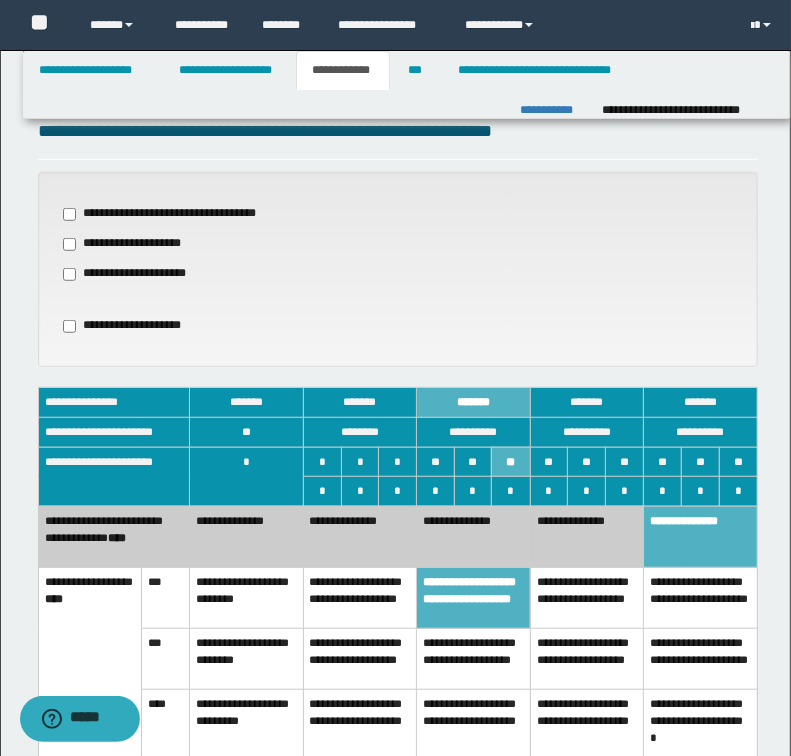 scroll, scrollTop: 800, scrollLeft: 0, axis: vertical 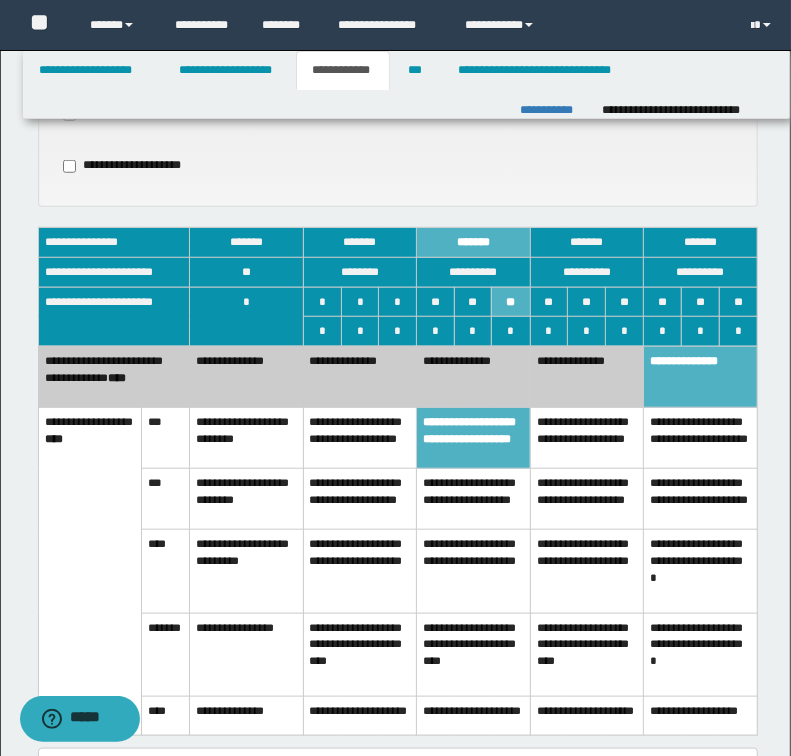 click on "**********" at bounding box center (701, 438) 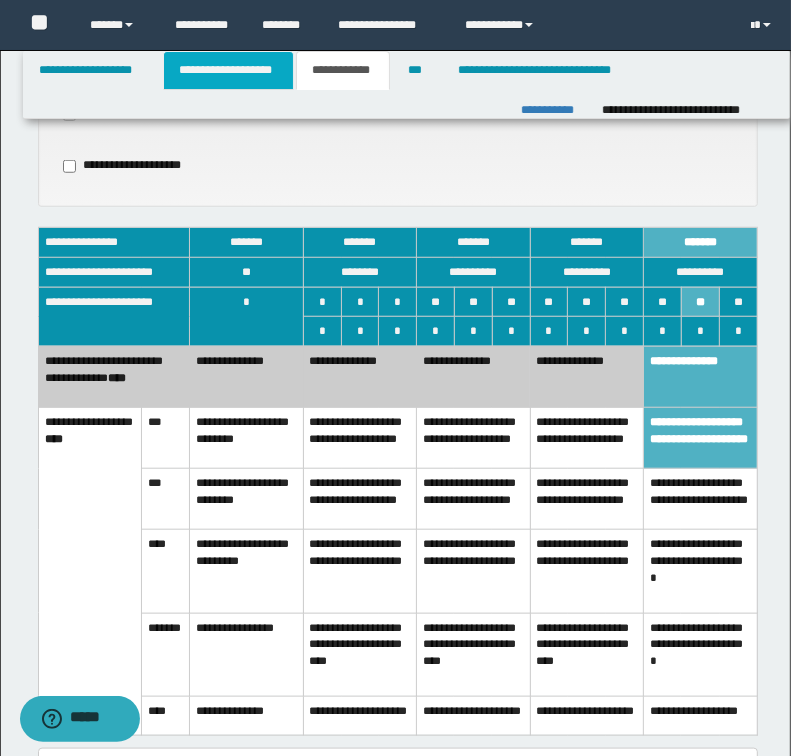 click on "**********" at bounding box center [228, 70] 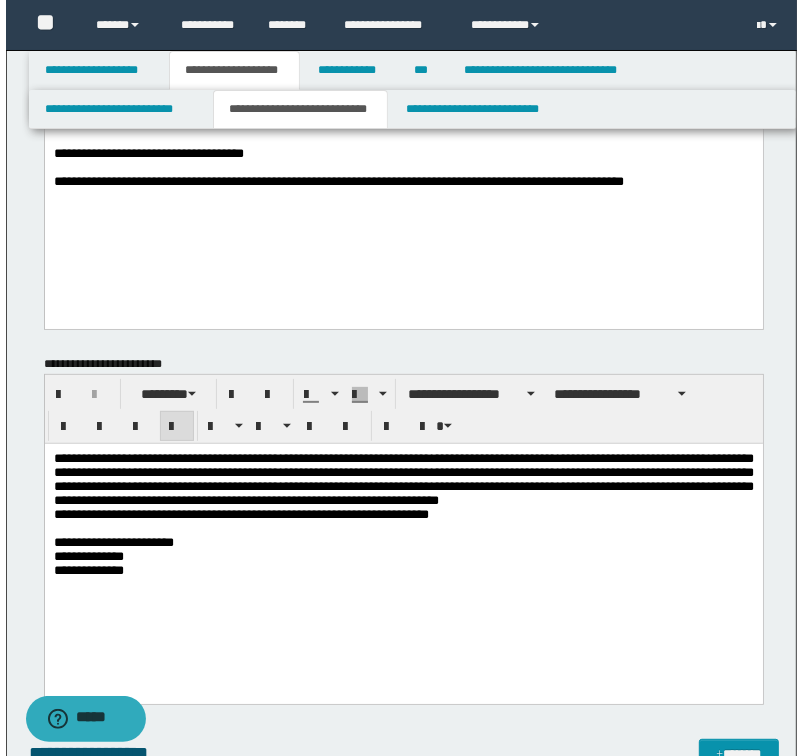 scroll, scrollTop: 0, scrollLeft: 0, axis: both 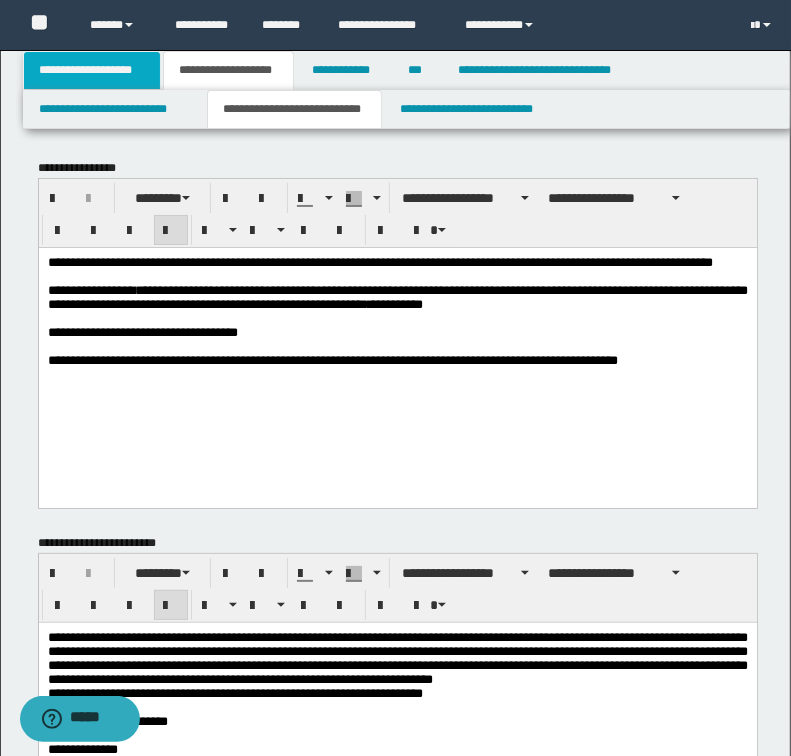click on "**********" at bounding box center [92, 70] 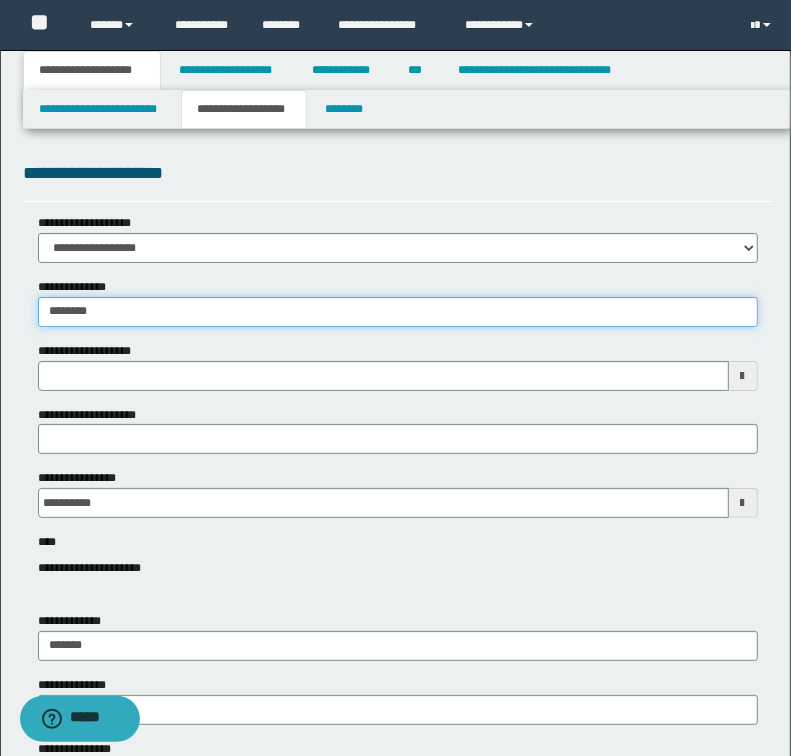 drag, startPoint x: 75, startPoint y: 309, endPoint x: 1, endPoint y: 305, distance: 74.10803 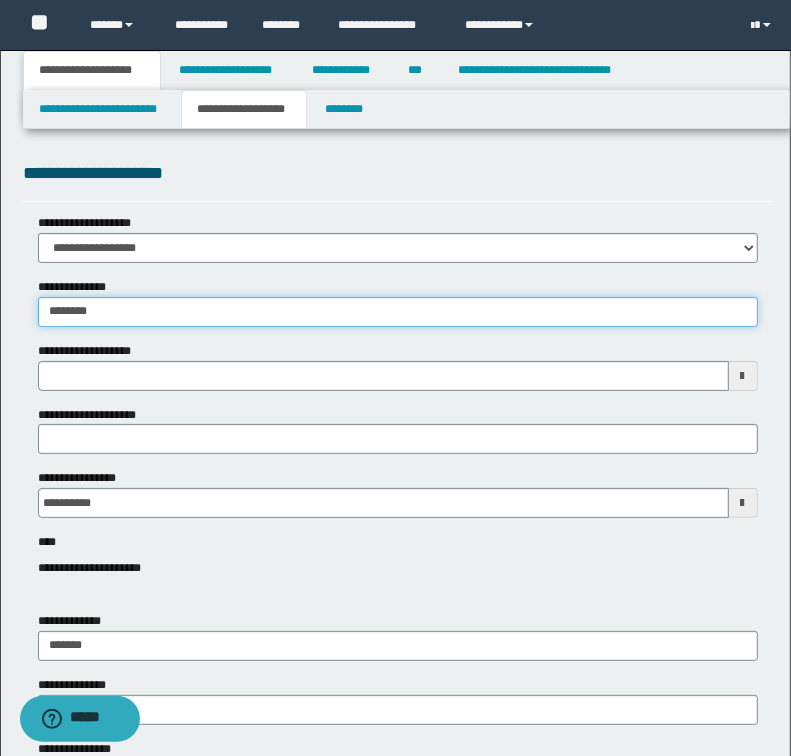 click on "**********" at bounding box center [395, 1170] 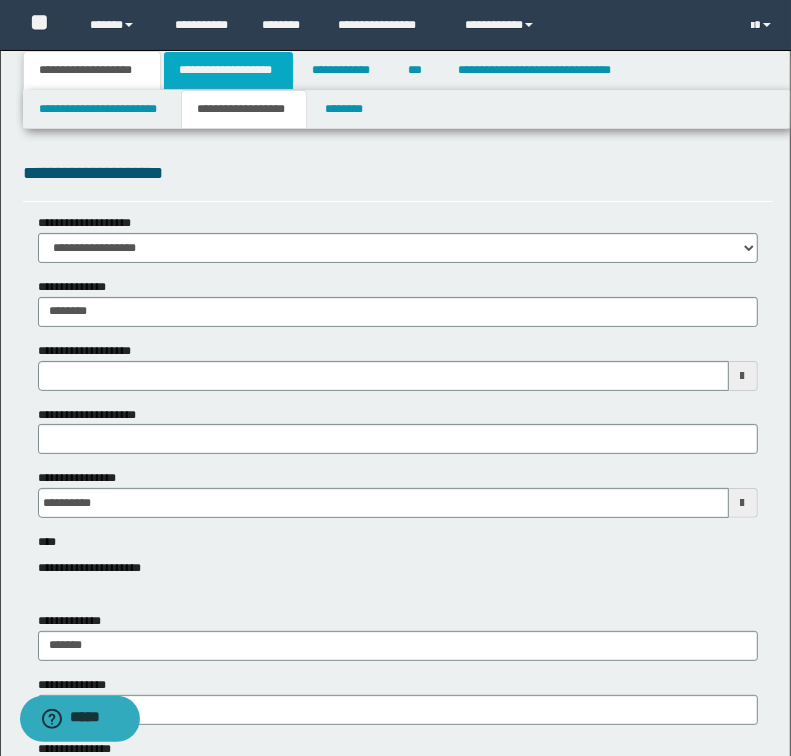 click on "**********" at bounding box center [228, 70] 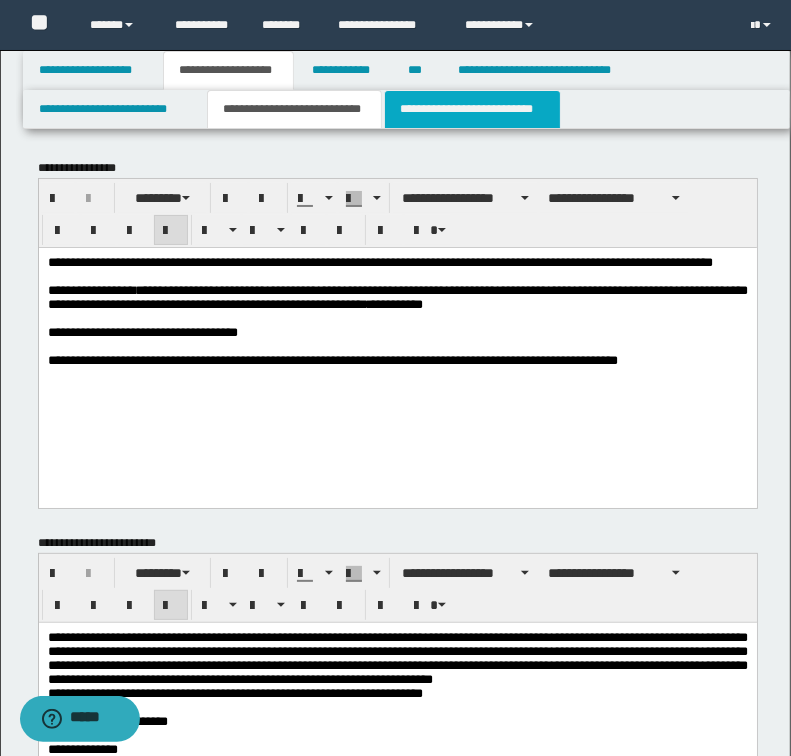 click on "**********" at bounding box center (472, 109) 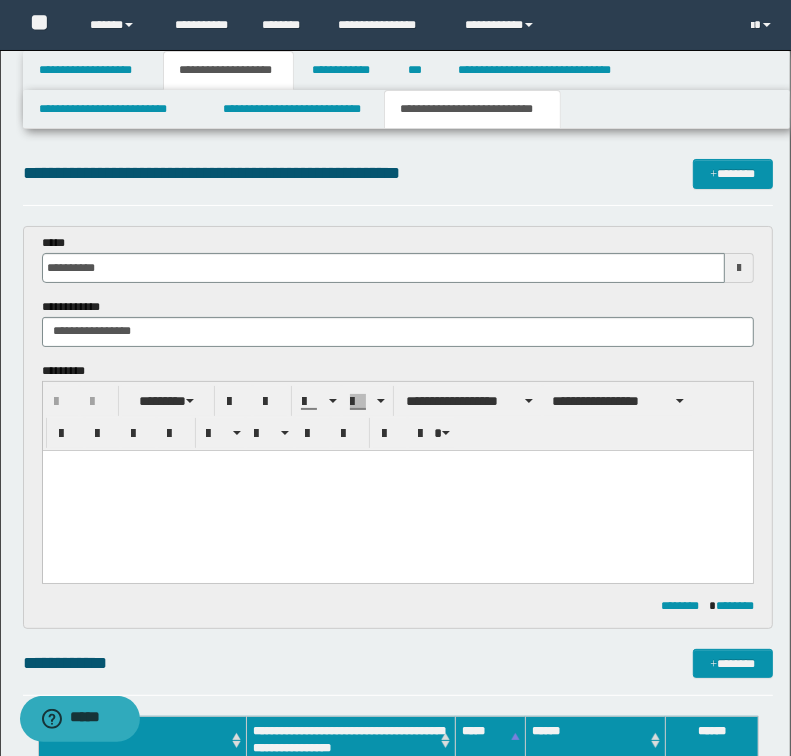 scroll, scrollTop: 0, scrollLeft: 0, axis: both 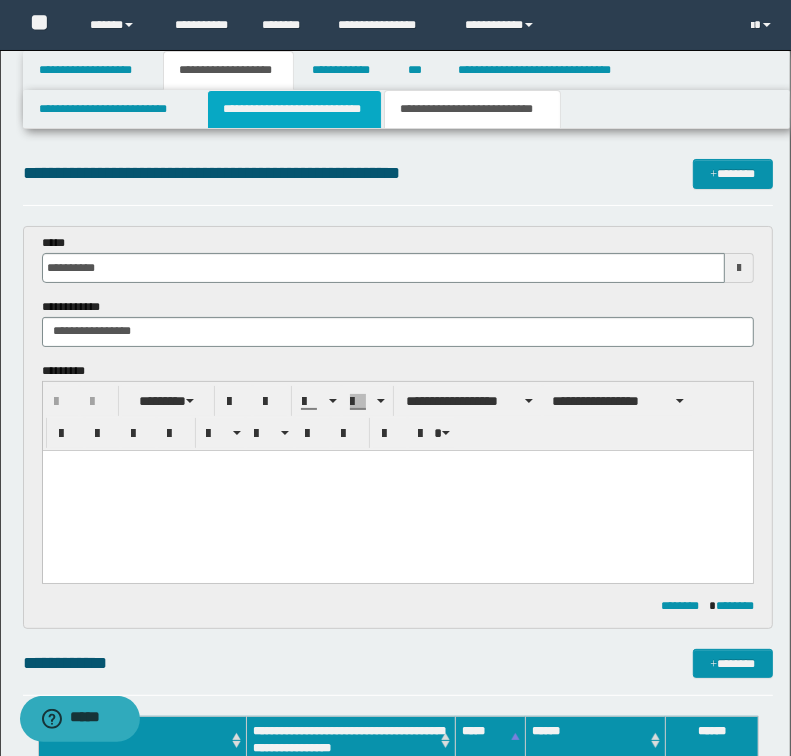 click on "**********" at bounding box center [294, 109] 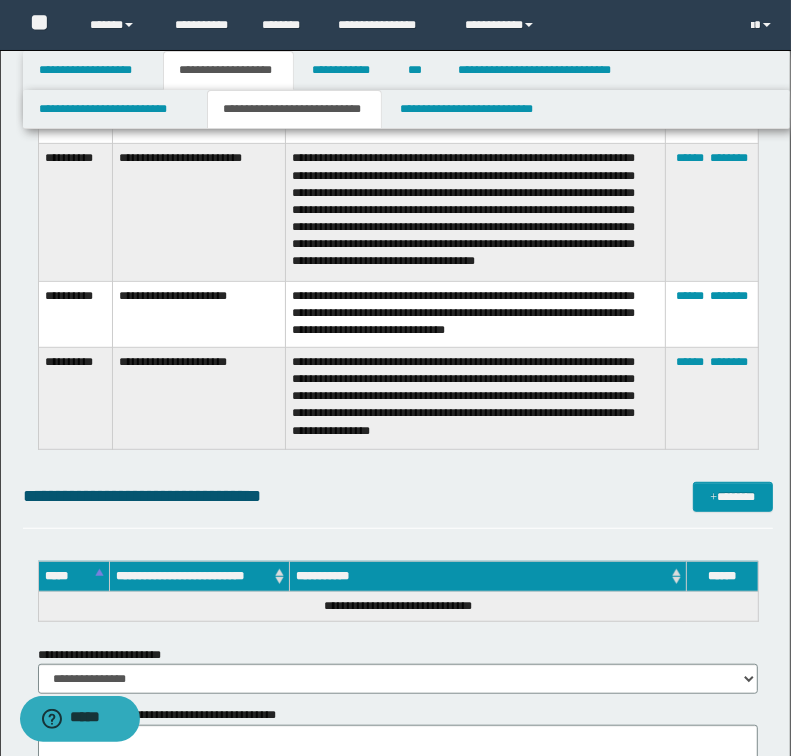 scroll, scrollTop: 4400, scrollLeft: 0, axis: vertical 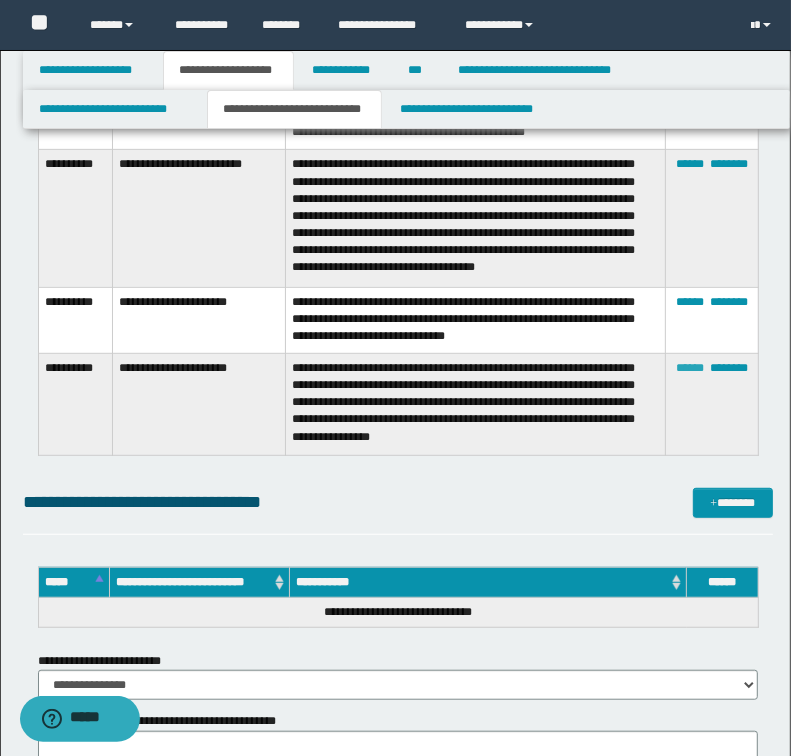 click on "******" at bounding box center [690, 368] 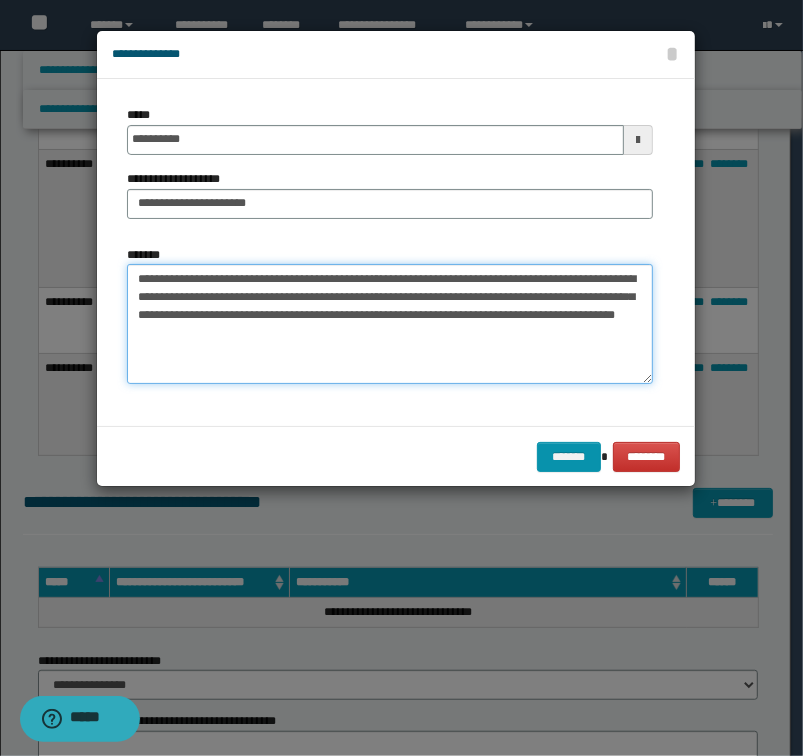 click on "**********" at bounding box center (390, 324) 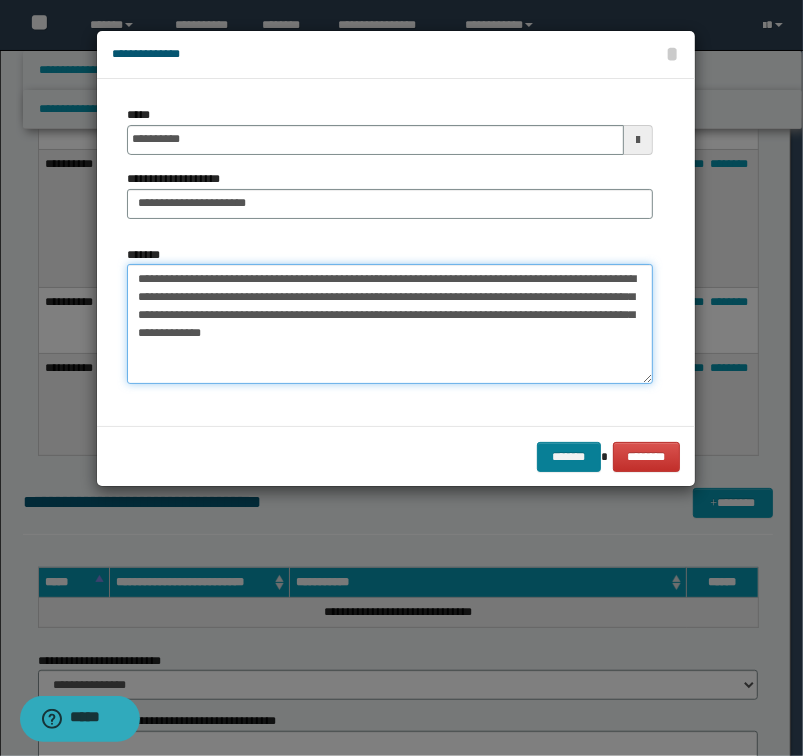 type on "**********" 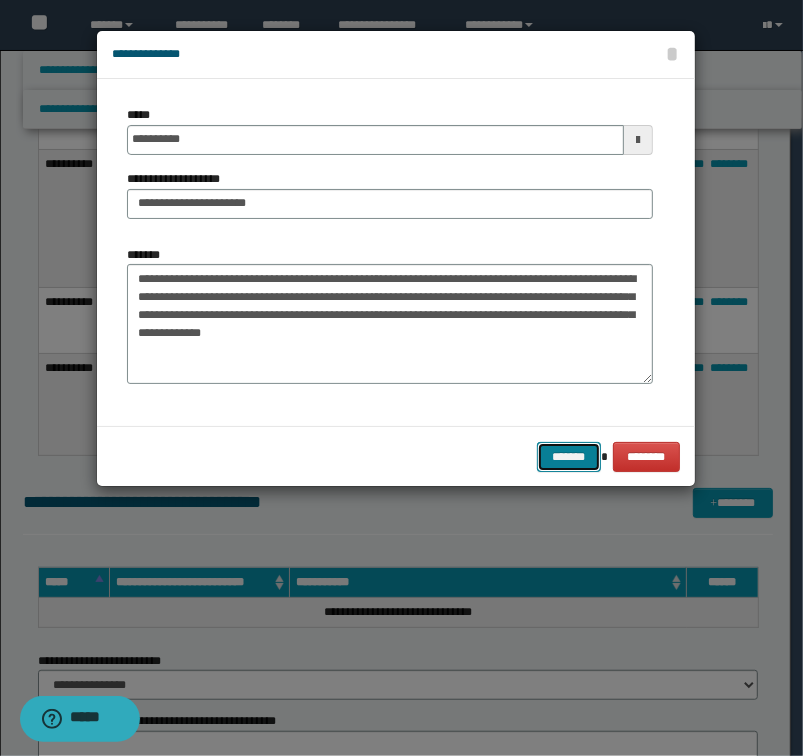 click on "*******" at bounding box center [569, 457] 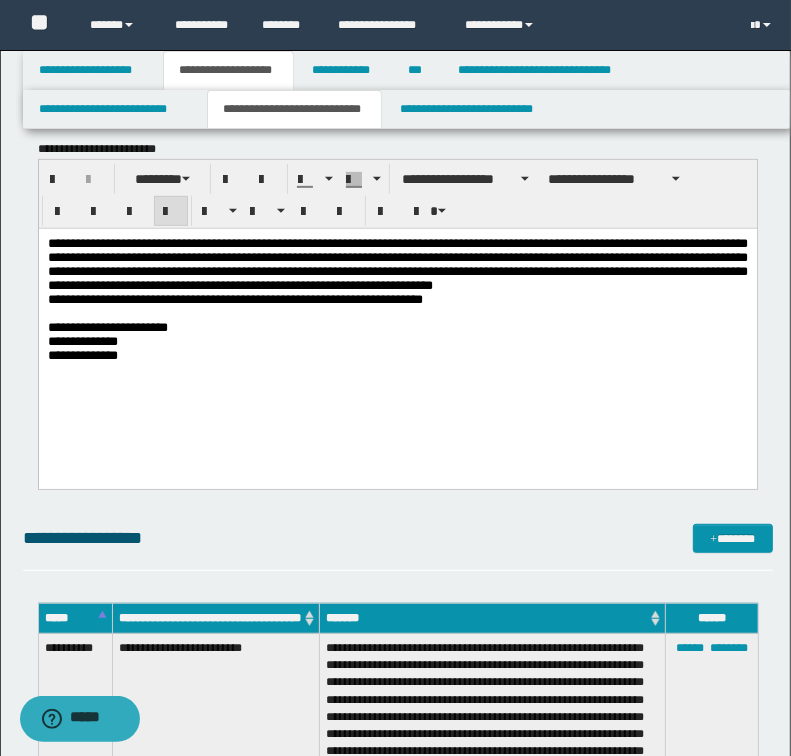 scroll, scrollTop: 480, scrollLeft: 0, axis: vertical 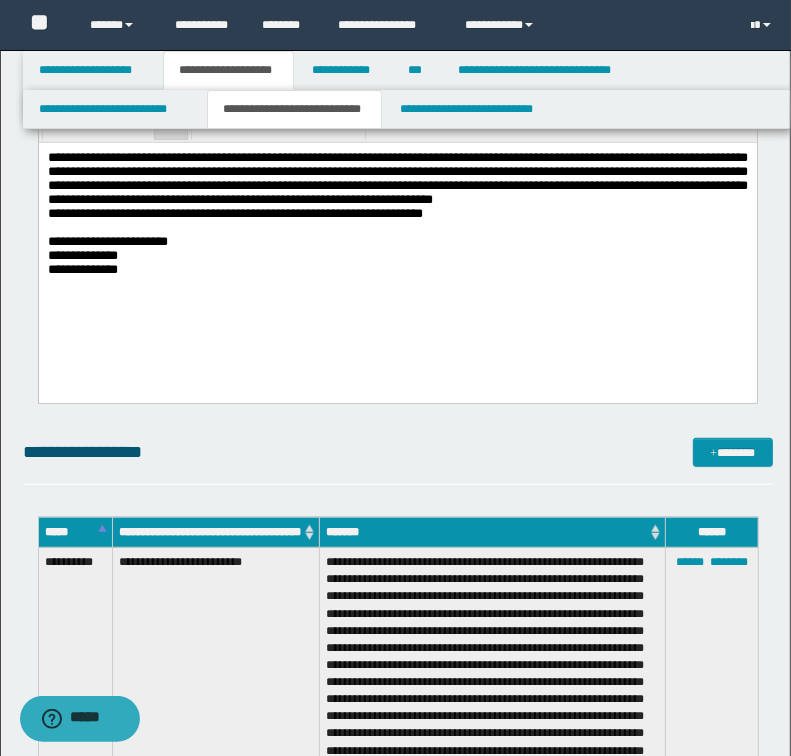 click on "**********" at bounding box center [397, 239] 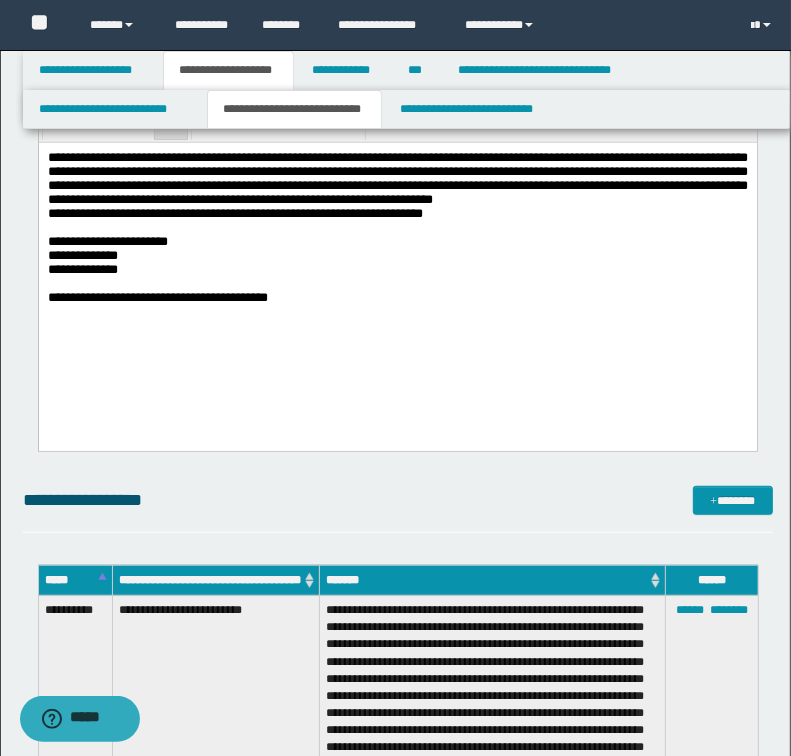 scroll, scrollTop: 400, scrollLeft: 0, axis: vertical 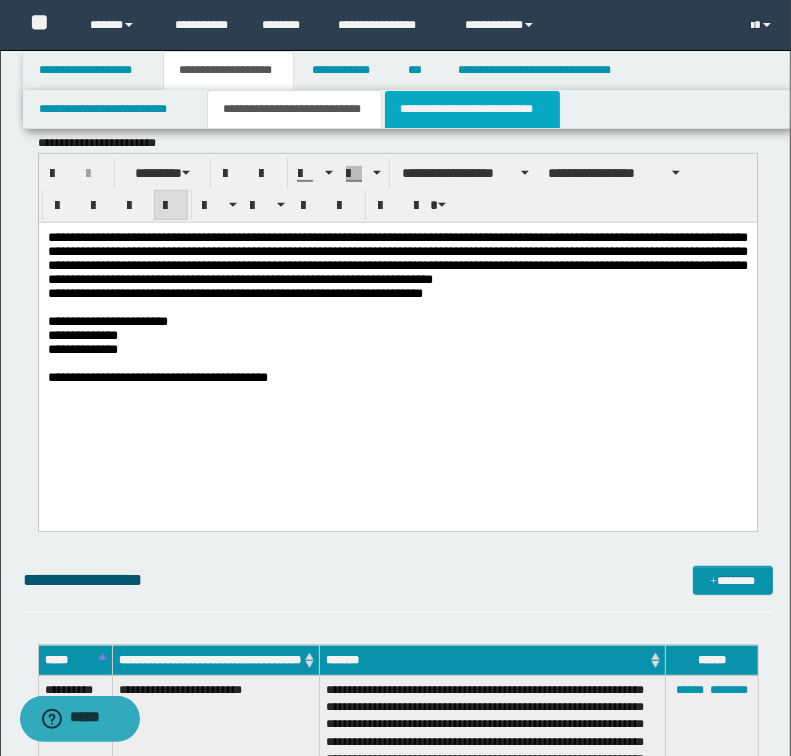 click on "**********" at bounding box center (472, 109) 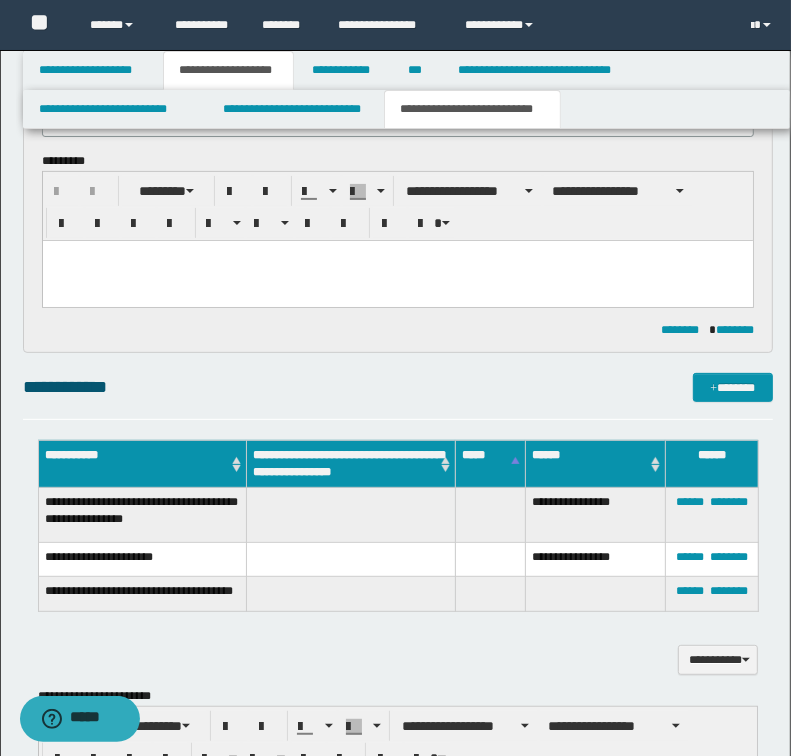 scroll, scrollTop: 80, scrollLeft: 0, axis: vertical 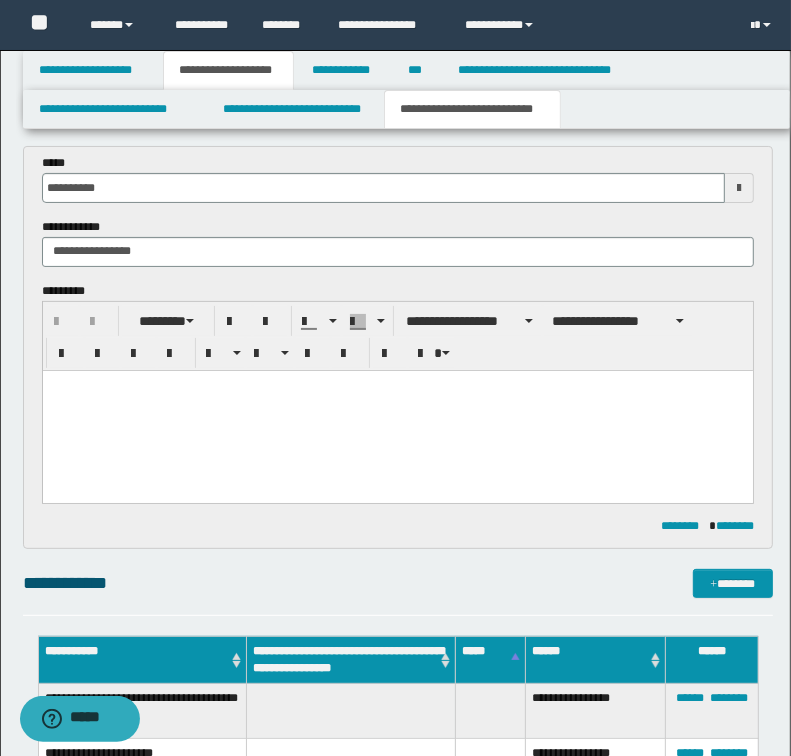click at bounding box center [397, 385] 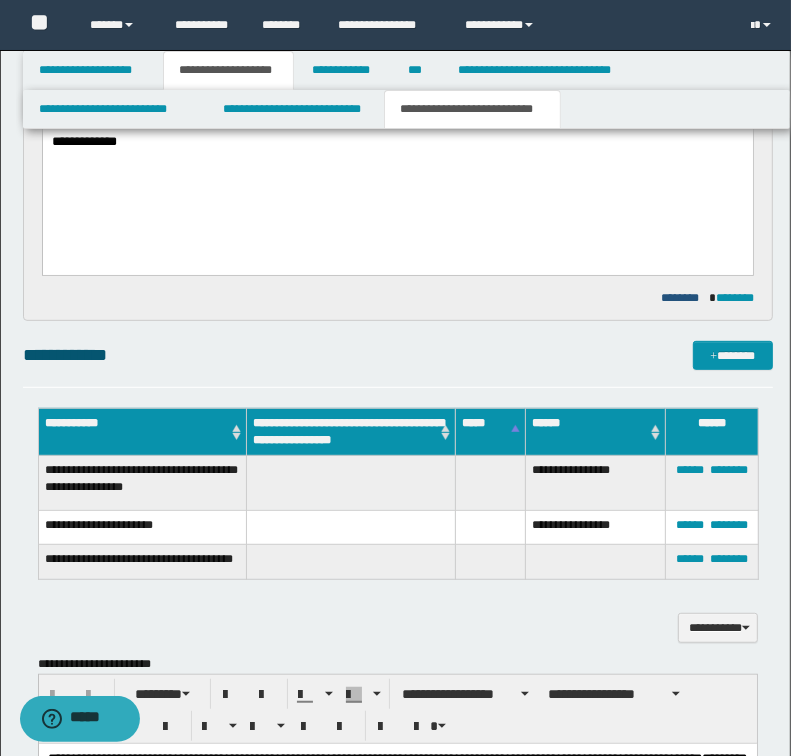 scroll, scrollTop: 0, scrollLeft: 0, axis: both 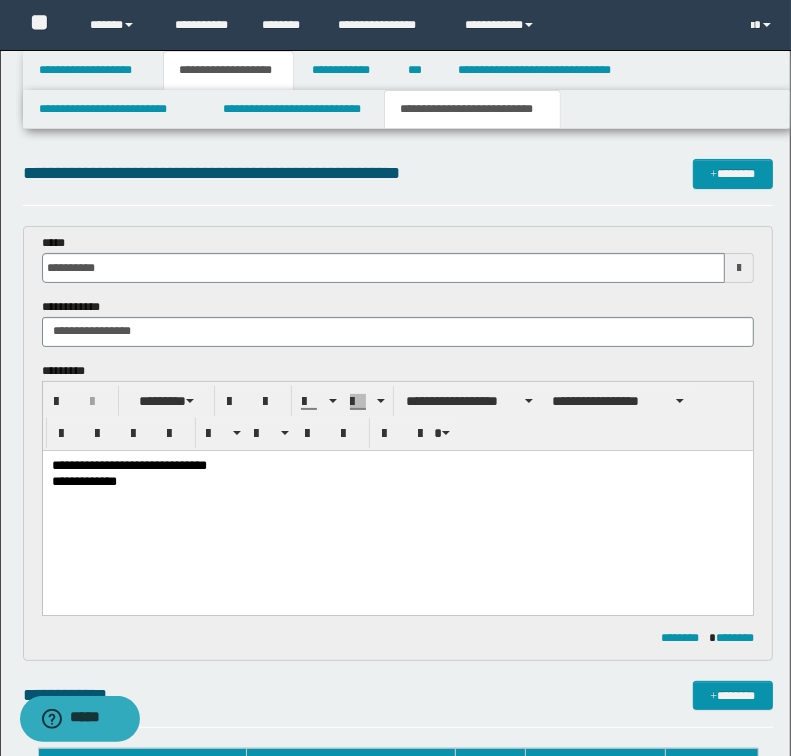 click on "**********" at bounding box center (397, 482) 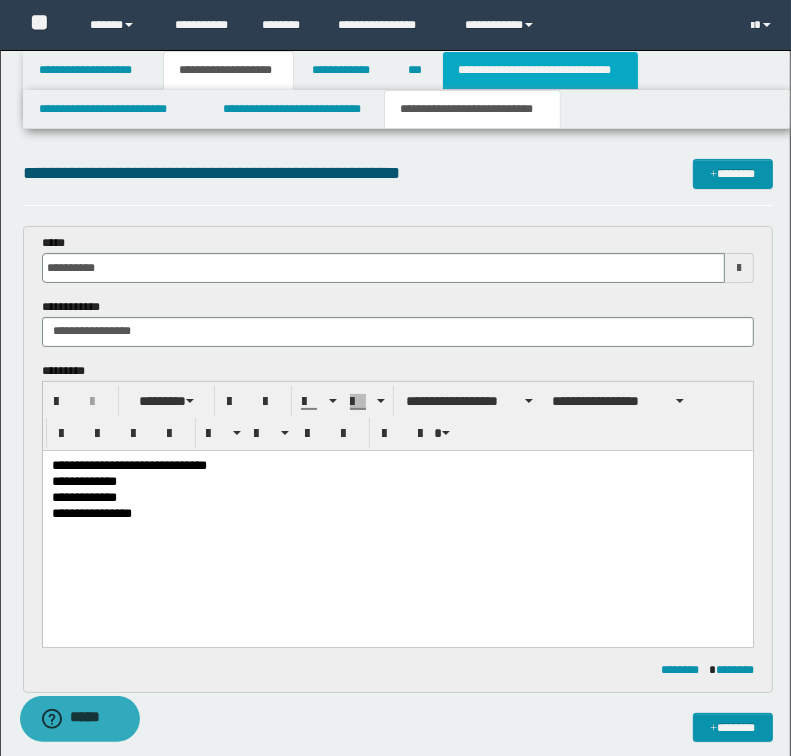 click on "**********" at bounding box center [540, 70] 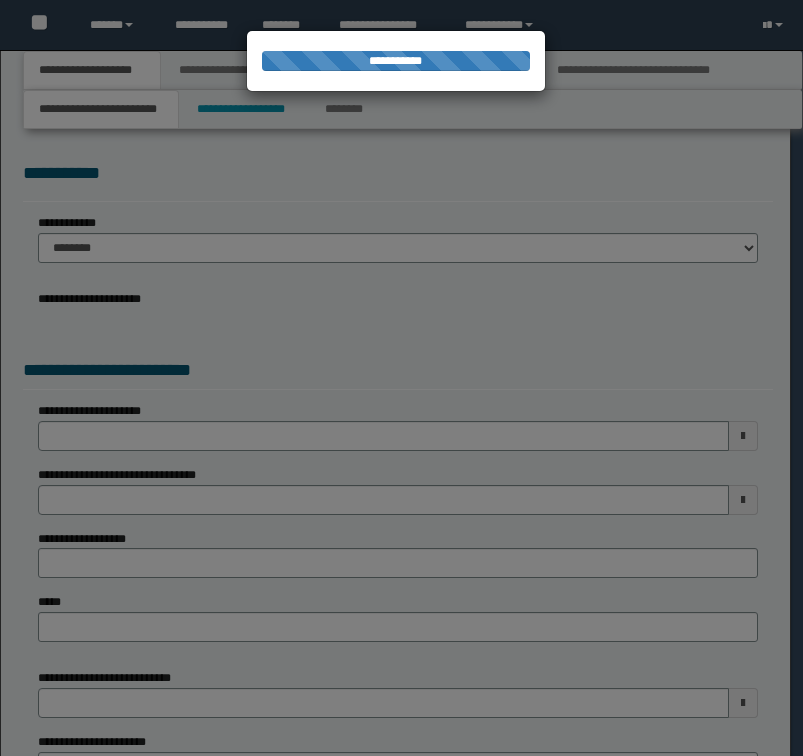 scroll, scrollTop: 0, scrollLeft: 0, axis: both 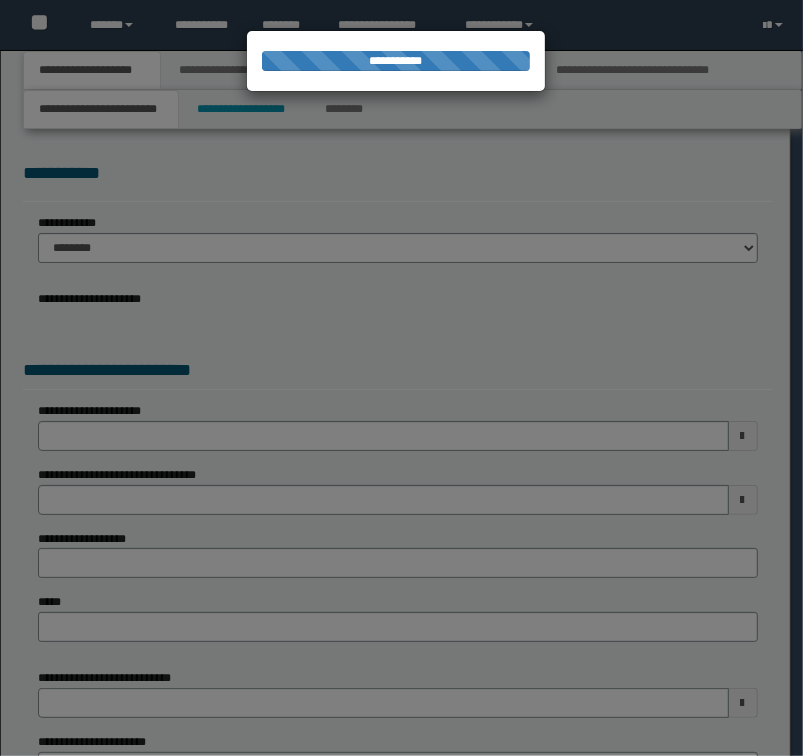 select on "*" 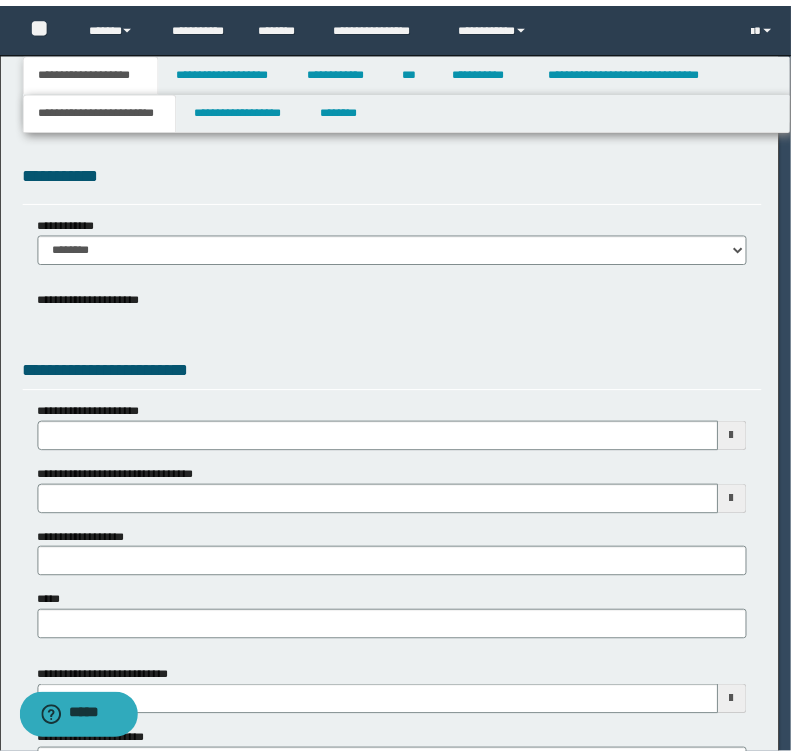 scroll, scrollTop: 0, scrollLeft: 0, axis: both 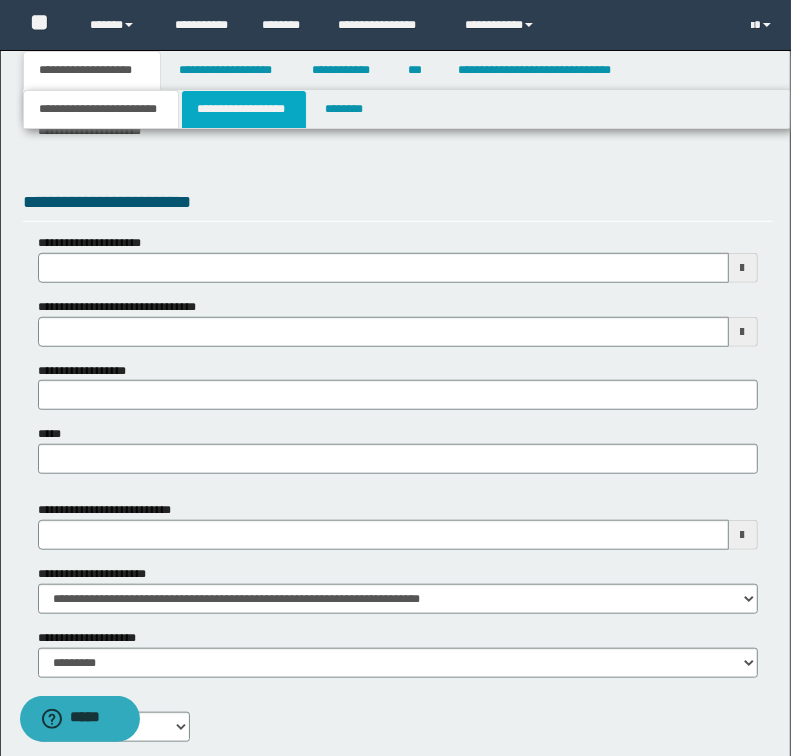 click on "**********" at bounding box center [244, 109] 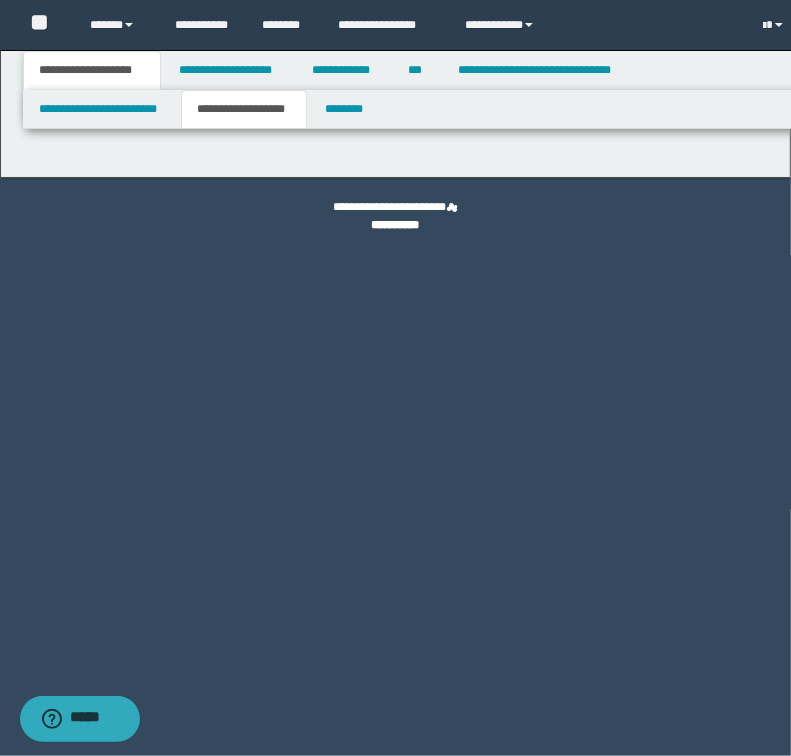scroll, scrollTop: 0, scrollLeft: 0, axis: both 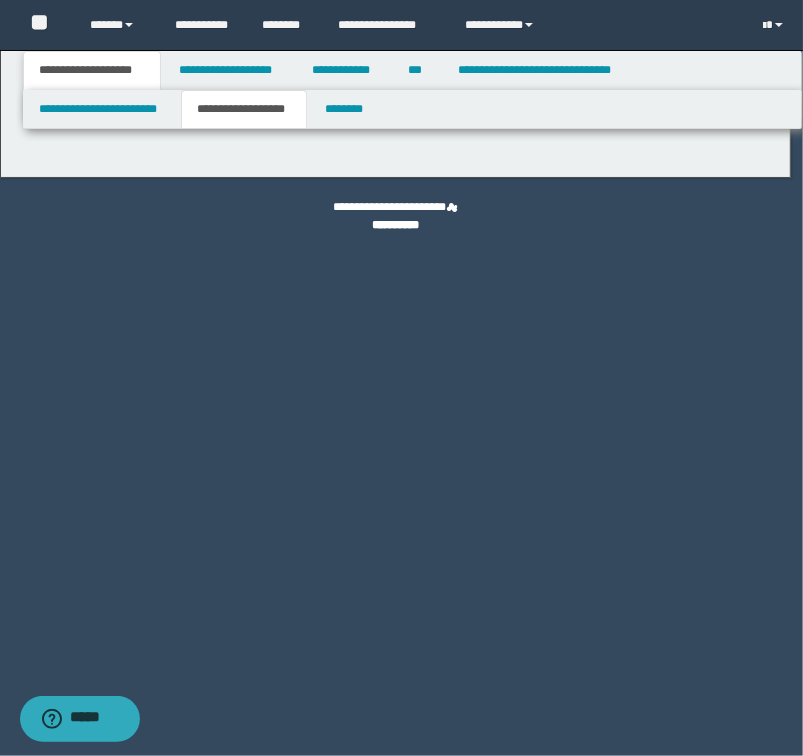 type on "********" 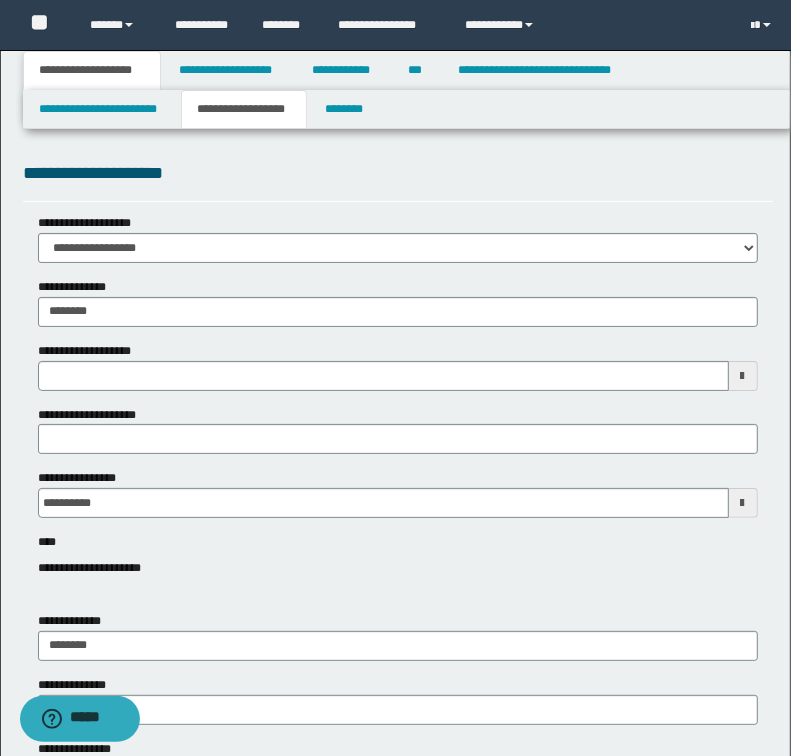 type 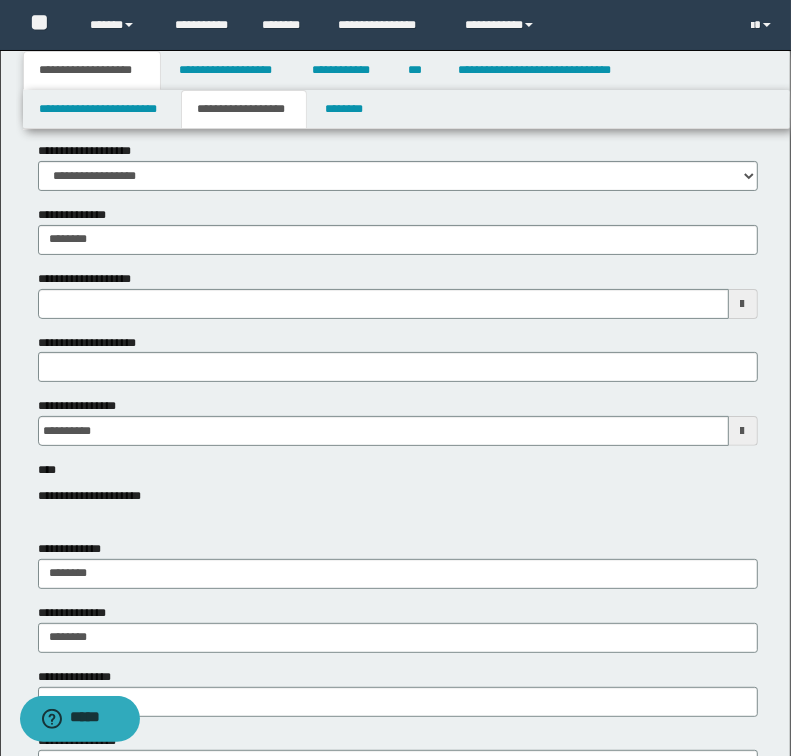 scroll, scrollTop: 320, scrollLeft: 0, axis: vertical 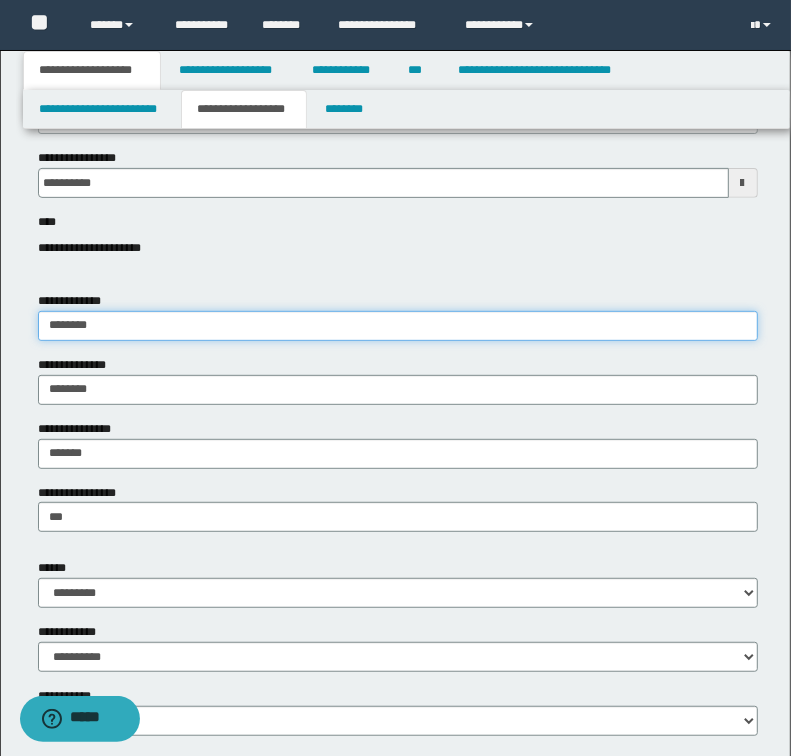 drag, startPoint x: 108, startPoint y: 324, endPoint x: -2, endPoint y: 327, distance: 110.0409 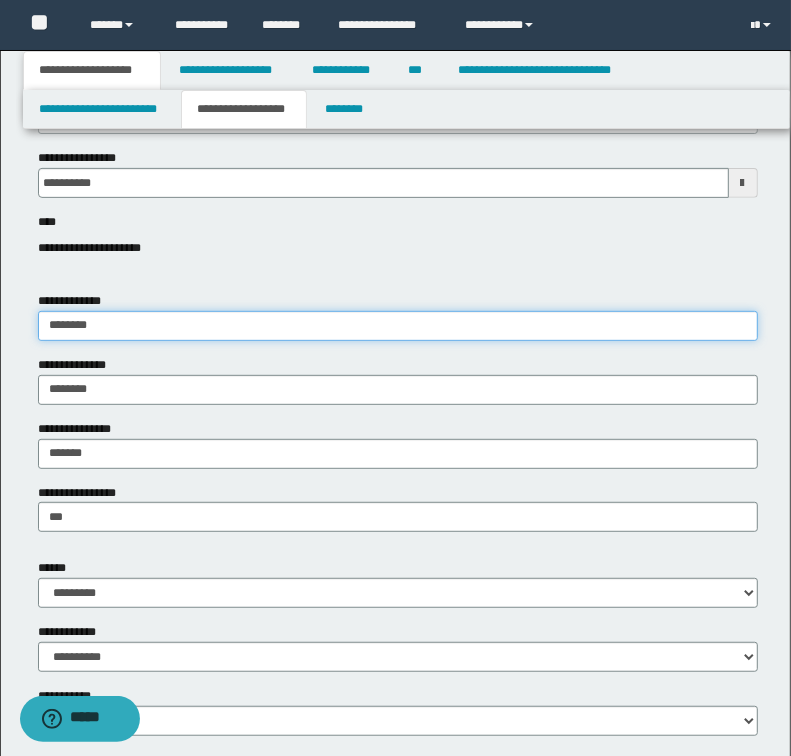 click on "**********" at bounding box center [395, 58] 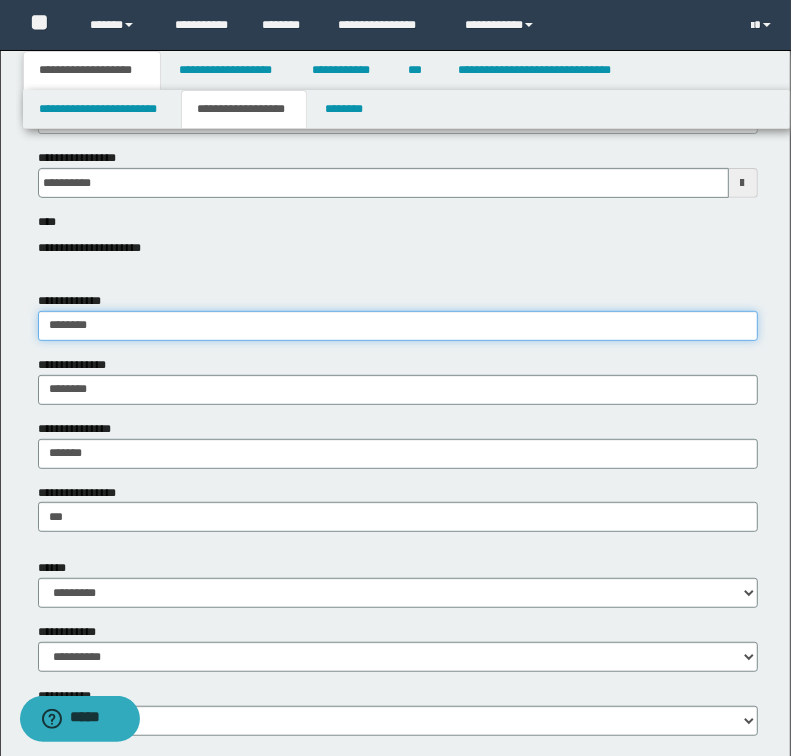 type on "********" 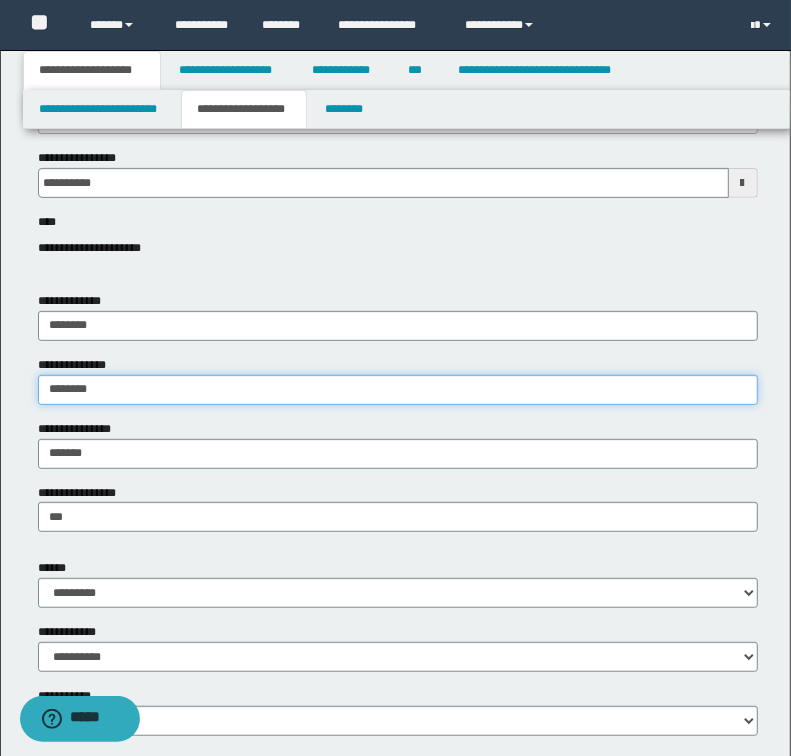 type on "********" 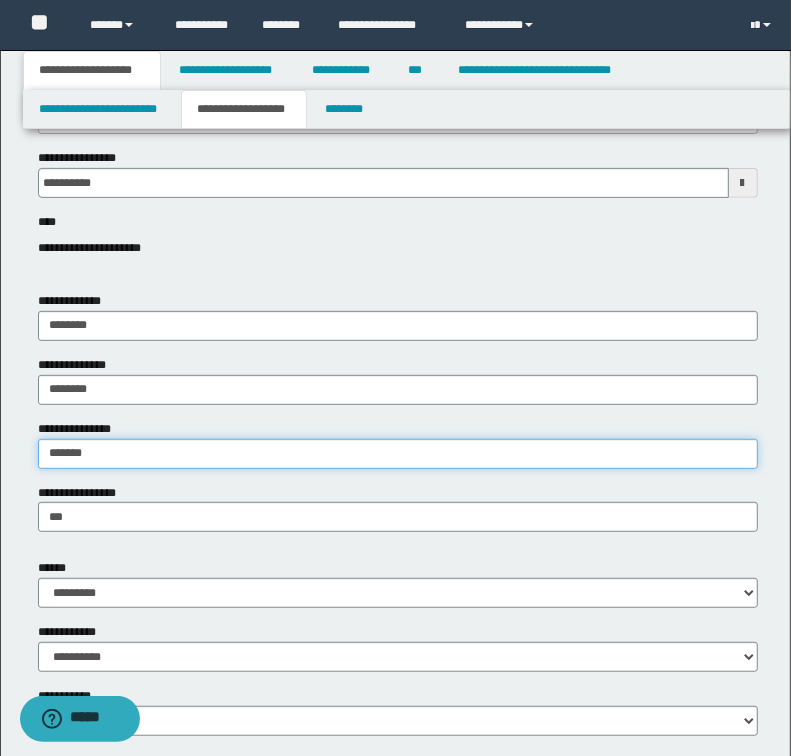 type on "*******" 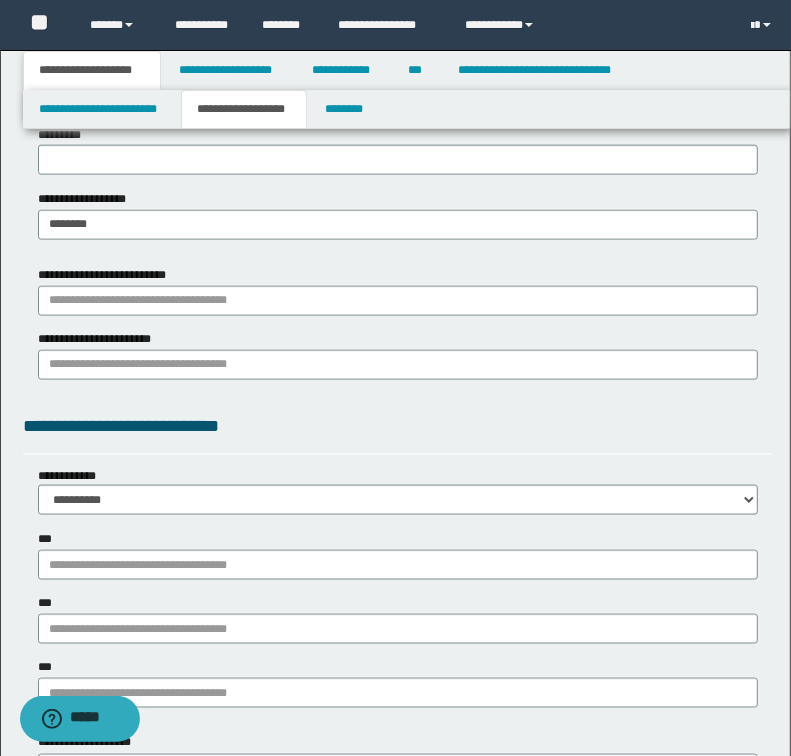 scroll, scrollTop: 1360, scrollLeft: 0, axis: vertical 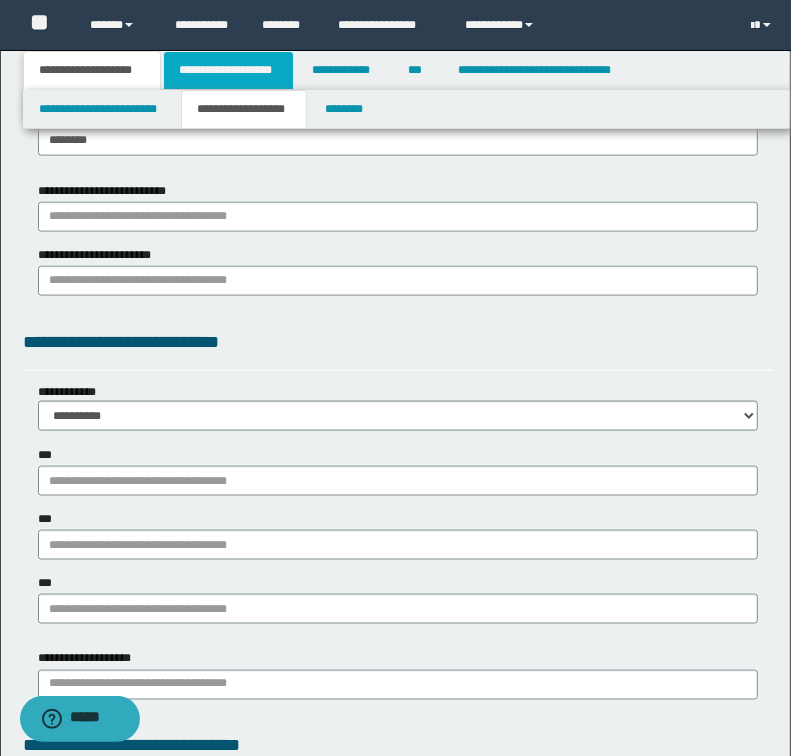 type on "***" 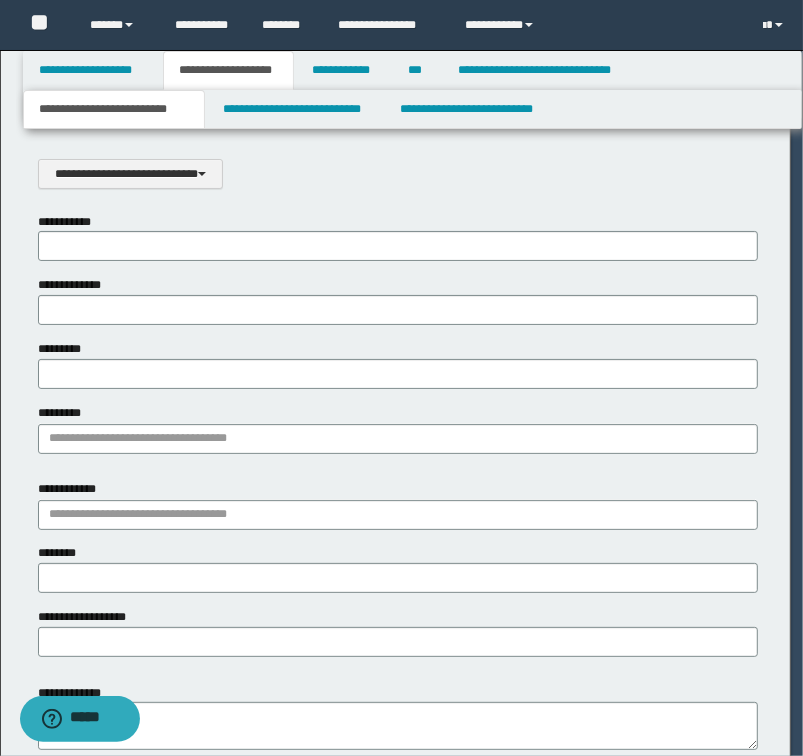 scroll, scrollTop: 0, scrollLeft: 0, axis: both 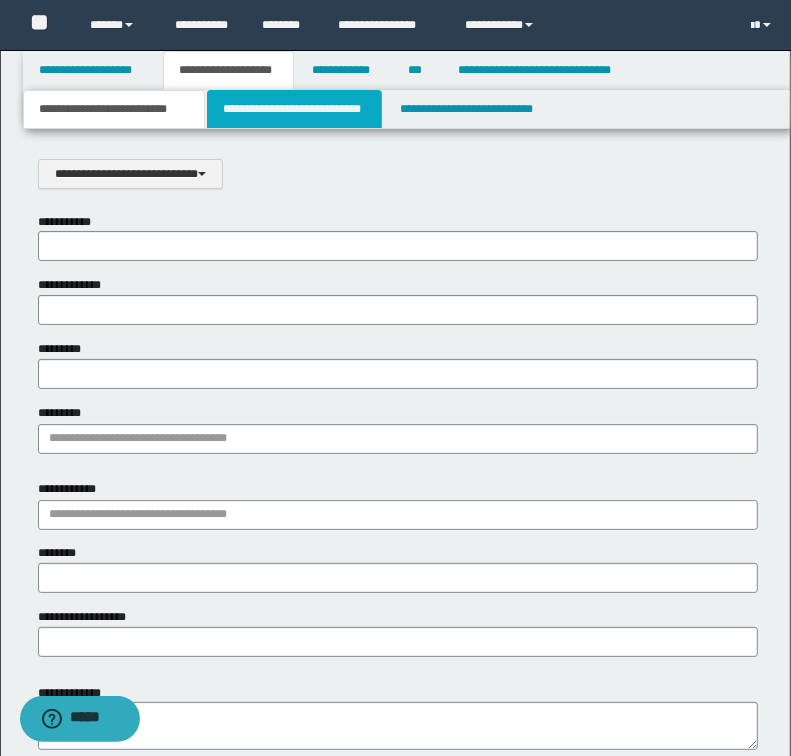 click on "**********" at bounding box center [294, 109] 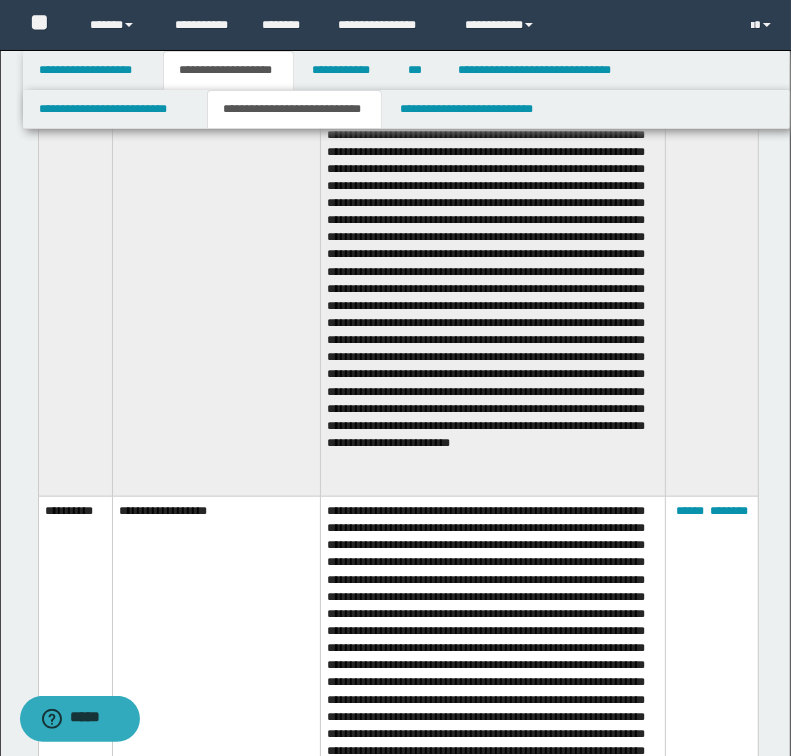scroll, scrollTop: 720, scrollLeft: 0, axis: vertical 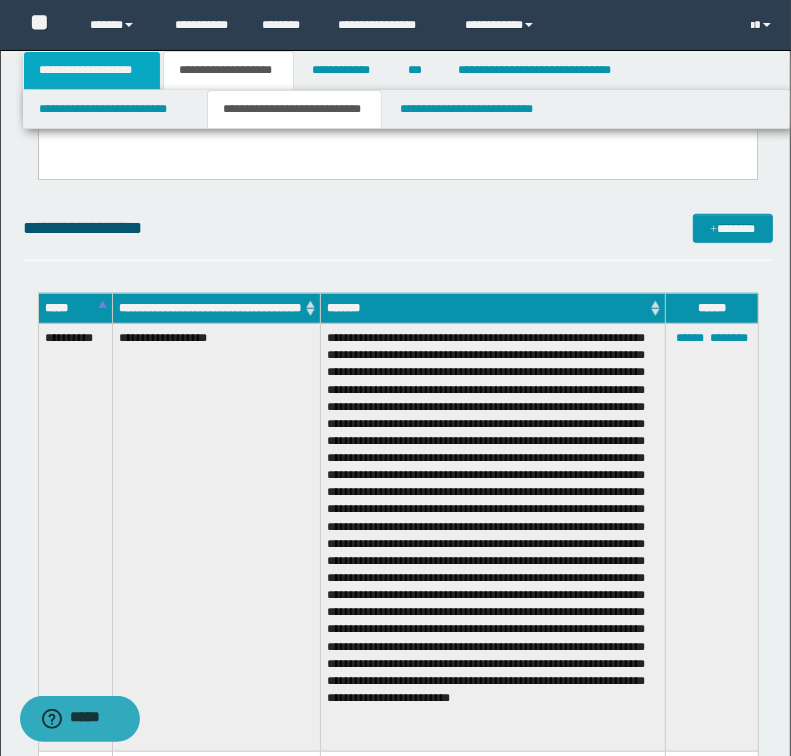click on "**********" at bounding box center (92, 70) 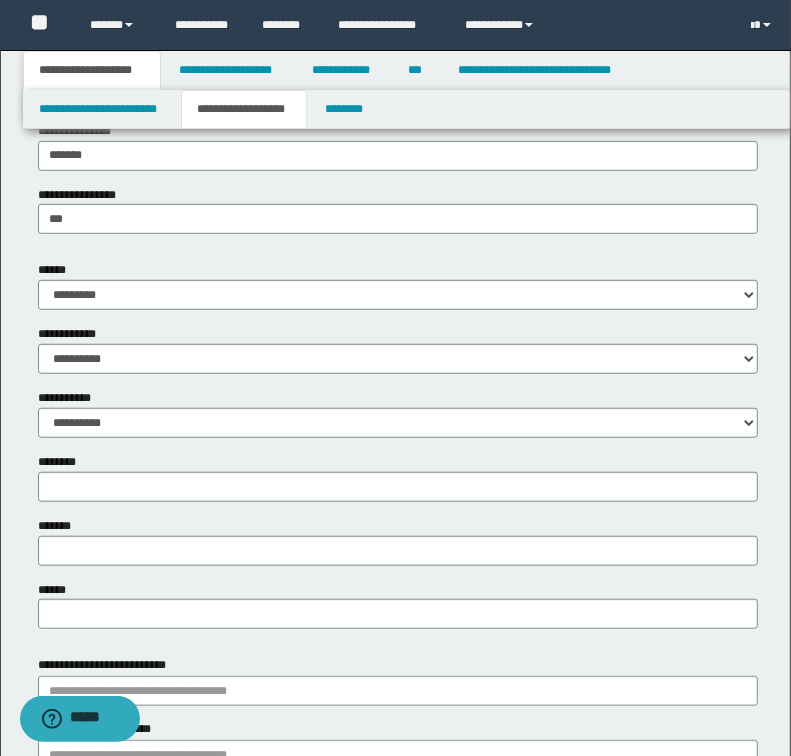 scroll, scrollTop: 640, scrollLeft: 0, axis: vertical 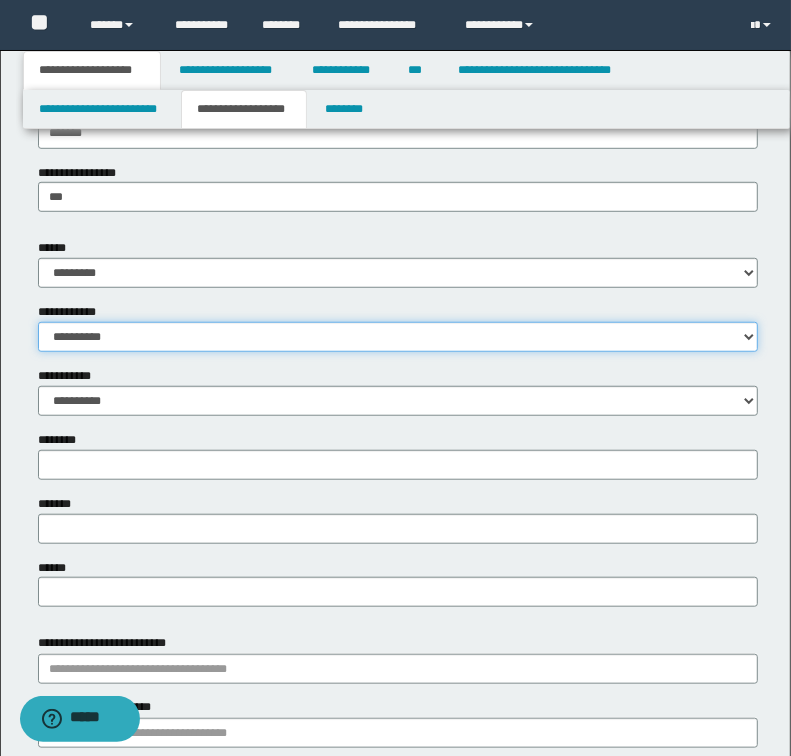 click on "**********" at bounding box center (398, 337) 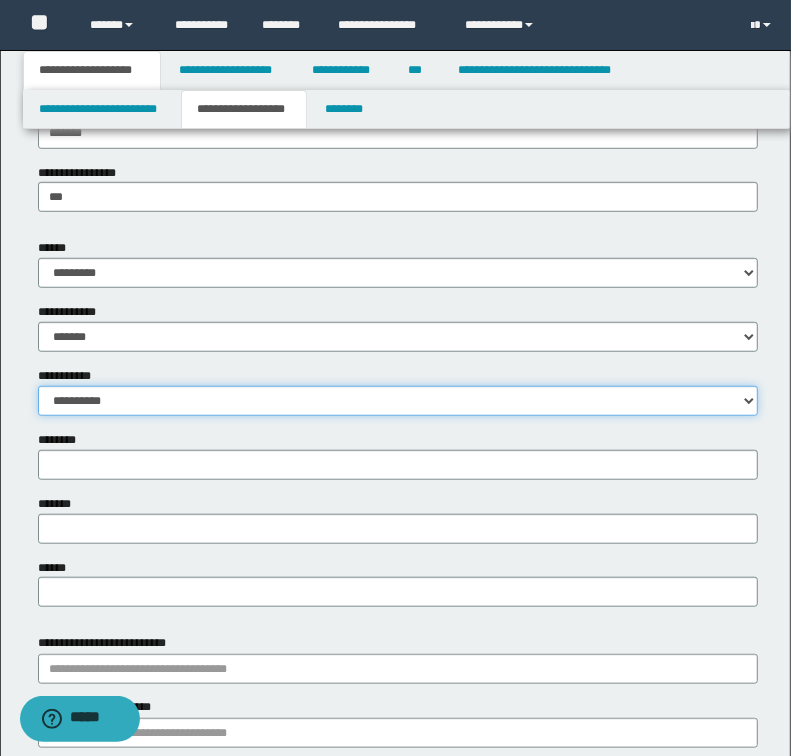 click on "**********" at bounding box center (398, 401) 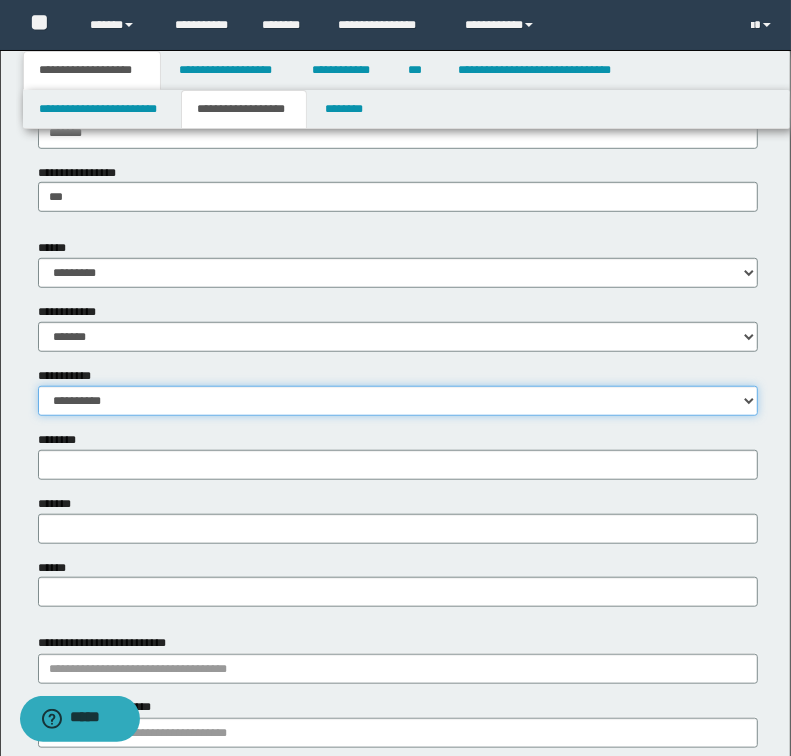 select on "*" 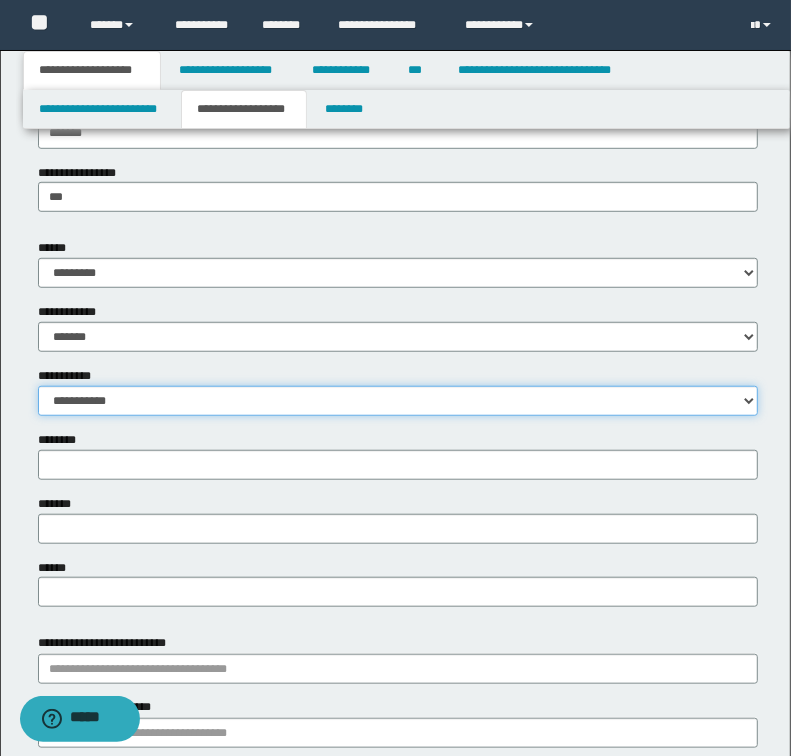 click on "**********" at bounding box center (398, 401) 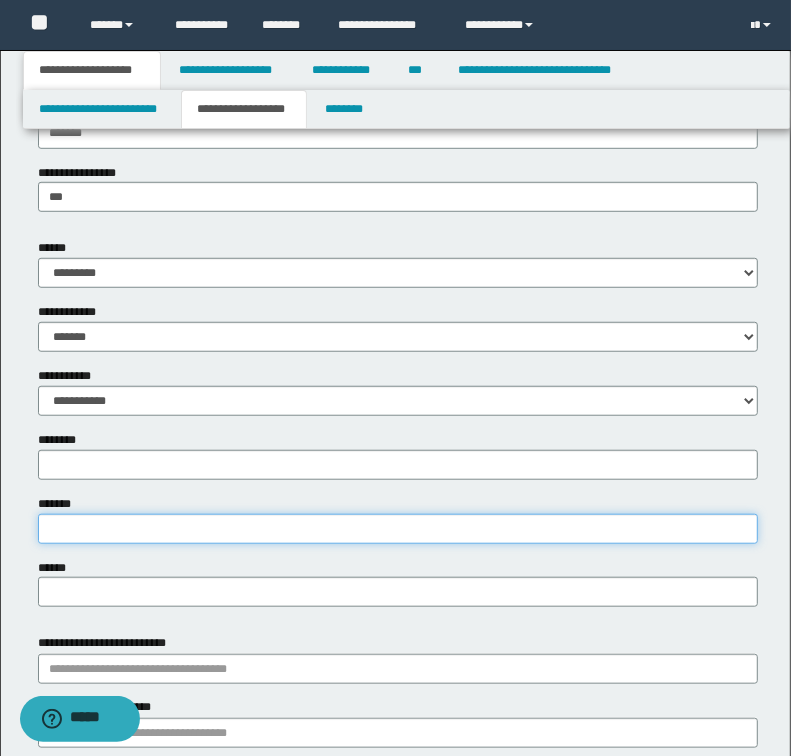click on "*******" at bounding box center (398, 529) 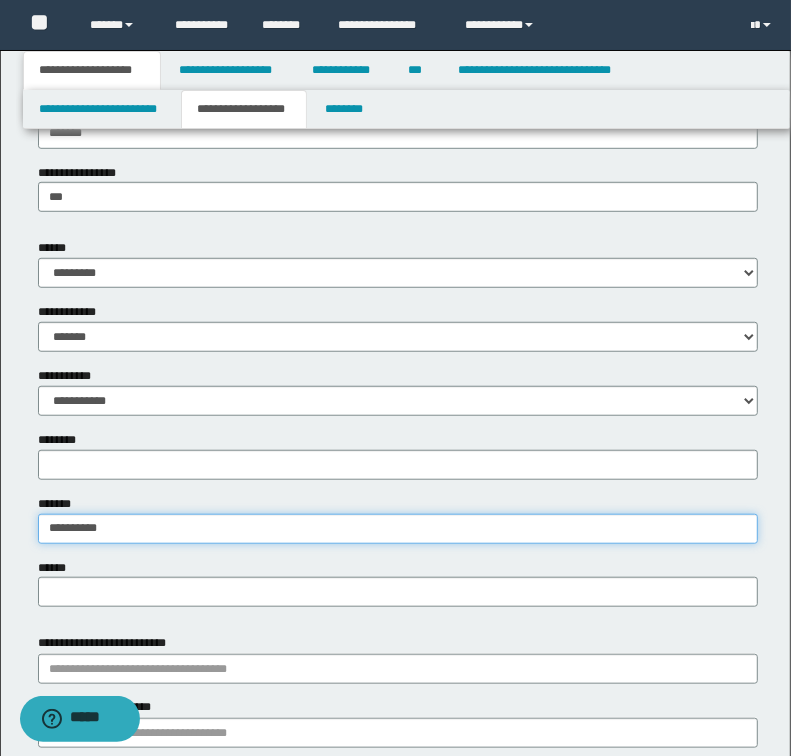 type on "**********" 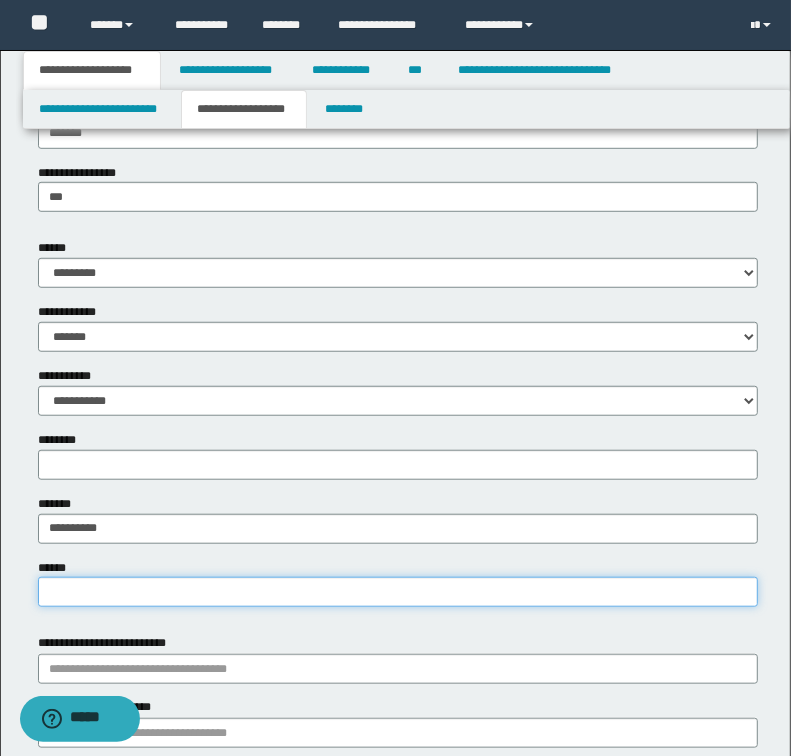 click on "******" at bounding box center [398, 592] 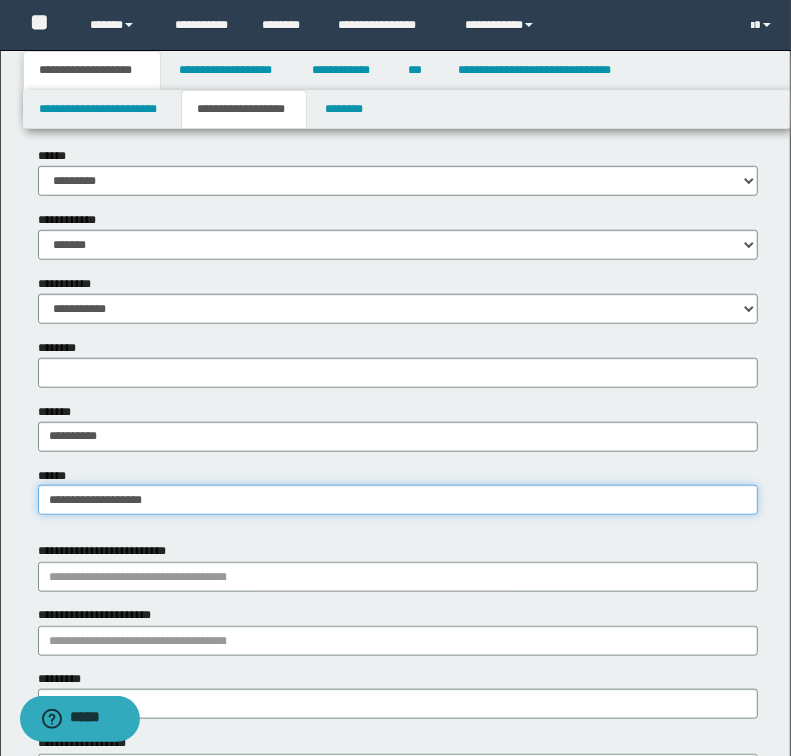 scroll, scrollTop: 960, scrollLeft: 0, axis: vertical 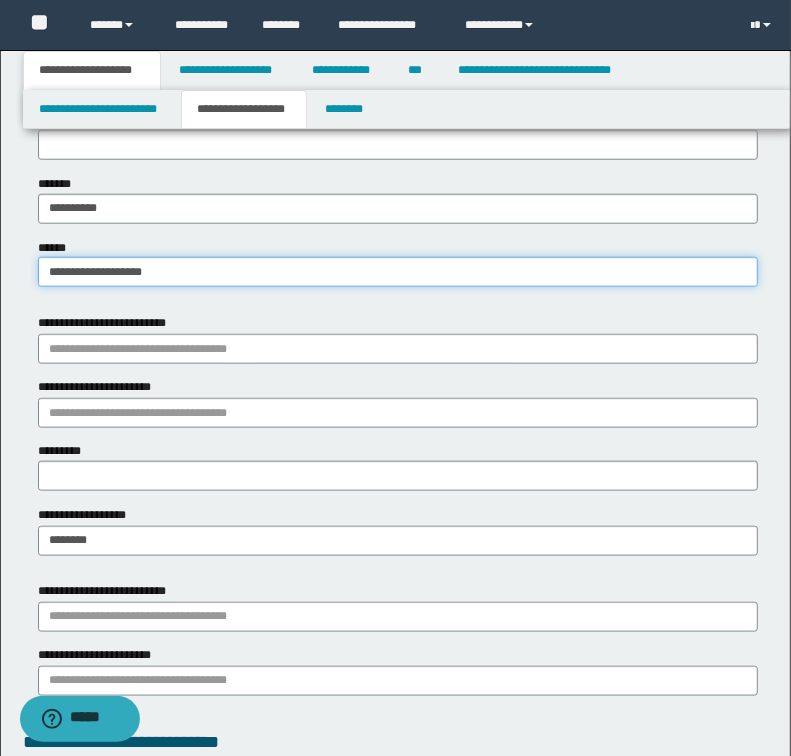 type on "**********" 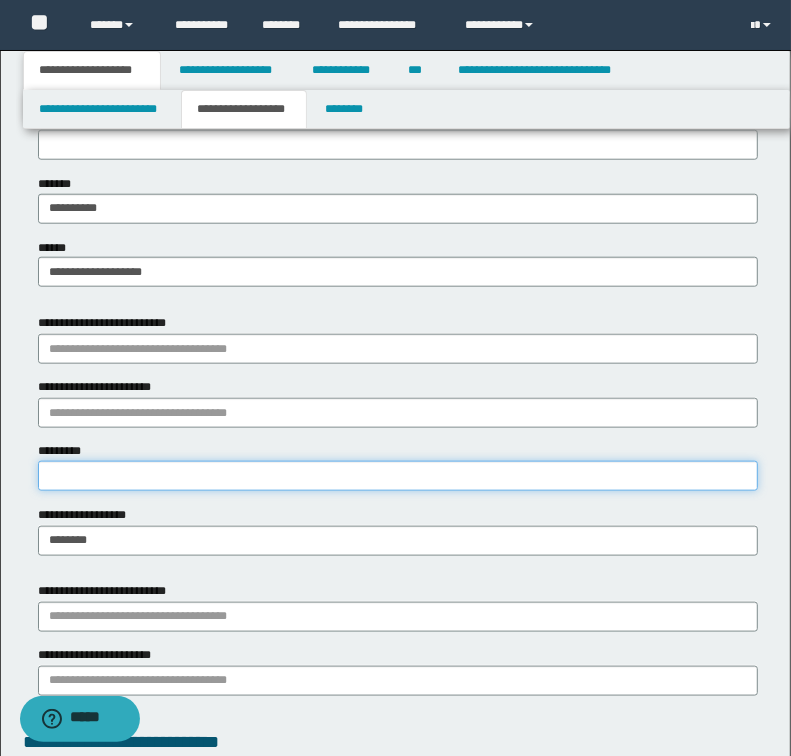 click on "*********" at bounding box center (398, 476) 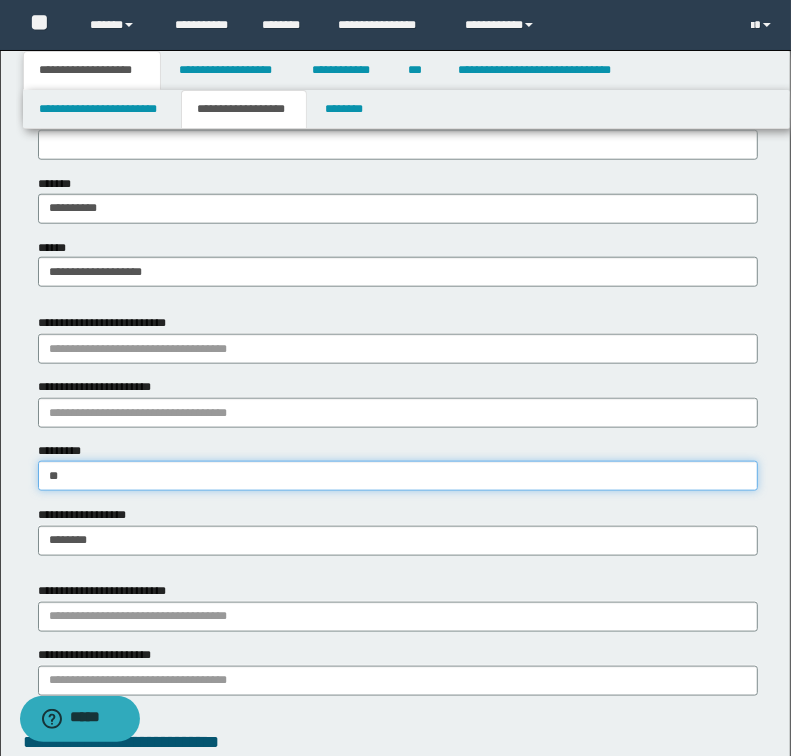 type on "*" 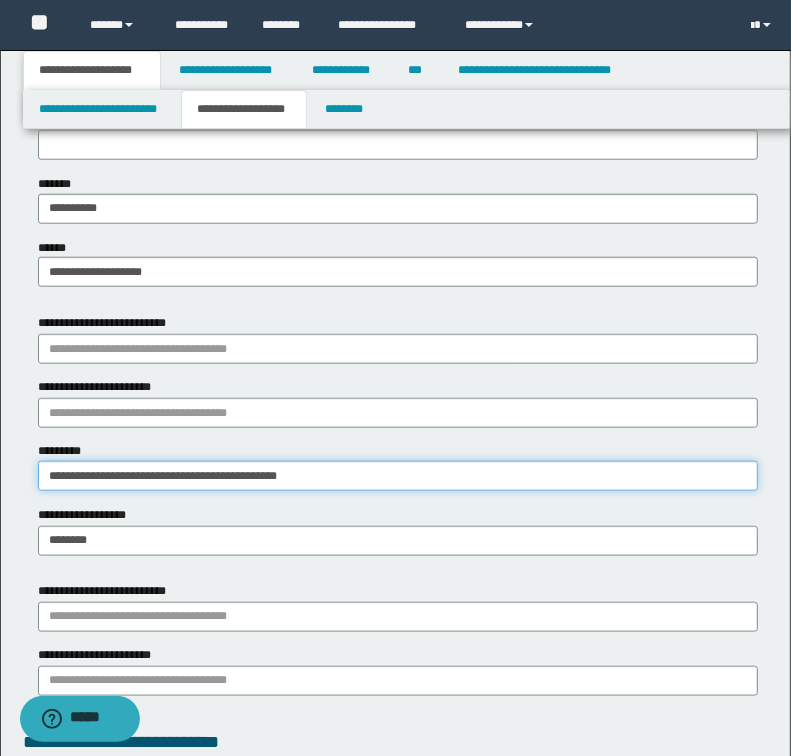 click on "**********" at bounding box center [398, 476] 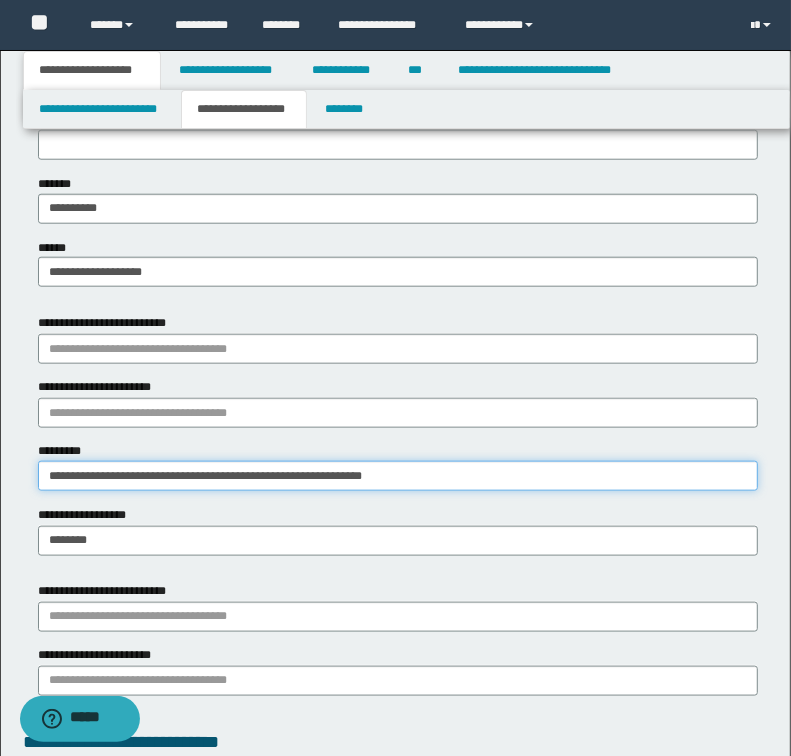 click on "**********" at bounding box center (398, 476) 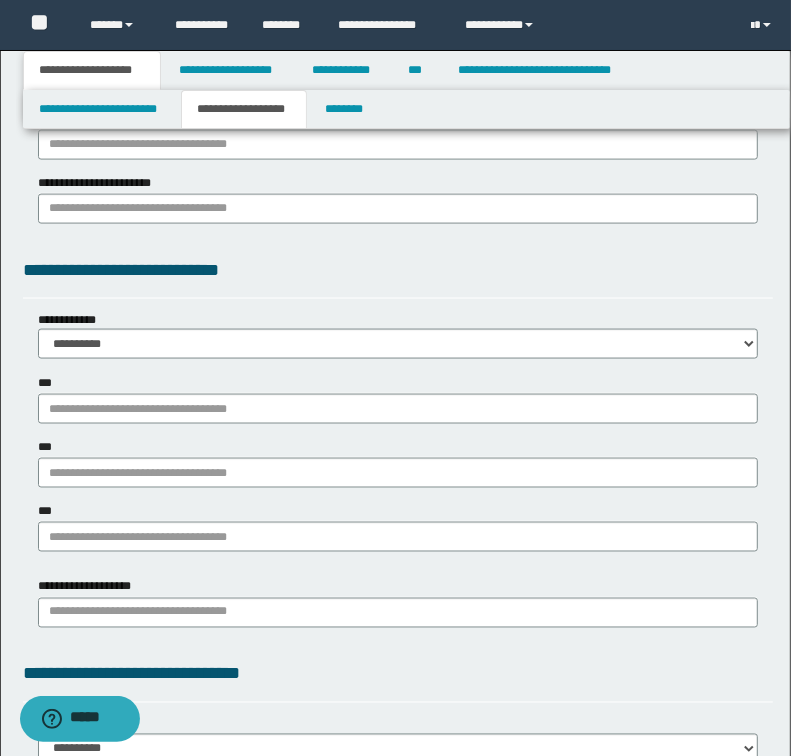 scroll, scrollTop: 1440, scrollLeft: 0, axis: vertical 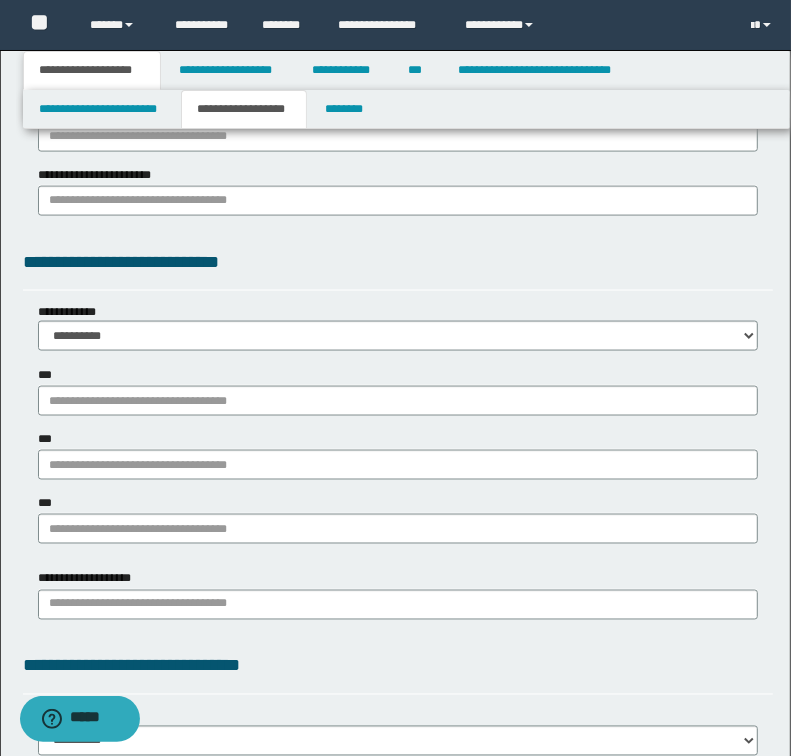 type on "**********" 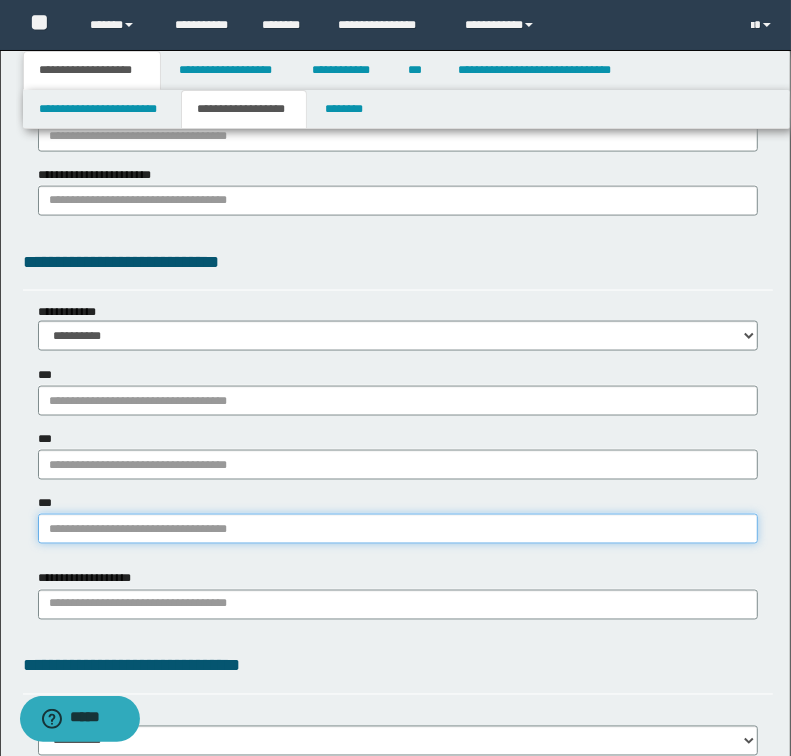 click on "***" at bounding box center [398, 529] 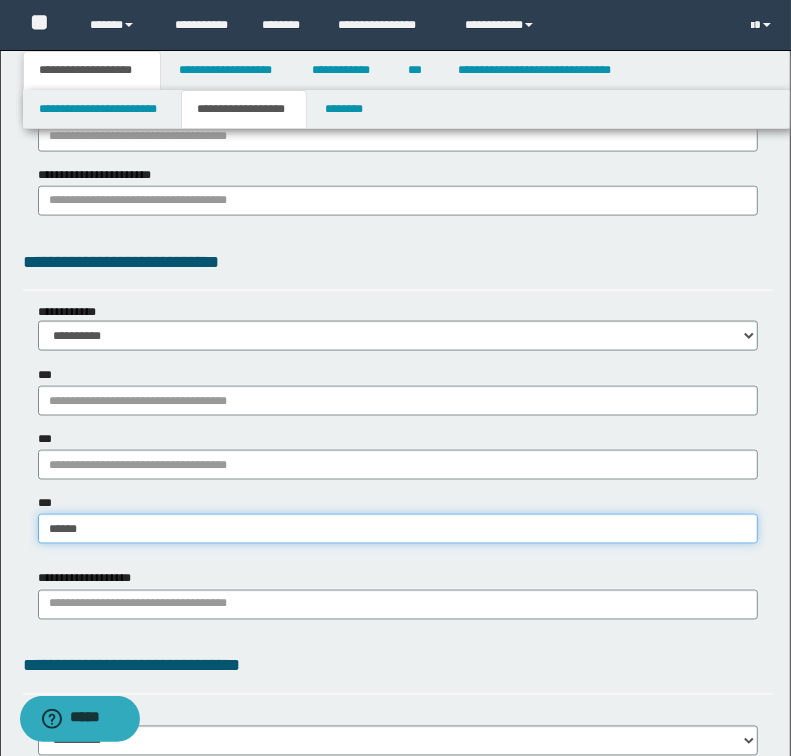 type on "*******" 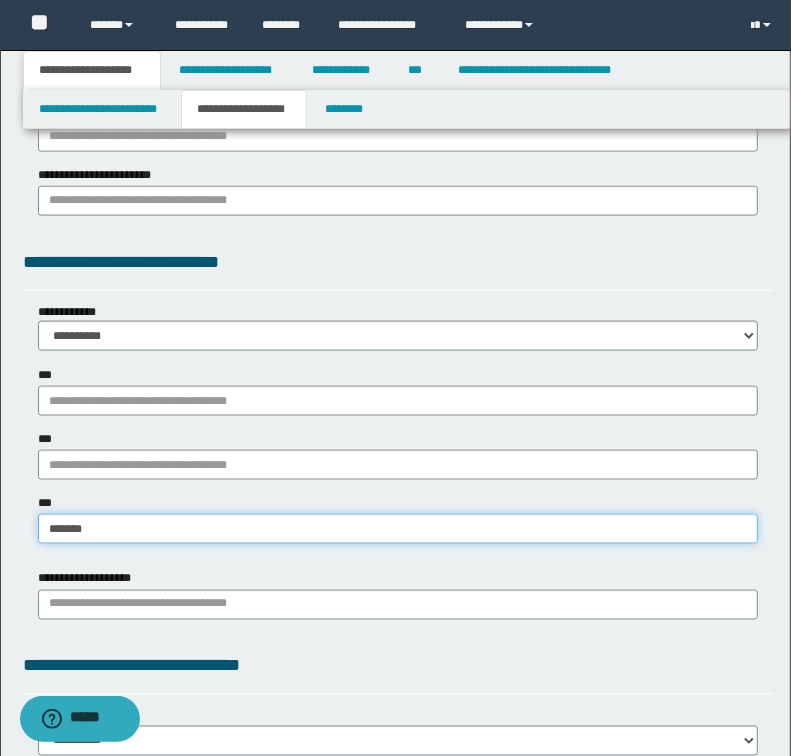 type on "**********" 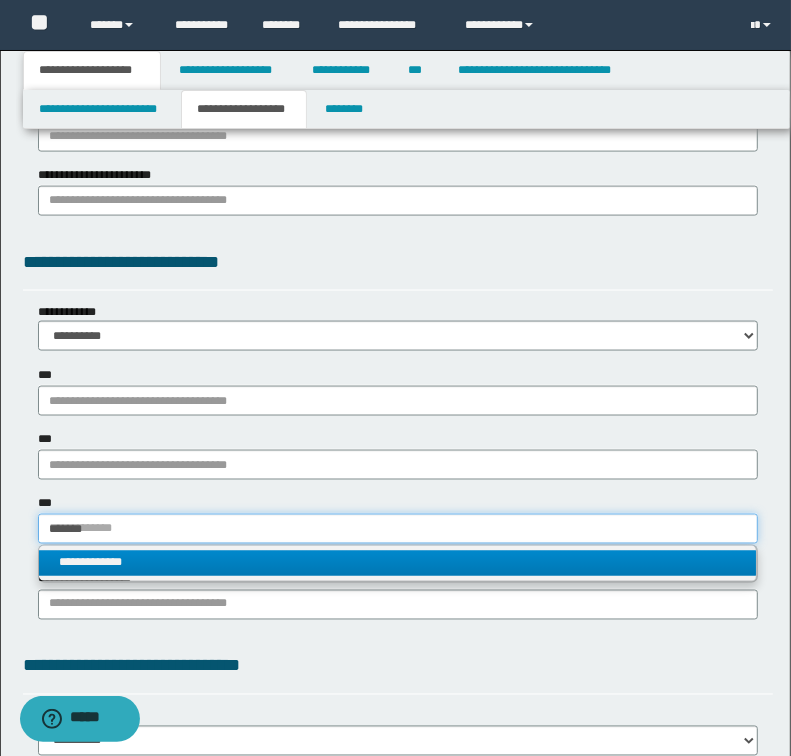 type on "*******" 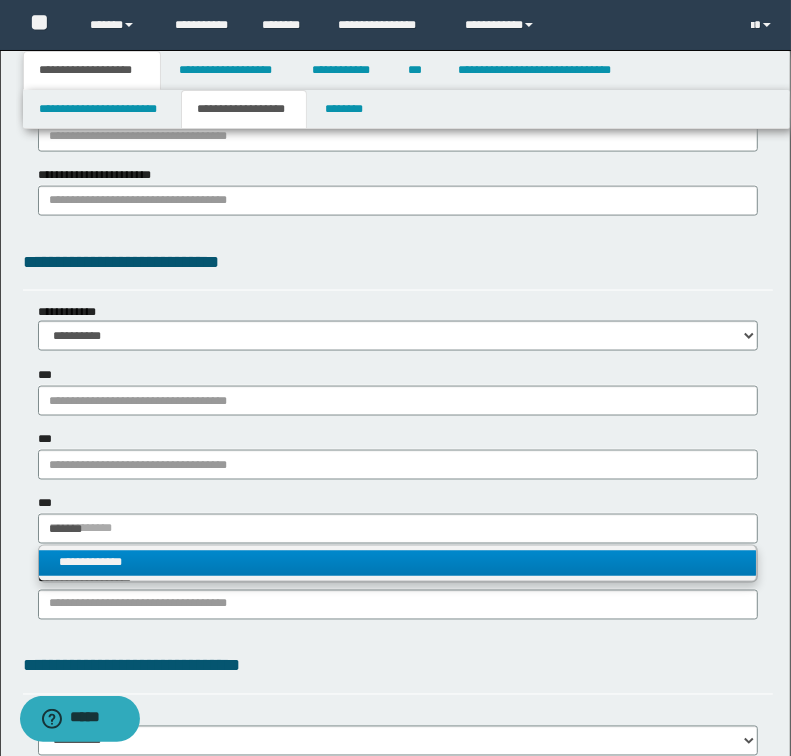 type 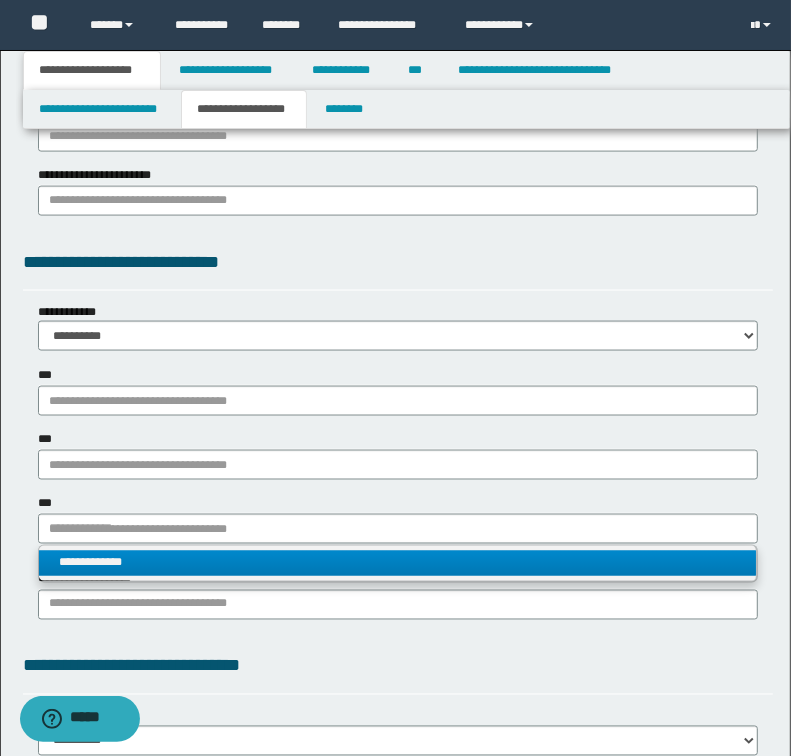click on "**********" at bounding box center (398, 563) 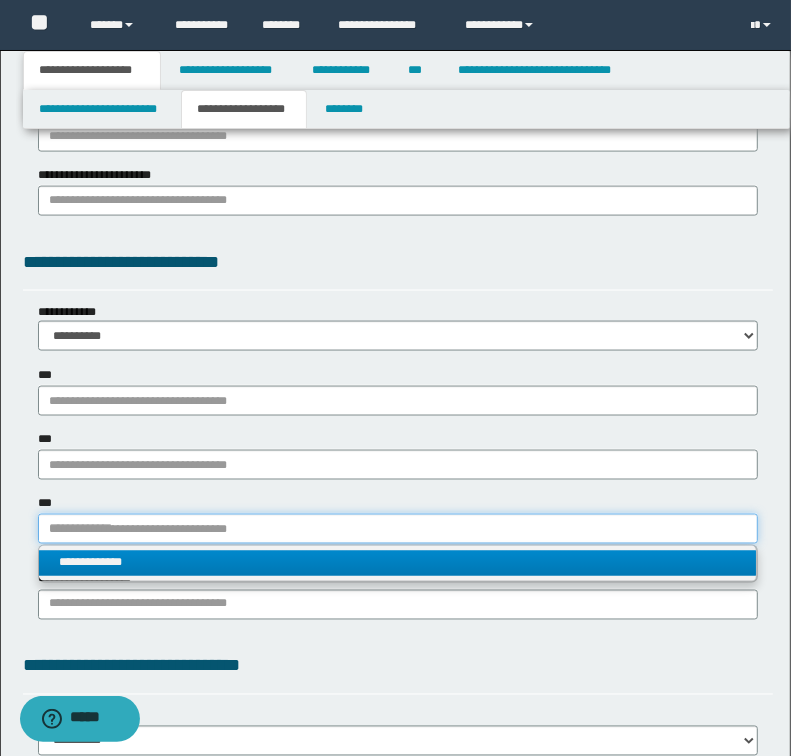 type 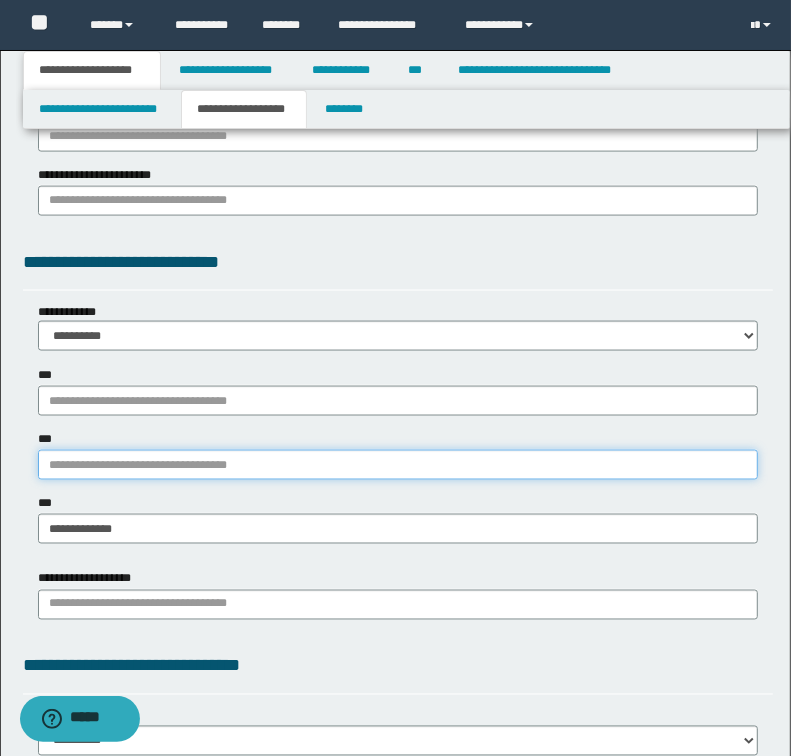 click on "***" at bounding box center (398, 465) 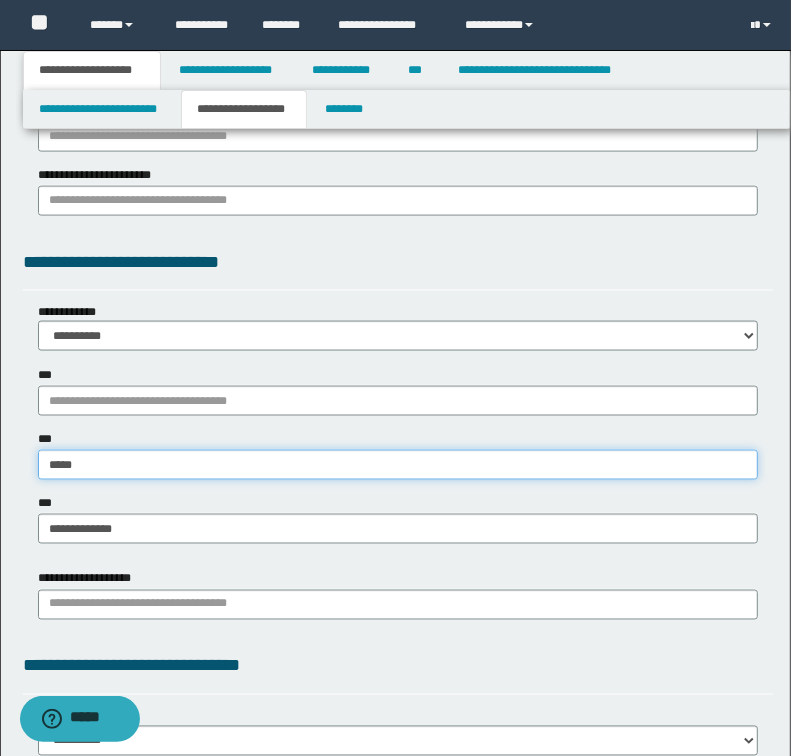 type on "******" 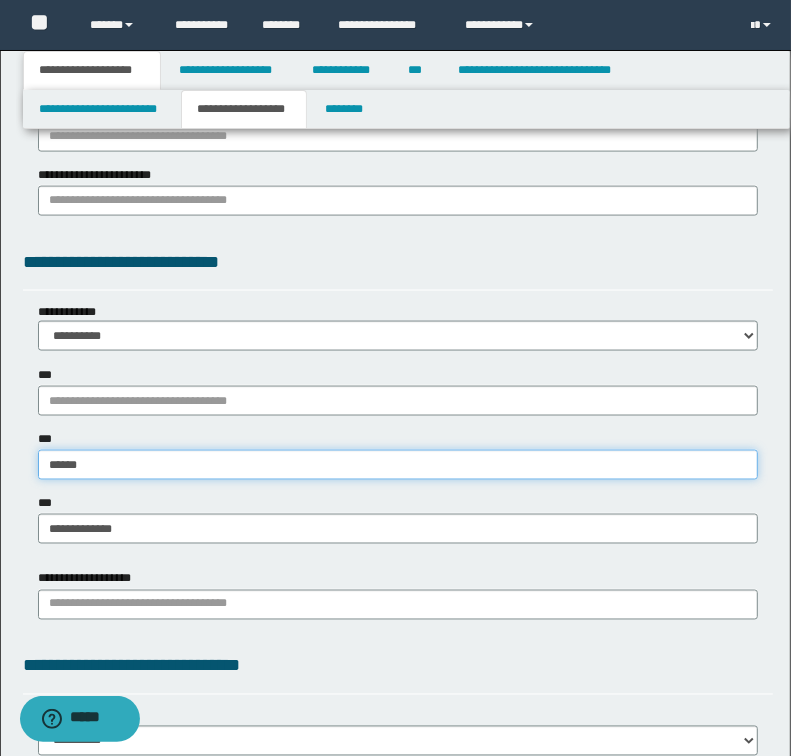type on "**********" 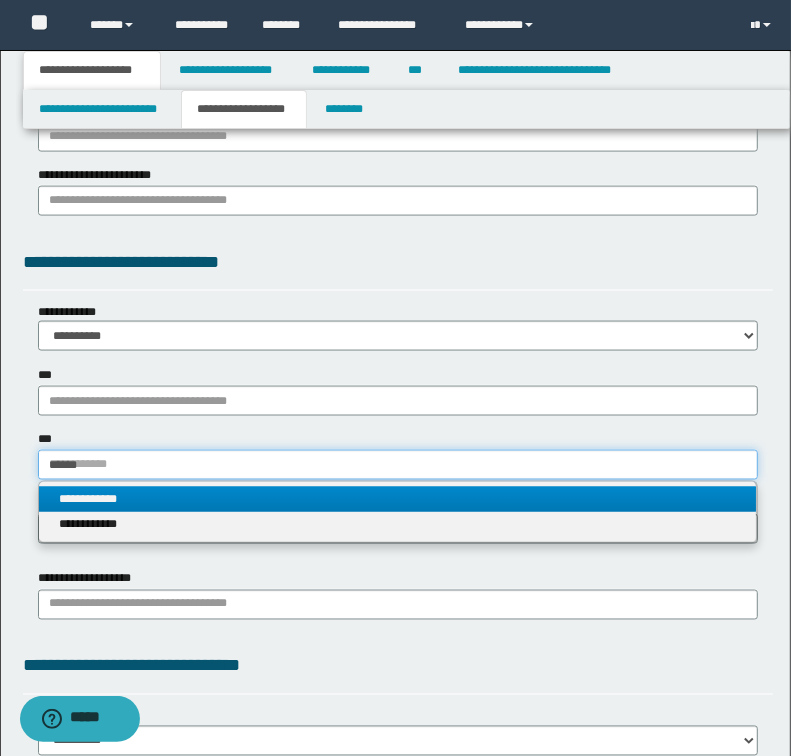type on "******" 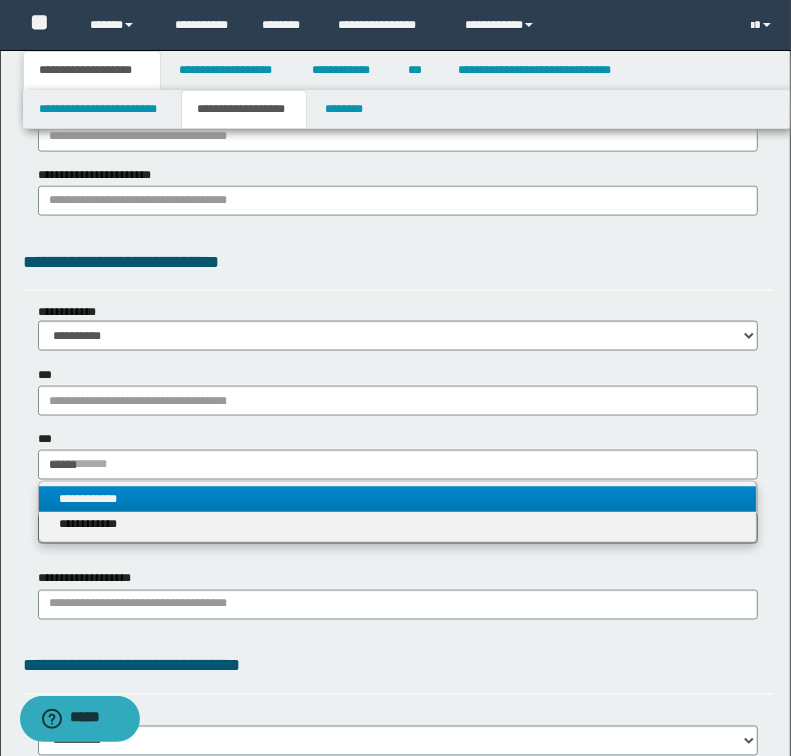 type 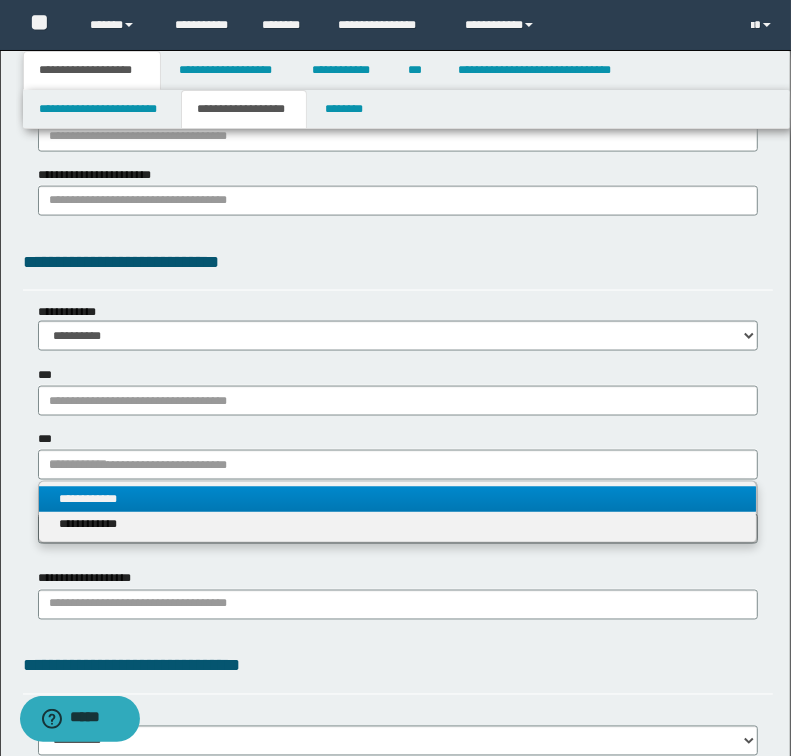 click on "**********" at bounding box center (398, 499) 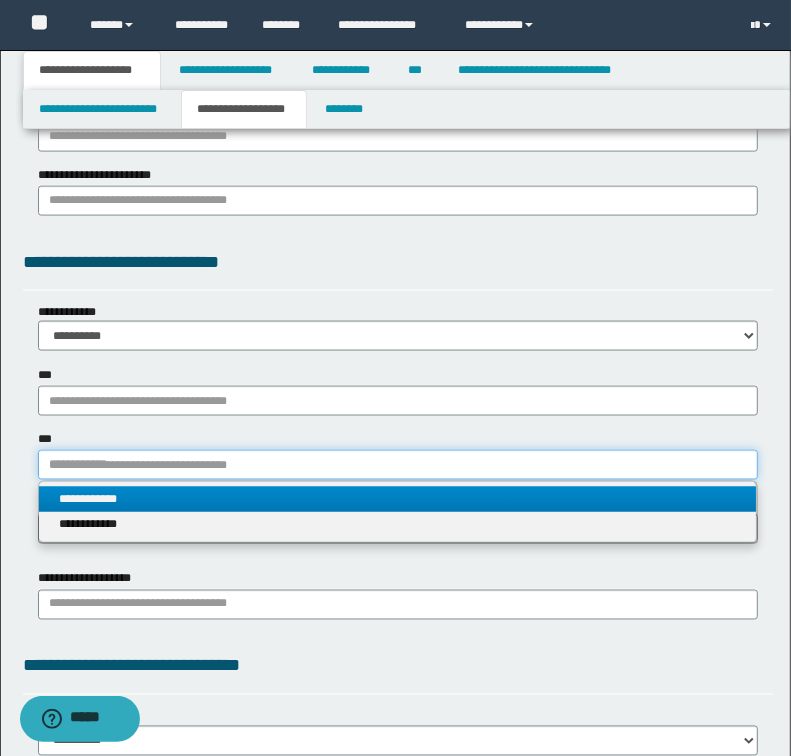 type 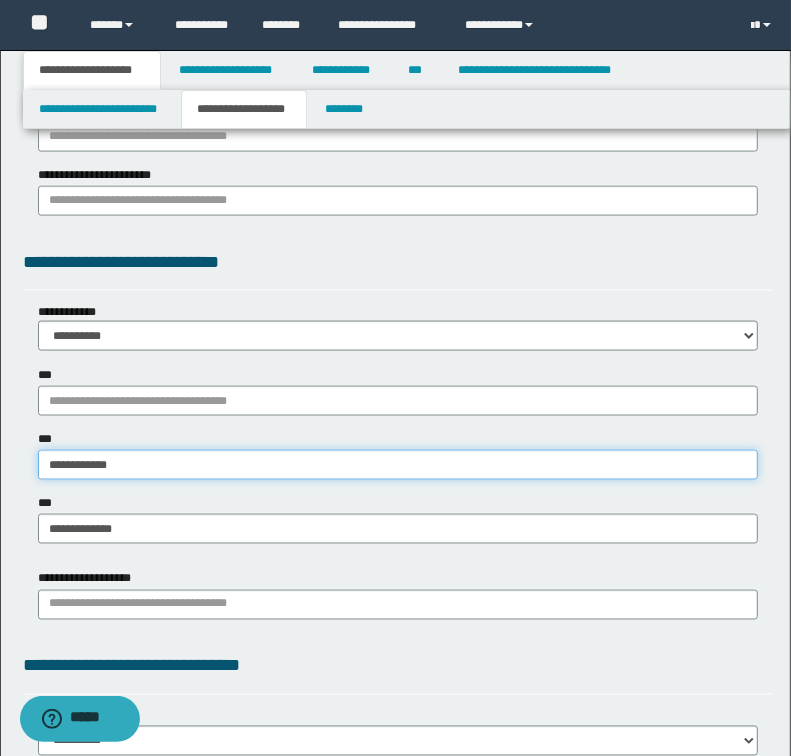 click on "**********" at bounding box center [398, 465] 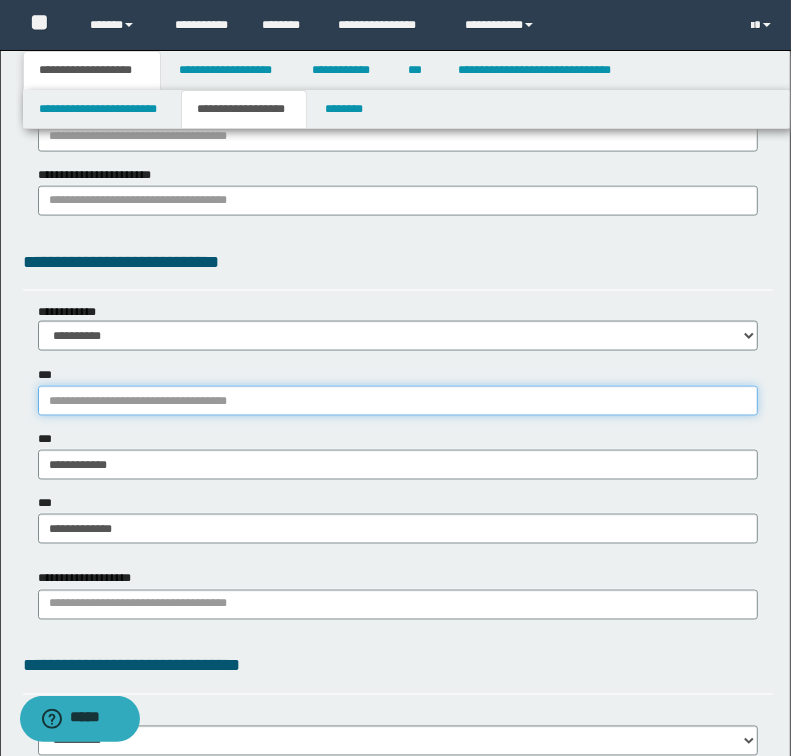 click on "***" at bounding box center [398, 401] 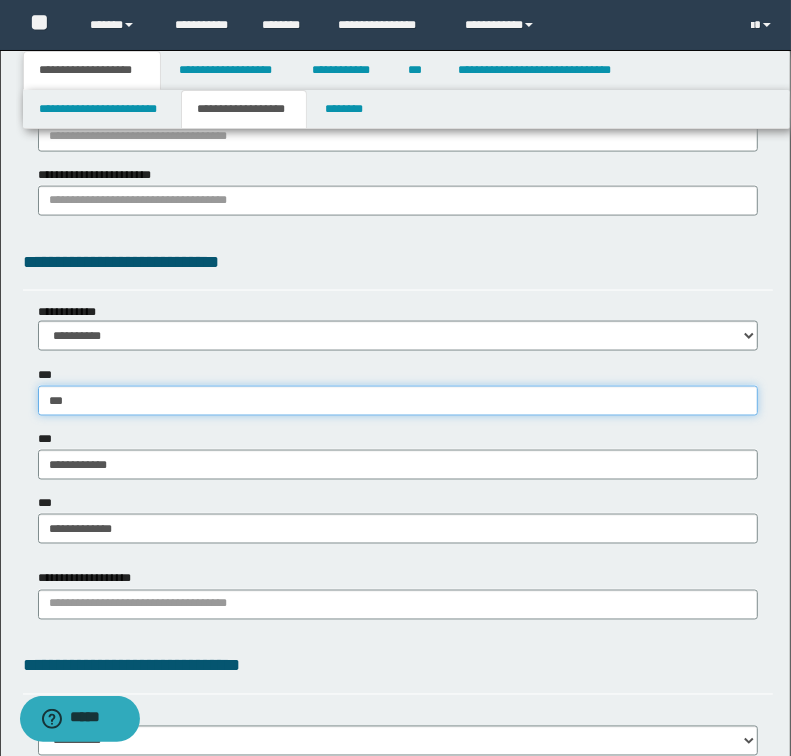 type on "****" 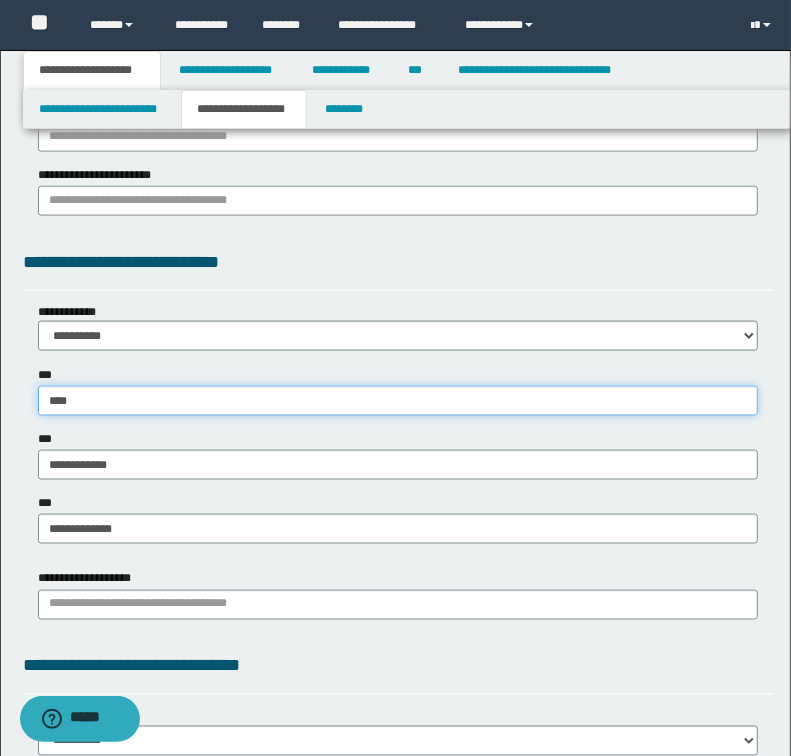 type on "****" 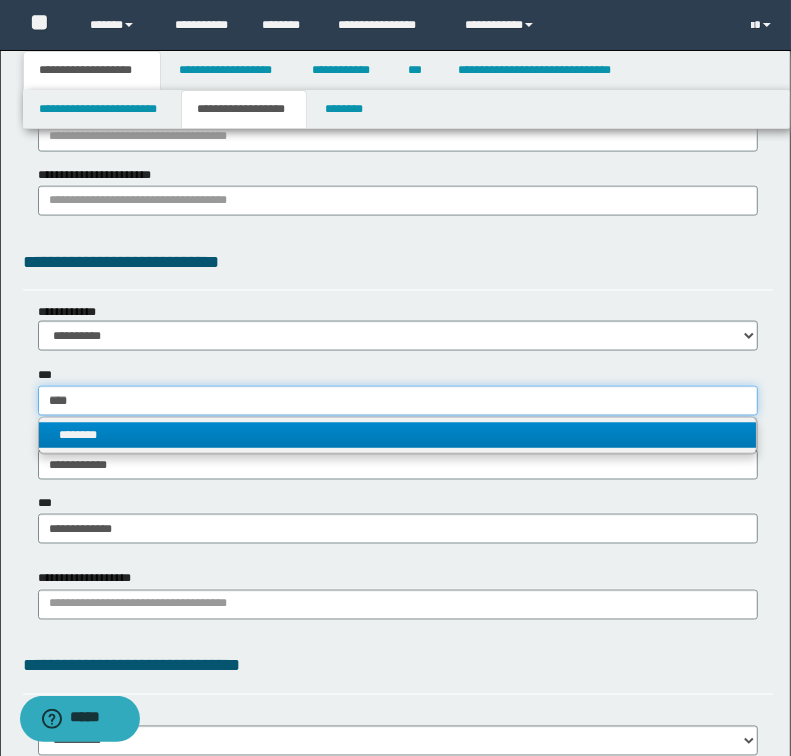 type on "****" 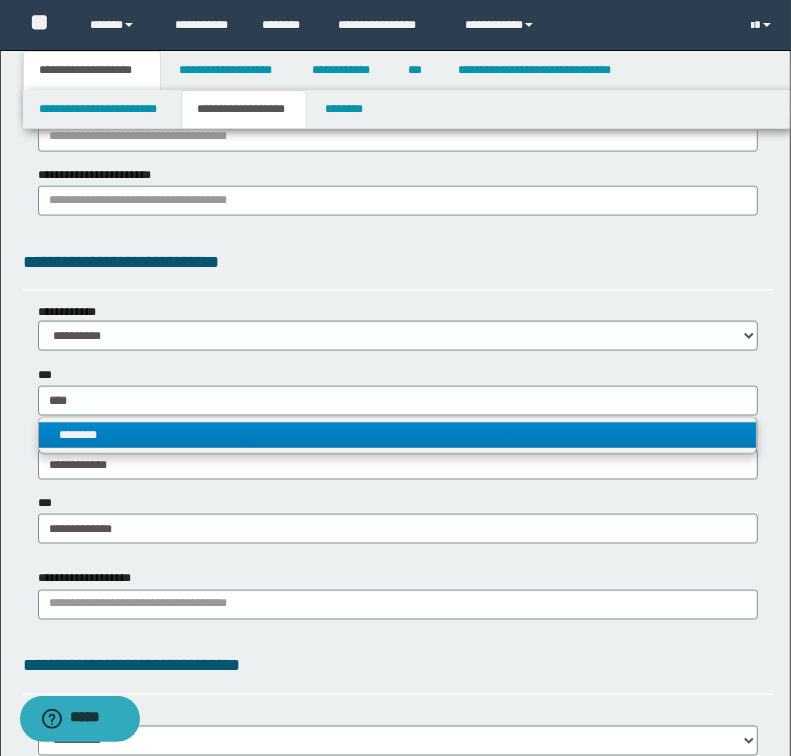 type 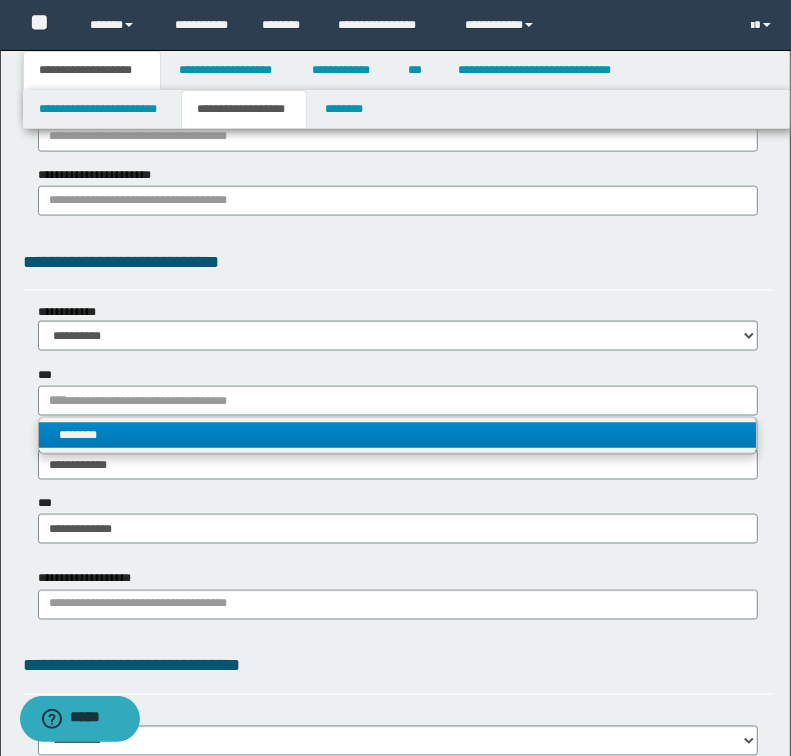 click on "********" at bounding box center (398, 435) 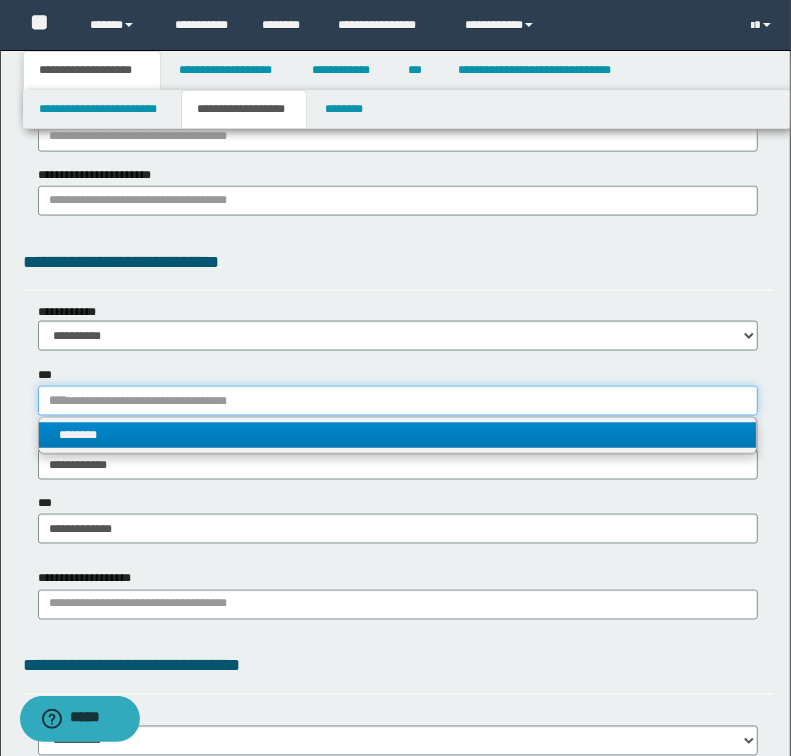 type 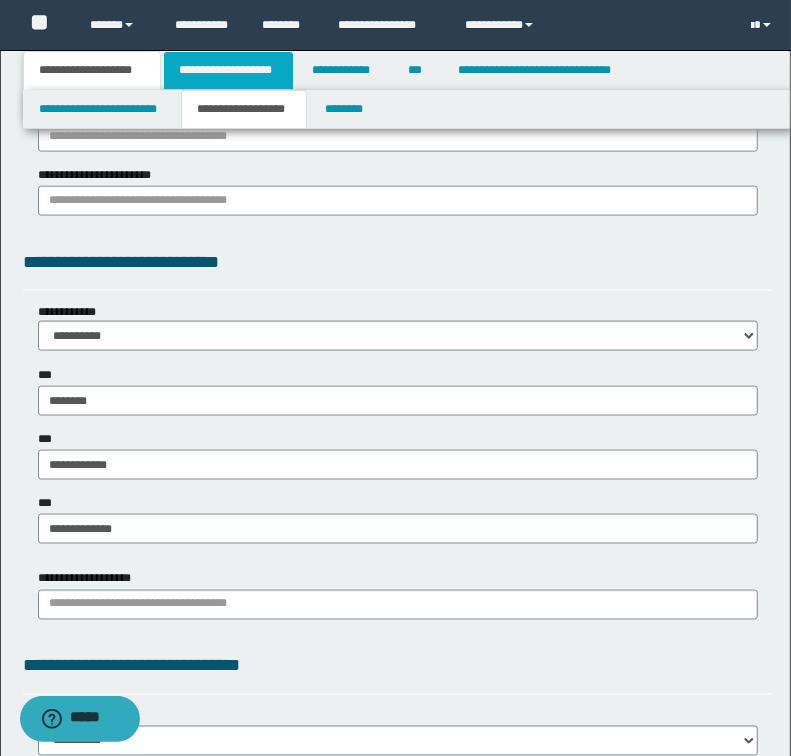 click on "**********" at bounding box center (228, 70) 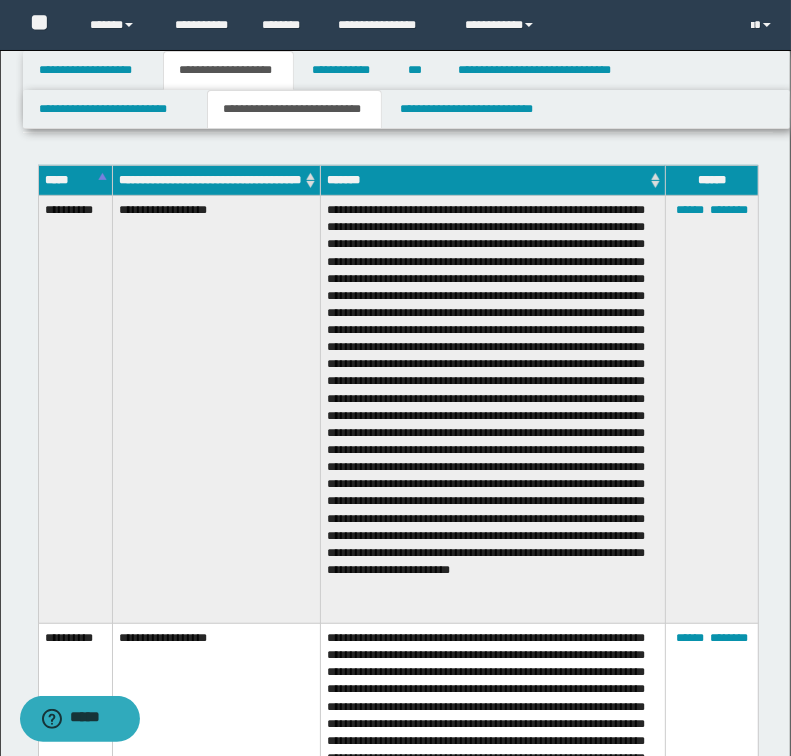 scroll, scrollTop: 0, scrollLeft: 0, axis: both 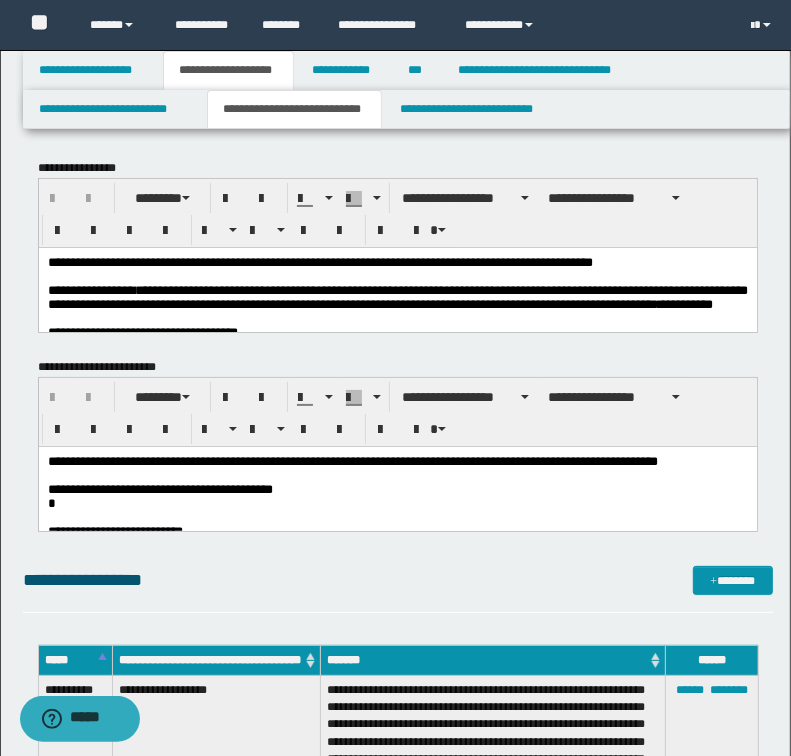 click on "**********" at bounding box center [319, 261] 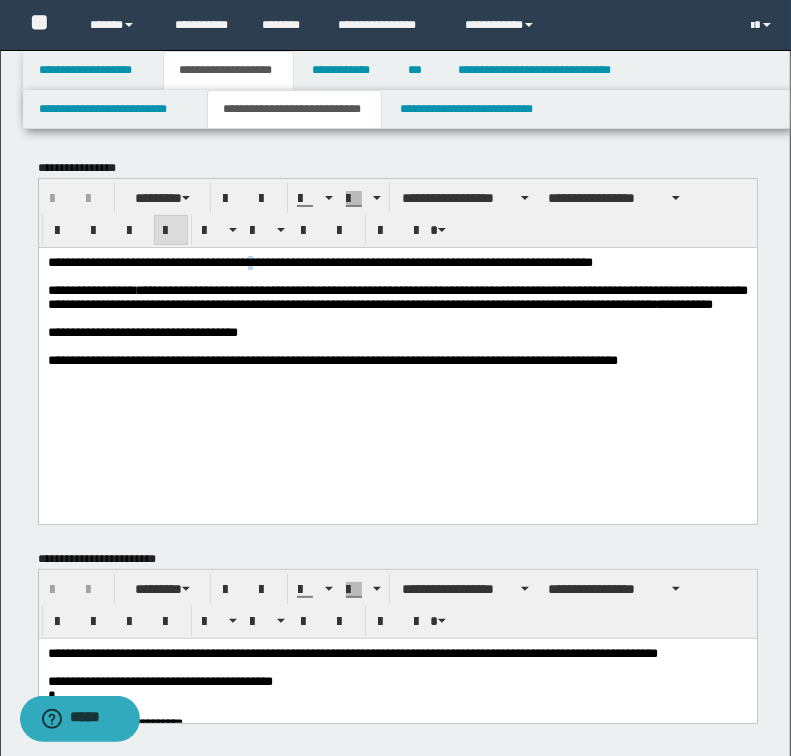 click on "**********" at bounding box center (319, 261) 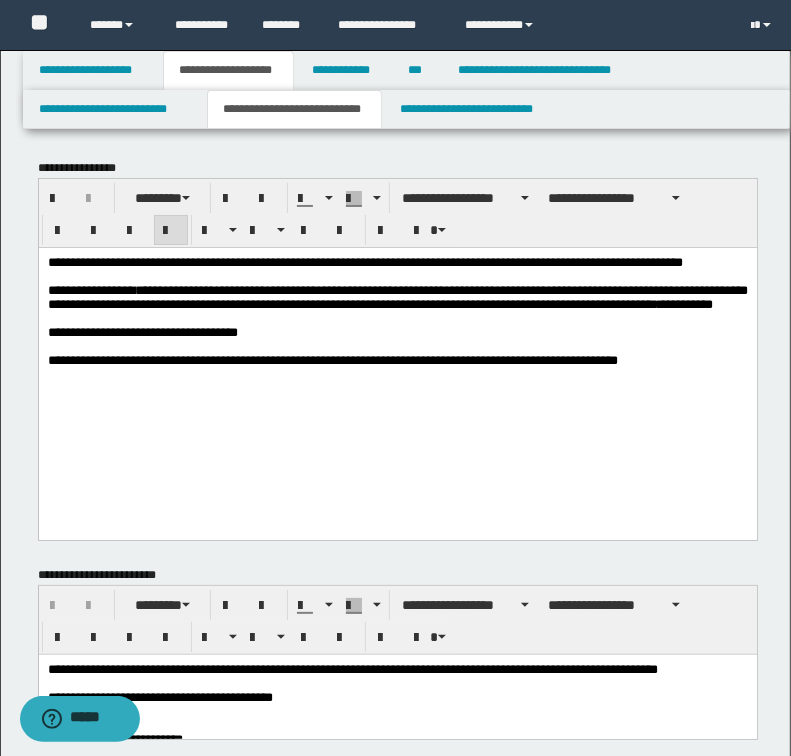 click on "**********" at bounding box center [364, 261] 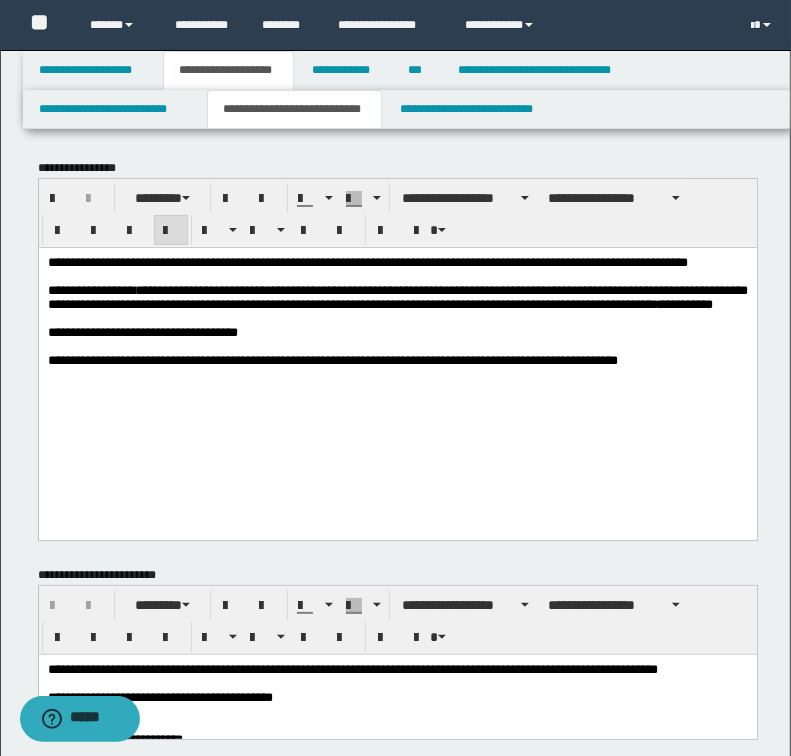 click on "**********" at bounding box center (397, 262) 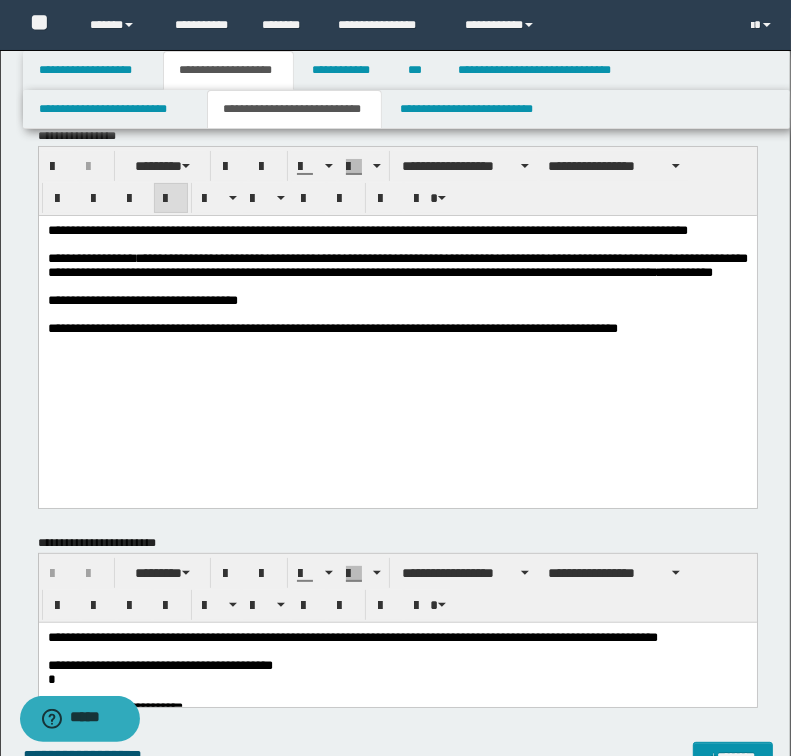 scroll, scrollTop: 80, scrollLeft: 0, axis: vertical 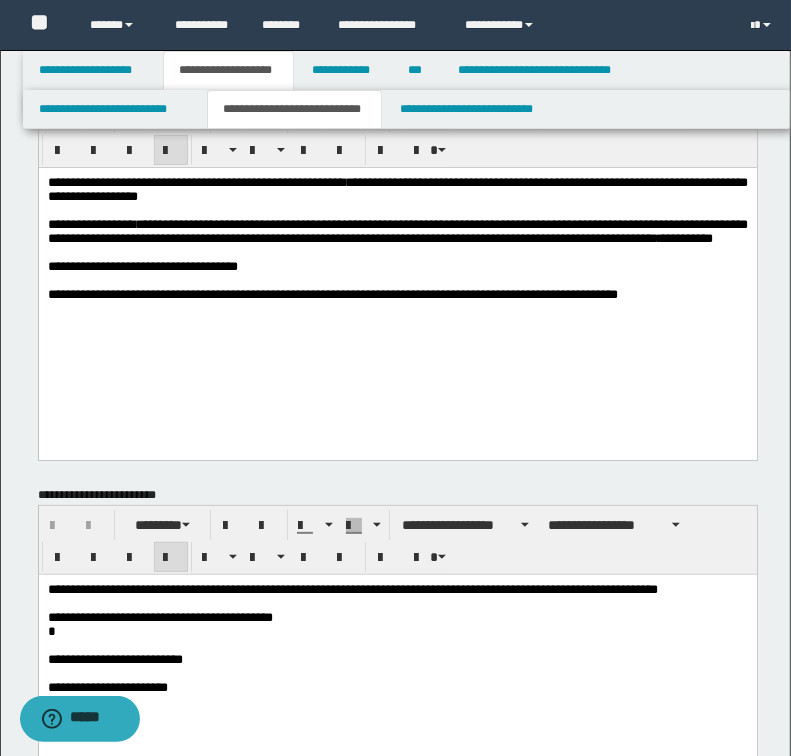 click on "**********" at bounding box center (397, 590) 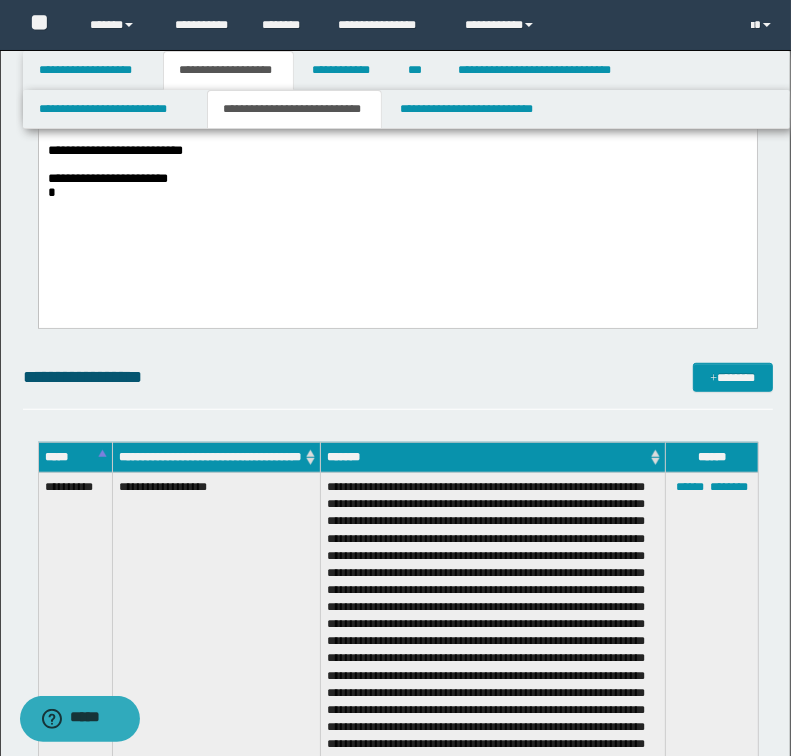 scroll, scrollTop: 400, scrollLeft: 0, axis: vertical 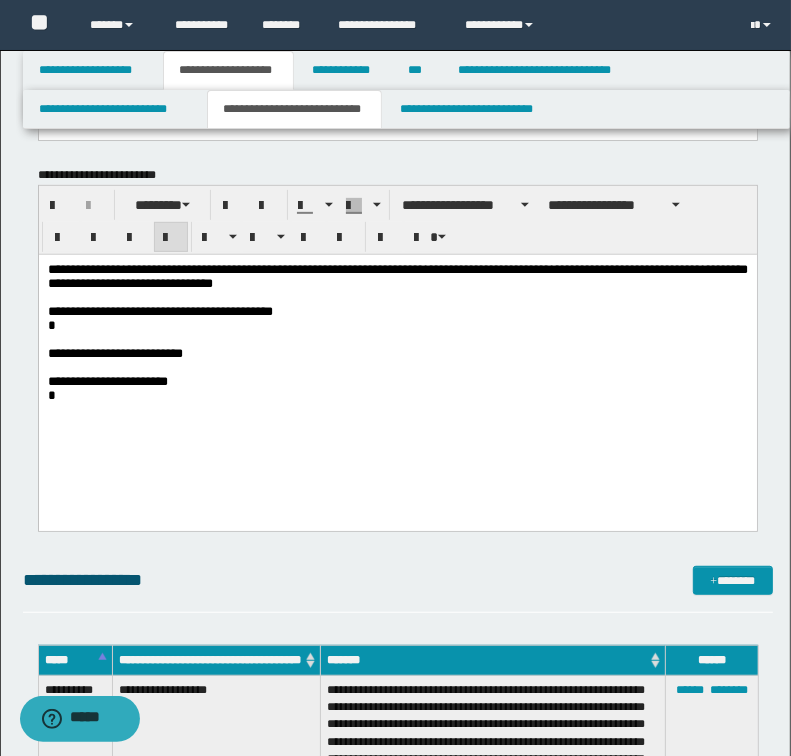 click on "**********" at bounding box center [397, 277] 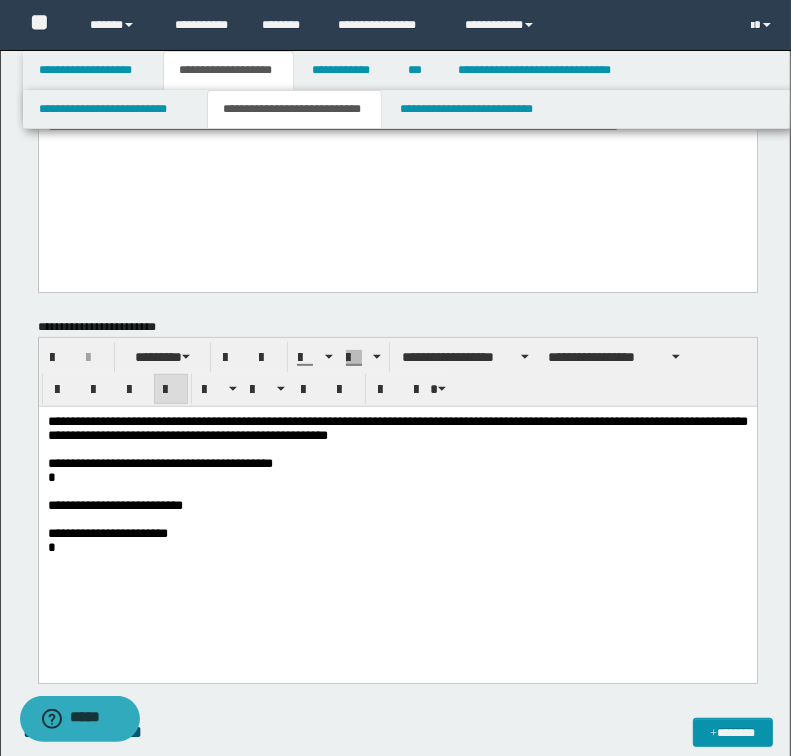 scroll, scrollTop: 0, scrollLeft: 0, axis: both 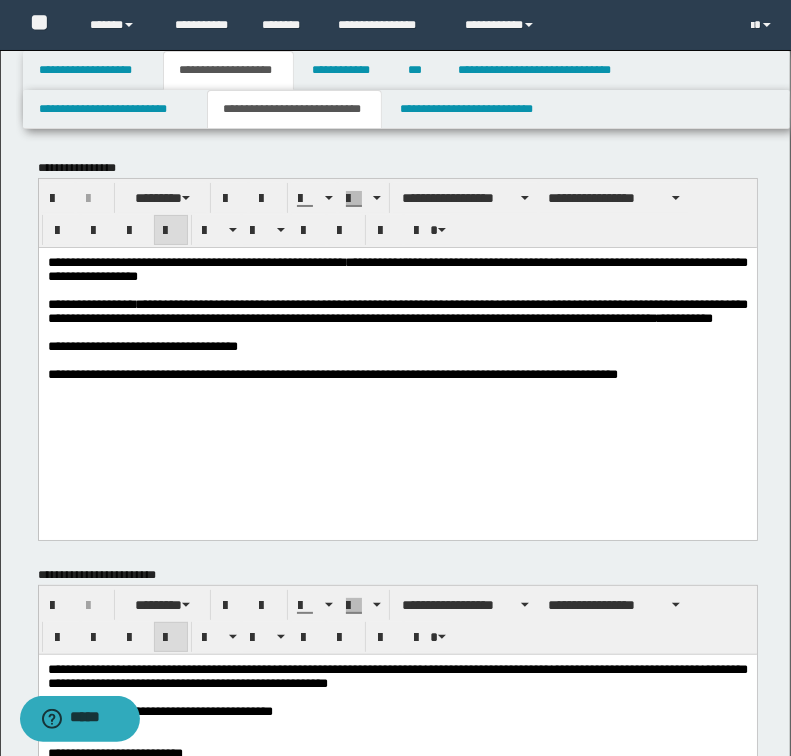 click on "**********" at bounding box center (397, 310) 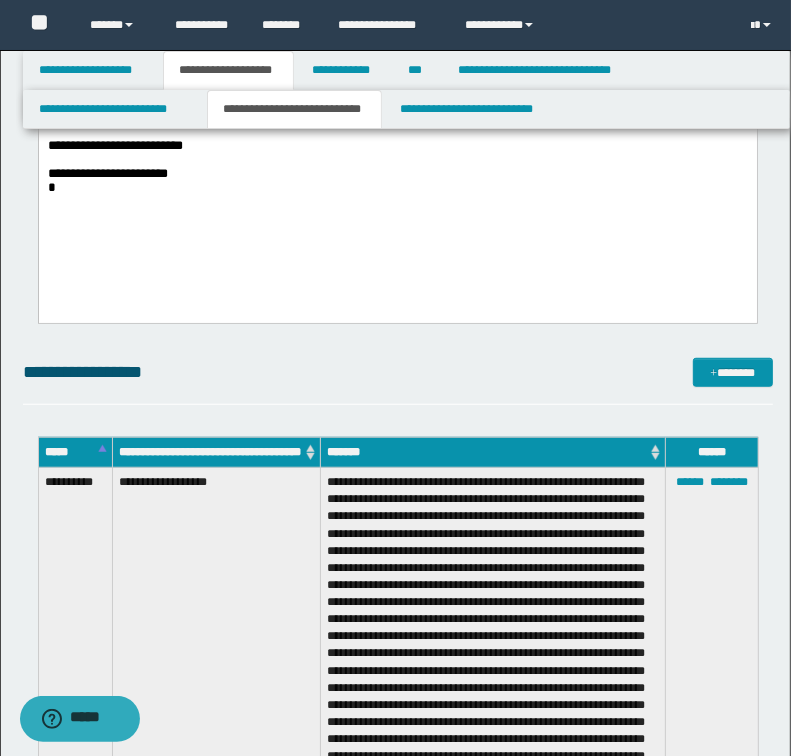scroll, scrollTop: 320, scrollLeft: 0, axis: vertical 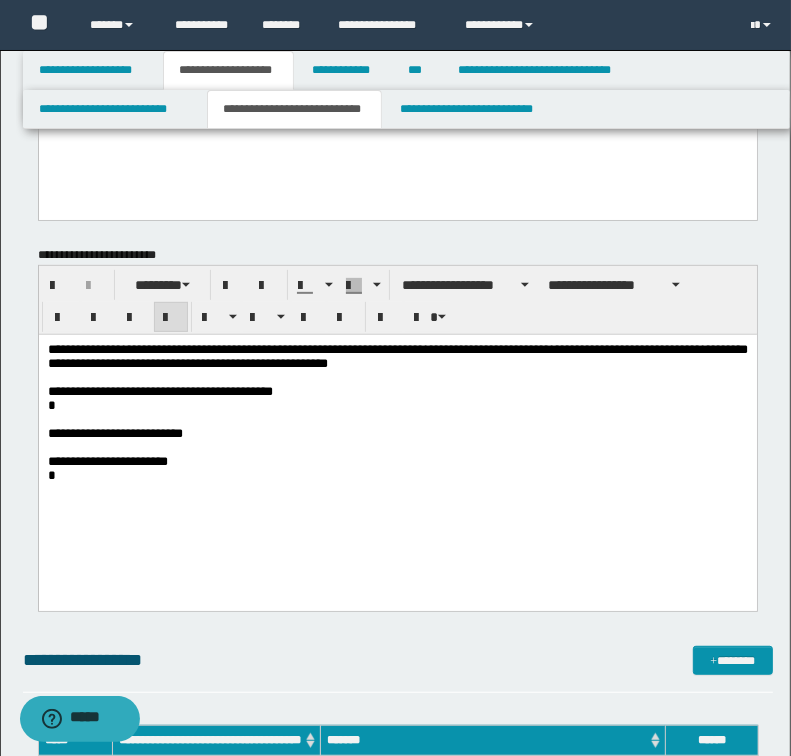click on "**********" at bounding box center (397, 357) 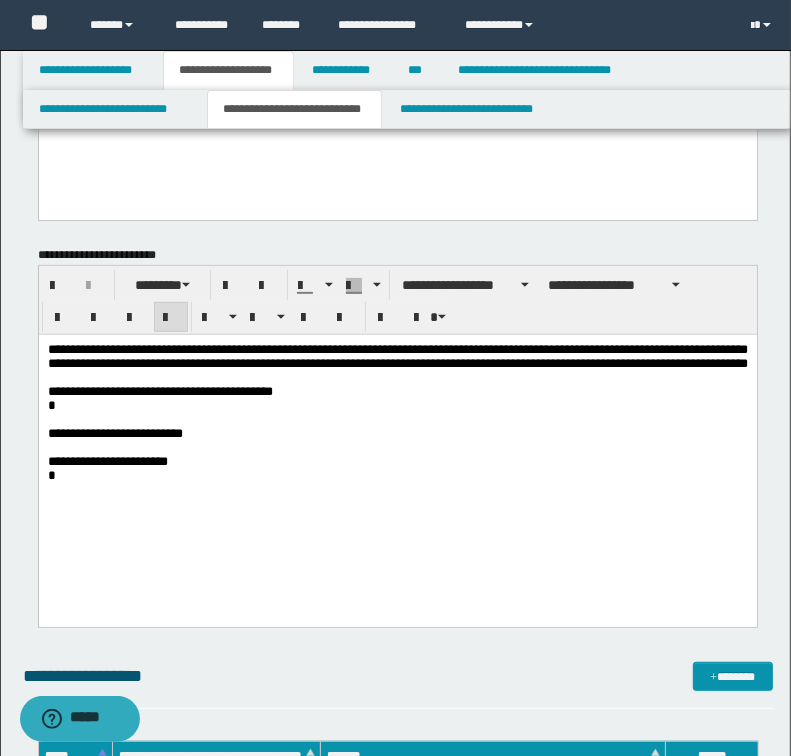 click on "**********" at bounding box center (397, 356) 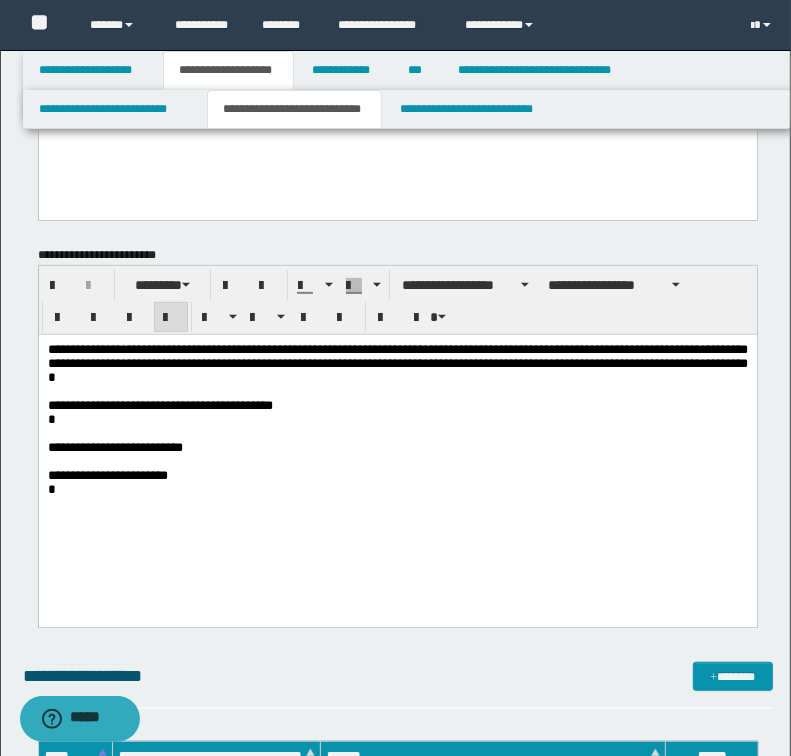 click on "**********" at bounding box center [397, 364] 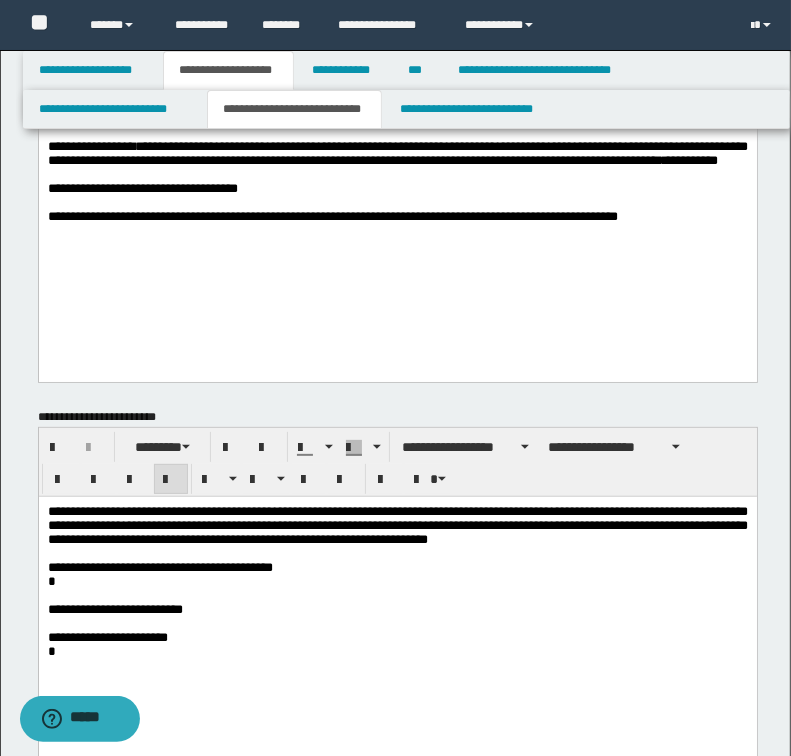 scroll, scrollTop: 160, scrollLeft: 0, axis: vertical 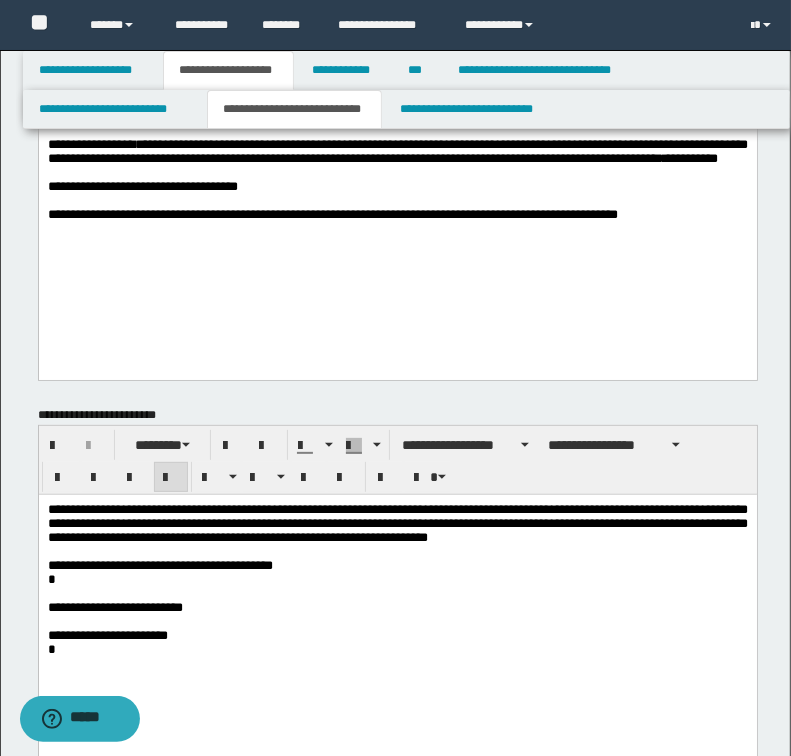 click on "**********" at bounding box center (397, 524) 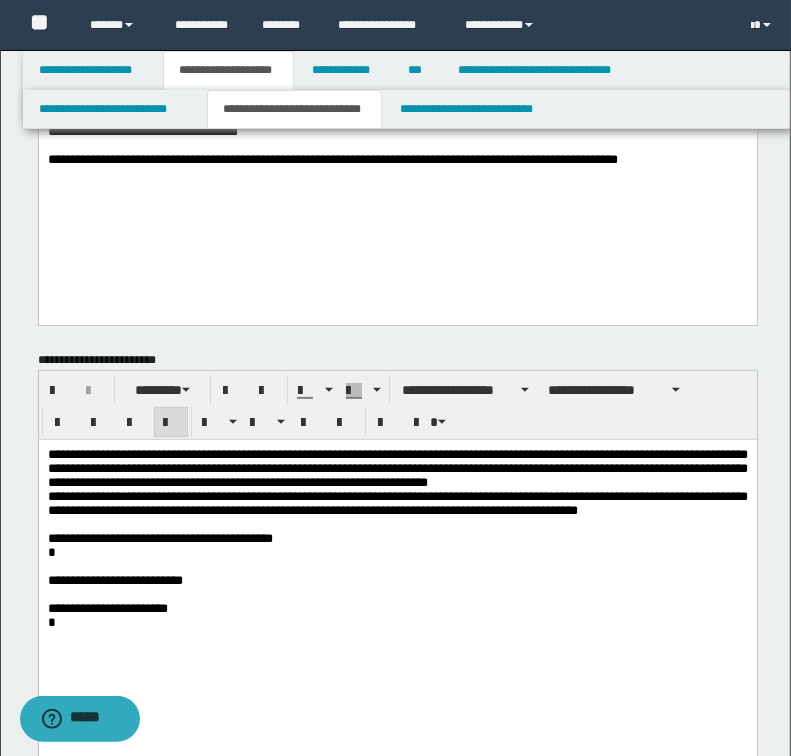 scroll, scrollTop: 320, scrollLeft: 0, axis: vertical 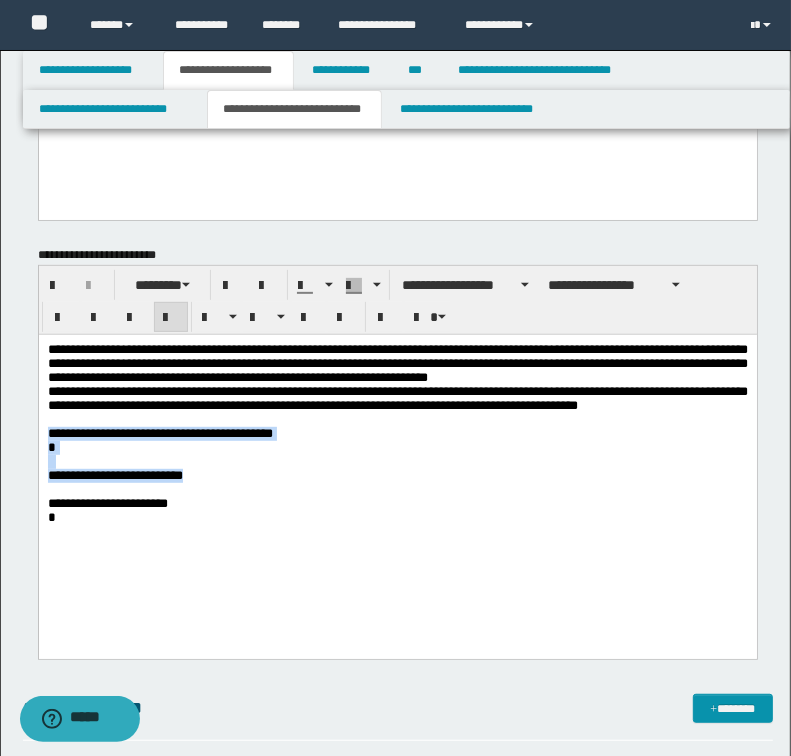drag, startPoint x: 48, startPoint y: 444, endPoint x: 223, endPoint y: 498, distance: 183.14203 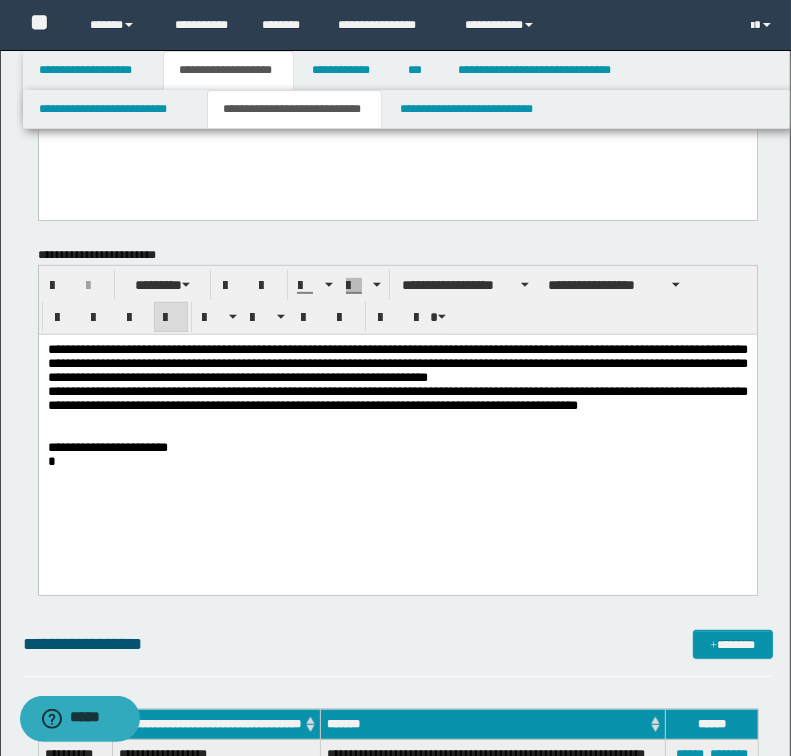 click on "**********" at bounding box center [397, 399] 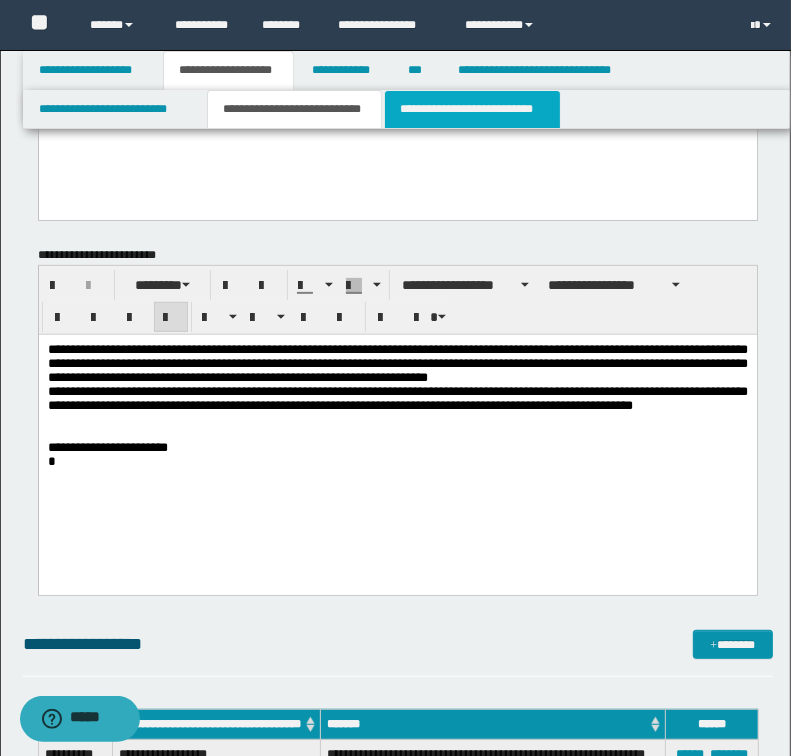 click on "**********" at bounding box center [472, 109] 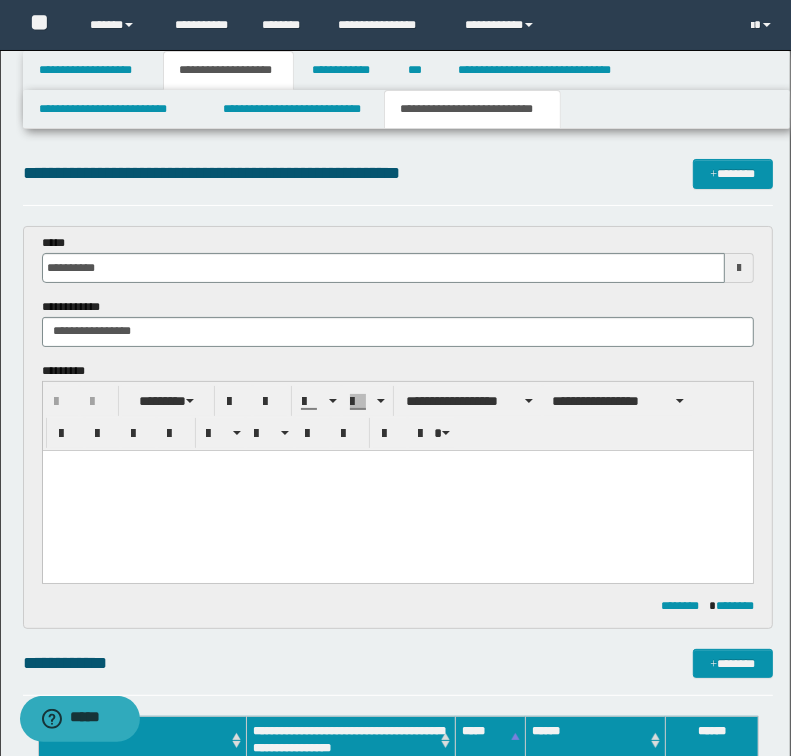 scroll, scrollTop: 0, scrollLeft: 0, axis: both 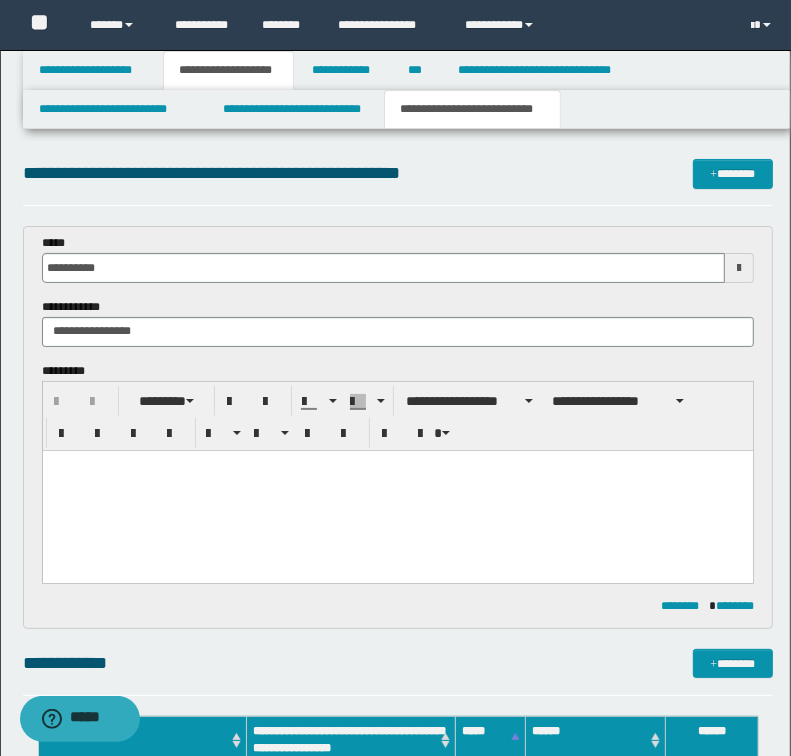 click at bounding box center [397, 490] 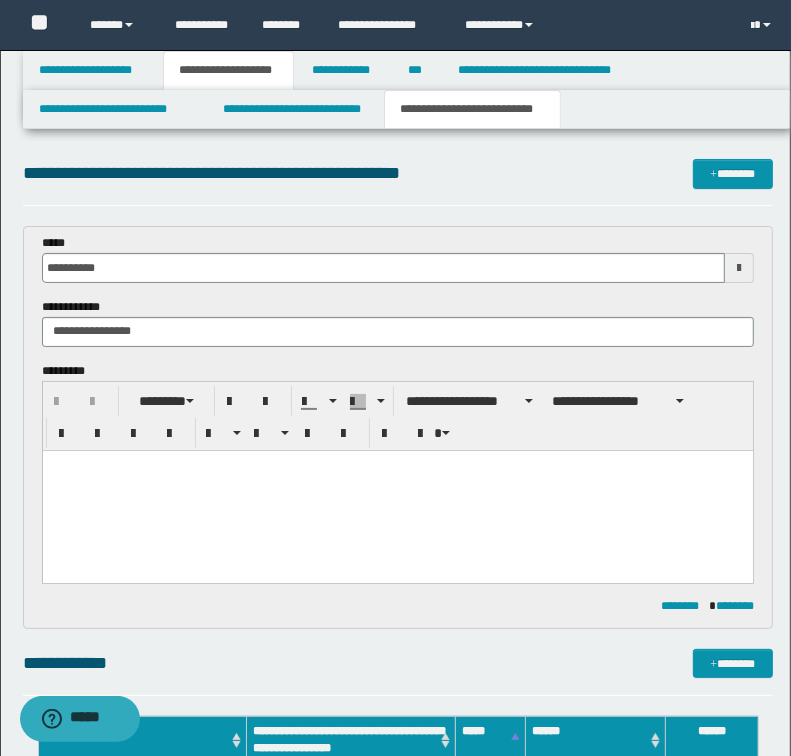 type 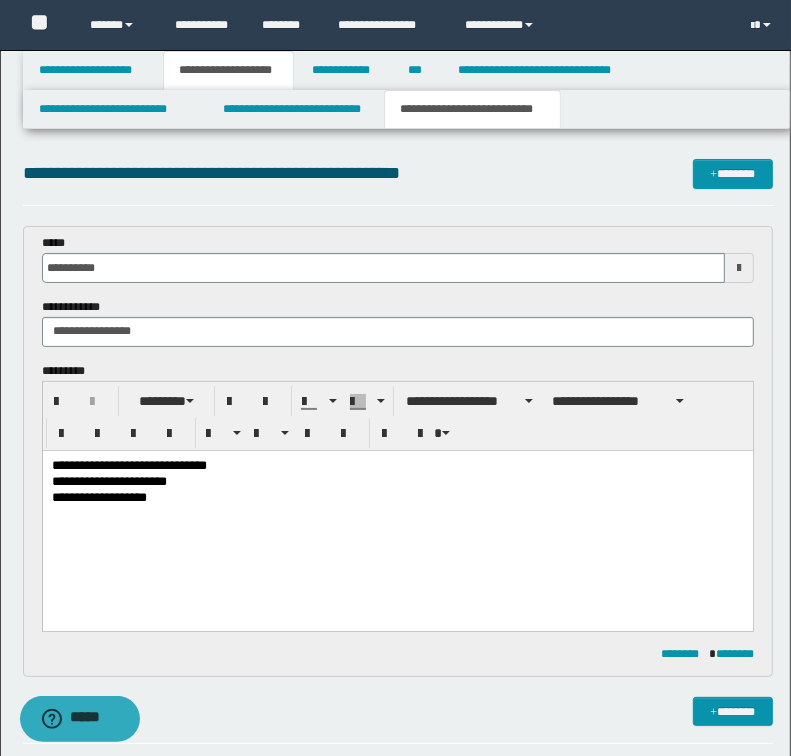 click on "**********" at bounding box center [397, 466] 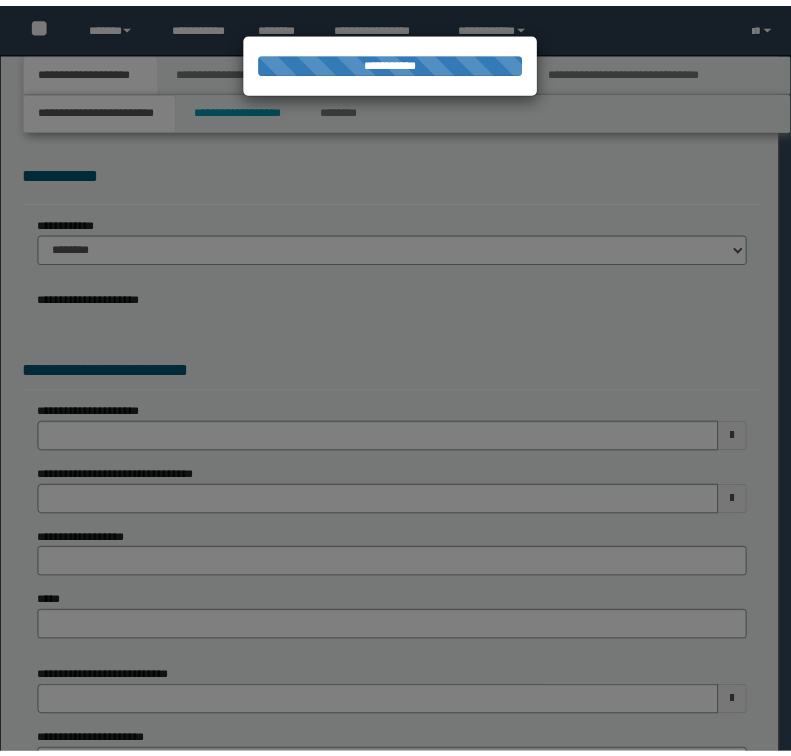 scroll, scrollTop: 0, scrollLeft: 0, axis: both 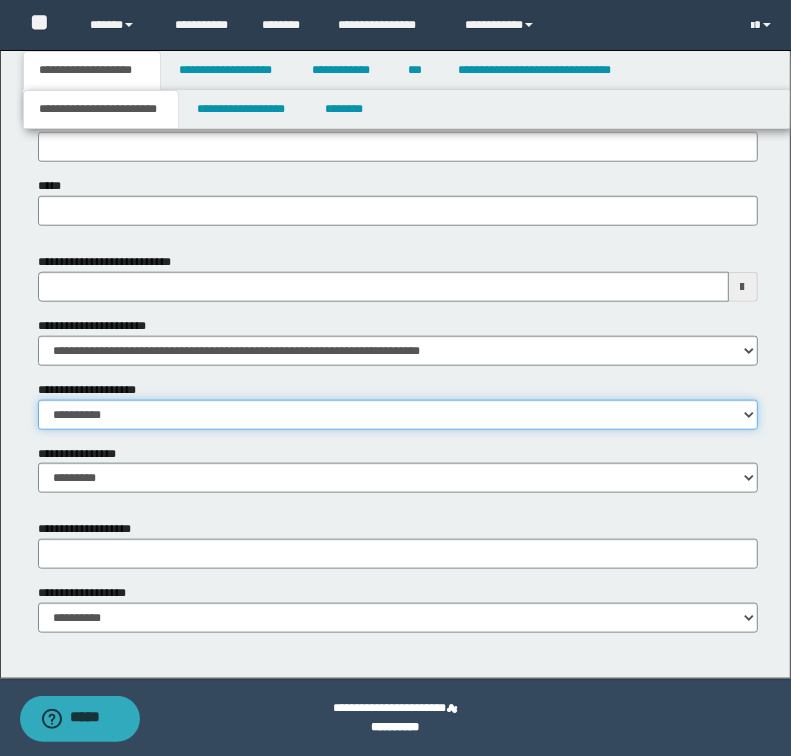 click on "**********" at bounding box center [398, 415] 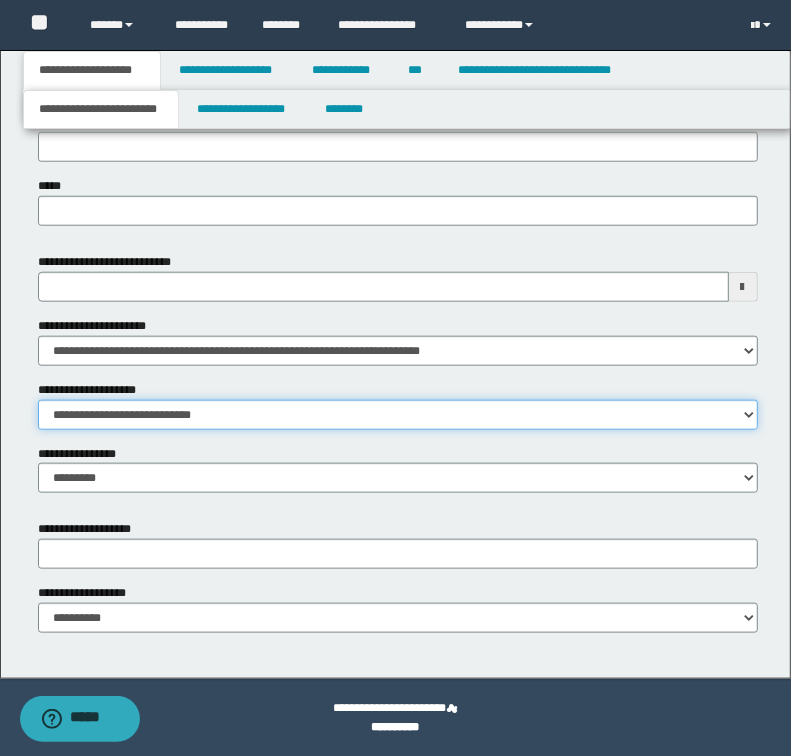 click on "**********" at bounding box center (398, 415) 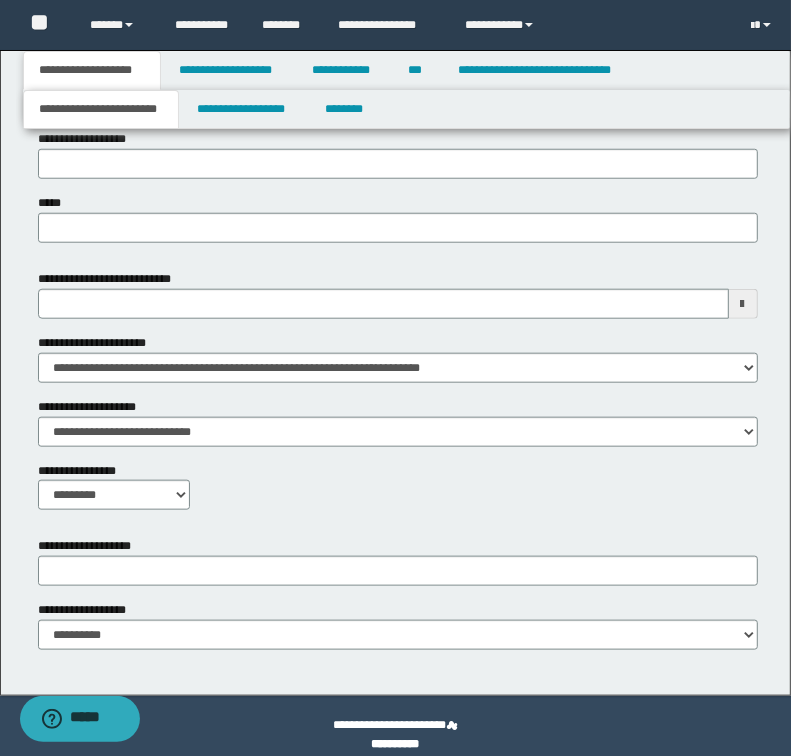 scroll, scrollTop: 907, scrollLeft: 0, axis: vertical 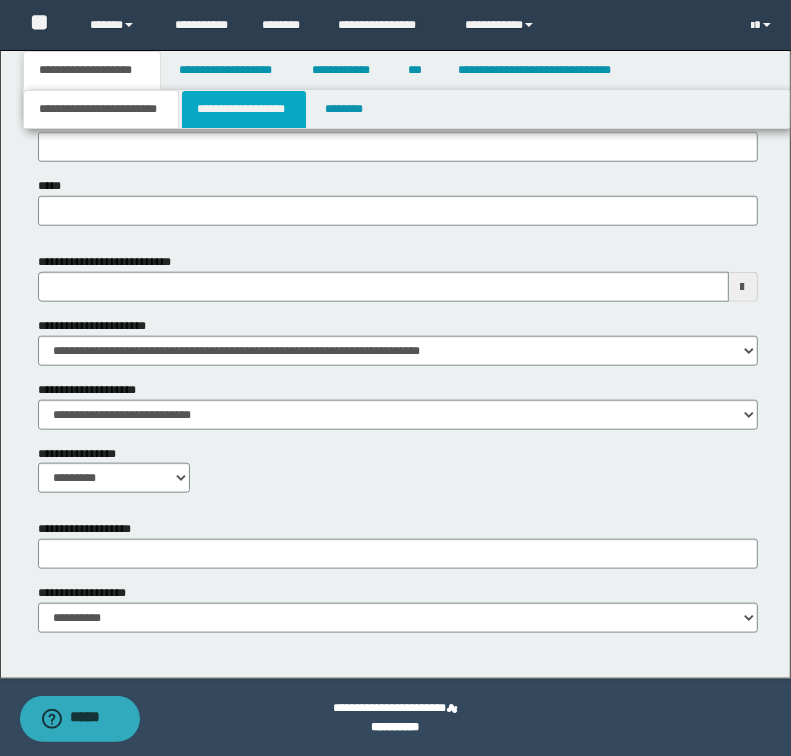 click on "**********" at bounding box center [244, 109] 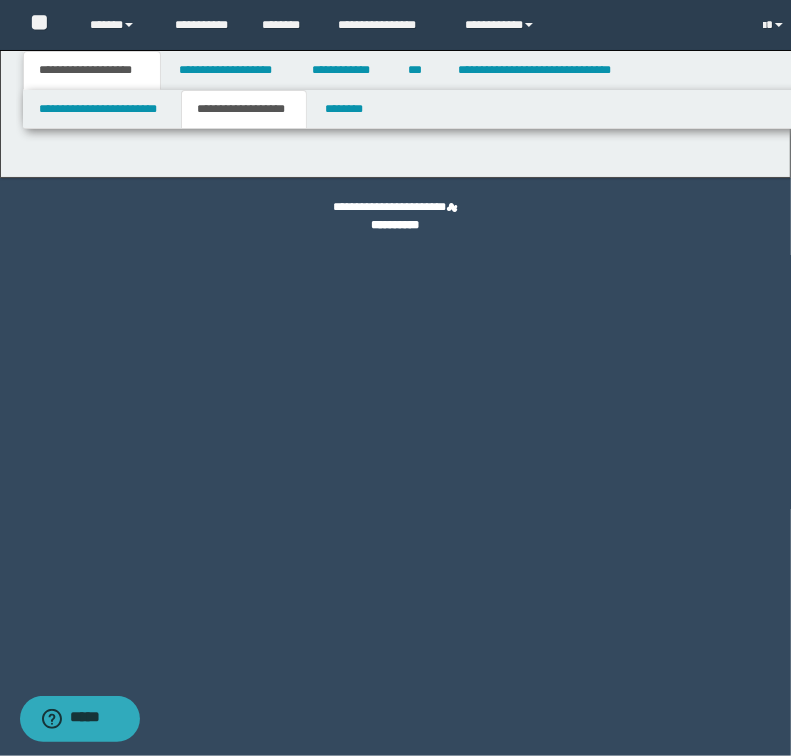scroll, scrollTop: 0, scrollLeft: 0, axis: both 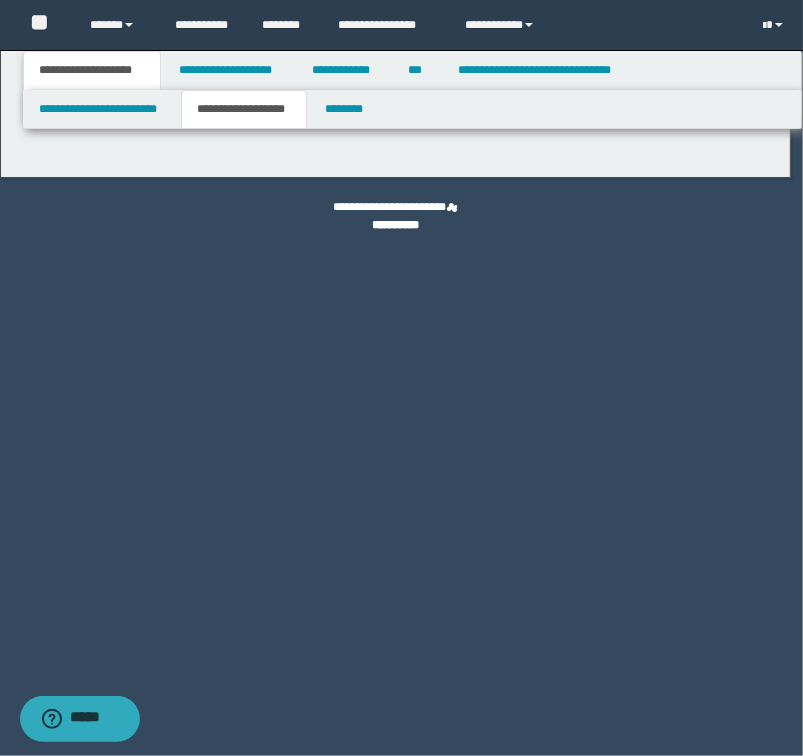type on "*******" 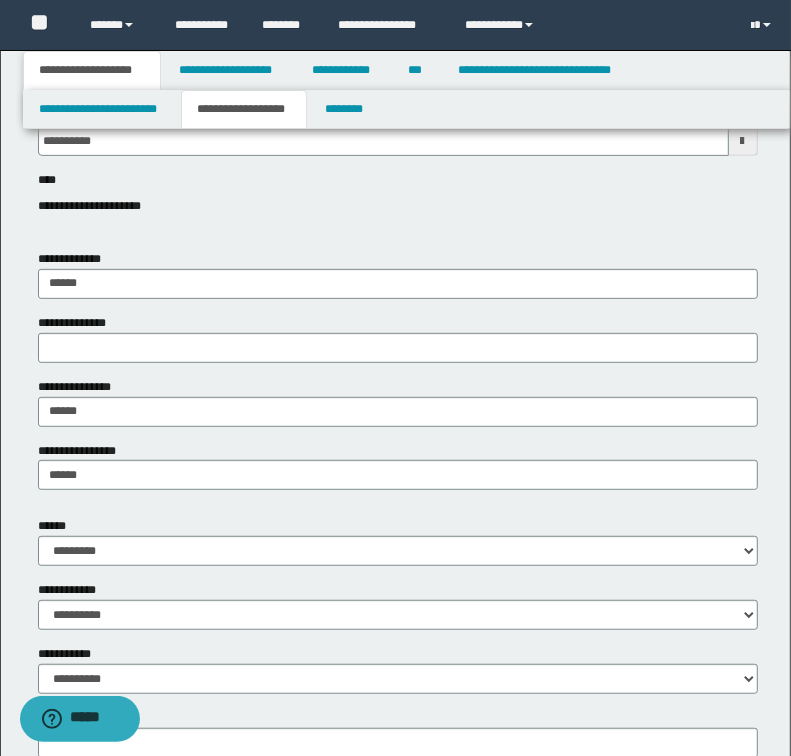 scroll, scrollTop: 400, scrollLeft: 0, axis: vertical 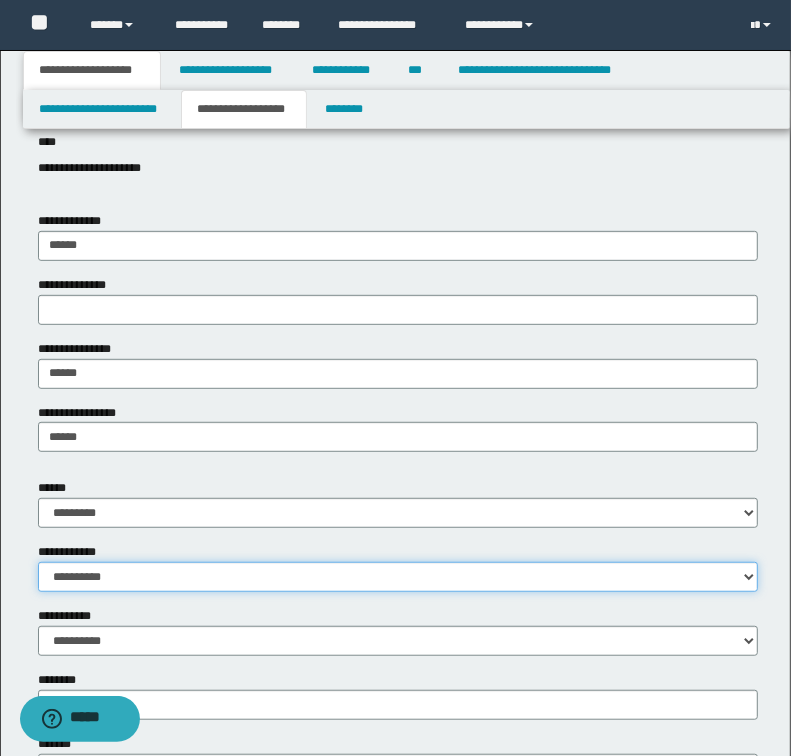 click on "**********" at bounding box center (398, 577) 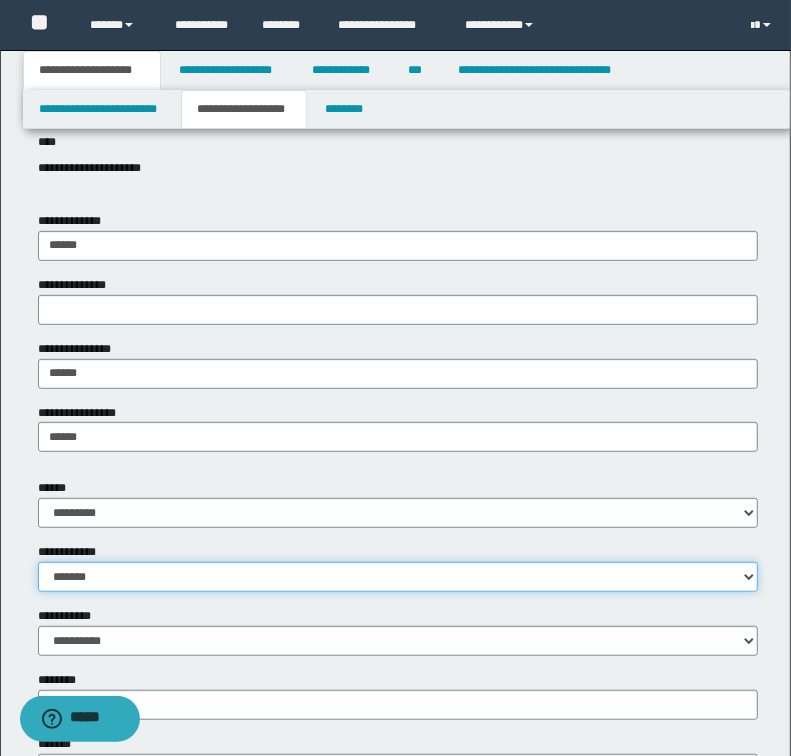 click on "**********" at bounding box center (398, 577) 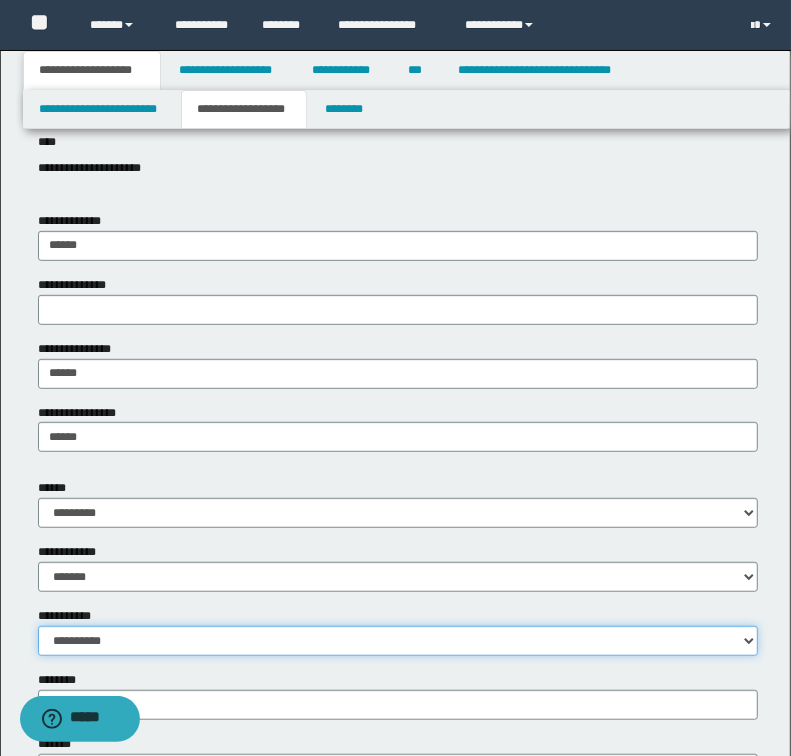click on "**********" at bounding box center [398, 641] 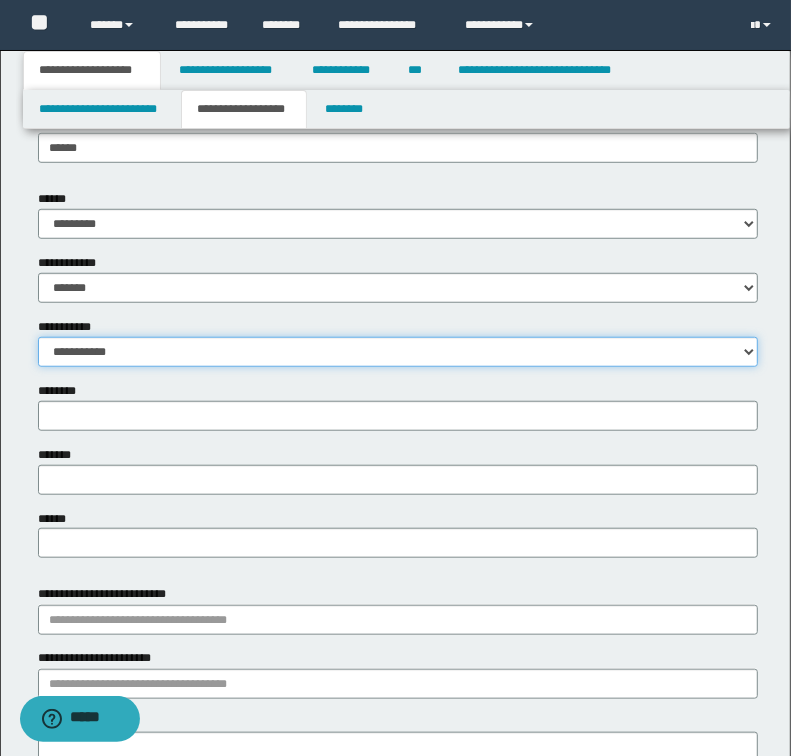 scroll, scrollTop: 720, scrollLeft: 0, axis: vertical 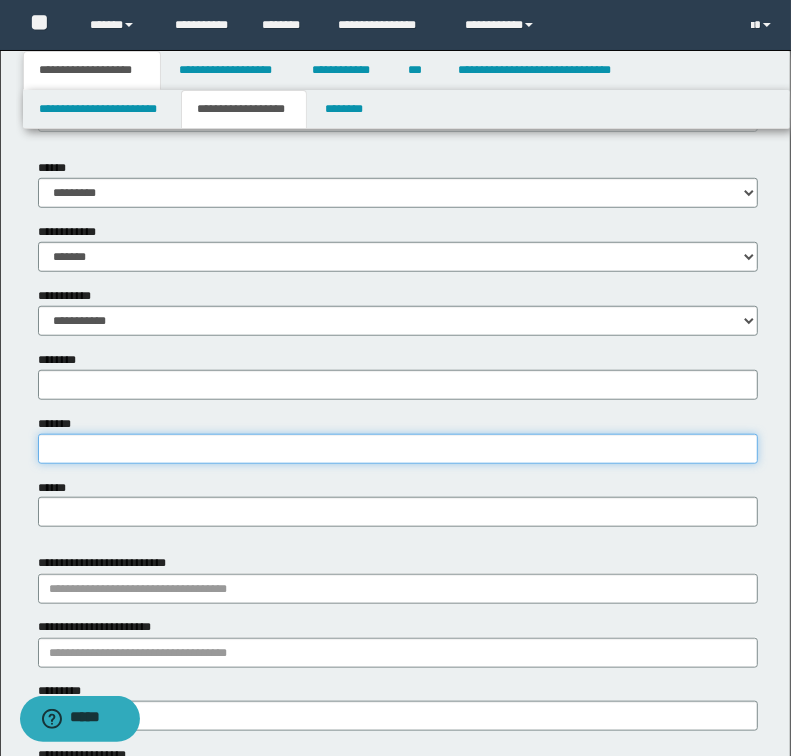 click on "*******" at bounding box center [398, 449] 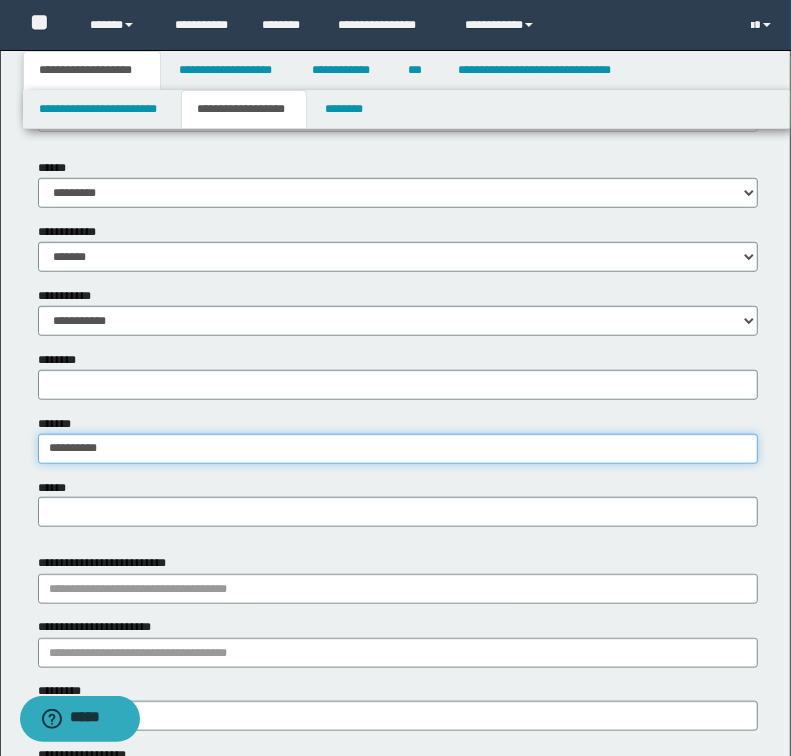 type on "**********" 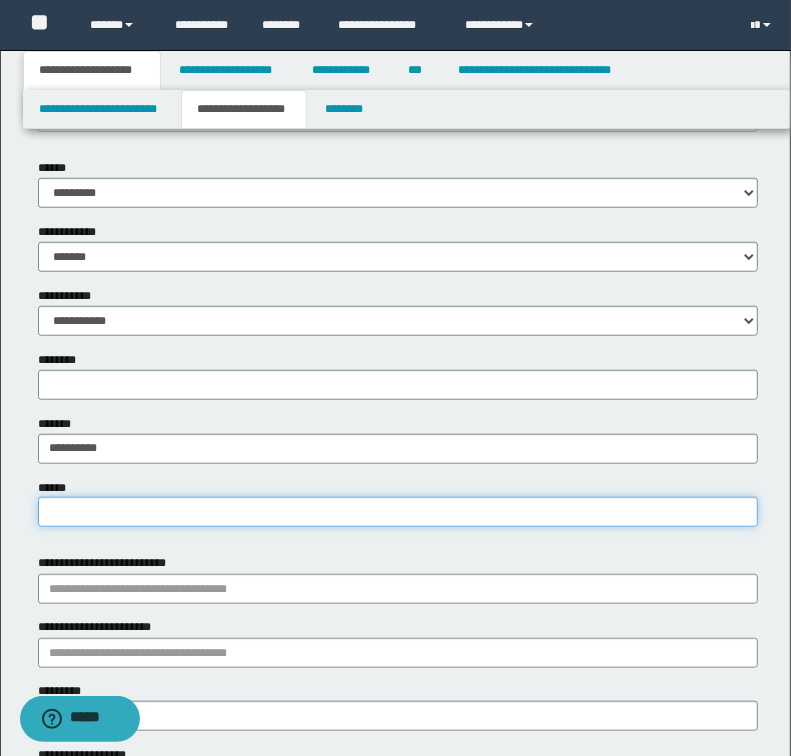 click on "******" at bounding box center [398, 512] 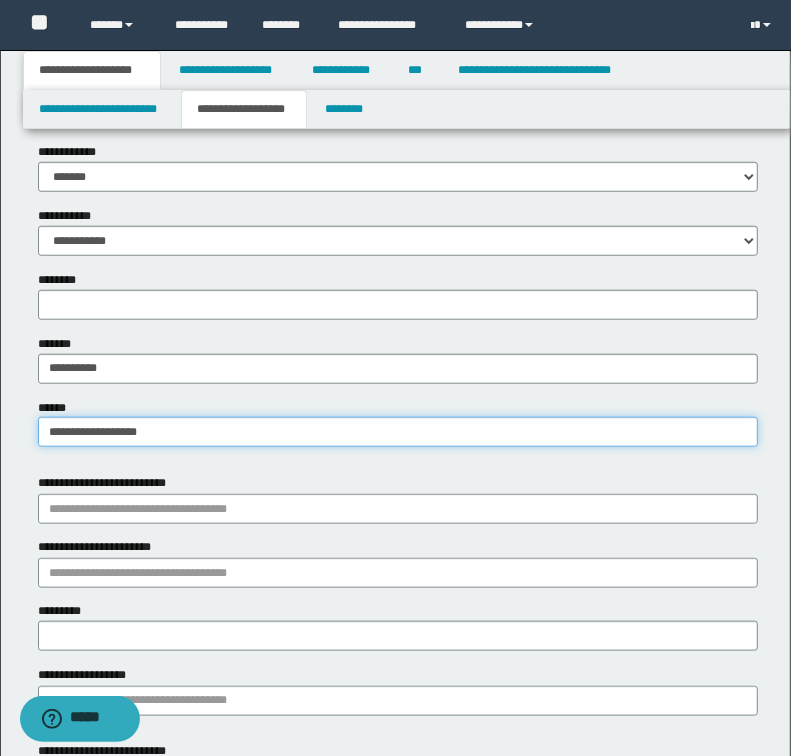 scroll, scrollTop: 960, scrollLeft: 0, axis: vertical 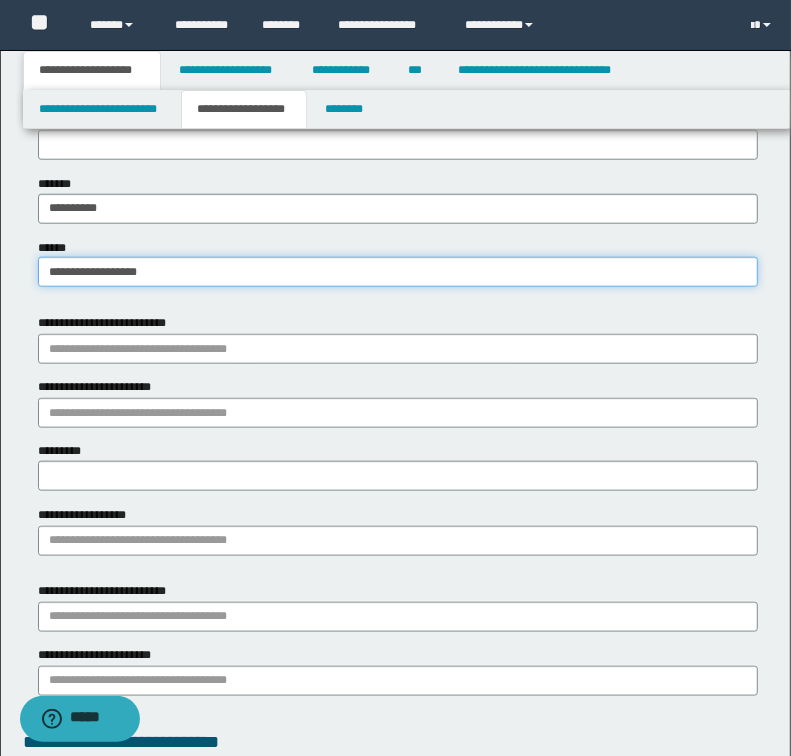 type on "**********" 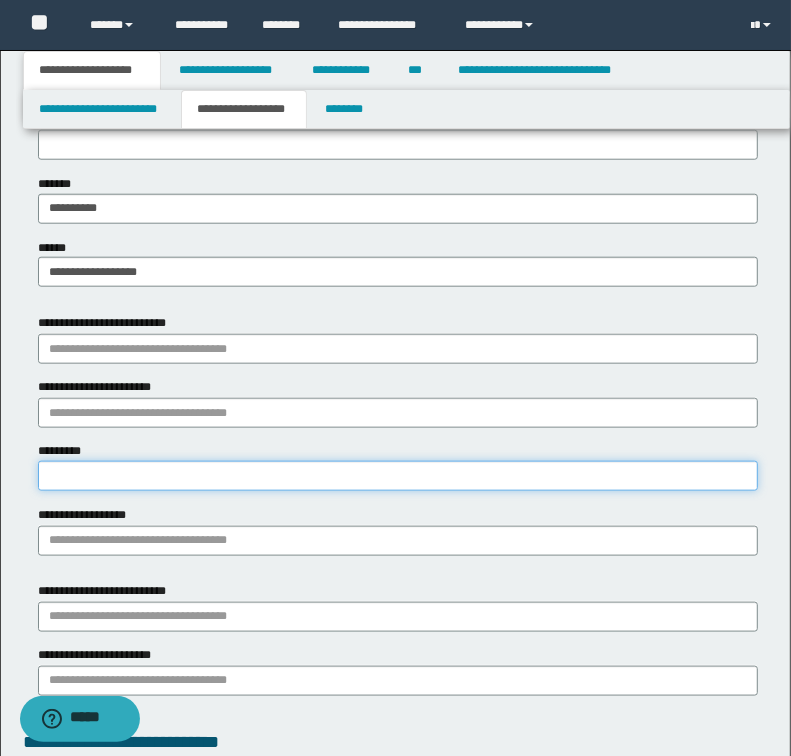 click on "*********" at bounding box center (398, 476) 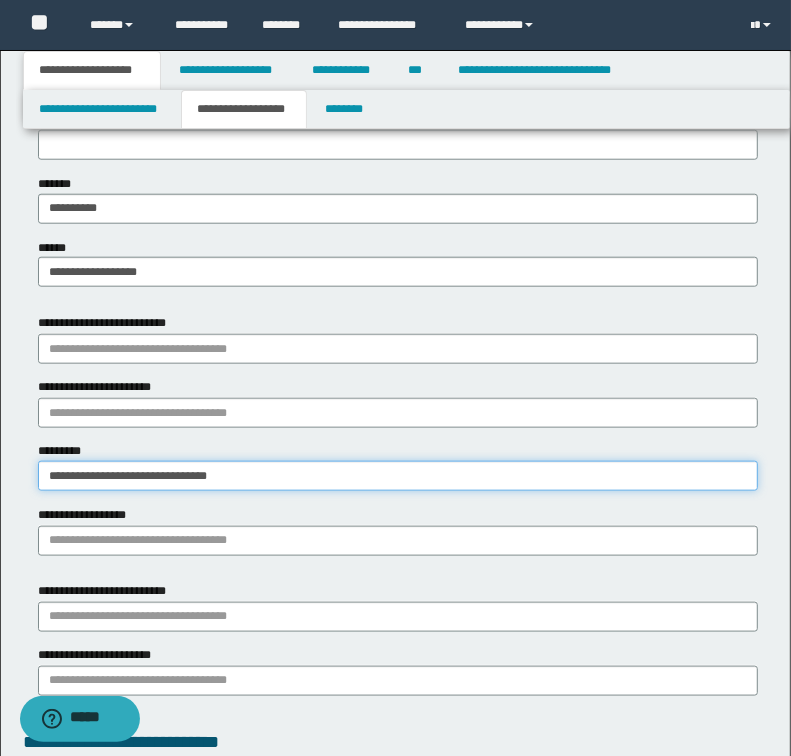 type on "**********" 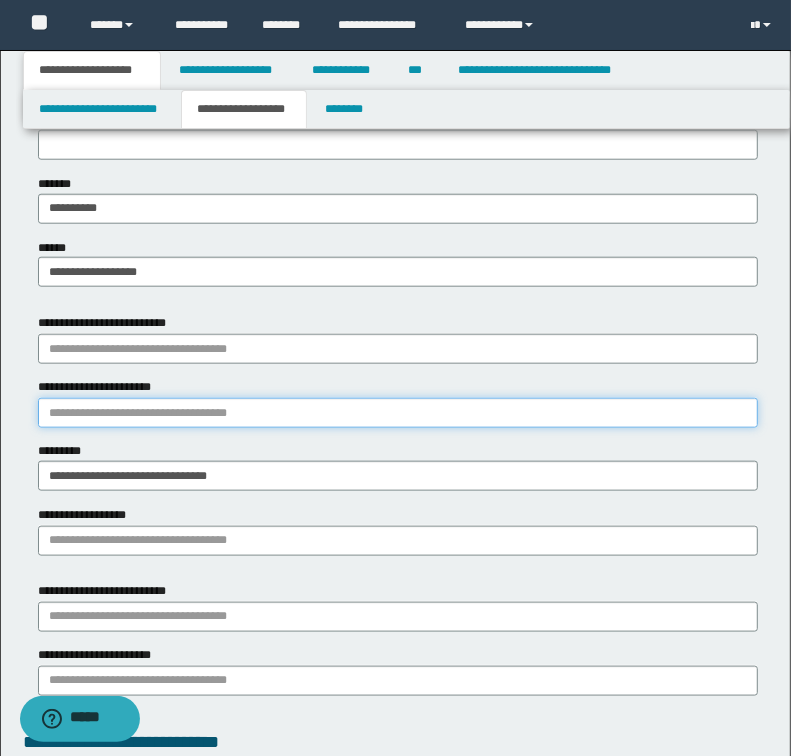 click on "**********" at bounding box center [398, 413] 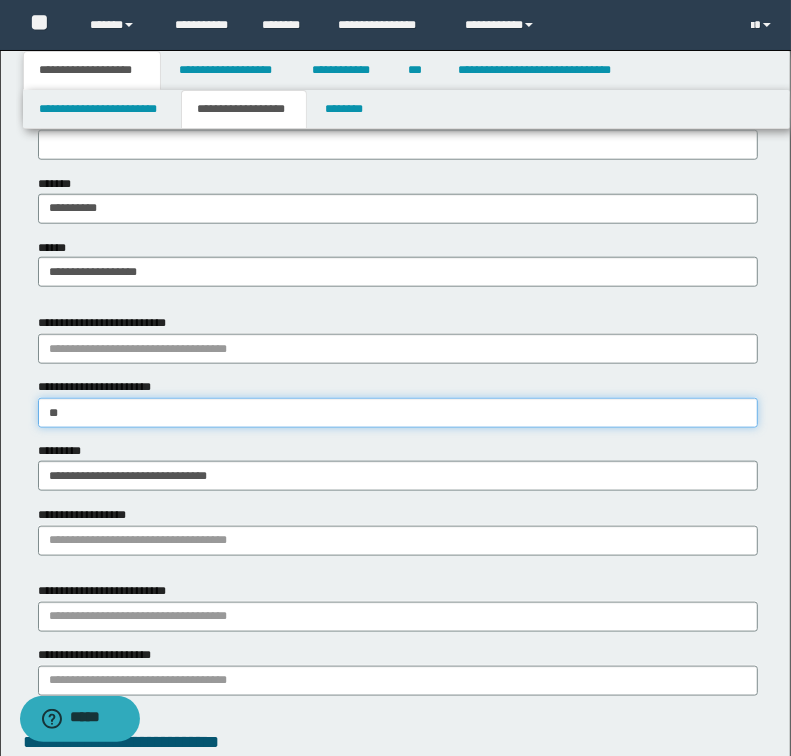 type on "*" 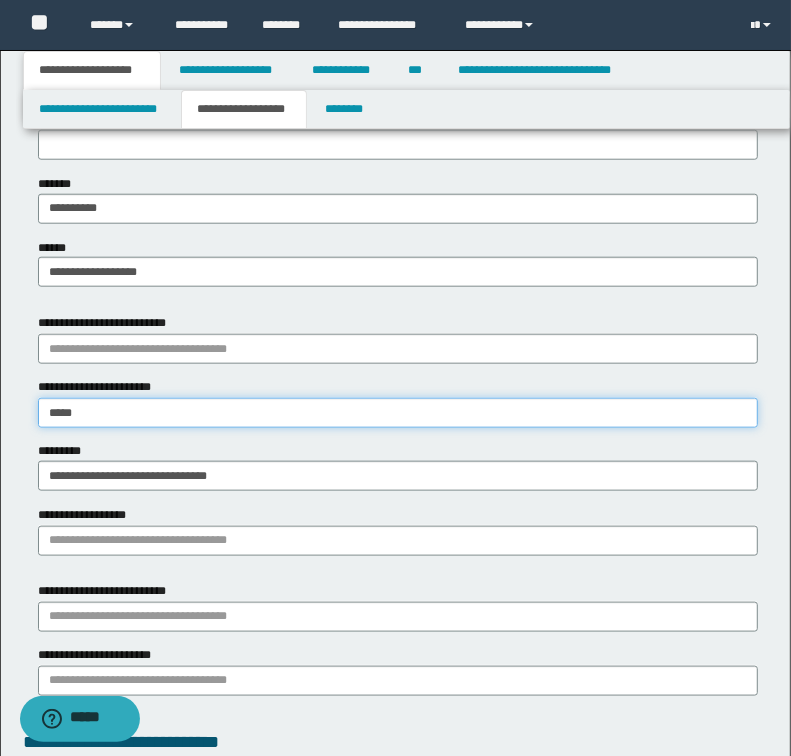 type on "******" 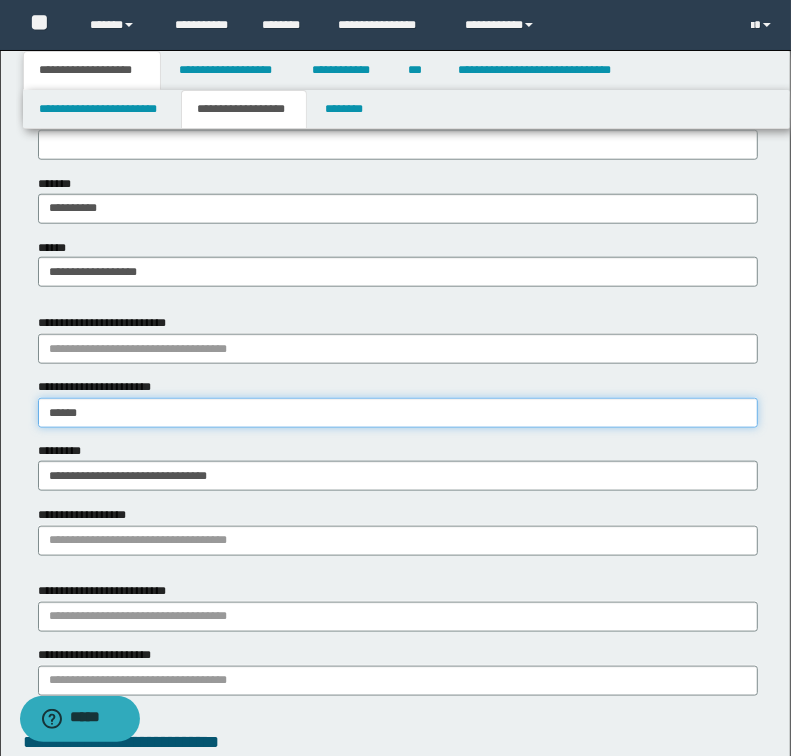 type on "******" 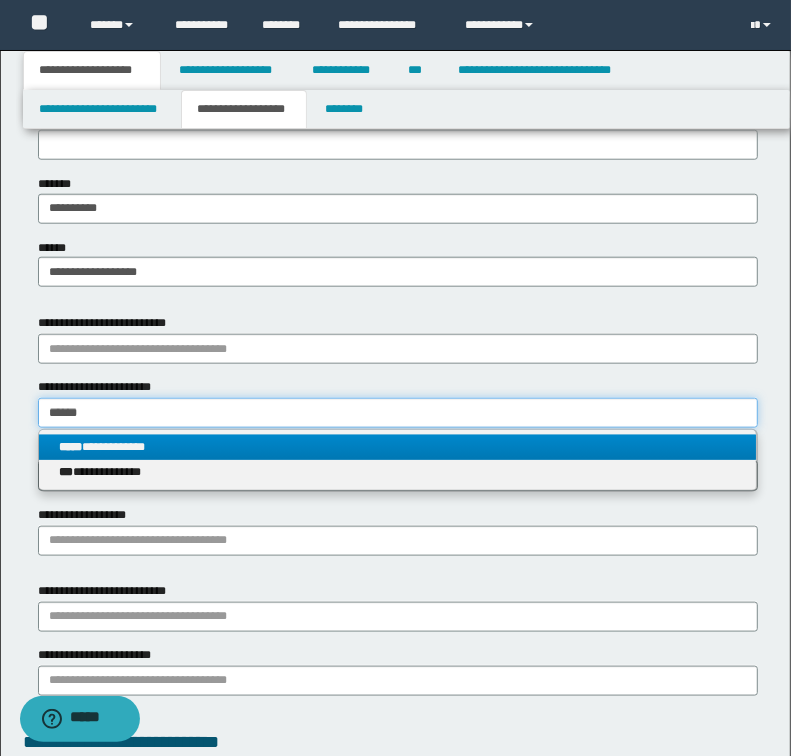 type on "******" 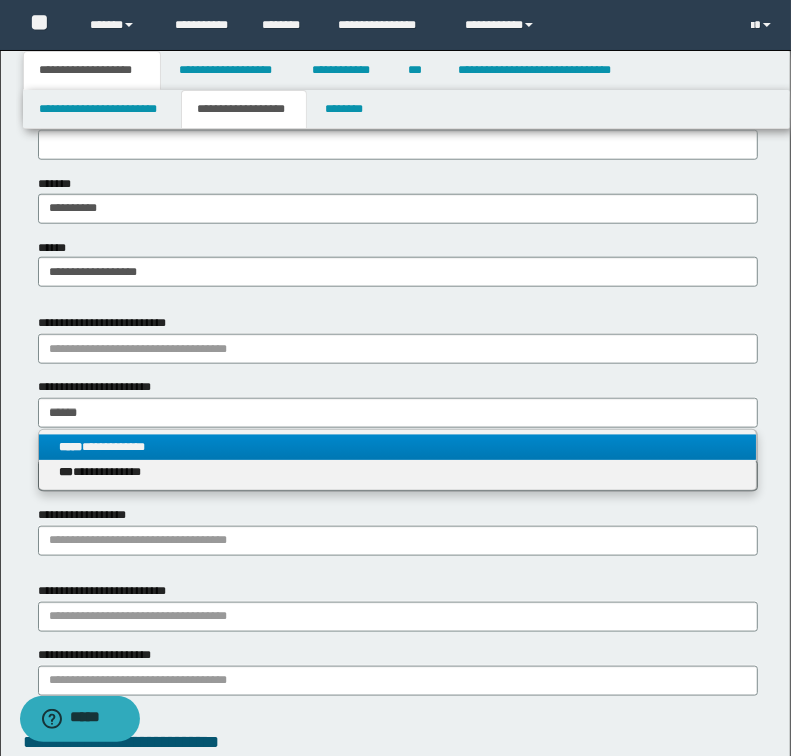 type 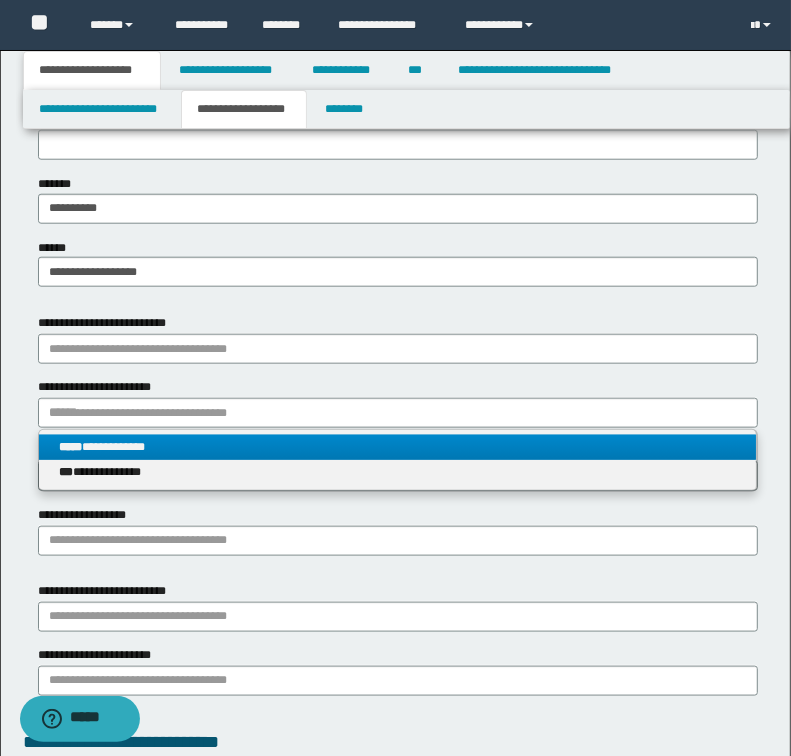 click on "**********" at bounding box center [398, 447] 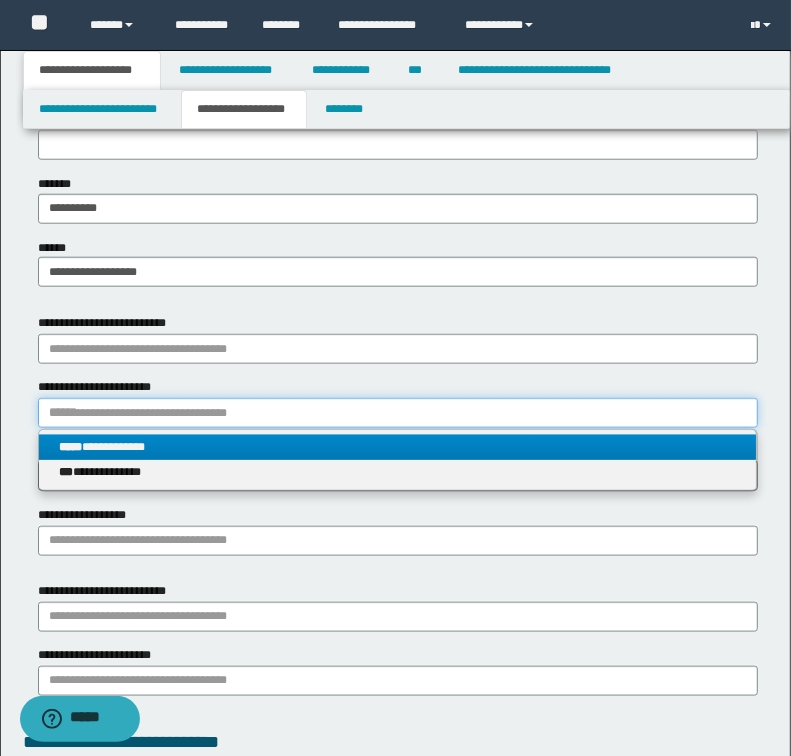 type 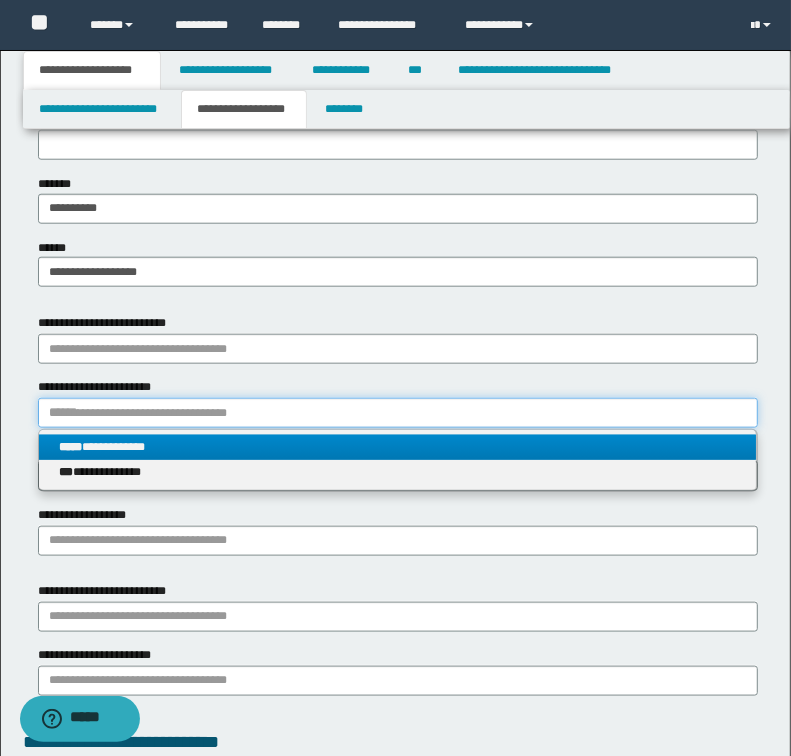 type on "**********" 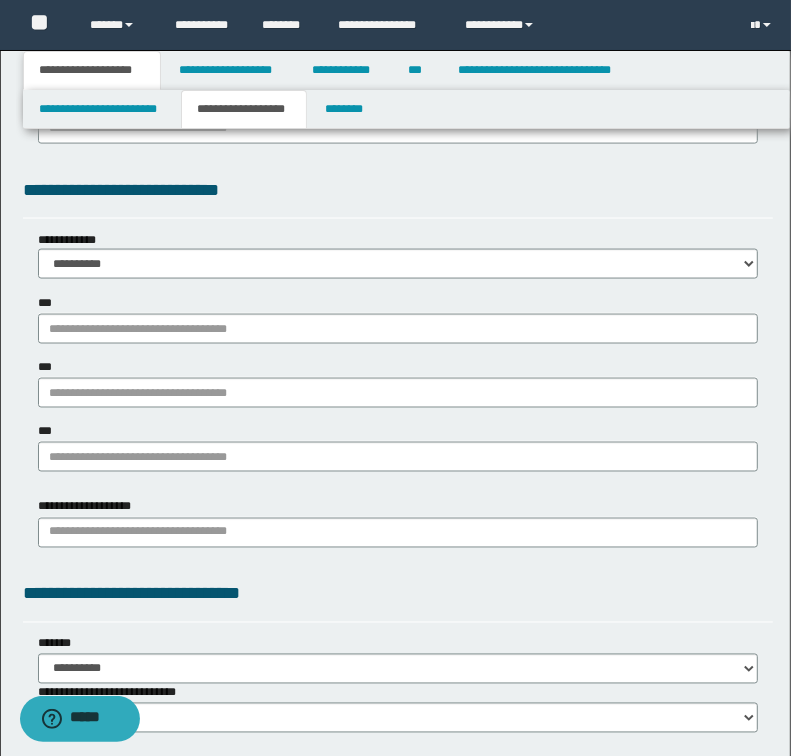 scroll, scrollTop: 1520, scrollLeft: 0, axis: vertical 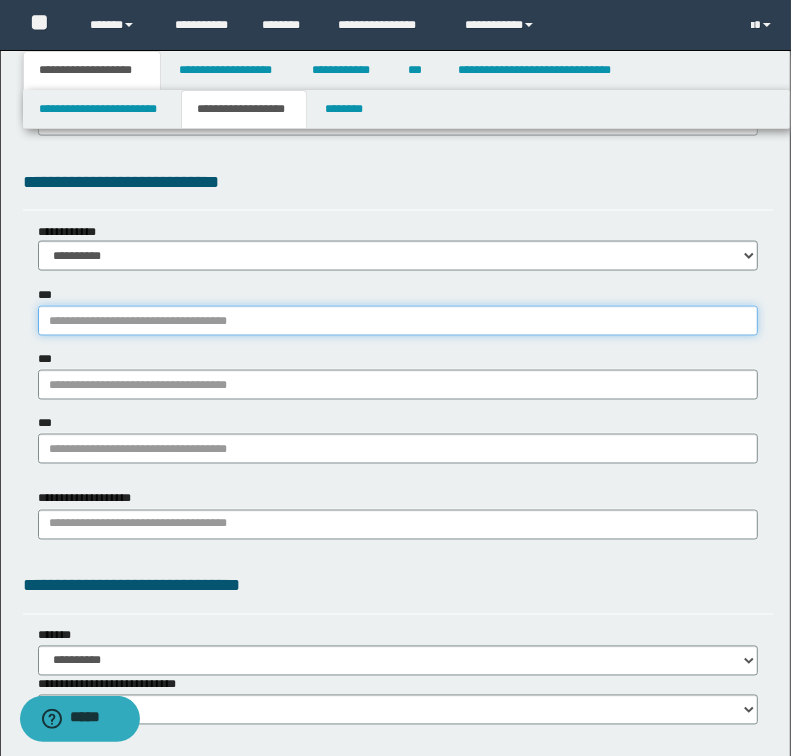 click on "***" at bounding box center (398, 321) 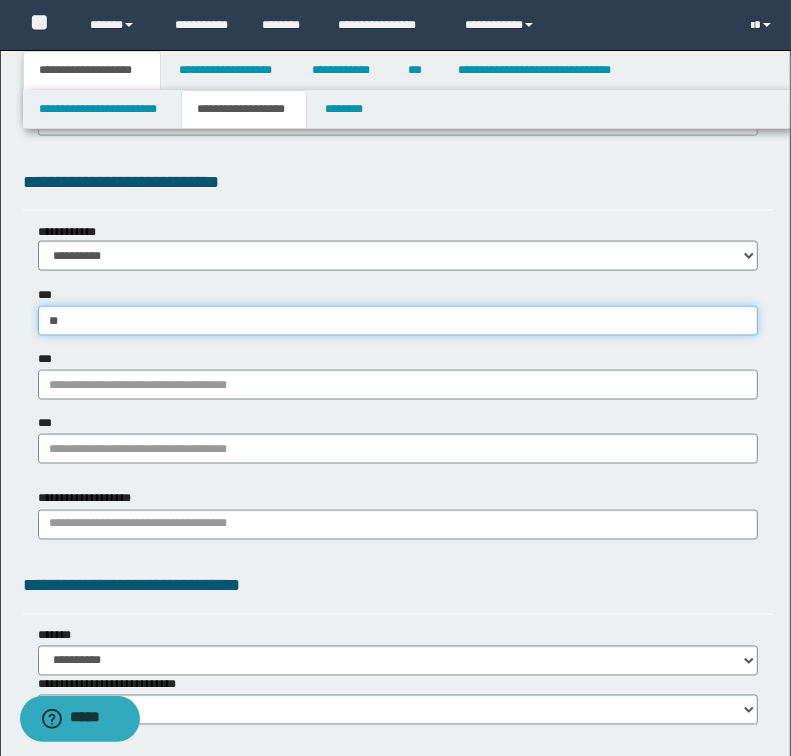 type on "*" 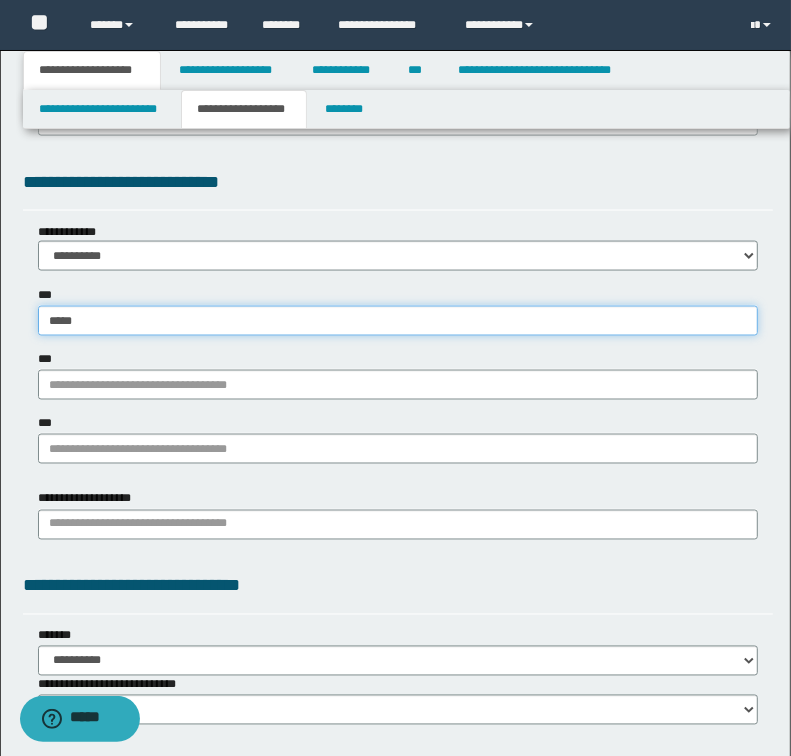 type on "******" 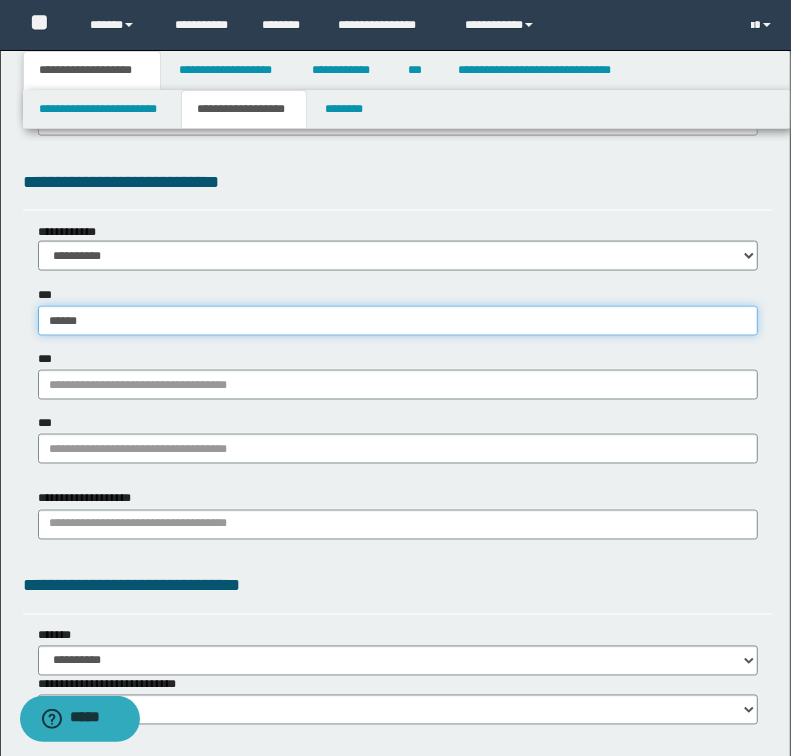 type on "**********" 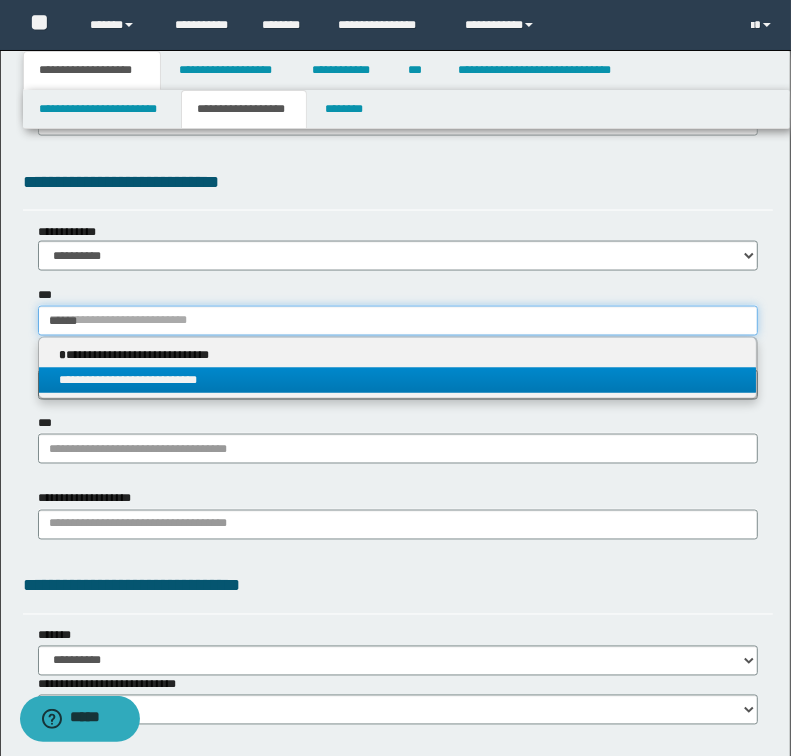 type on "******" 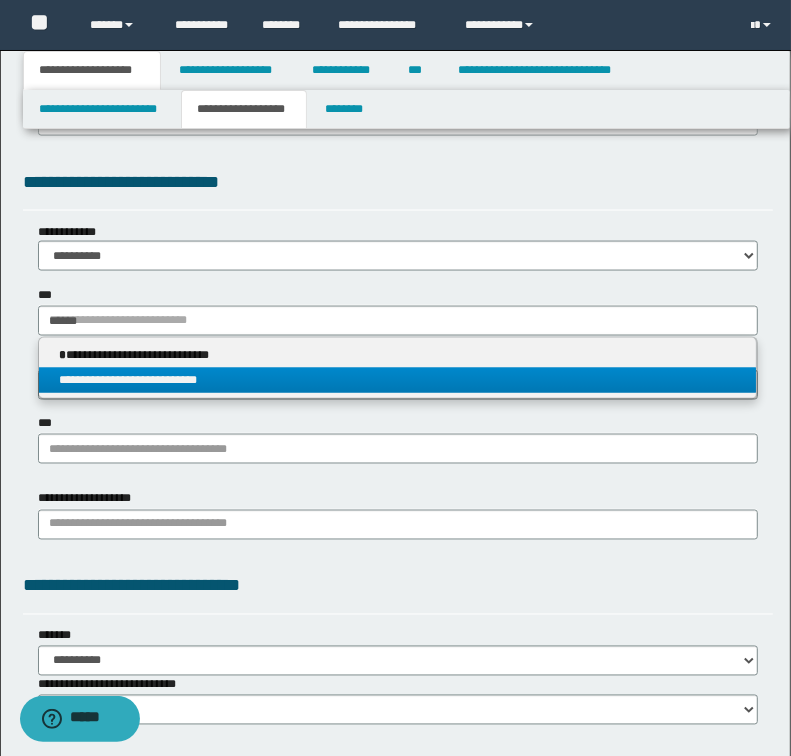 type 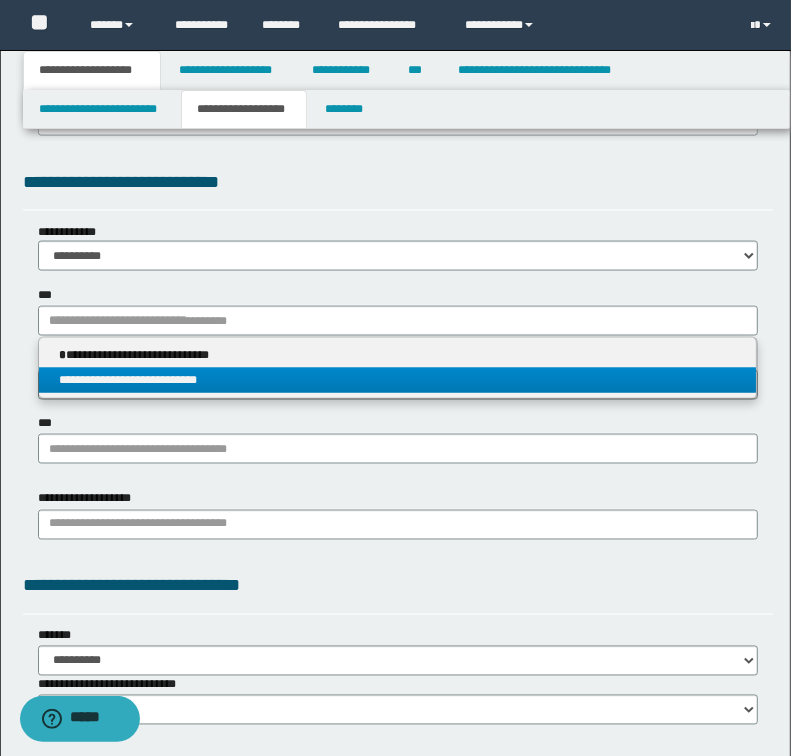 click on "**********" at bounding box center [398, 380] 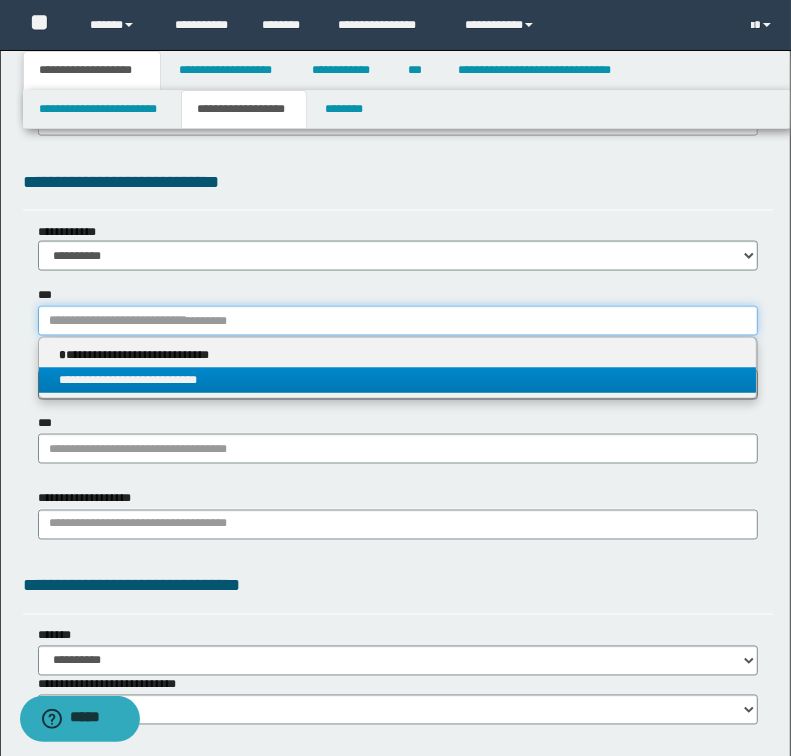 type 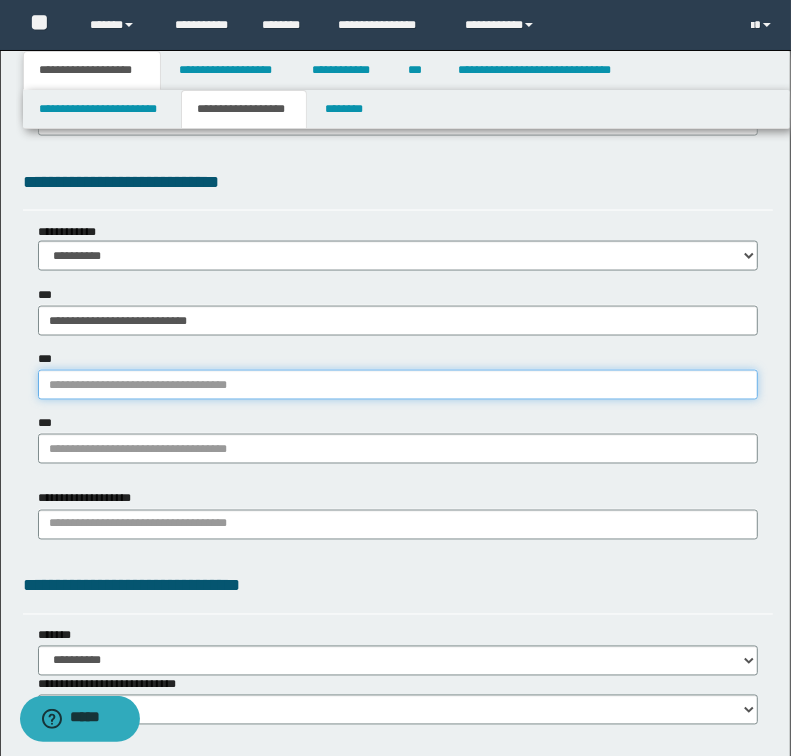 click on "***" at bounding box center (398, 385) 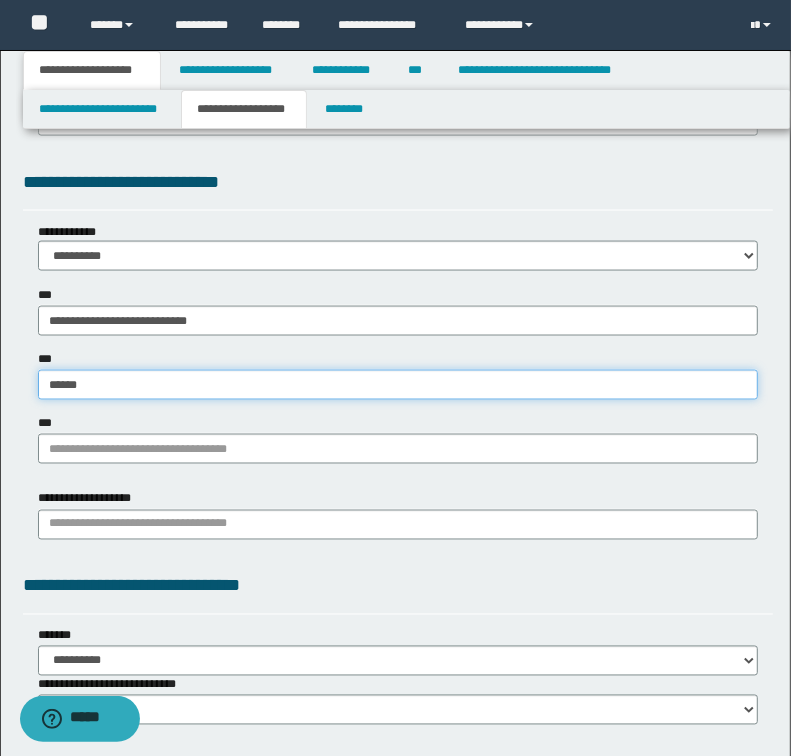 type on "*******" 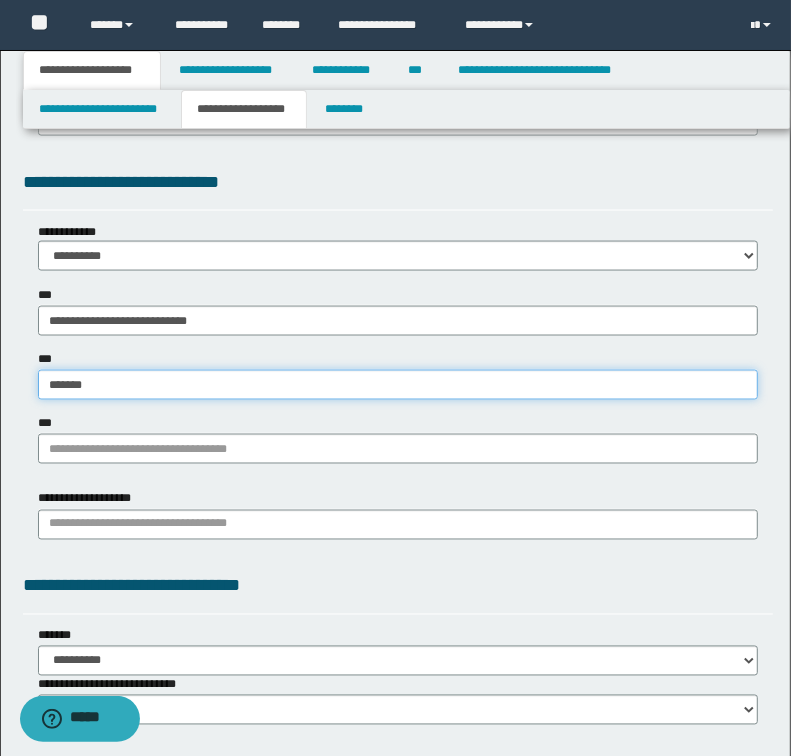 type on "**********" 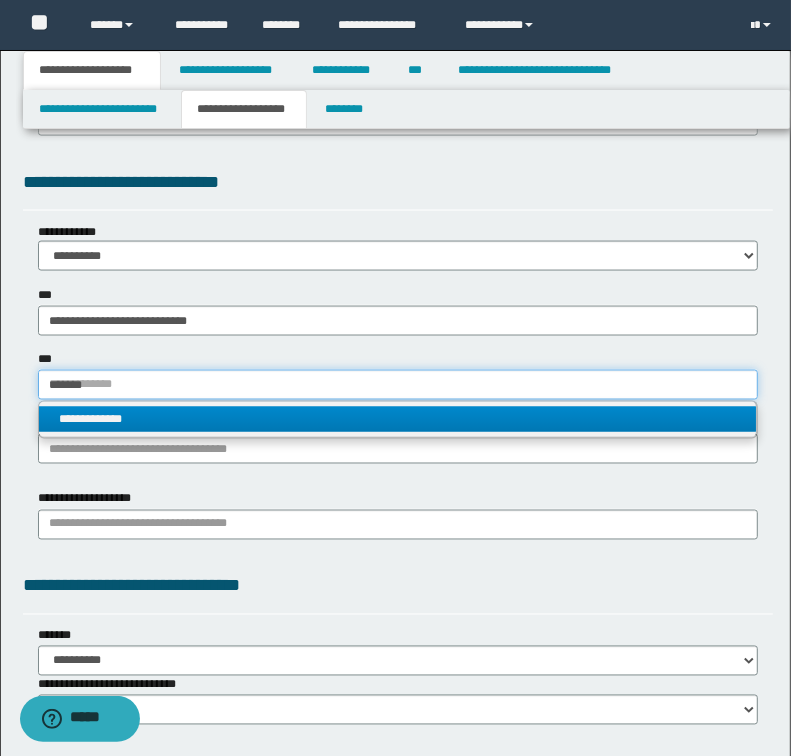 type on "*******" 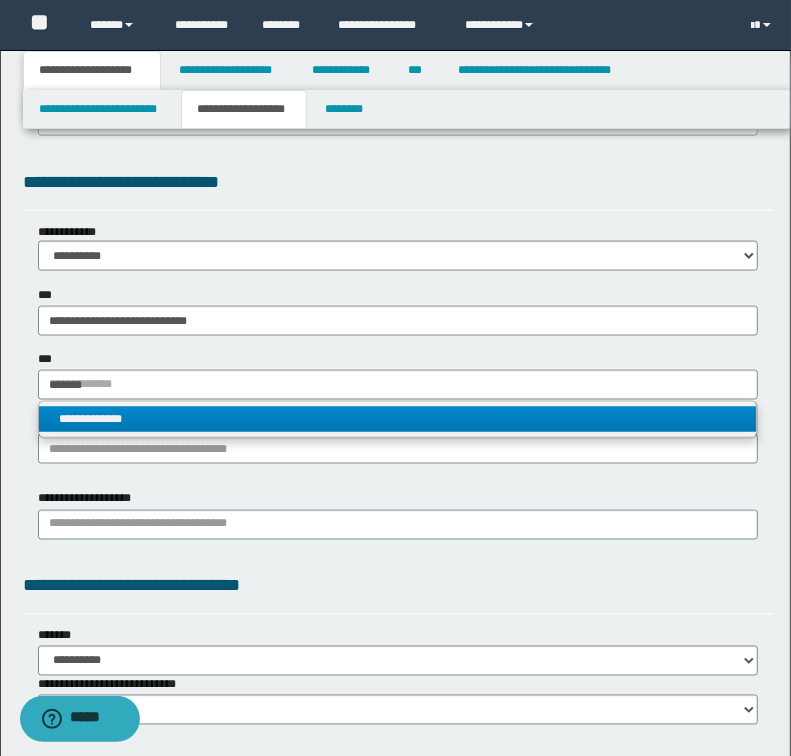 type 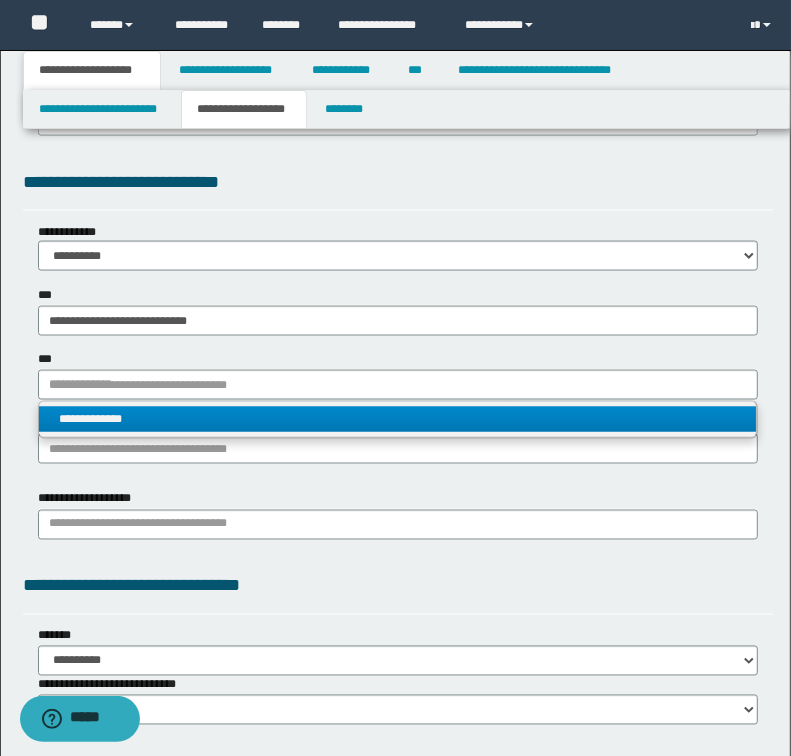 click on "**********" at bounding box center (398, 419) 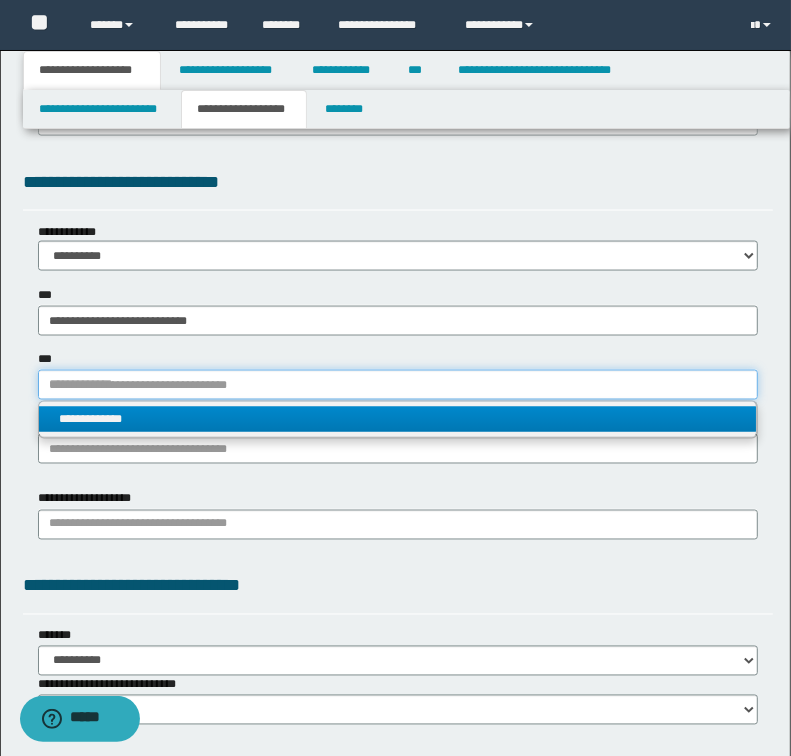 type 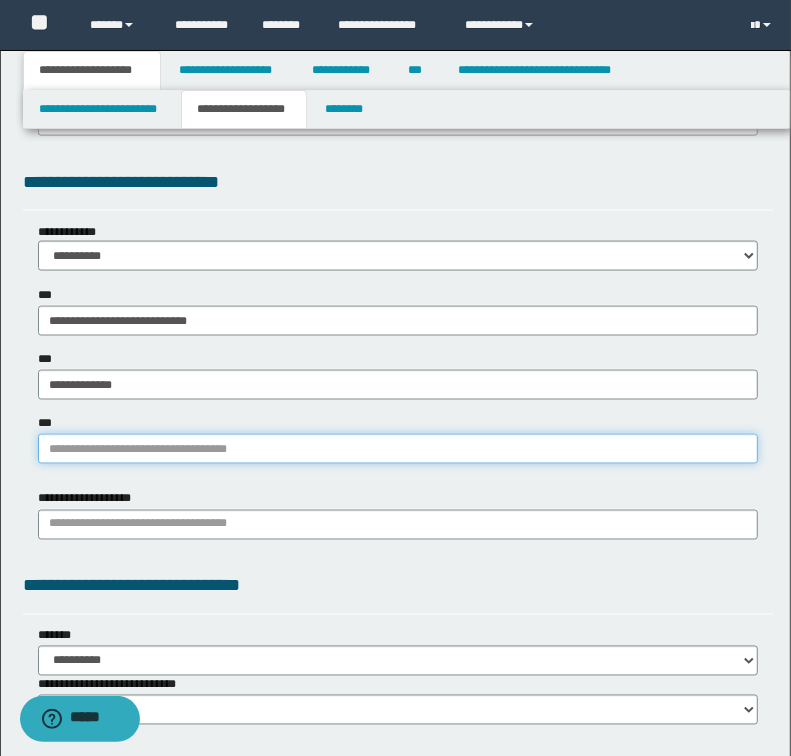 click on "***" at bounding box center (398, 449) 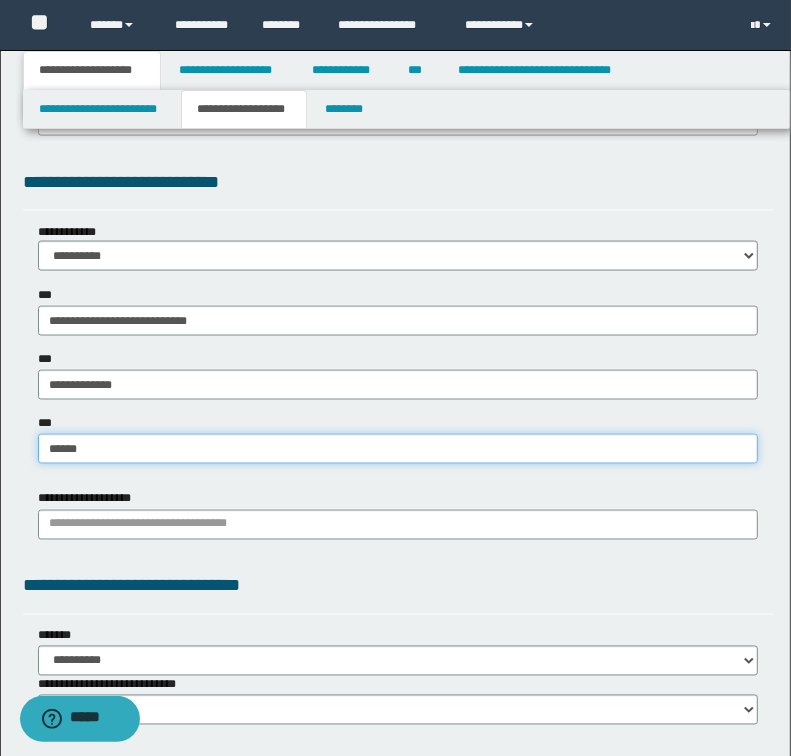 type on "*******" 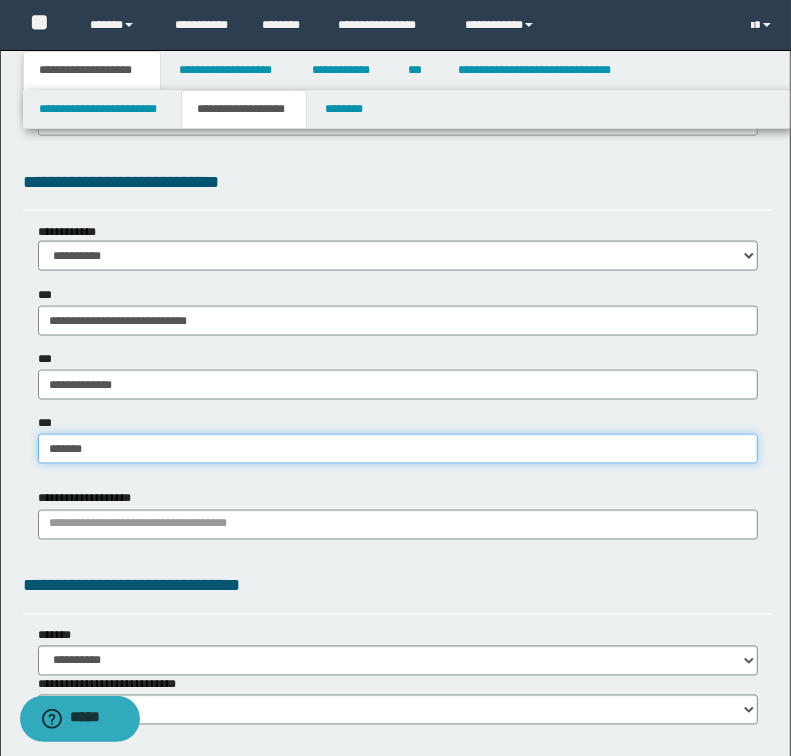 type on "*******" 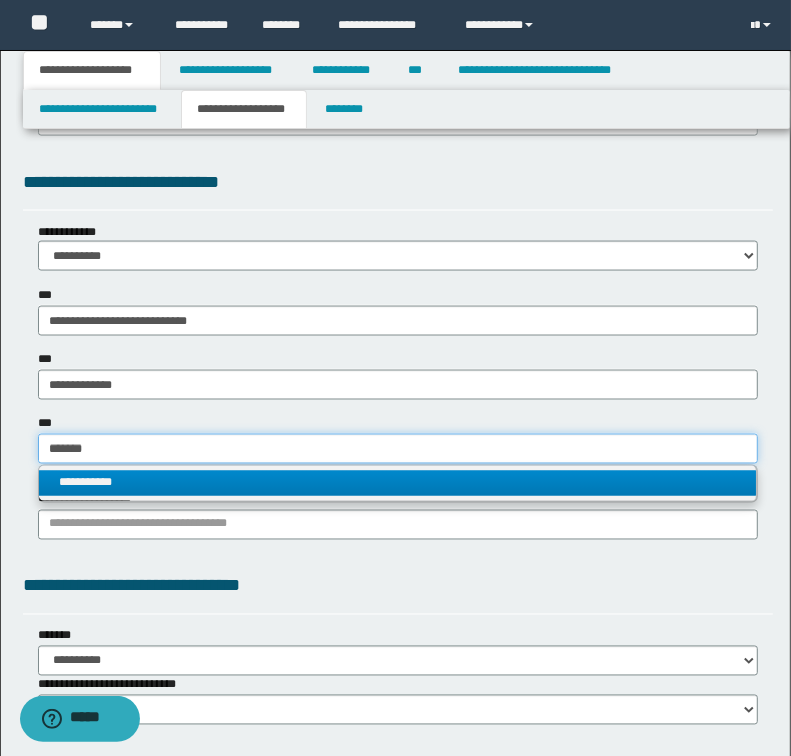 type on "*******" 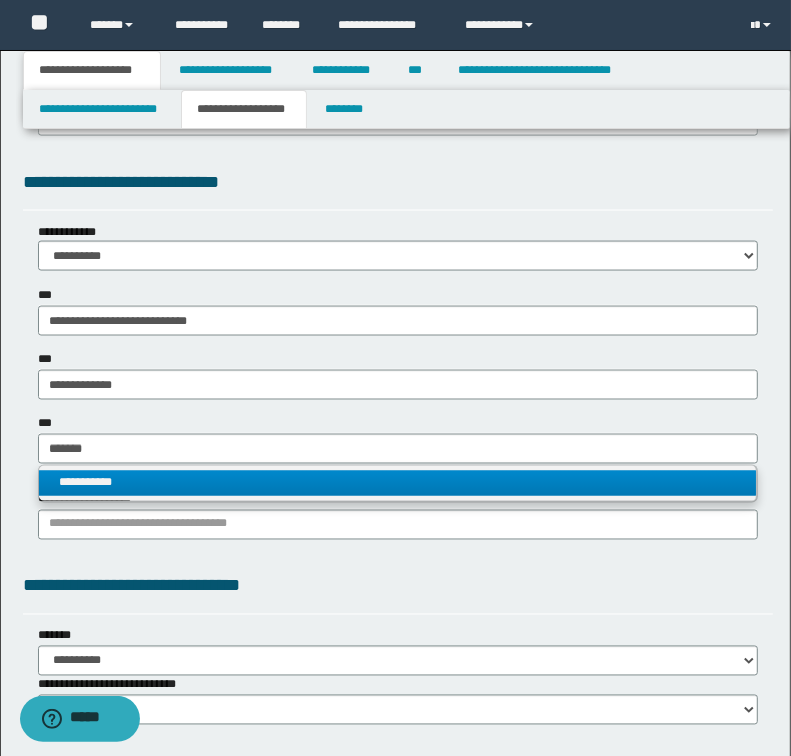 type 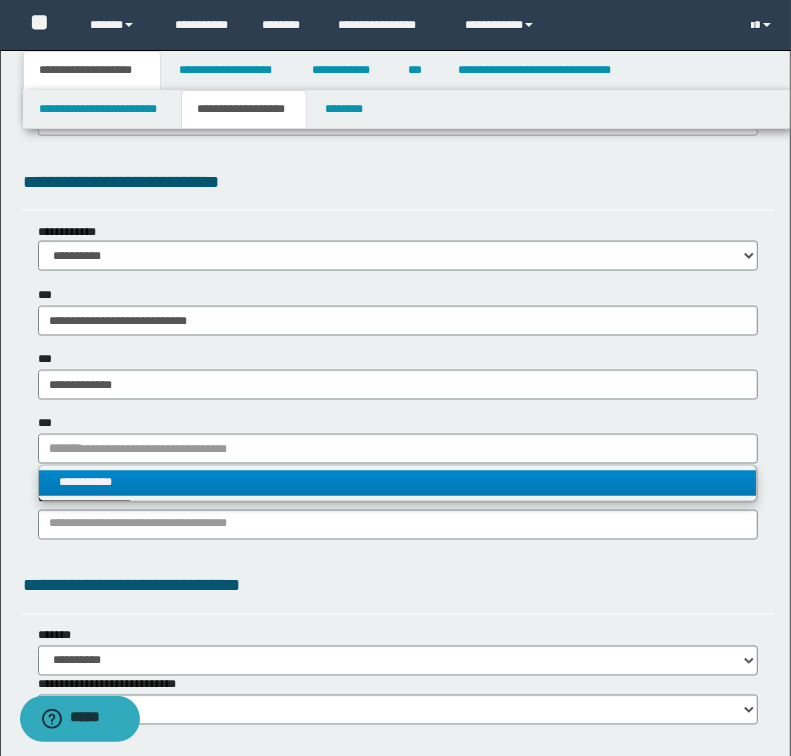 click on "**********" at bounding box center [398, 483] 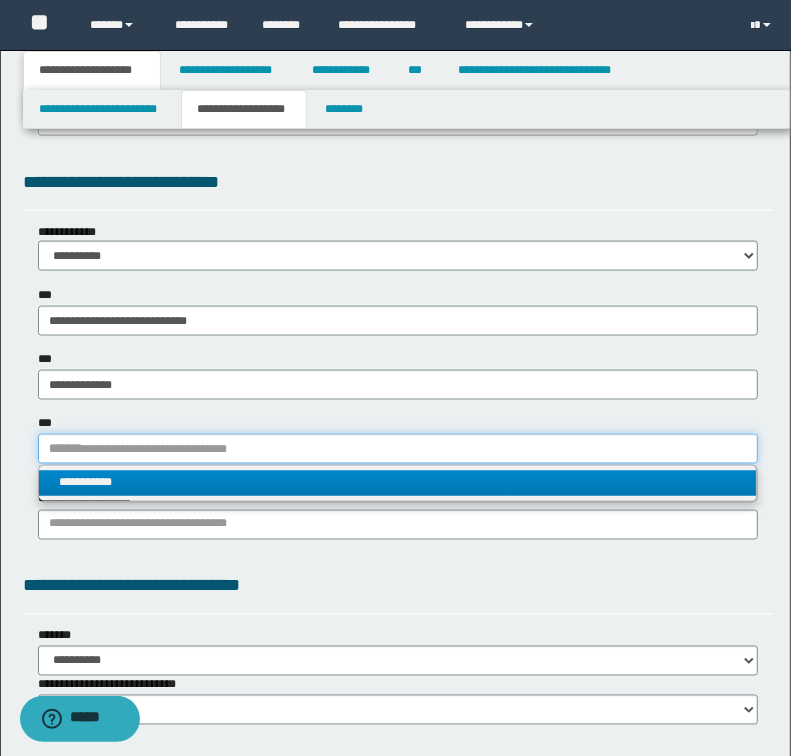 type 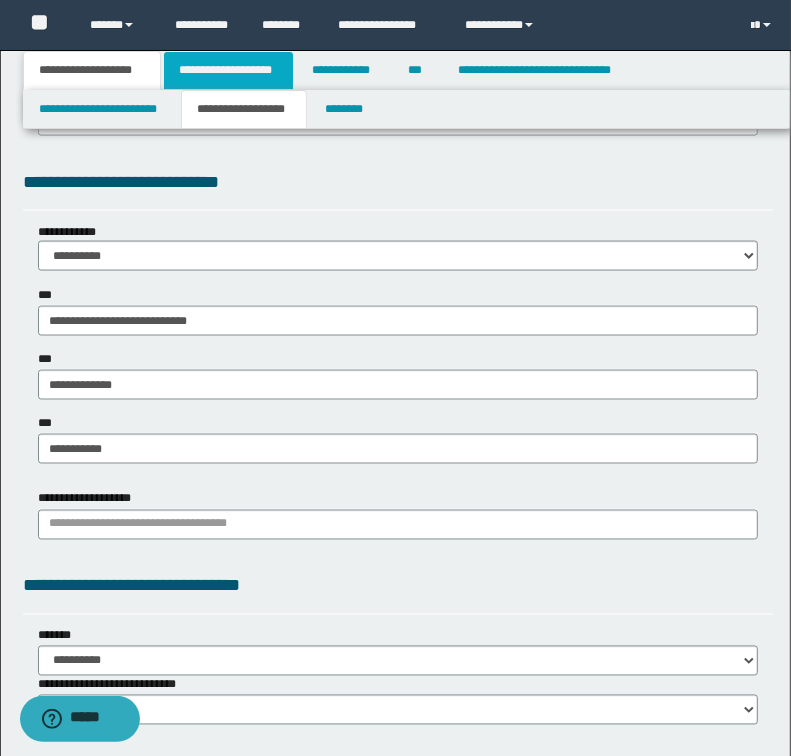 click on "**********" at bounding box center (228, 70) 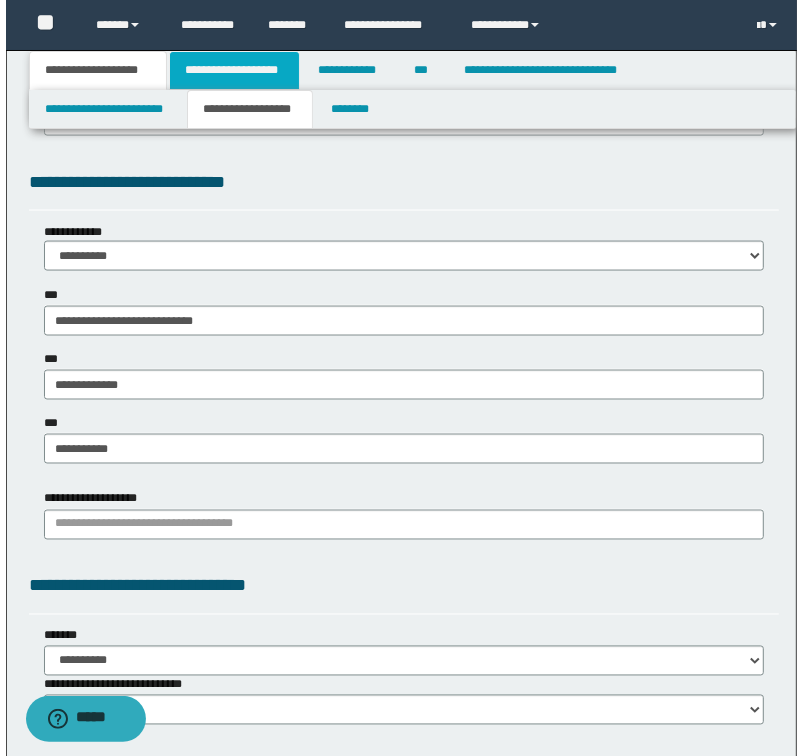 scroll, scrollTop: 0, scrollLeft: 0, axis: both 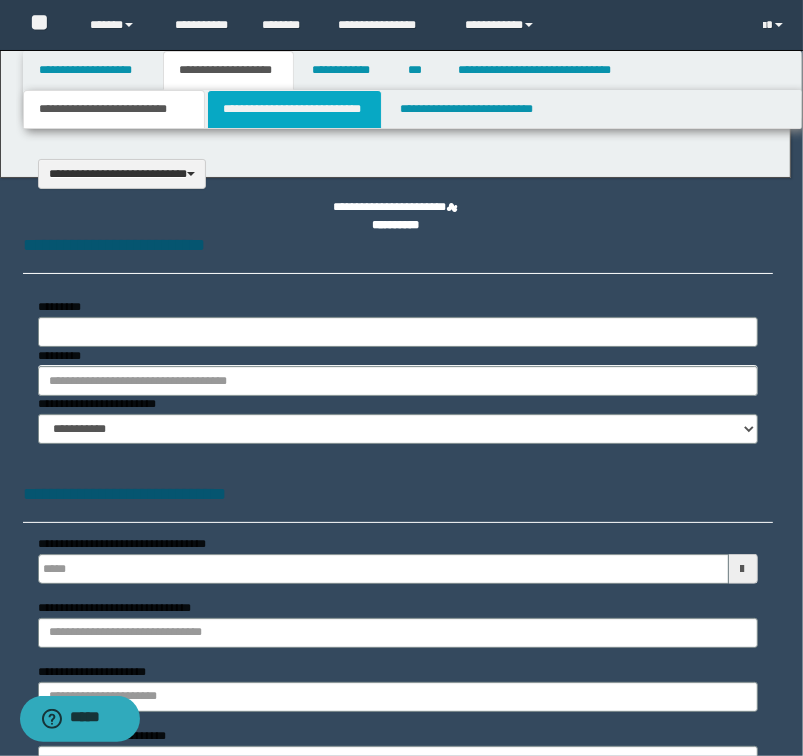 select on "*" 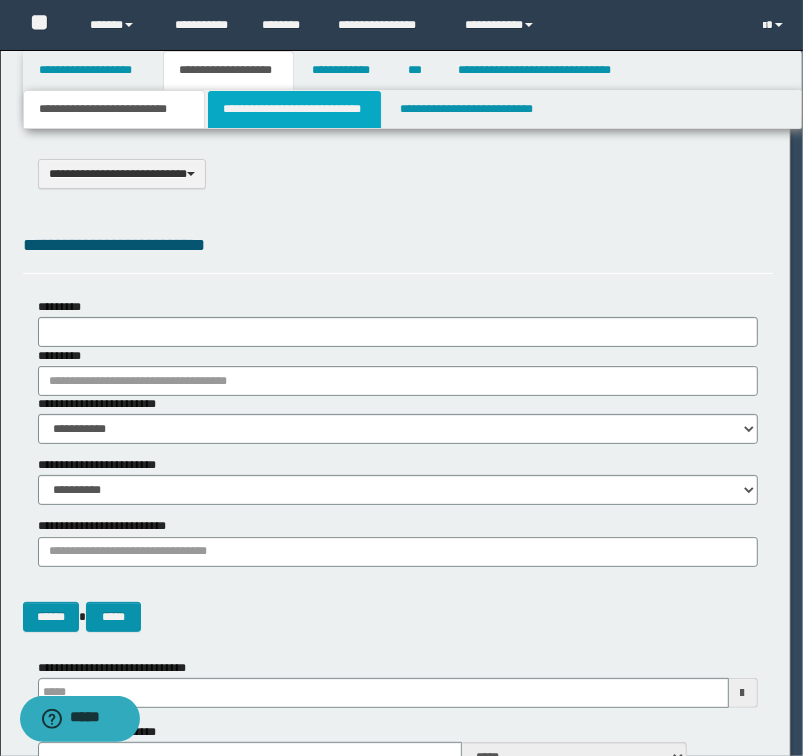 scroll, scrollTop: 0, scrollLeft: 0, axis: both 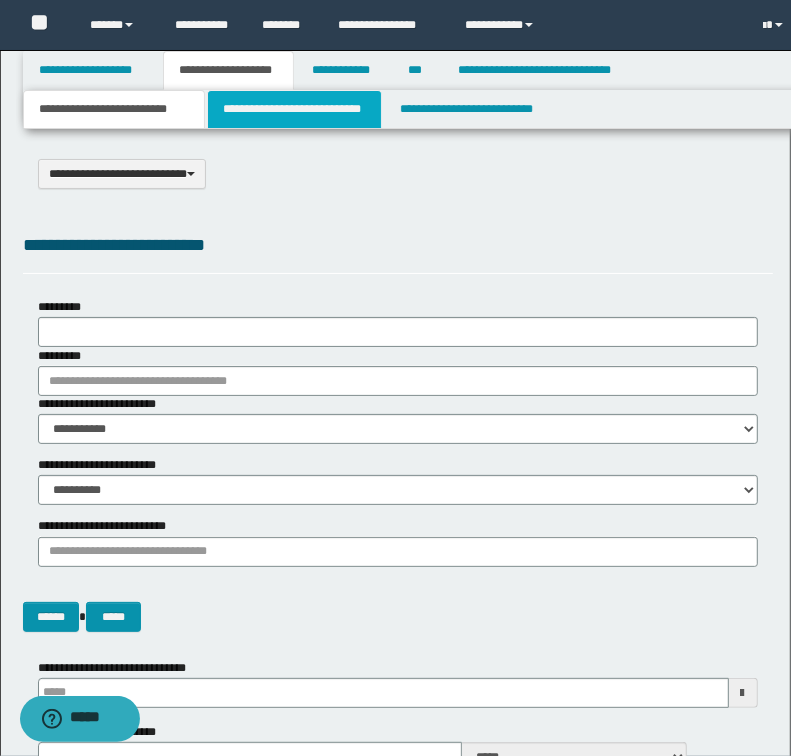 click on "**********" at bounding box center (294, 109) 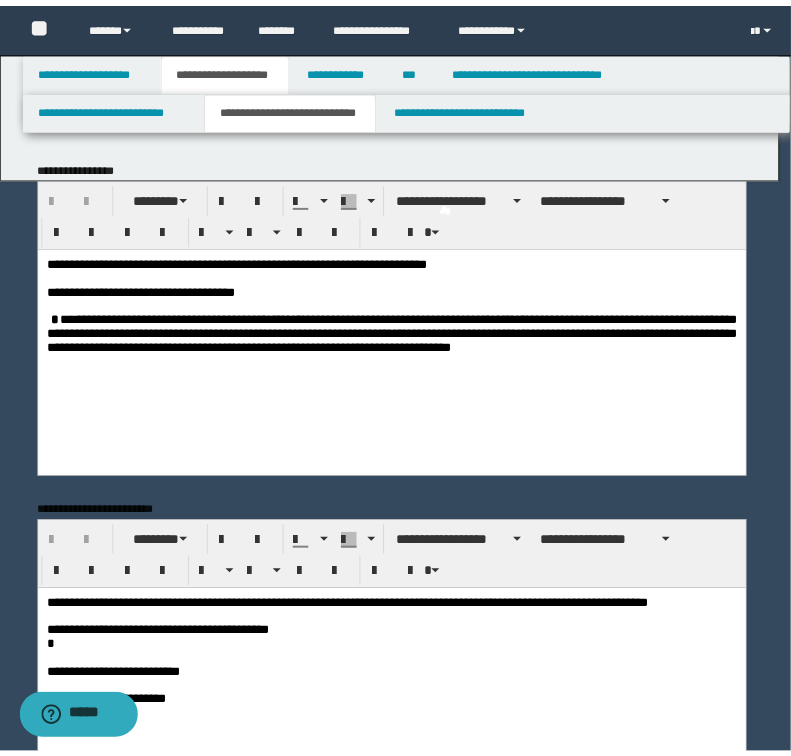 scroll, scrollTop: 0, scrollLeft: 0, axis: both 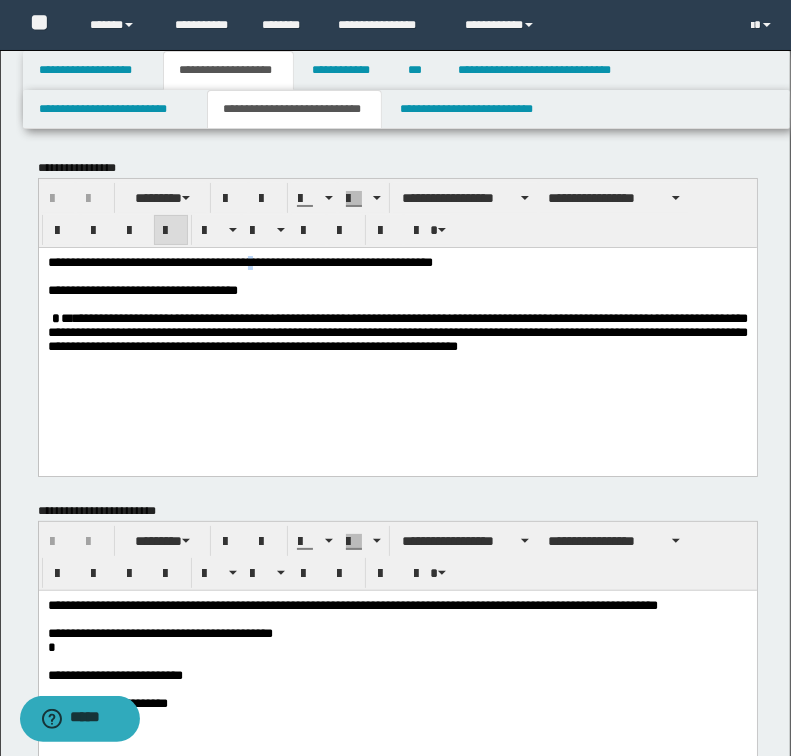 click on "**********" at bounding box center [239, 261] 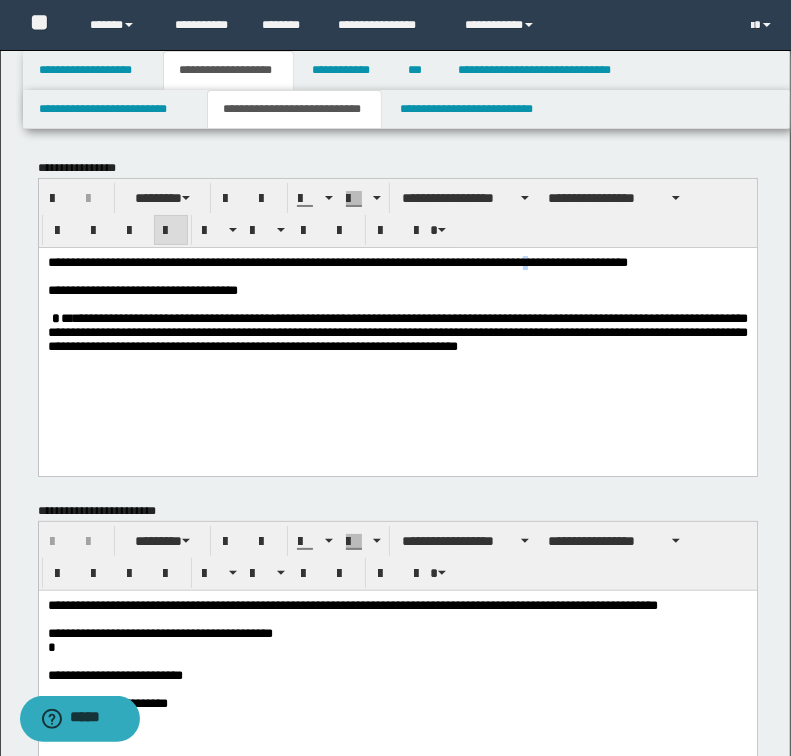 click on "**********" at bounding box center [337, 261] 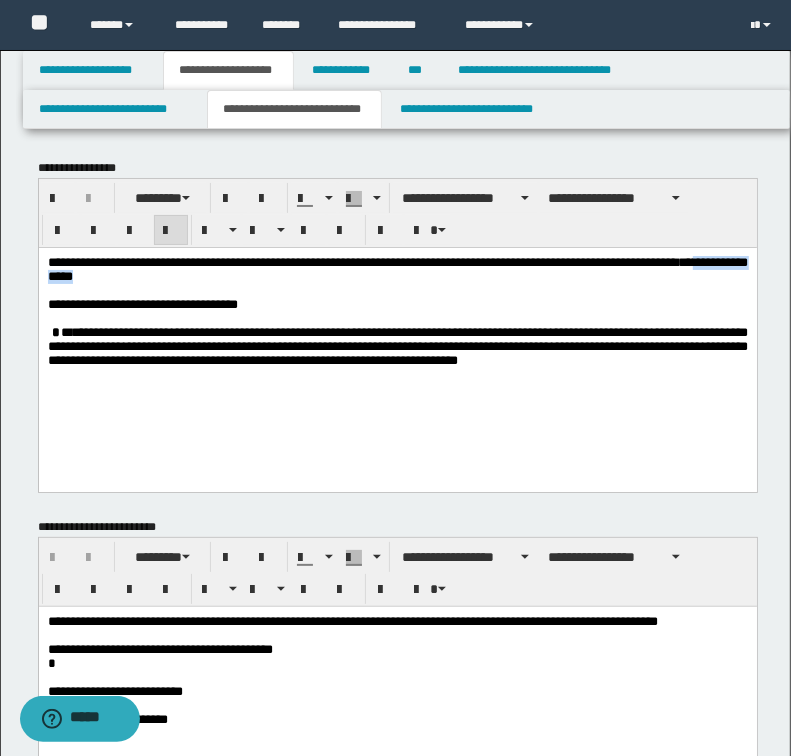 drag, startPoint x: 327, startPoint y: 278, endPoint x: 235, endPoint y: 282, distance: 92.086914 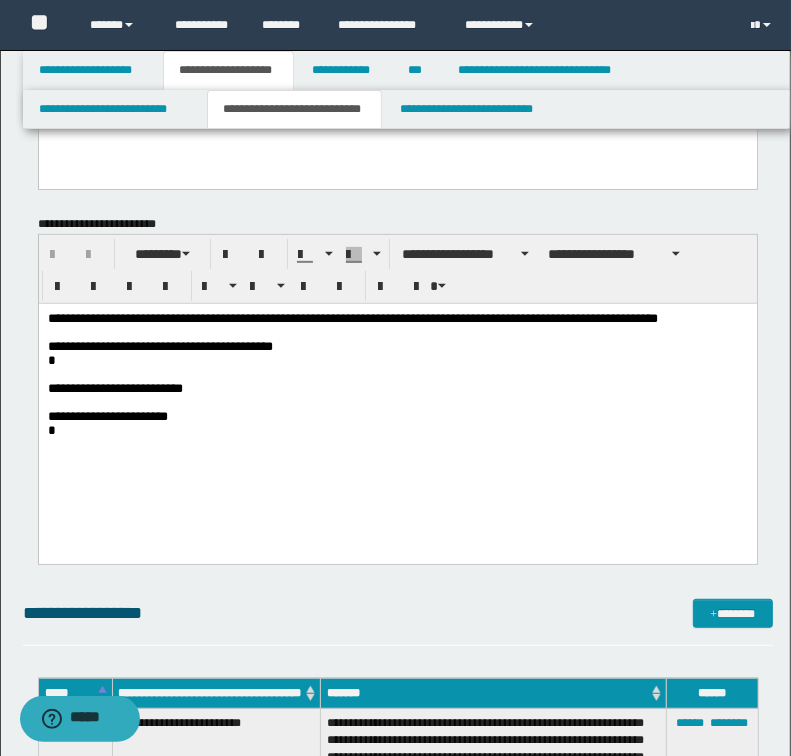 scroll, scrollTop: 320, scrollLeft: 0, axis: vertical 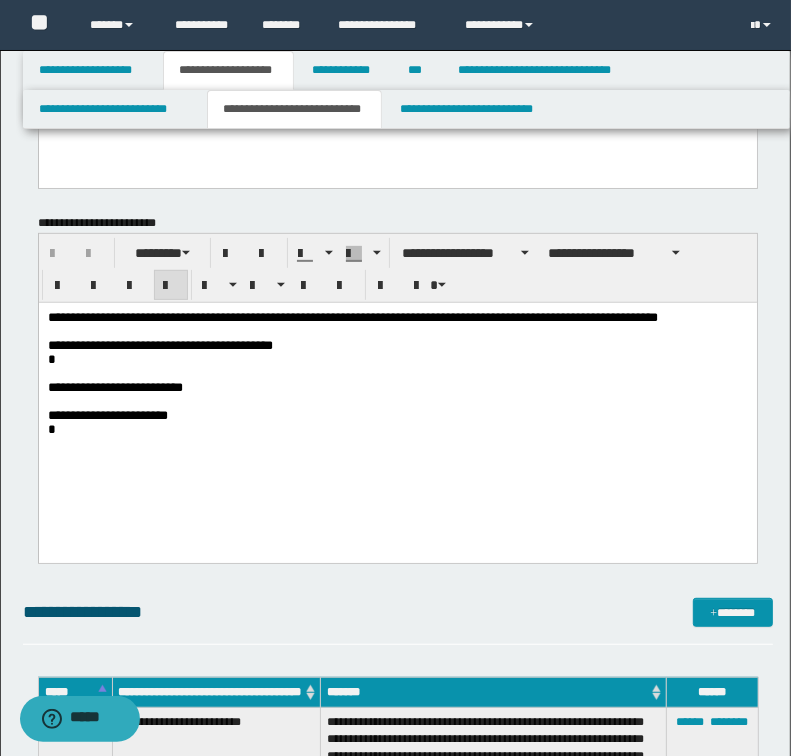 click on "**********" at bounding box center [397, 318] 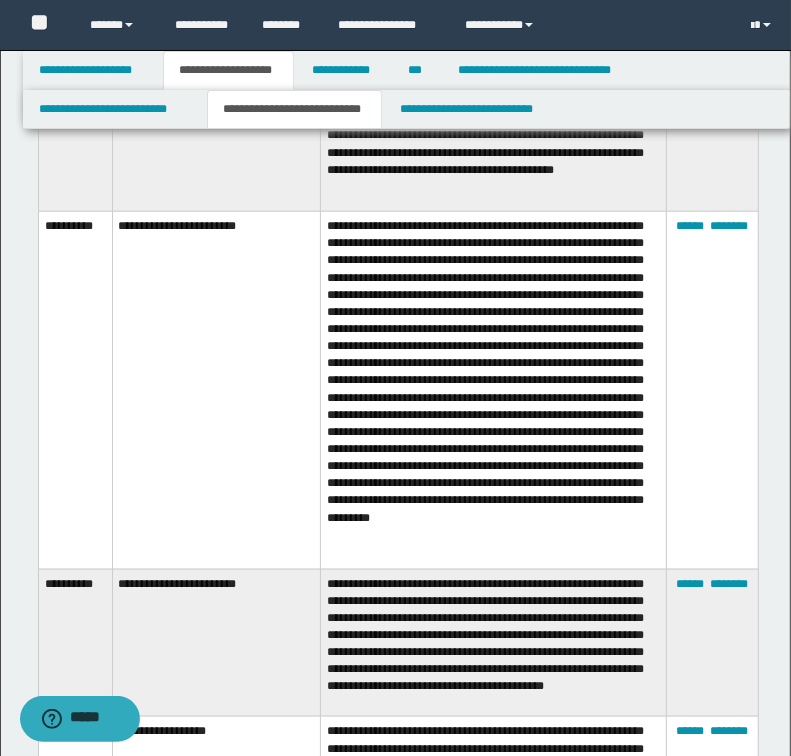scroll, scrollTop: 1120, scrollLeft: 0, axis: vertical 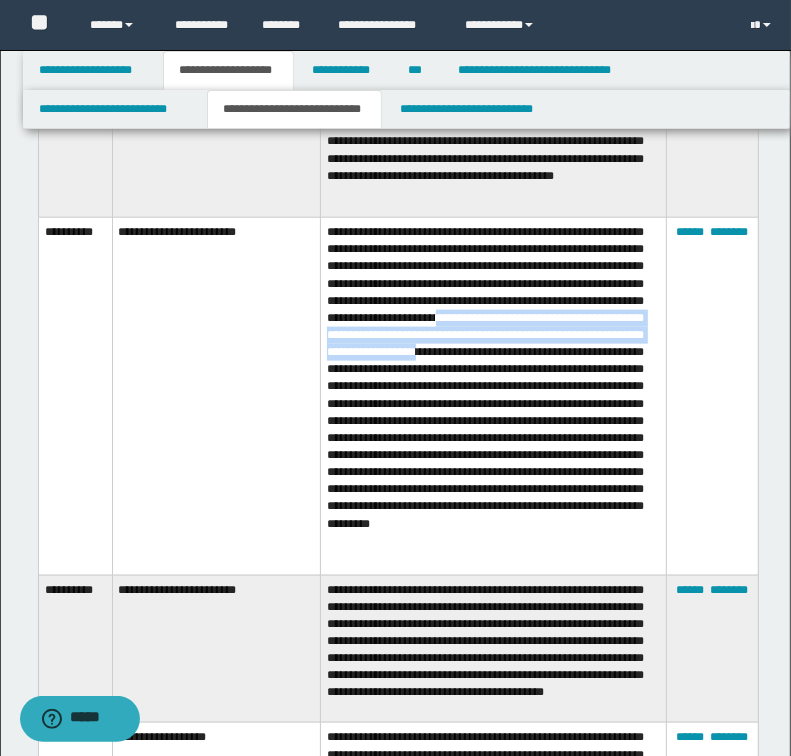 drag, startPoint x: 340, startPoint y: 358, endPoint x: 412, endPoint y: 391, distance: 79.20227 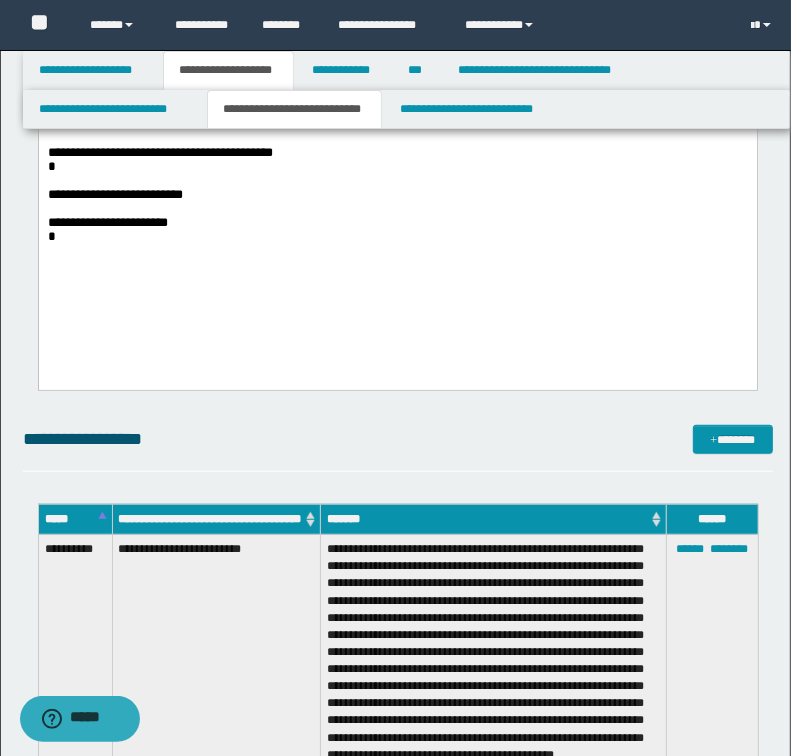 scroll, scrollTop: 320, scrollLeft: 0, axis: vertical 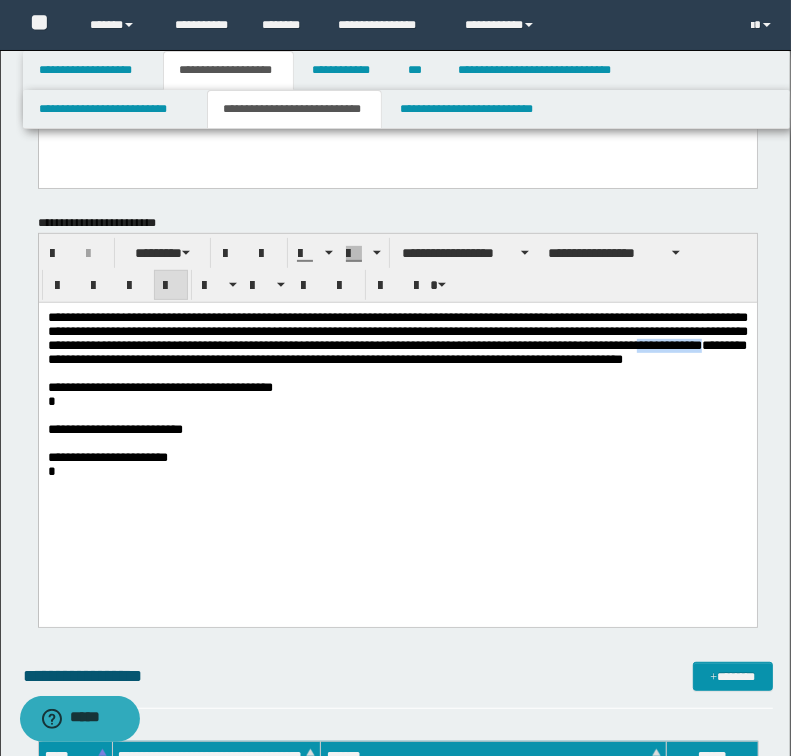drag, startPoint x: 187, startPoint y: 368, endPoint x: 123, endPoint y: 368, distance: 64 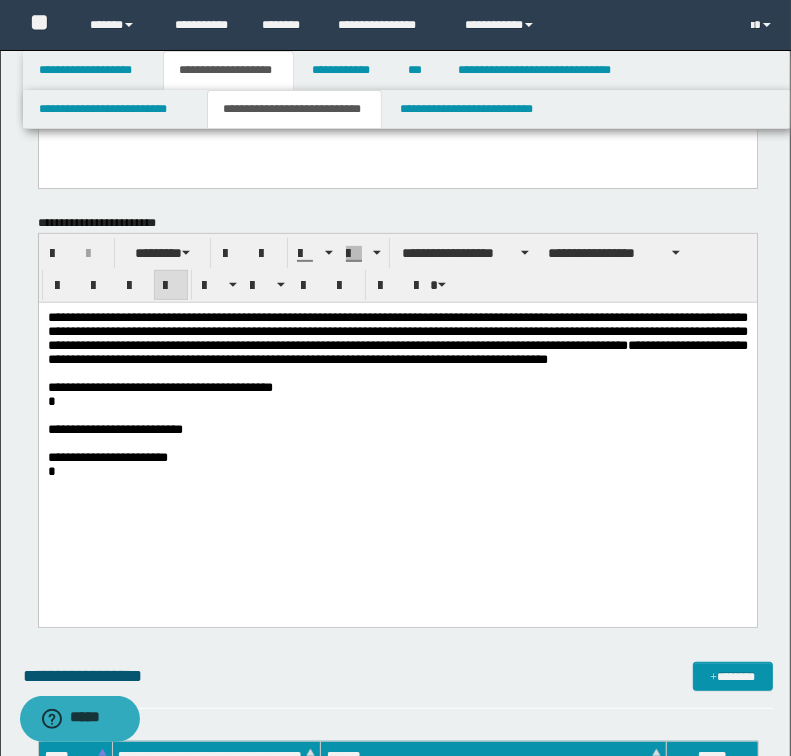 click on "**********" at bounding box center (397, 339) 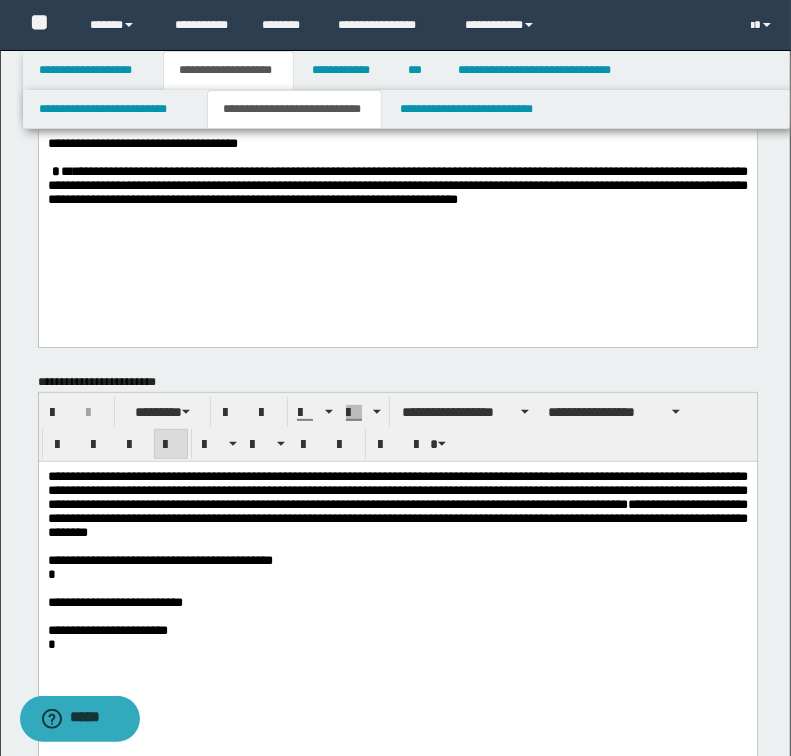 scroll, scrollTop: 160, scrollLeft: 0, axis: vertical 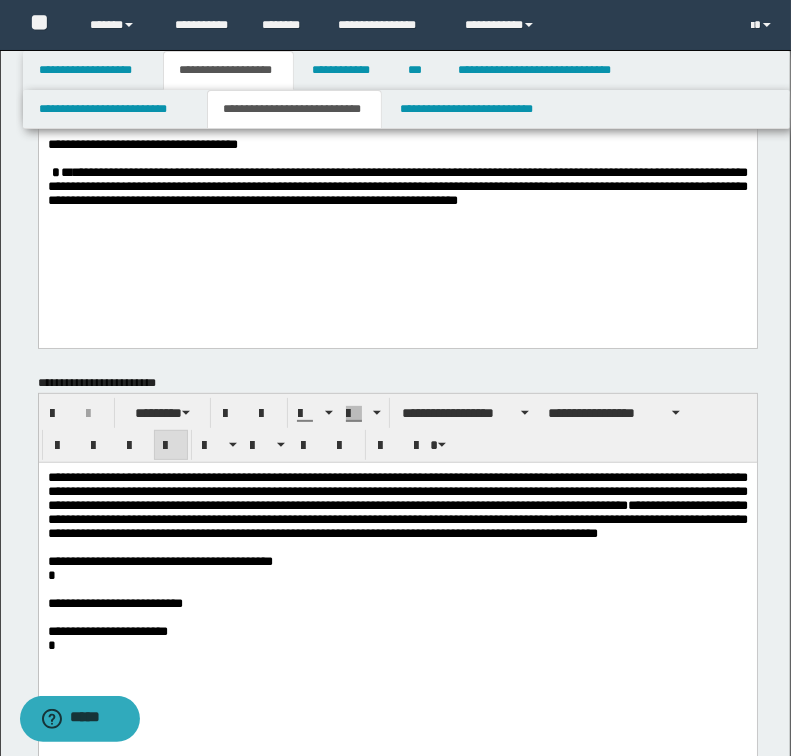 click on "**********" at bounding box center (397, 505) 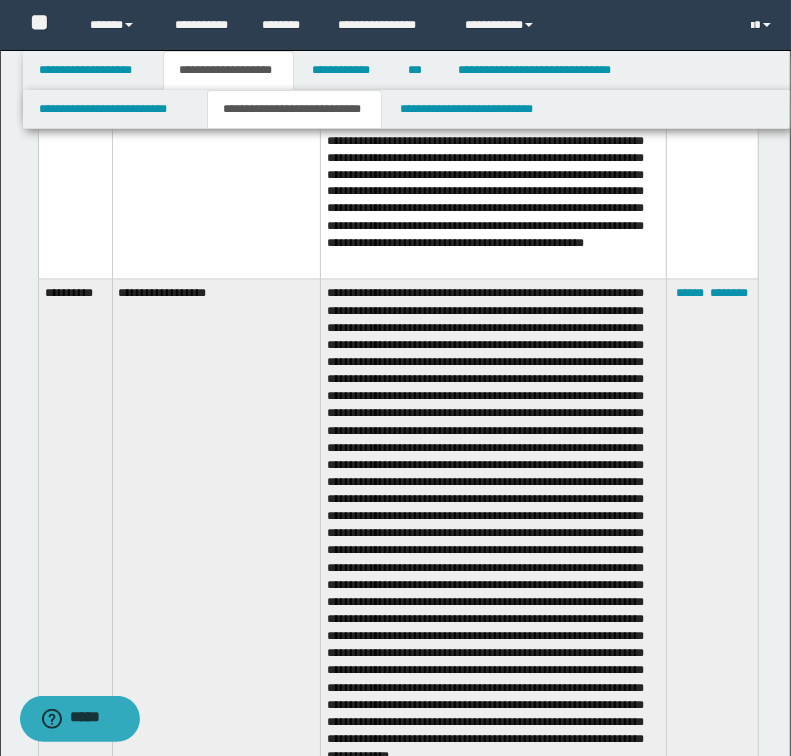 scroll, scrollTop: 1840, scrollLeft: 0, axis: vertical 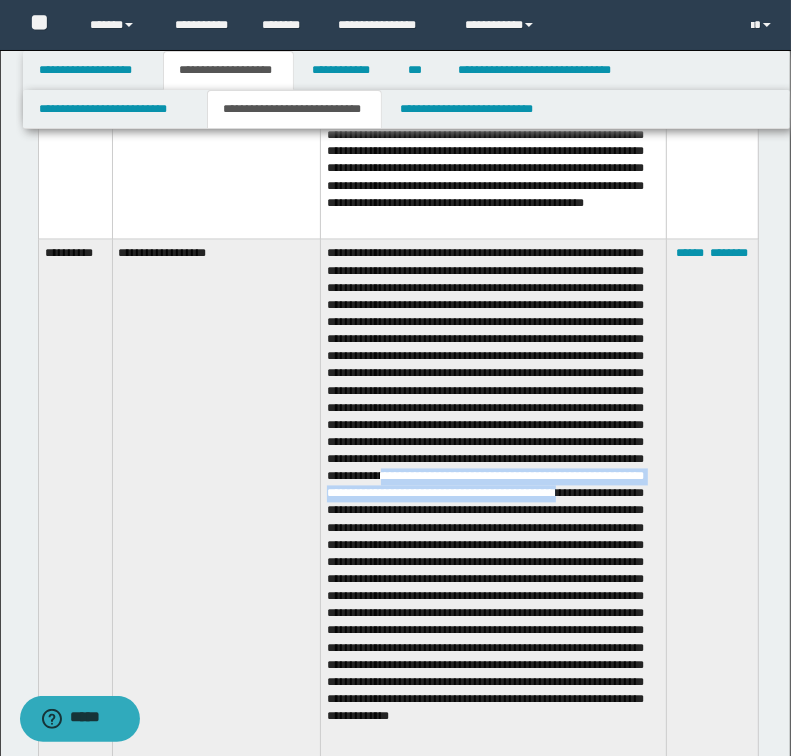 drag, startPoint x: 326, startPoint y: 514, endPoint x: 528, endPoint y: 528, distance: 202.48457 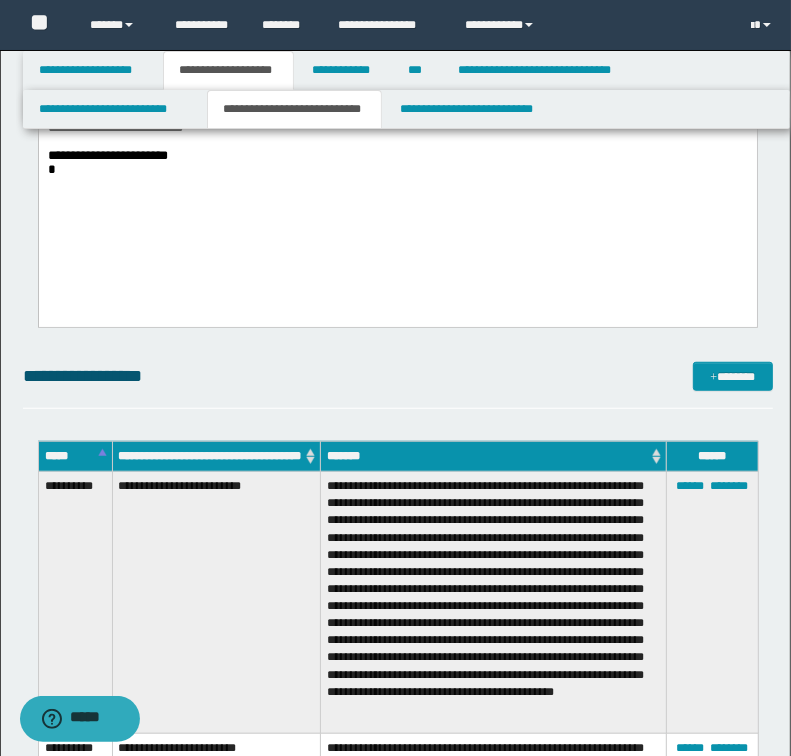 scroll, scrollTop: 400, scrollLeft: 0, axis: vertical 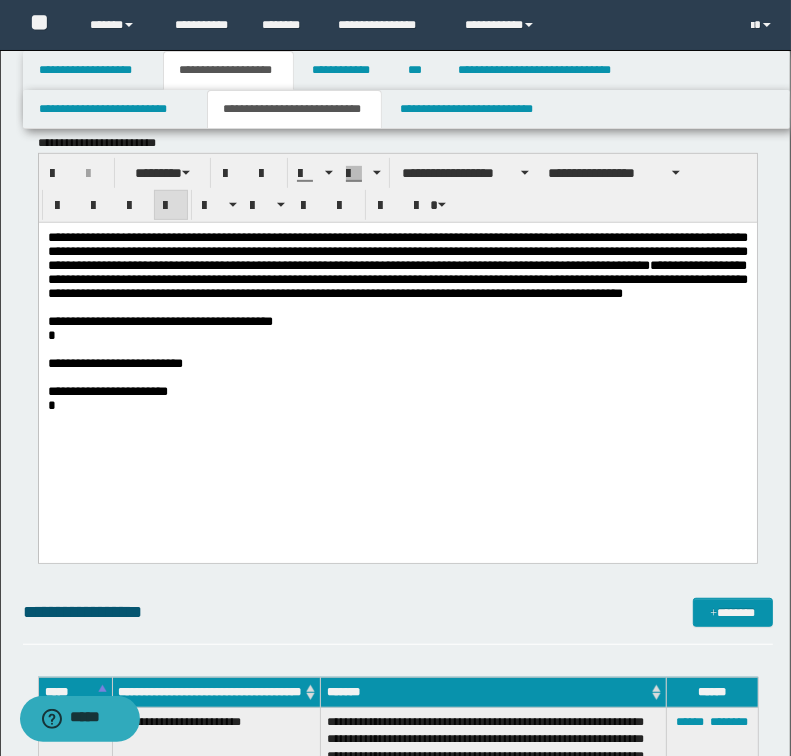 click on "**********" at bounding box center [397, 266] 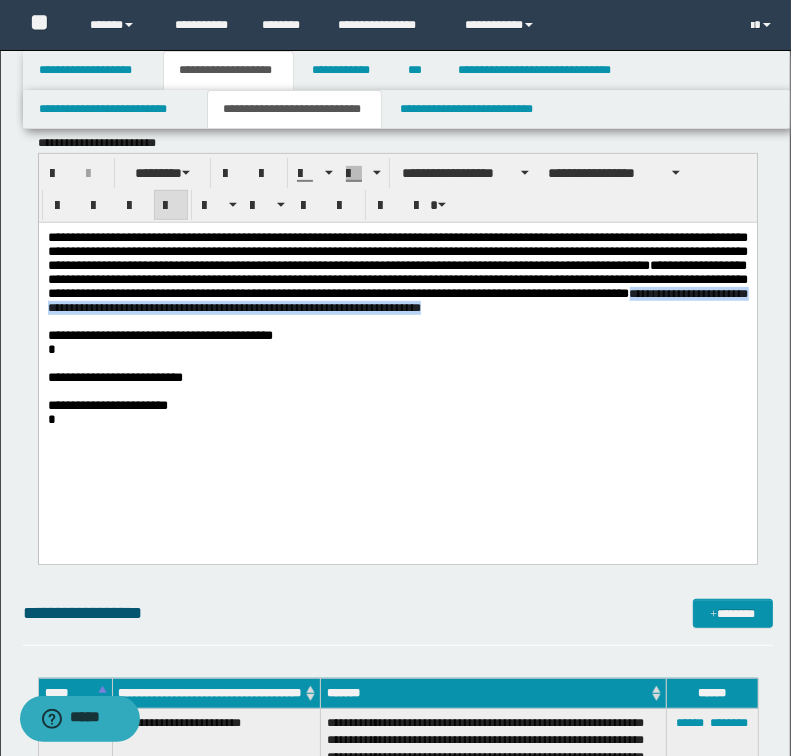 drag, startPoint x: 215, startPoint y: 320, endPoint x: 719, endPoint y: 318, distance: 504.00397 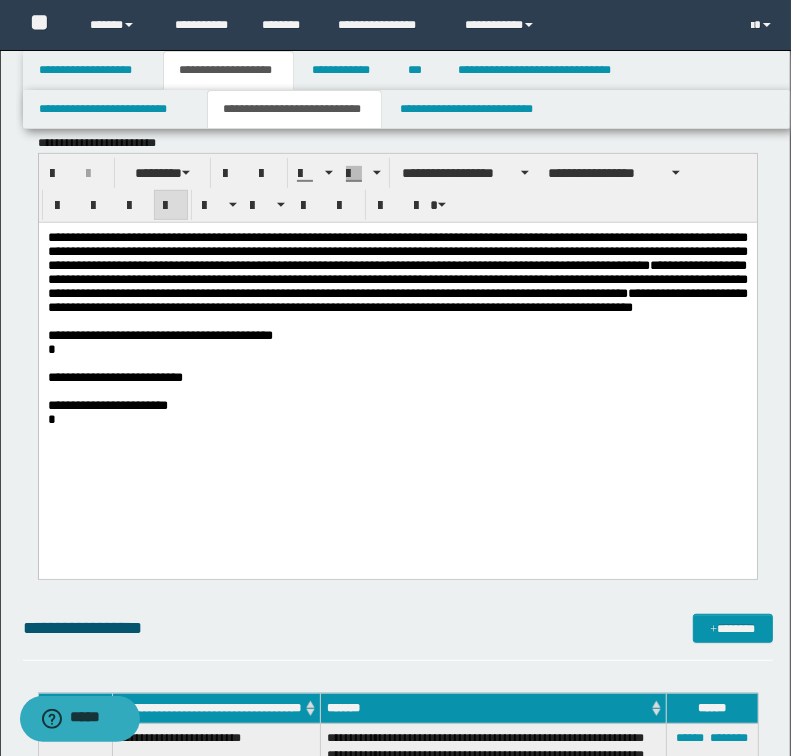 click on "**********" at bounding box center [397, 272] 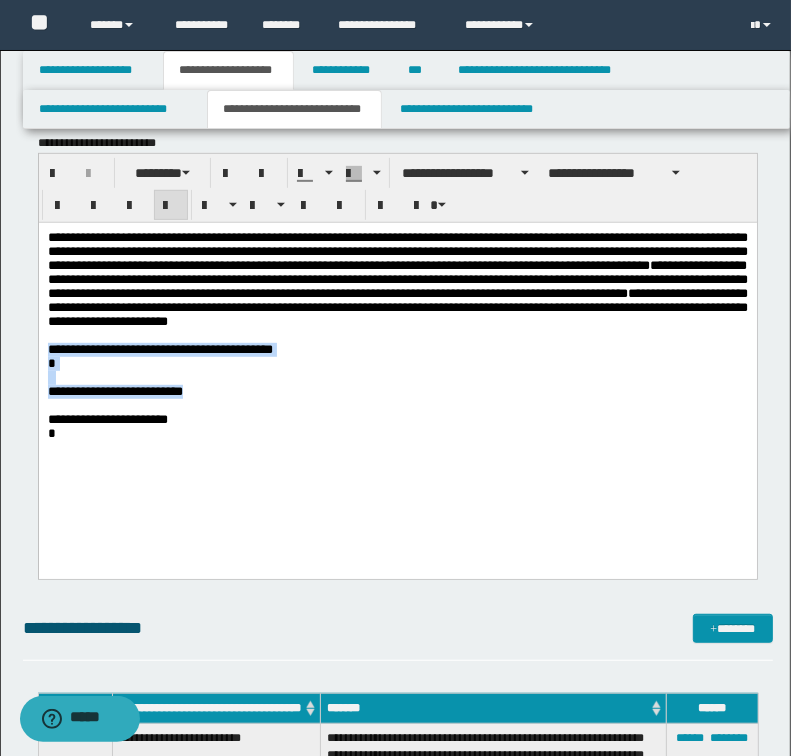 drag, startPoint x: 46, startPoint y: 365, endPoint x: 218, endPoint y: 409, distance: 177.53873 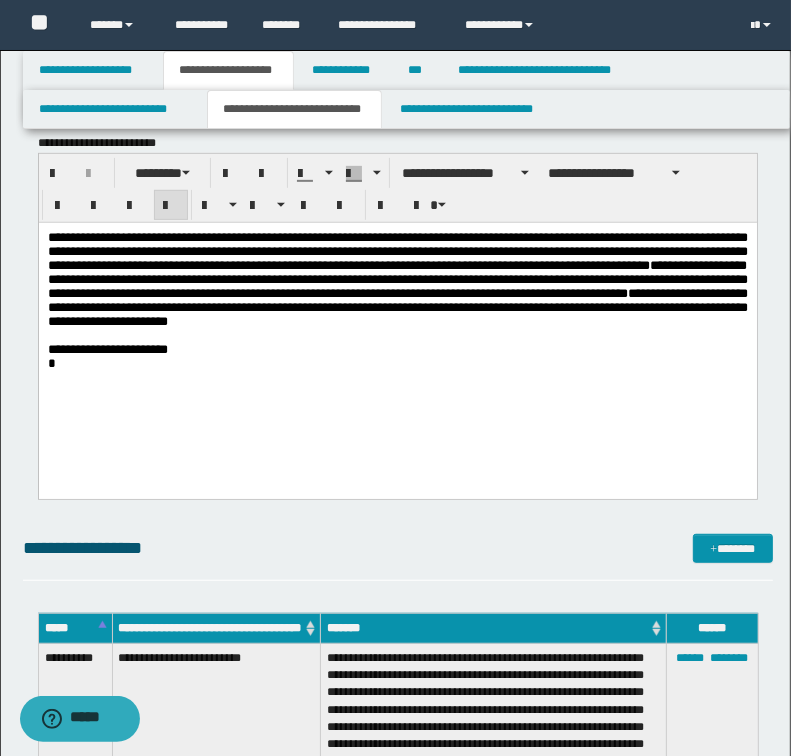 drag, startPoint x: 49, startPoint y: 383, endPoint x: 38, endPoint y: 379, distance: 11.7046995 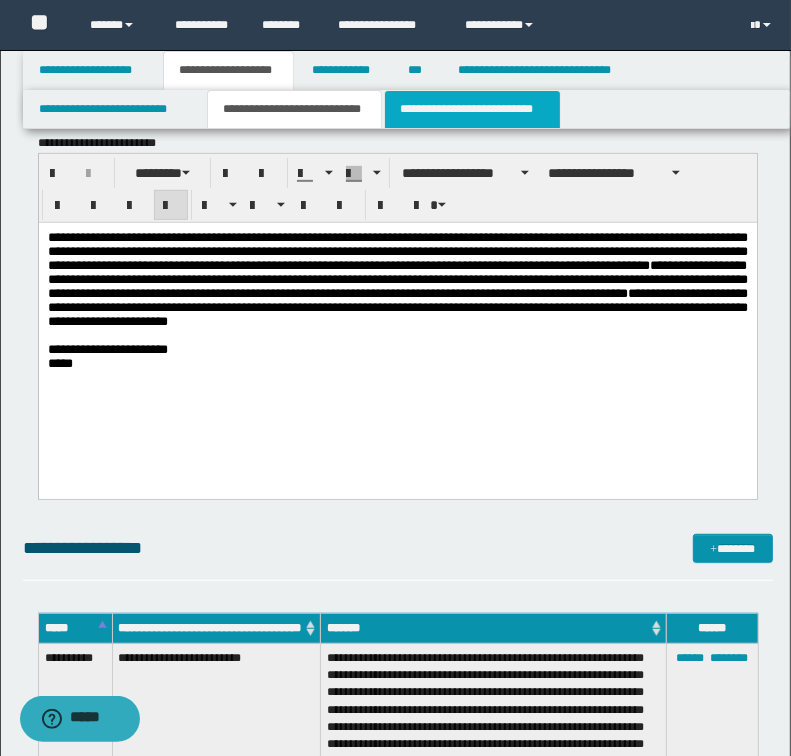 click on "**********" at bounding box center (472, 109) 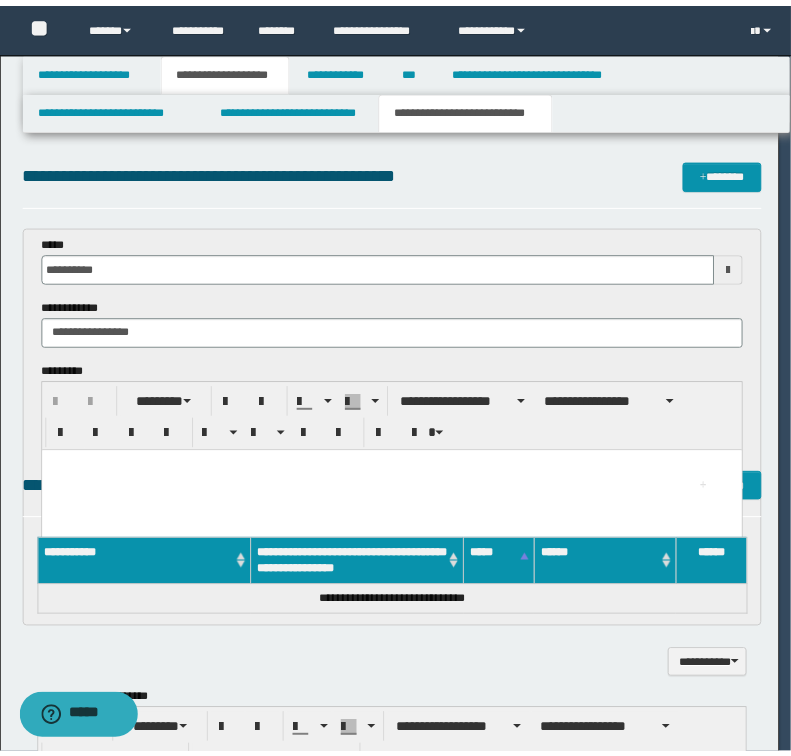 scroll, scrollTop: 0, scrollLeft: 0, axis: both 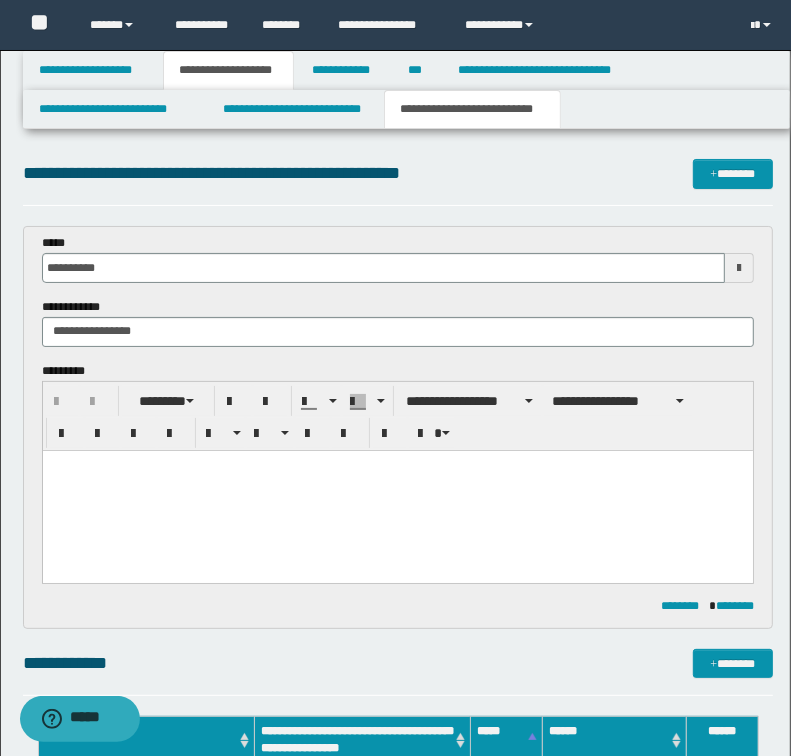 click at bounding box center [397, 490] 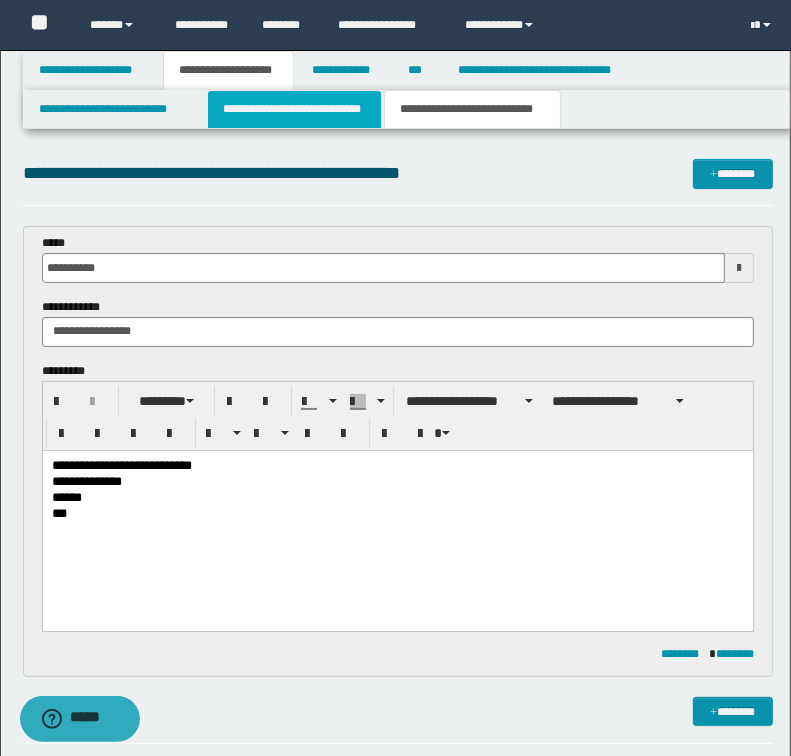 click on "**********" at bounding box center [294, 109] 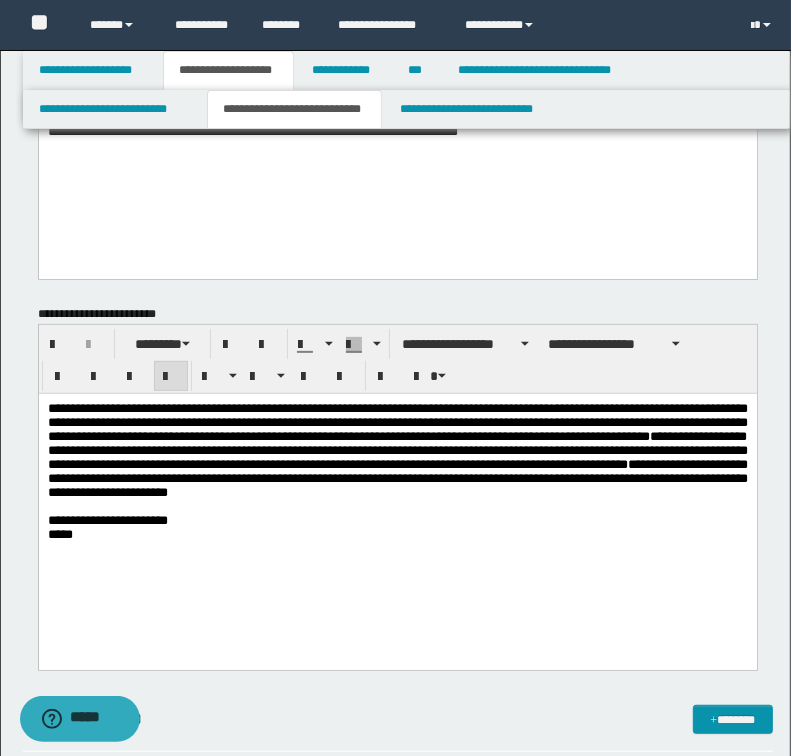 scroll, scrollTop: 240, scrollLeft: 0, axis: vertical 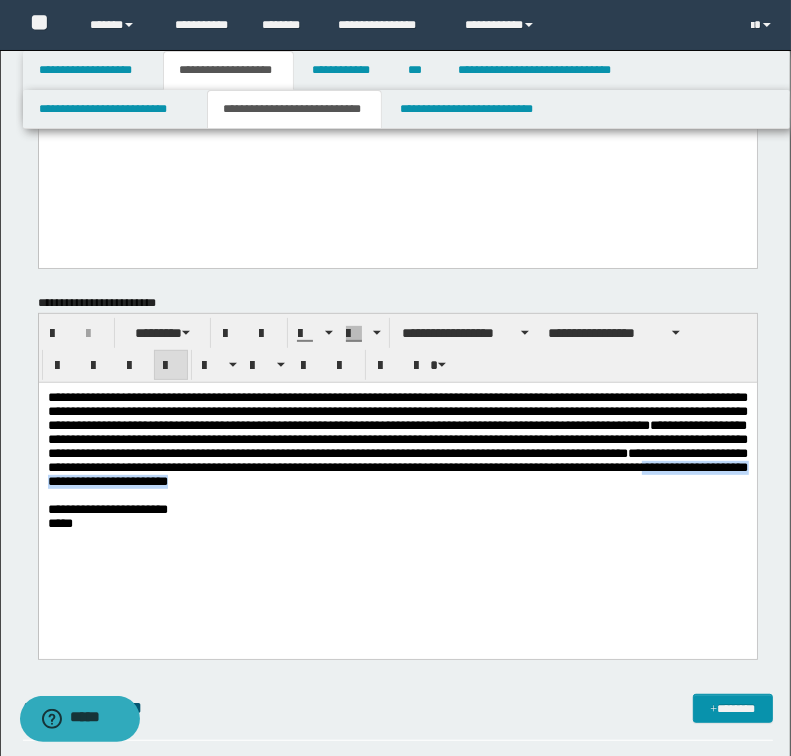 drag, startPoint x: 520, startPoint y: 493, endPoint x: 281, endPoint y: 498, distance: 239.05229 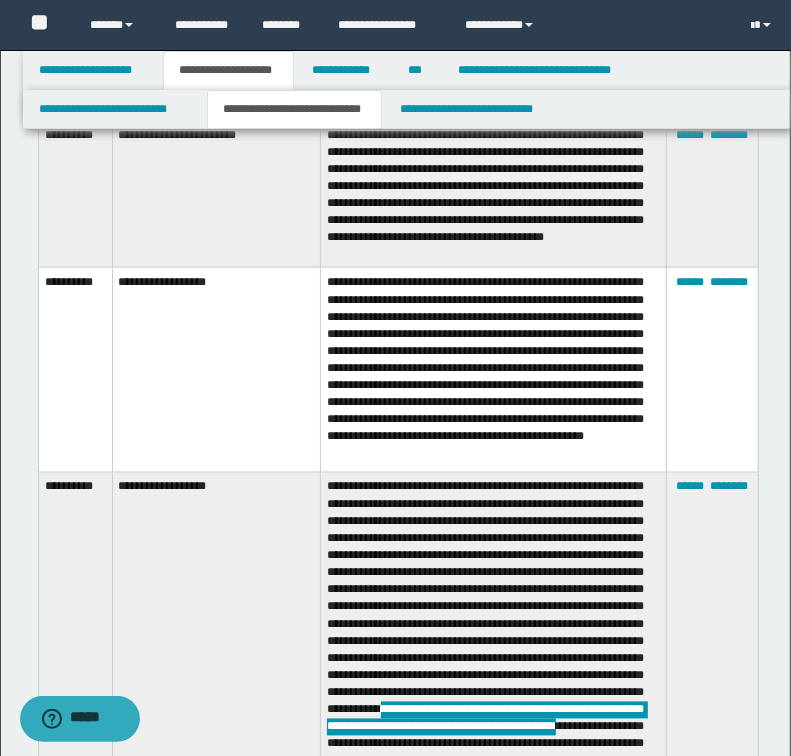 scroll, scrollTop: 1760, scrollLeft: 0, axis: vertical 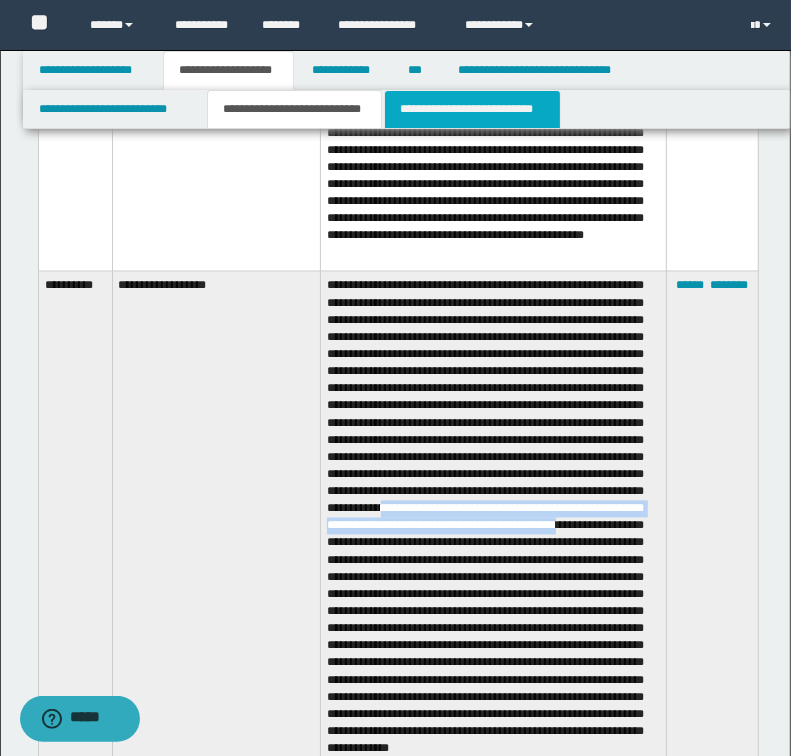 click on "**********" at bounding box center [472, 109] 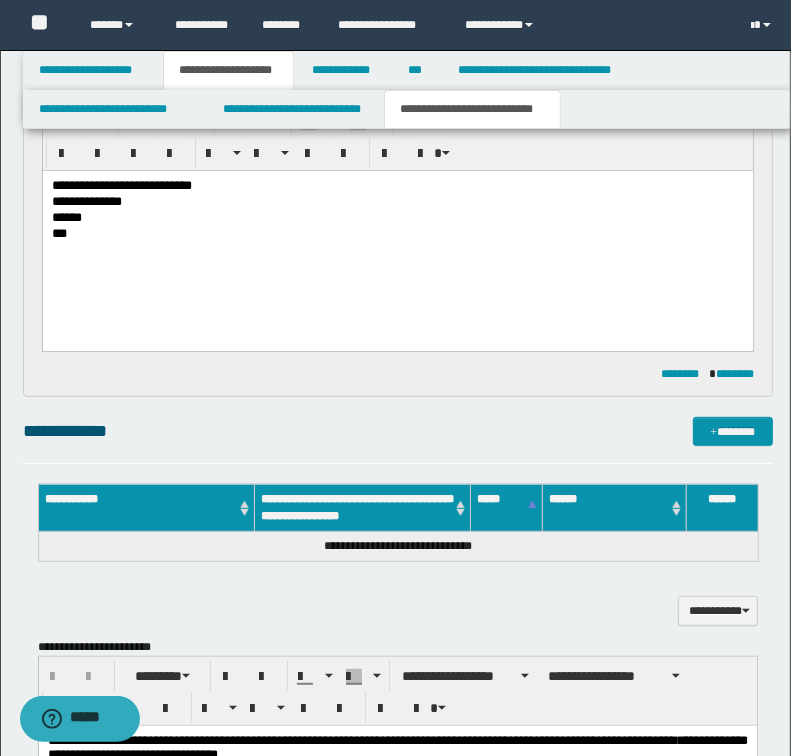 scroll, scrollTop: 280, scrollLeft: 0, axis: vertical 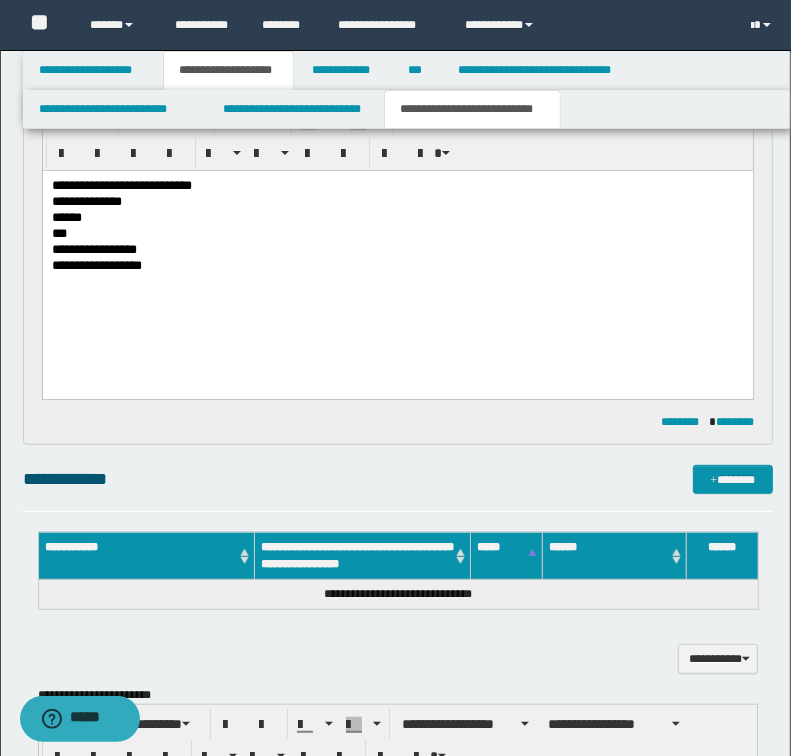 click on "**********" at bounding box center (397, 266) 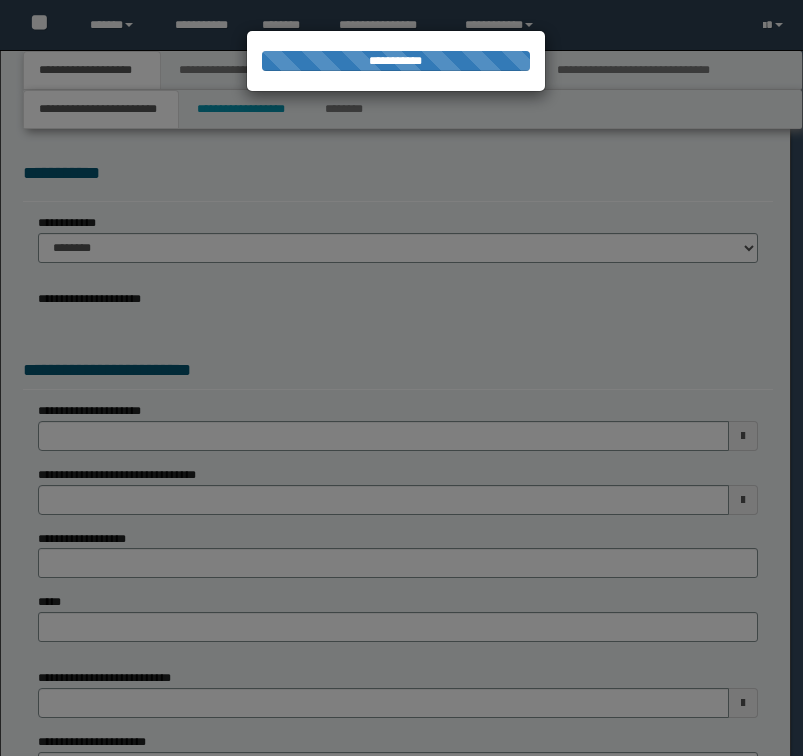 scroll, scrollTop: 0, scrollLeft: 0, axis: both 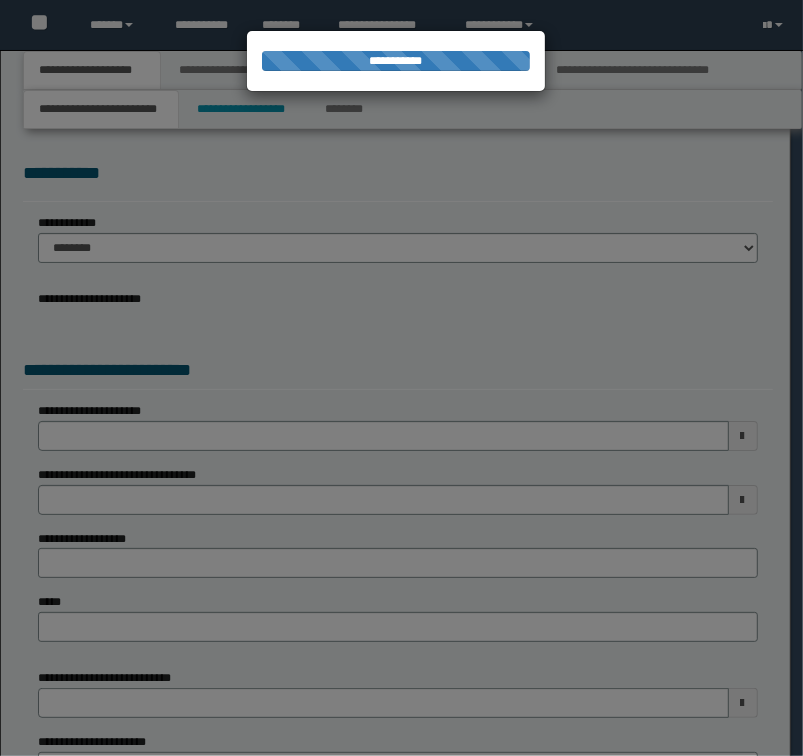 select on "*" 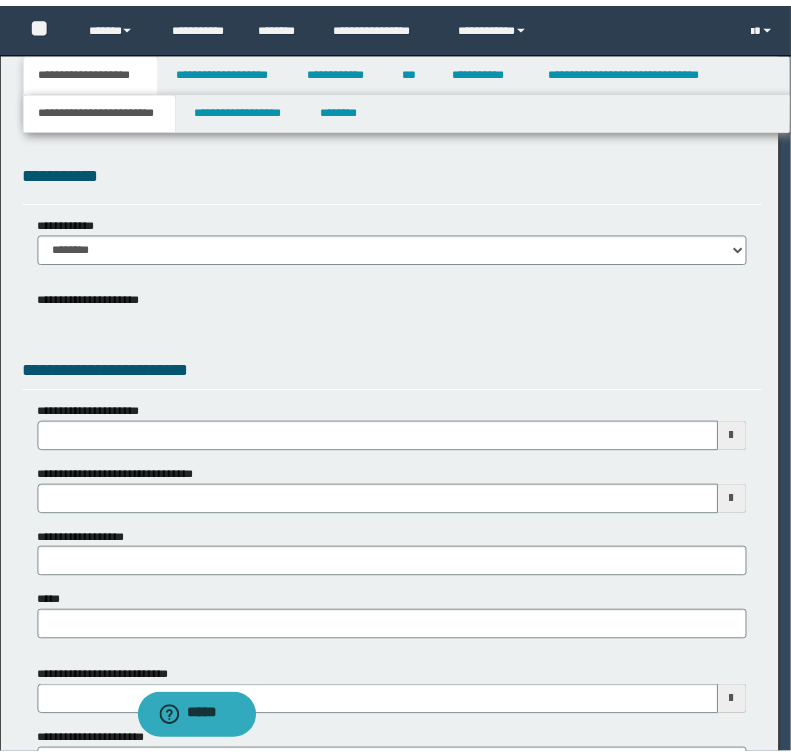 scroll, scrollTop: 0, scrollLeft: 0, axis: both 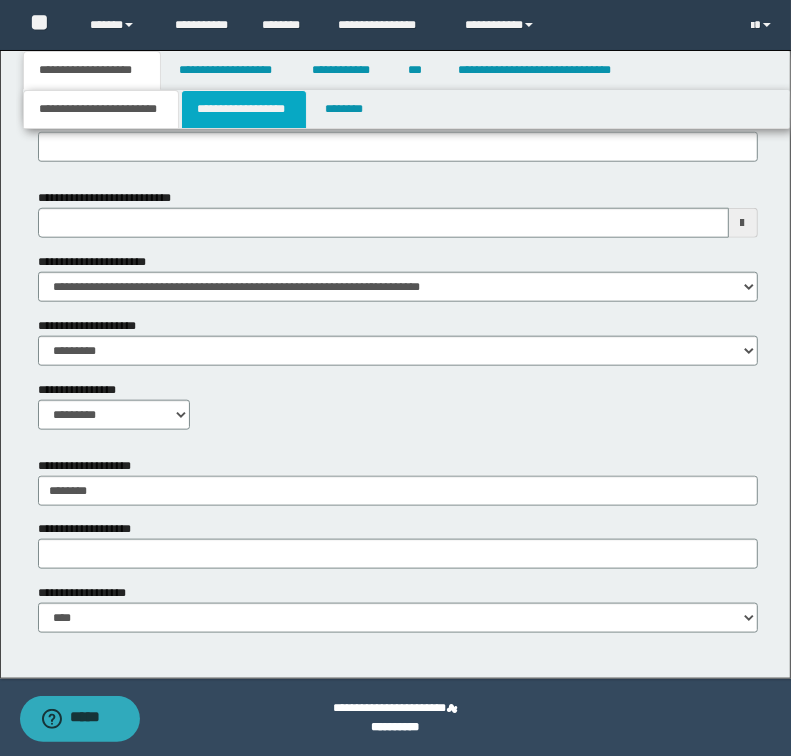 click on "**********" at bounding box center [244, 109] 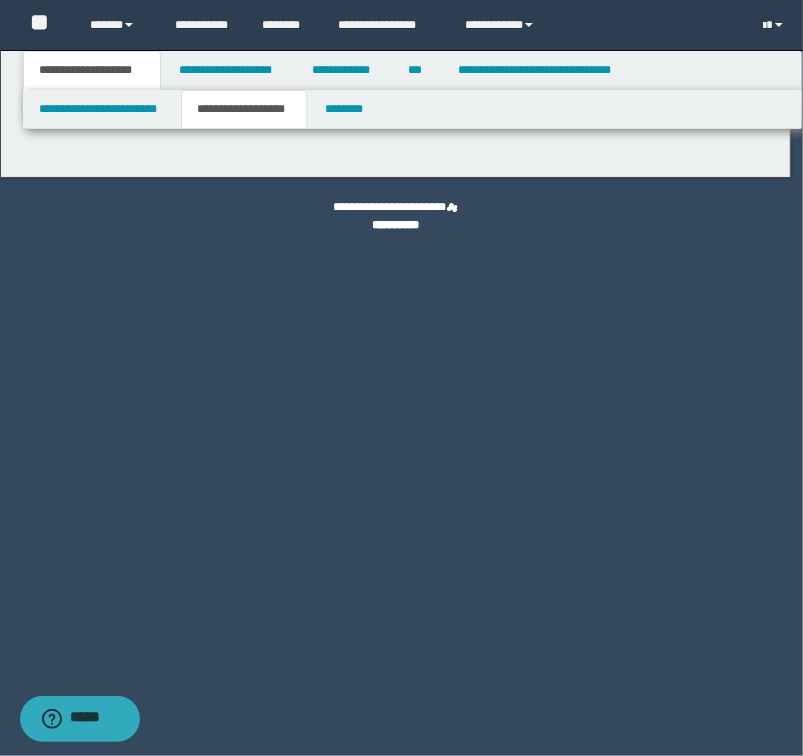 type on "**********" 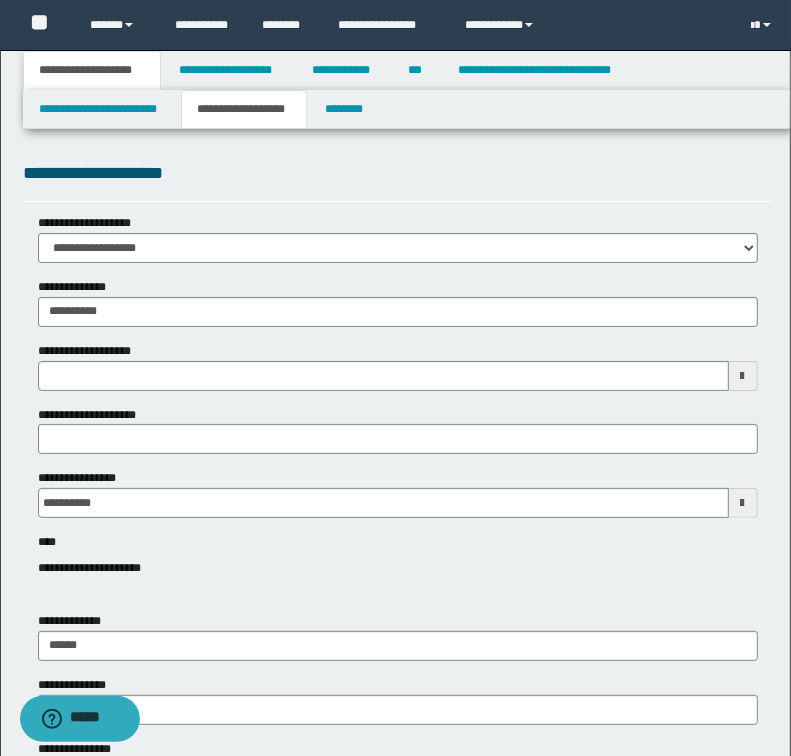 type 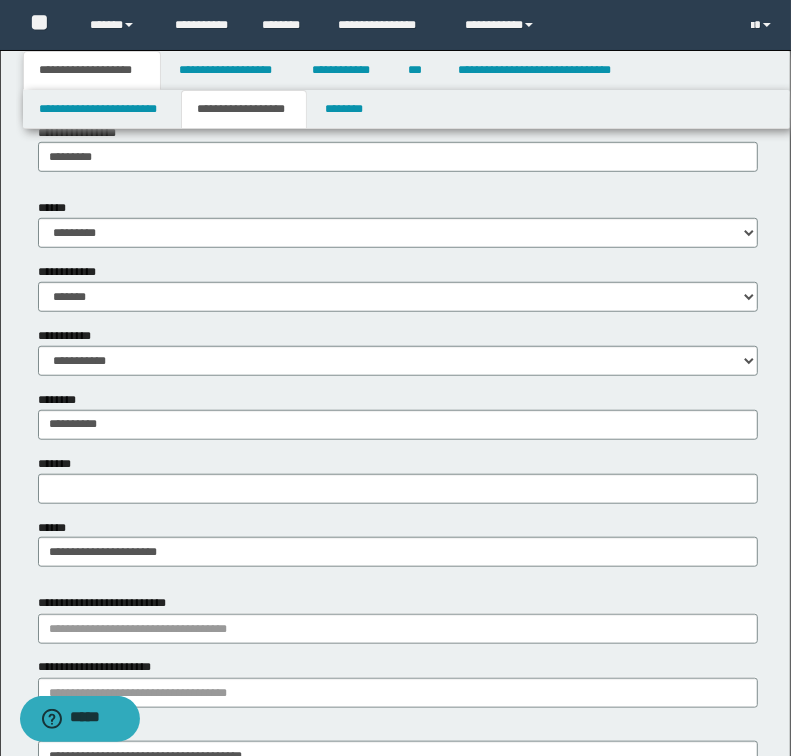 scroll, scrollTop: 720, scrollLeft: 0, axis: vertical 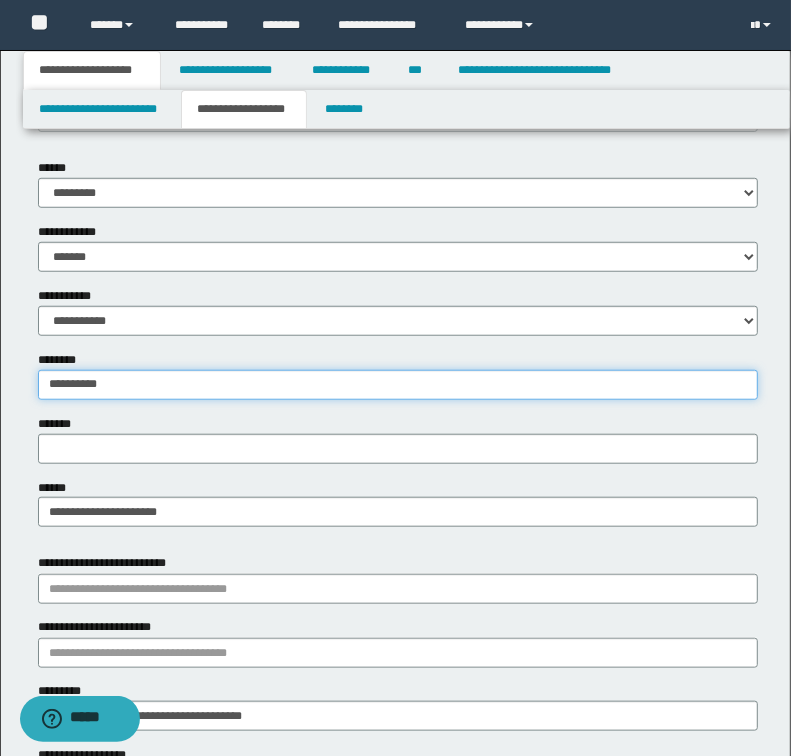 drag, startPoint x: 145, startPoint y: 381, endPoint x: 48, endPoint y: 387, distance: 97.18539 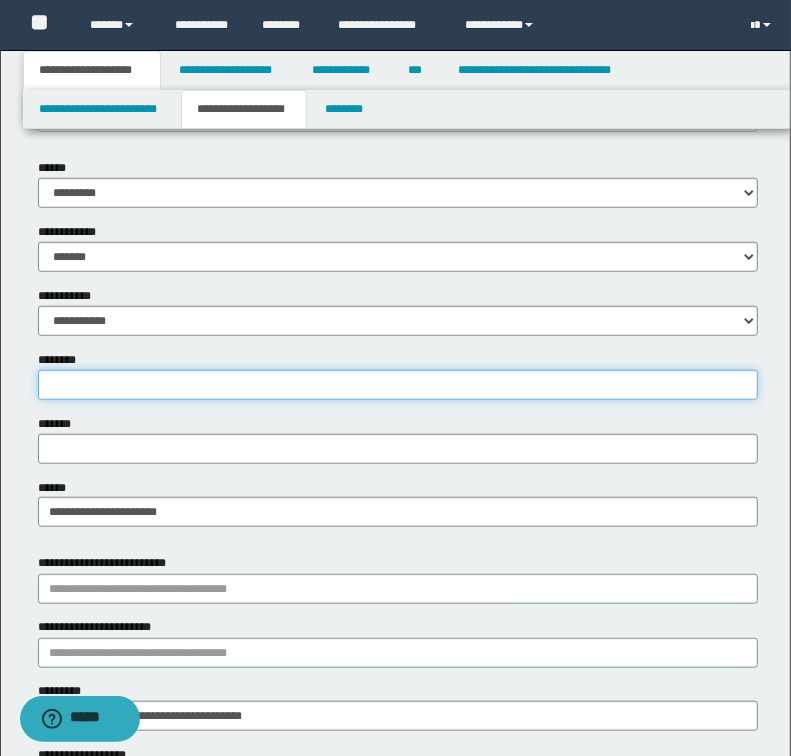 type 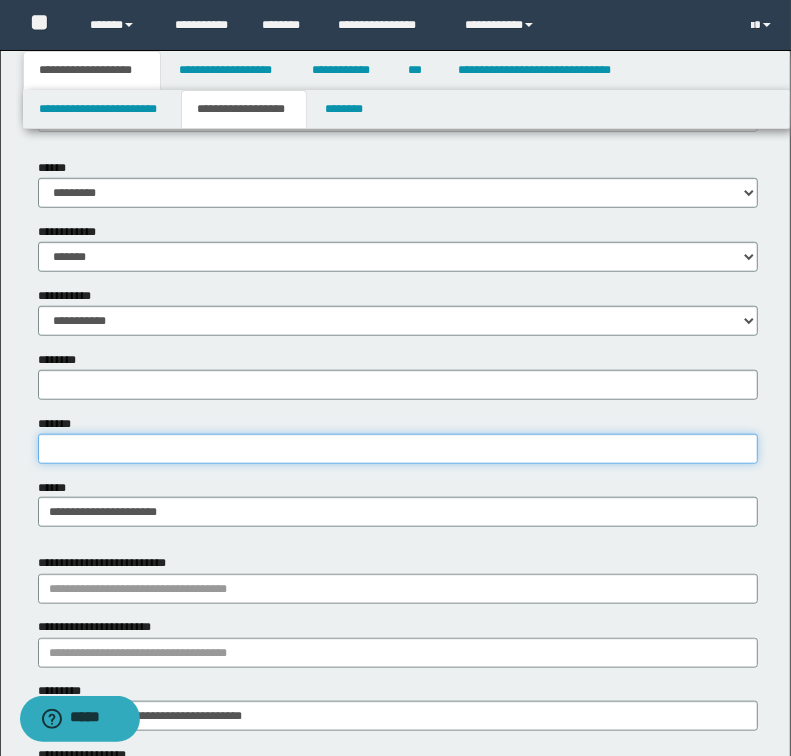 click on "*******" at bounding box center [398, 449] 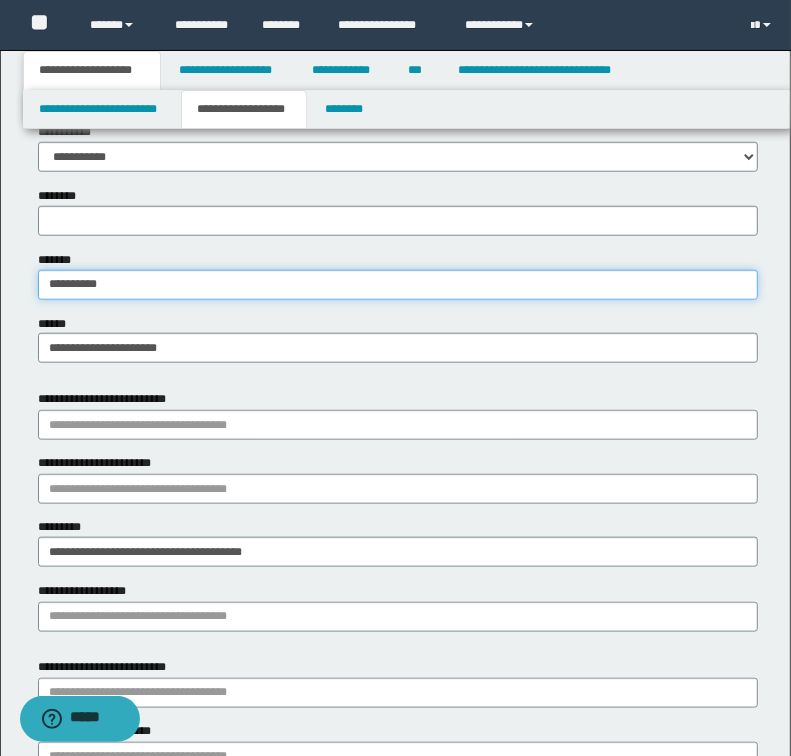 scroll, scrollTop: 960, scrollLeft: 0, axis: vertical 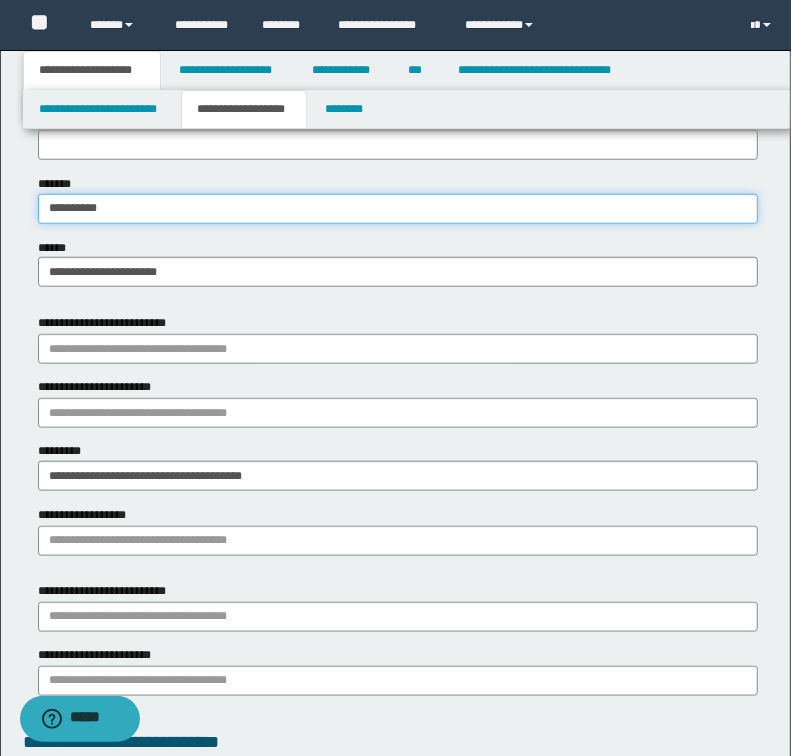 type on "**********" 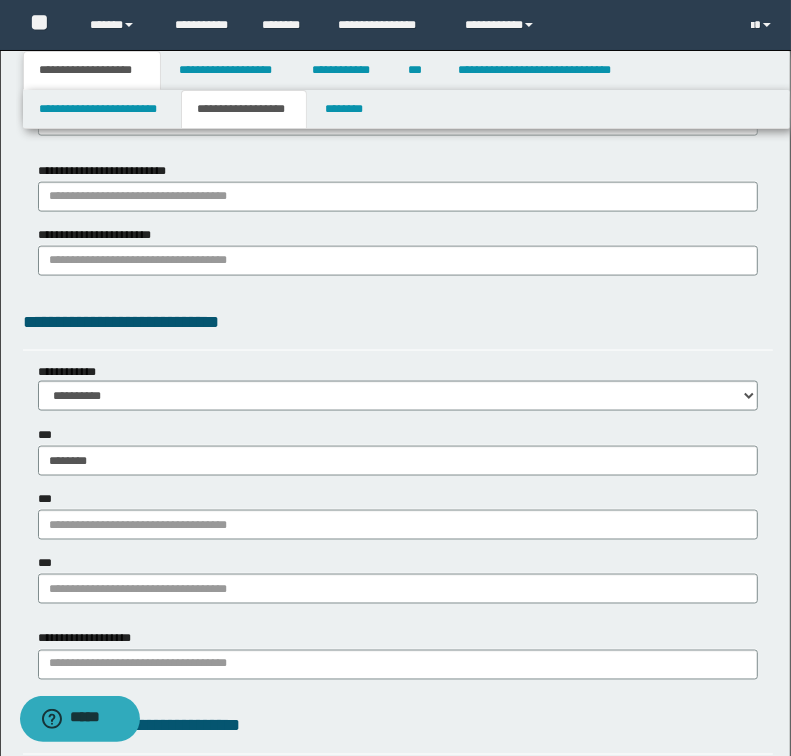 scroll, scrollTop: 1440, scrollLeft: 0, axis: vertical 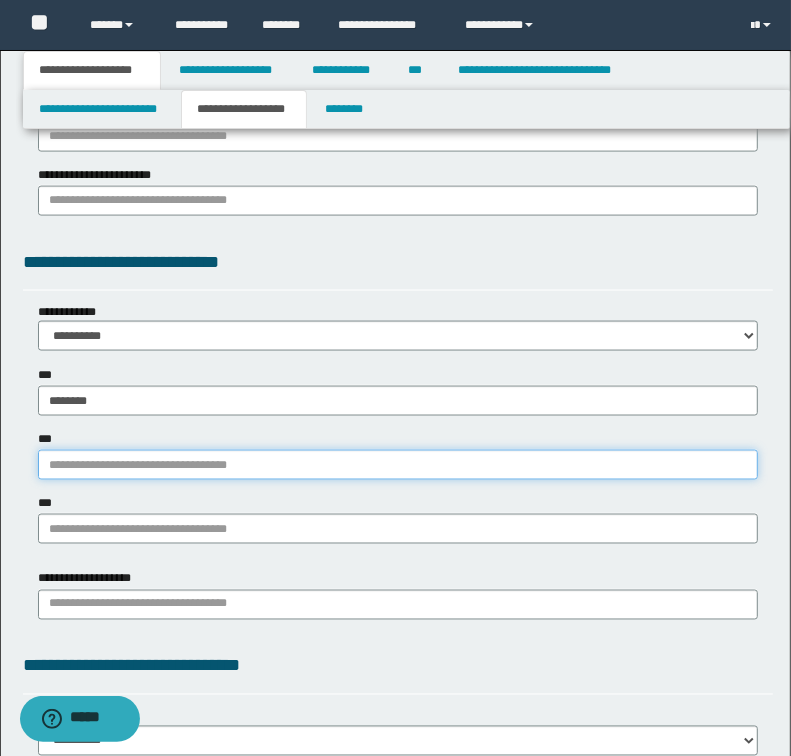 click on "***" at bounding box center [398, 465] 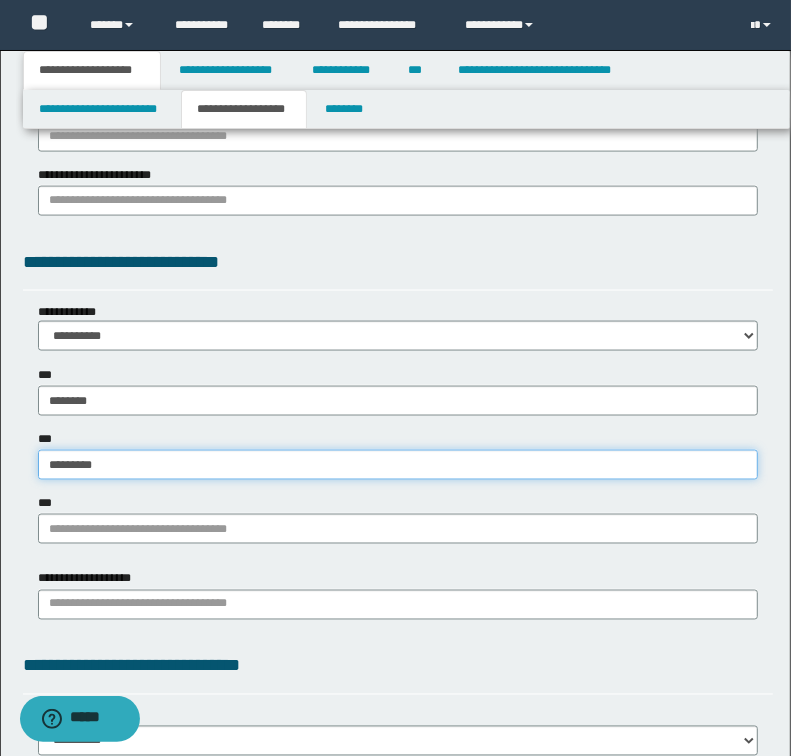 type on "**********" 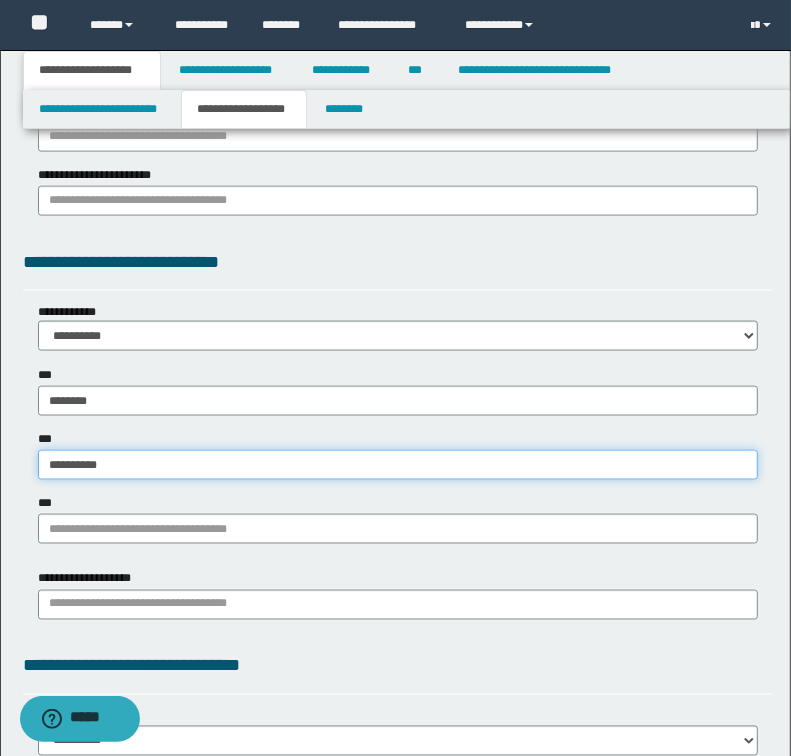 type on "**********" 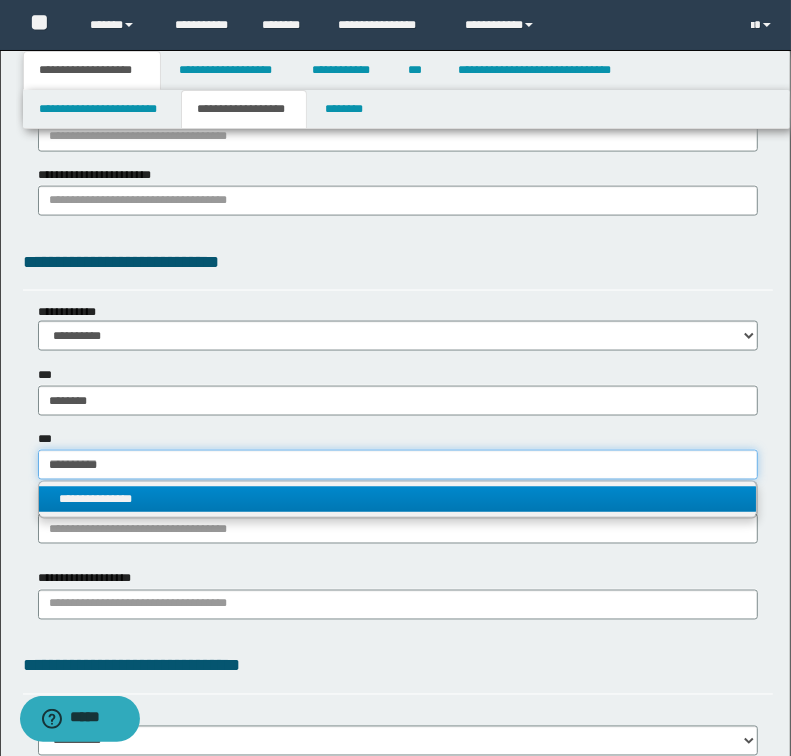 type on "**********" 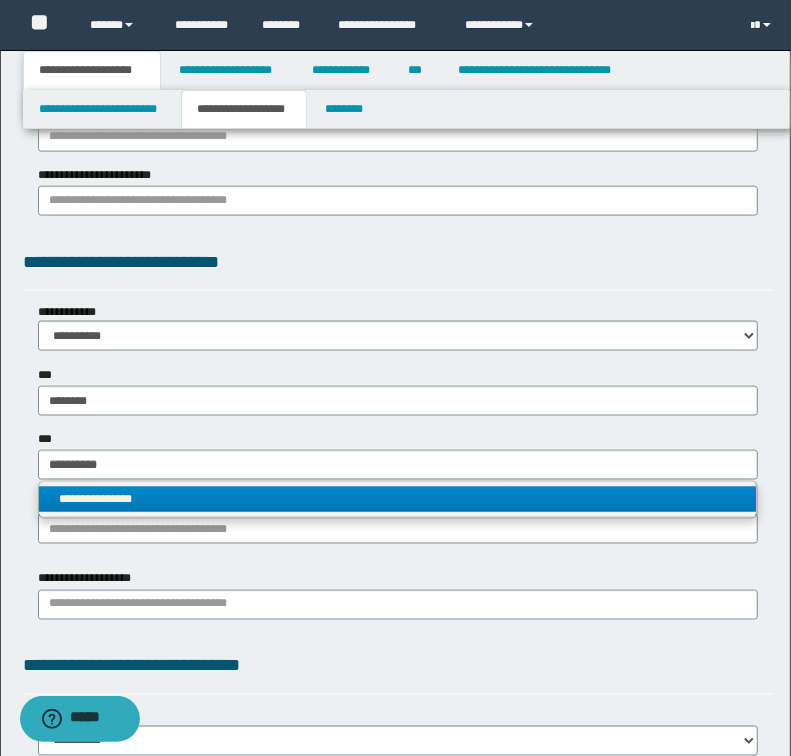 type 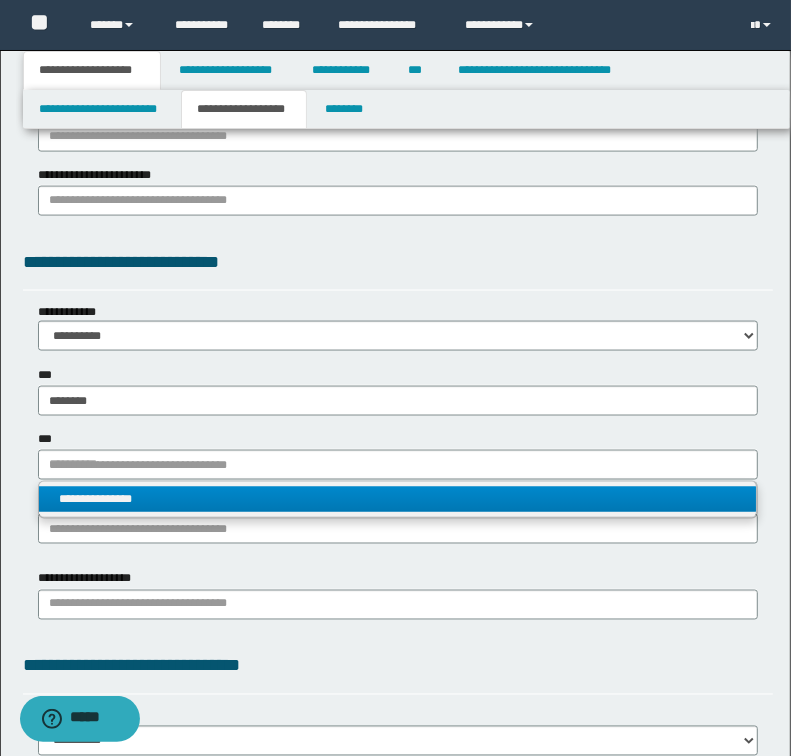 click on "**********" at bounding box center (398, 499) 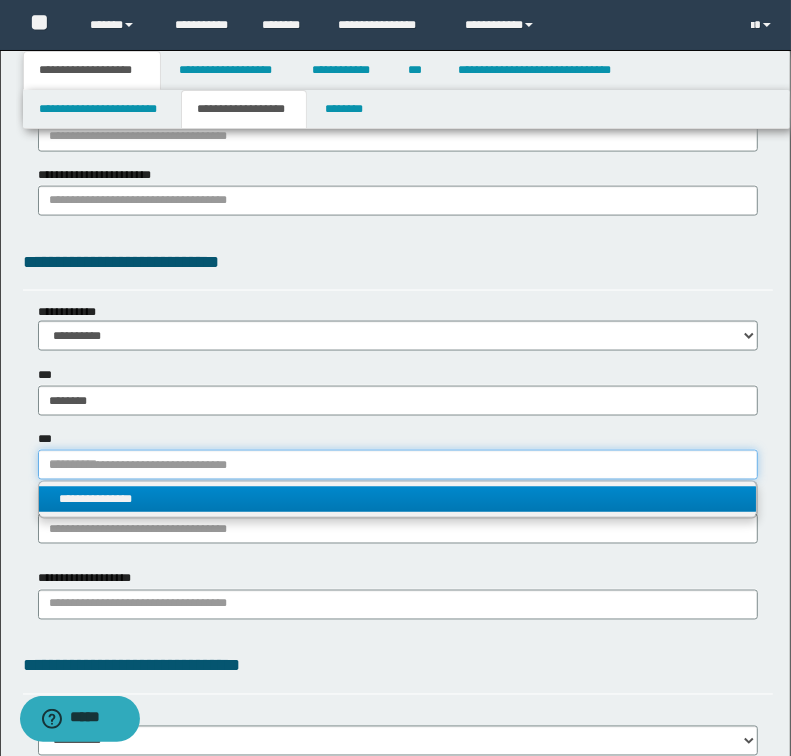 type 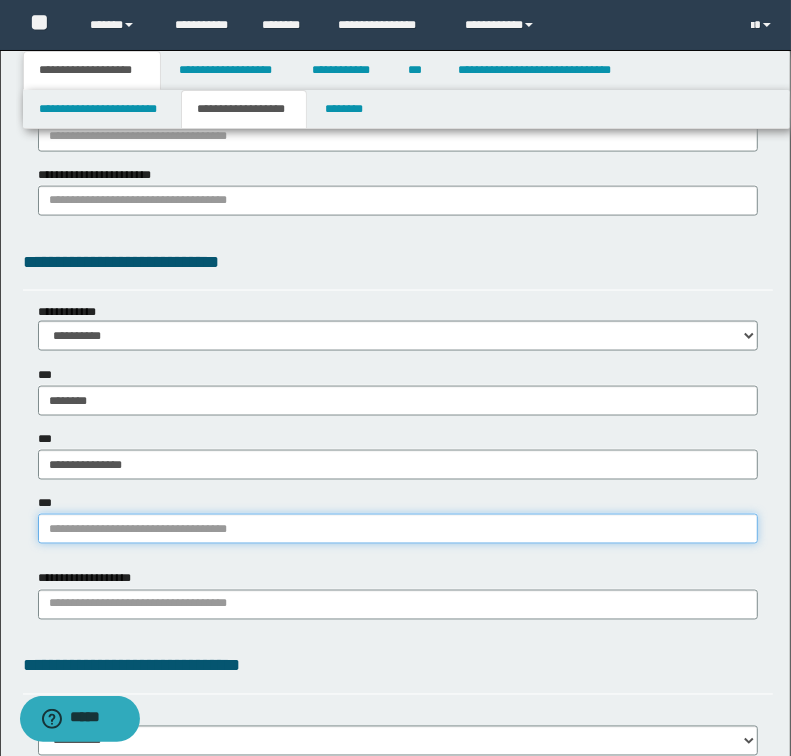 click on "***" at bounding box center (398, 529) 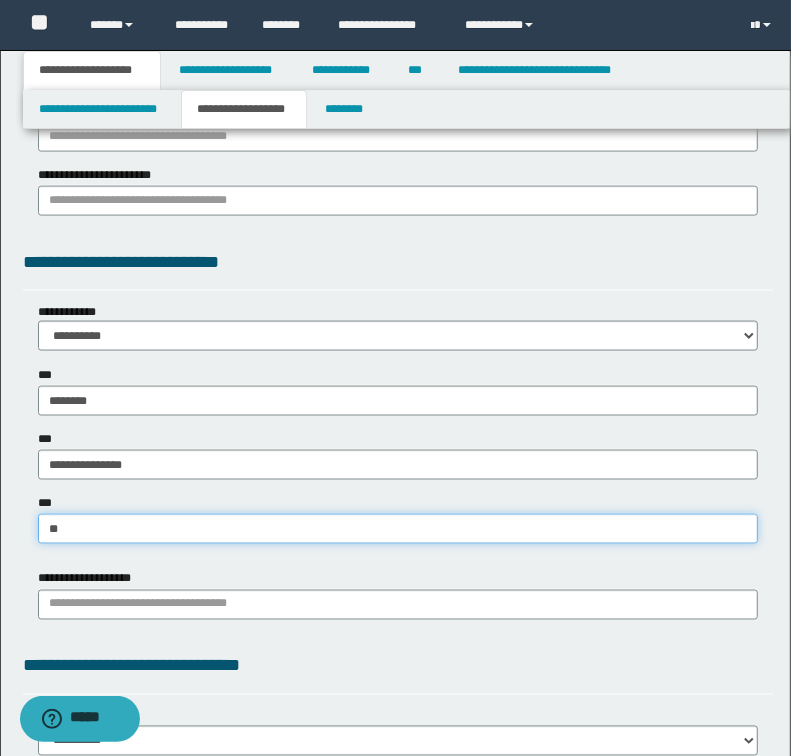 type on "***" 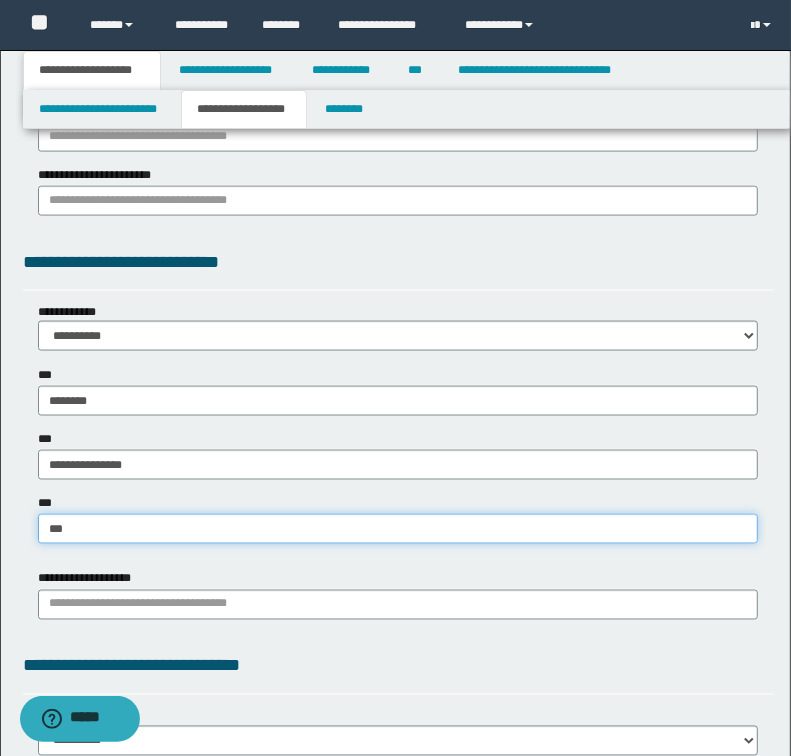 type on "***" 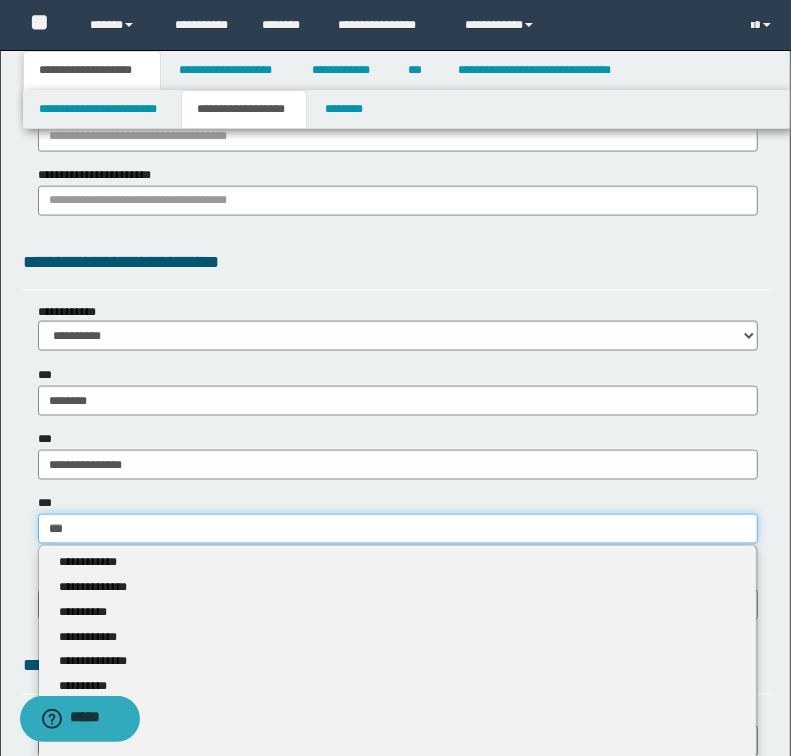 type 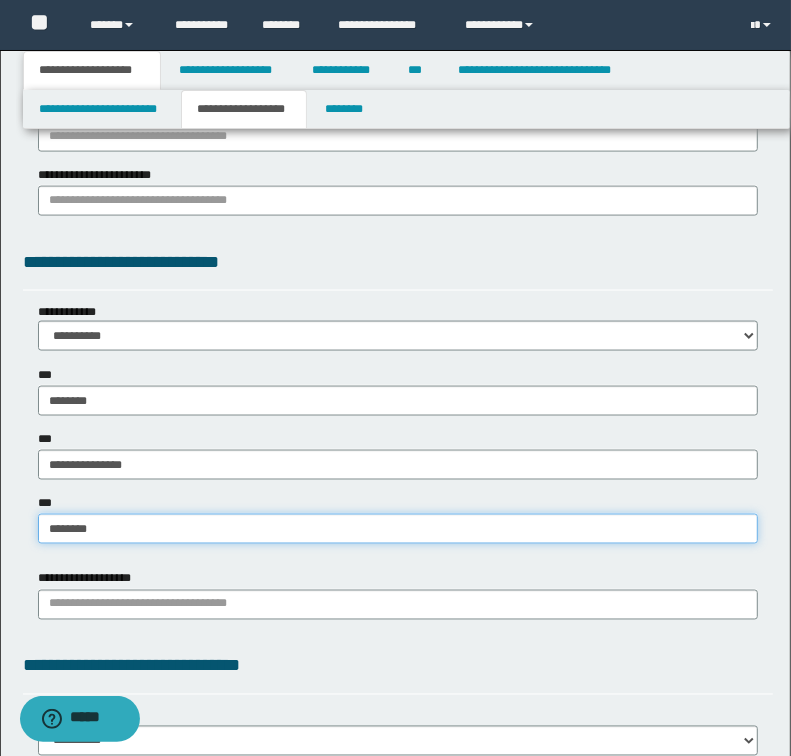 type on "*********" 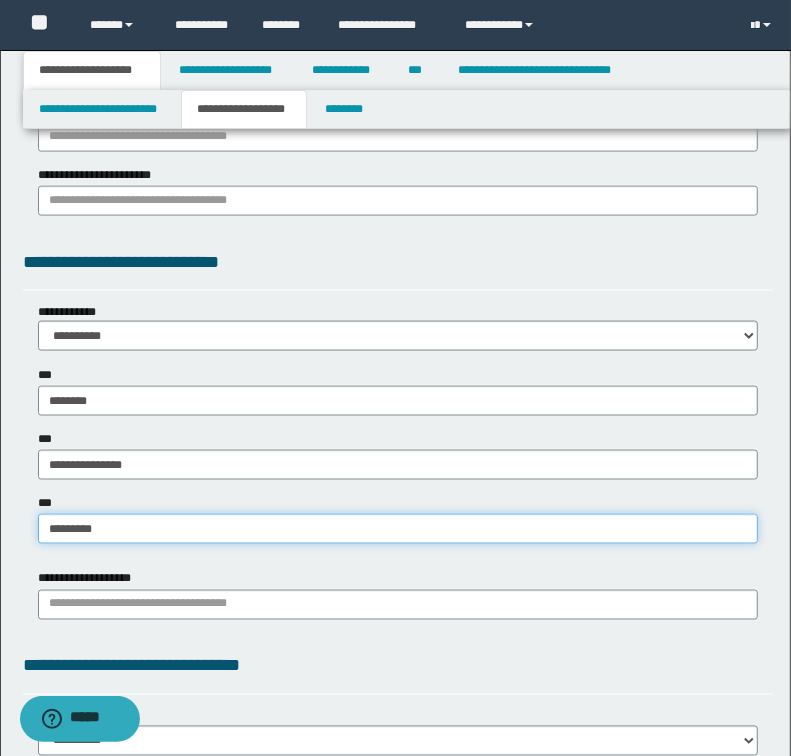 type on "**********" 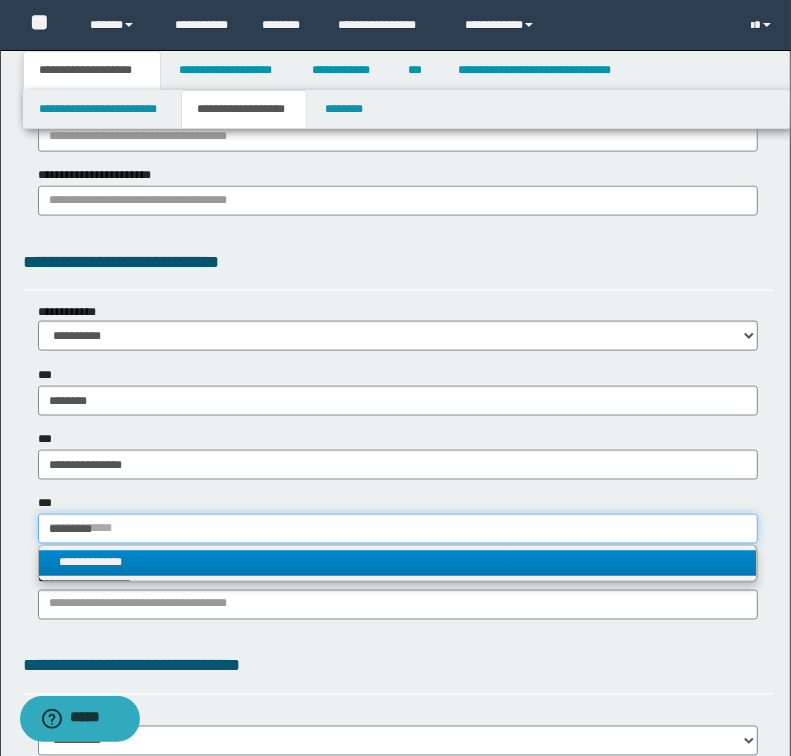type on "*********" 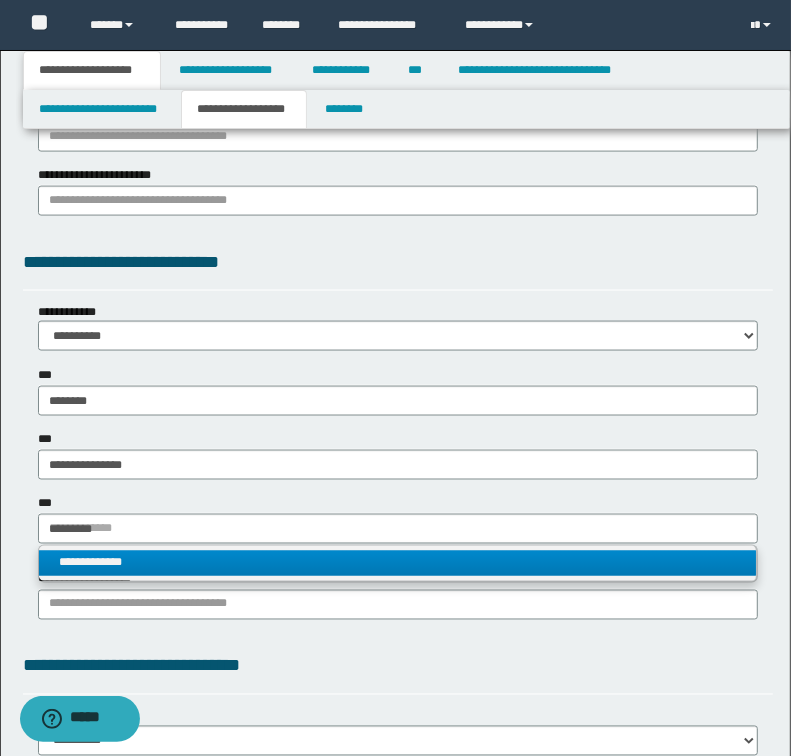 type 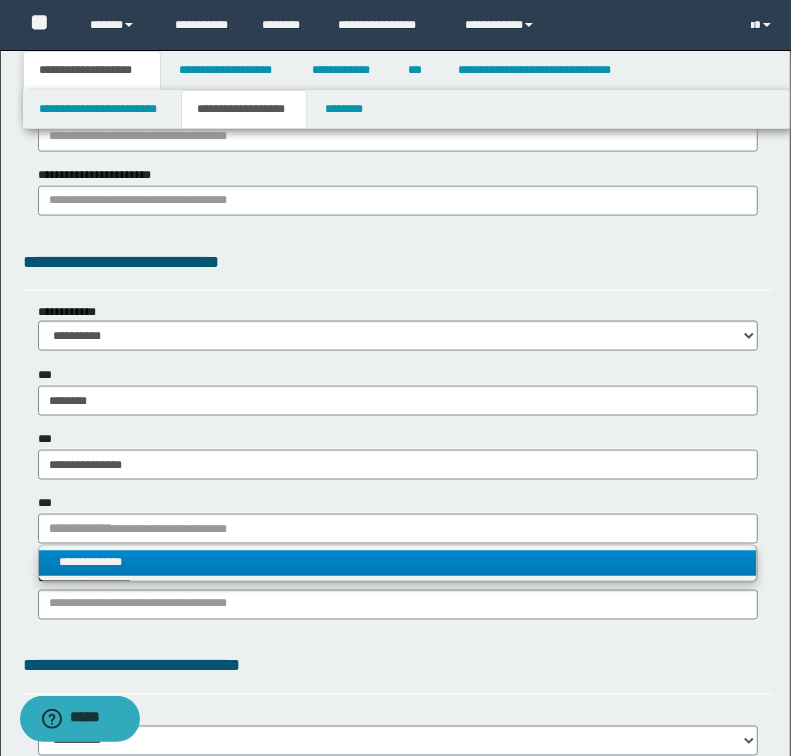 click on "**********" at bounding box center [398, 563] 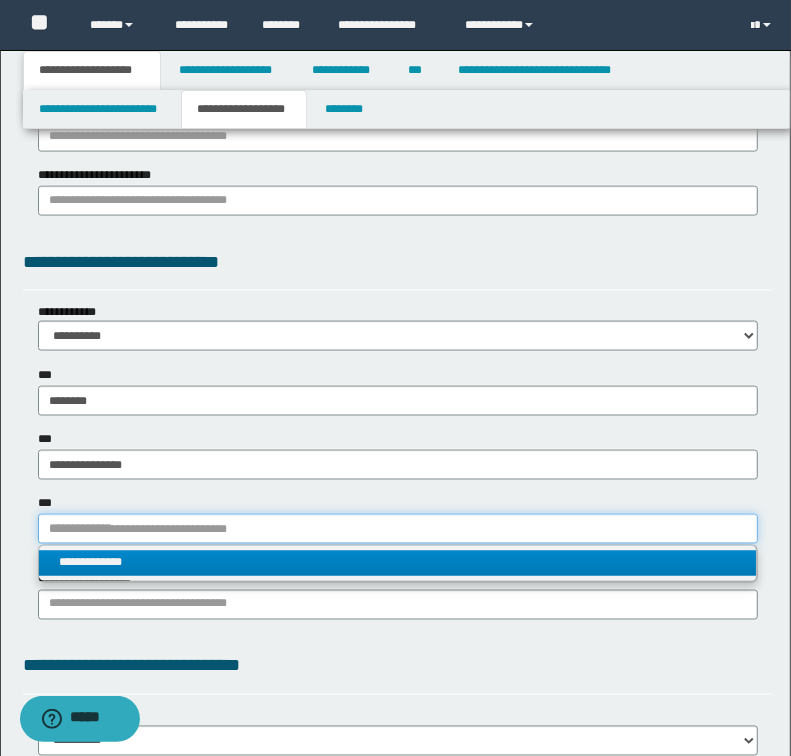 type 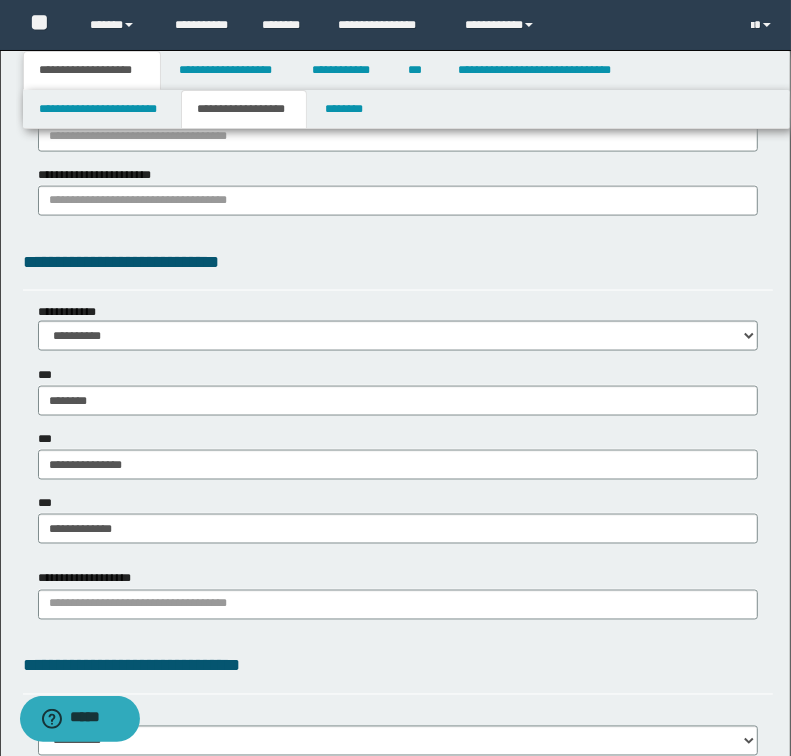 type 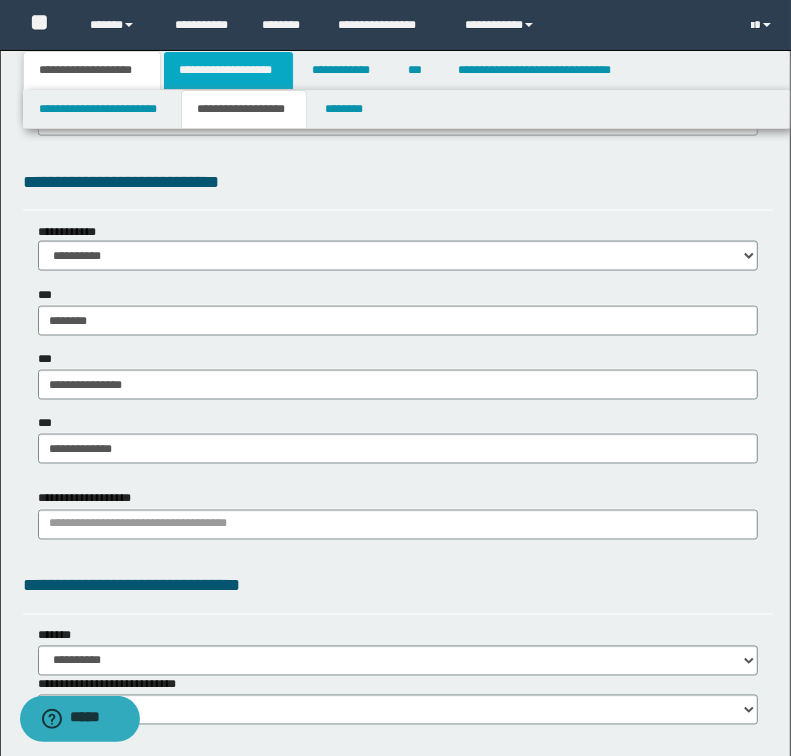 click on "**********" at bounding box center [228, 70] 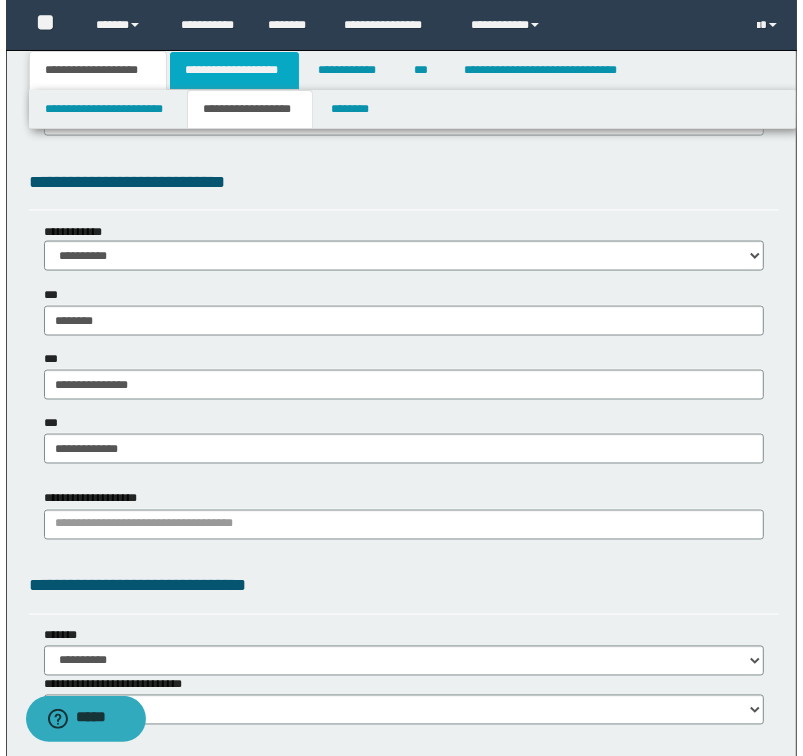 scroll, scrollTop: 0, scrollLeft: 0, axis: both 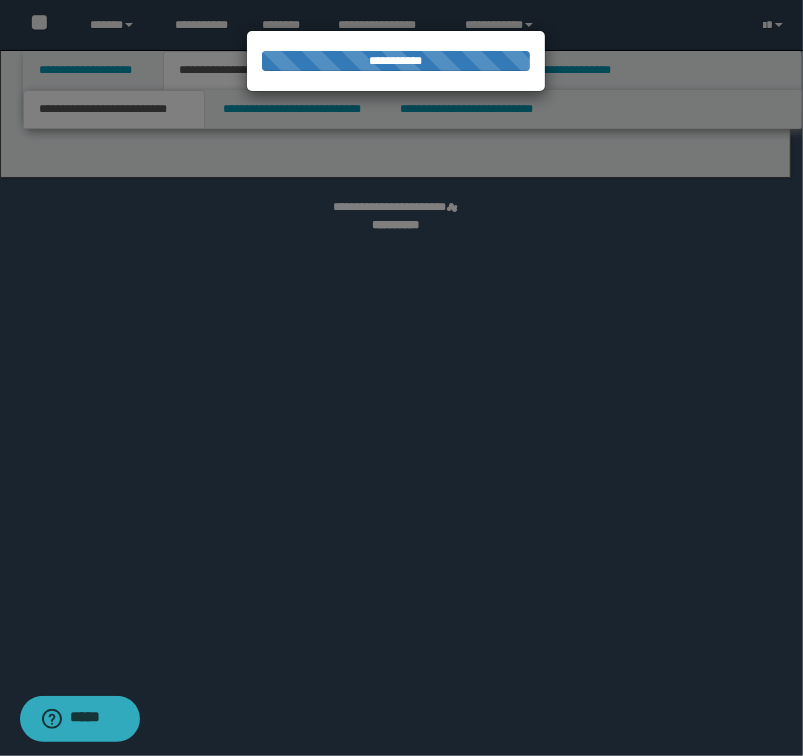 select on "*" 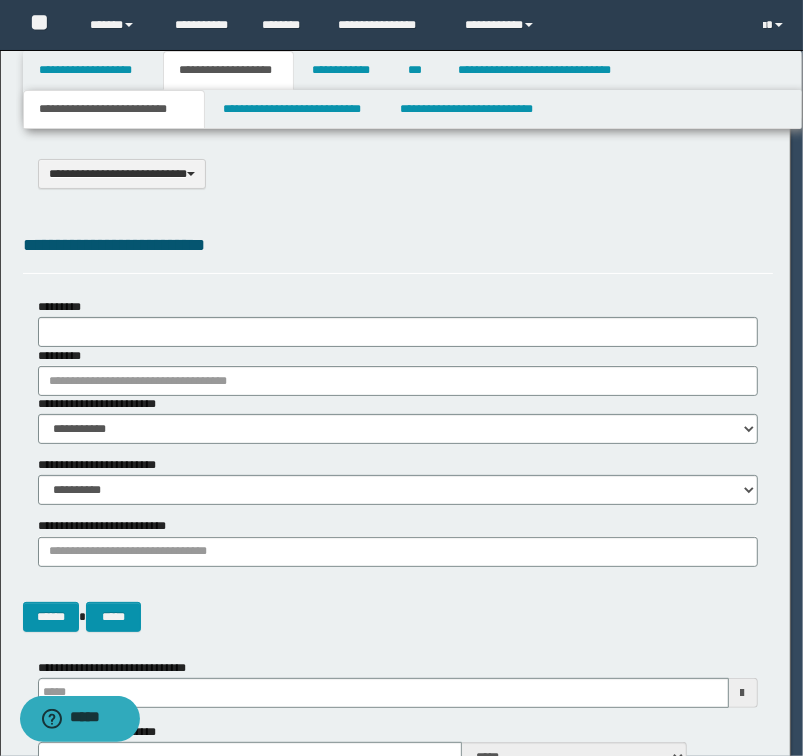 scroll, scrollTop: 0, scrollLeft: 0, axis: both 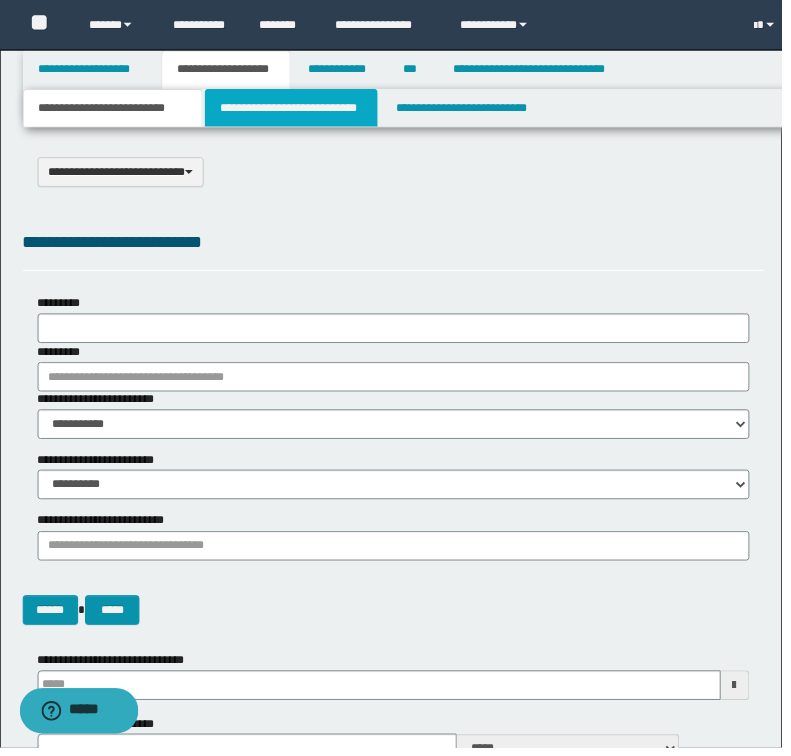 click on "**********" at bounding box center (294, 109) 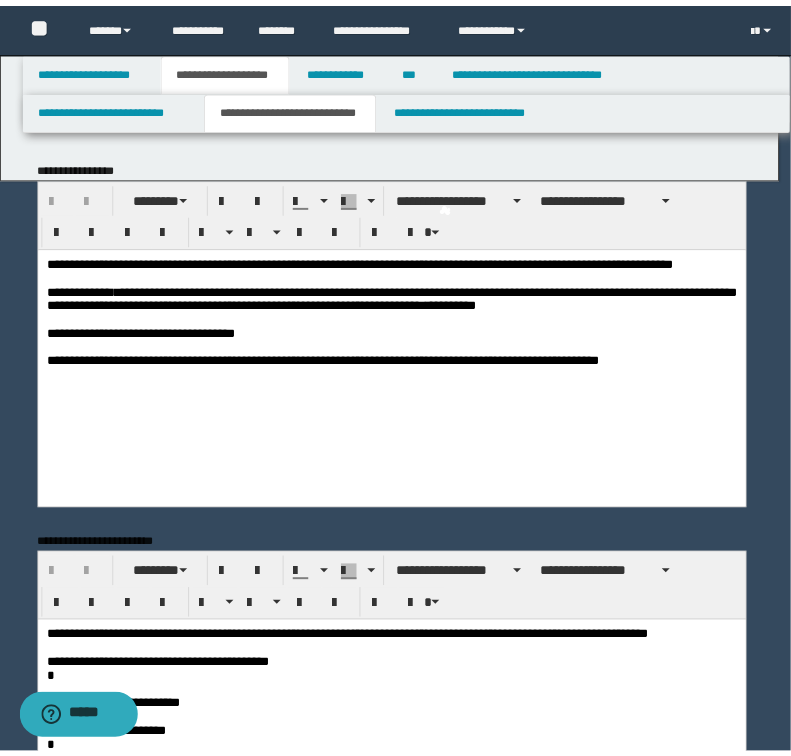 scroll, scrollTop: 0, scrollLeft: 0, axis: both 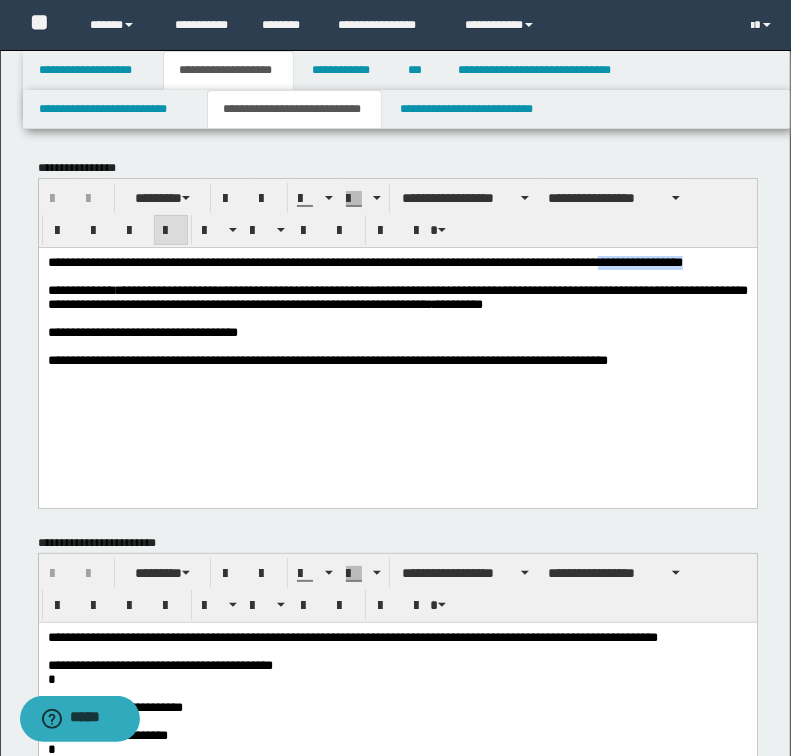 drag, startPoint x: 726, startPoint y: 261, endPoint x: 731, endPoint y: 271, distance: 11.18034 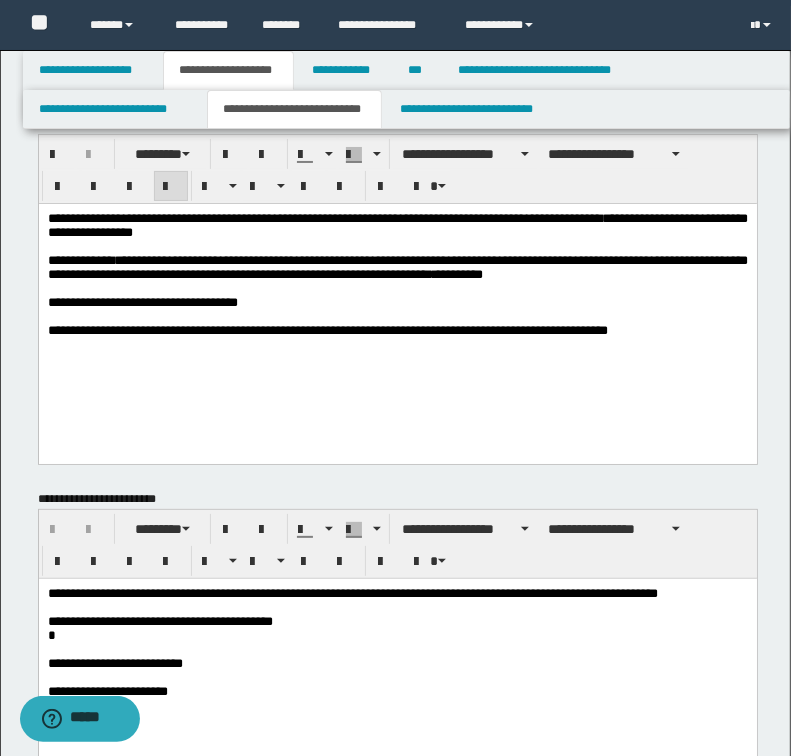 scroll, scrollTop: 80, scrollLeft: 0, axis: vertical 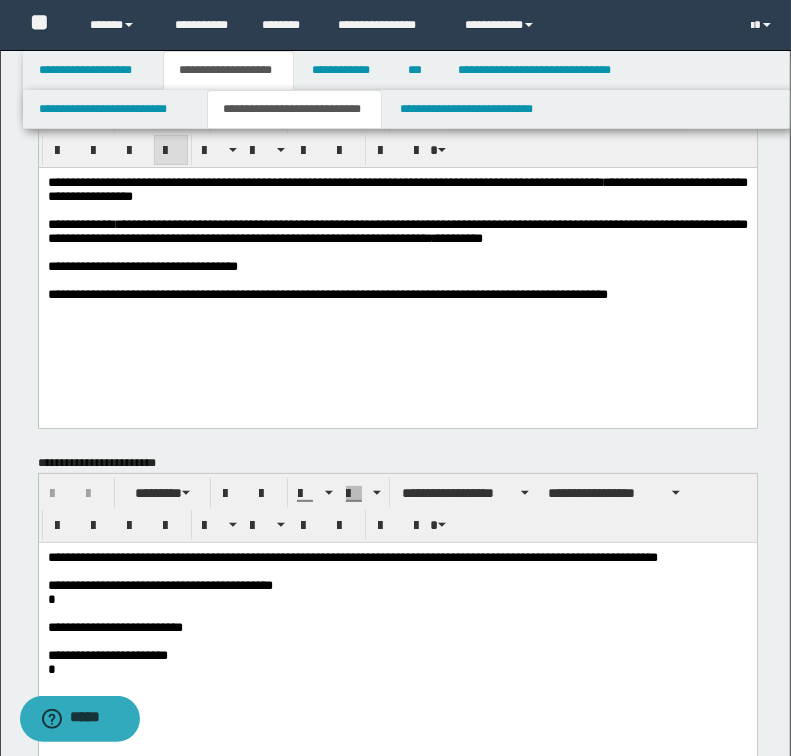 click on "**********" at bounding box center [397, 558] 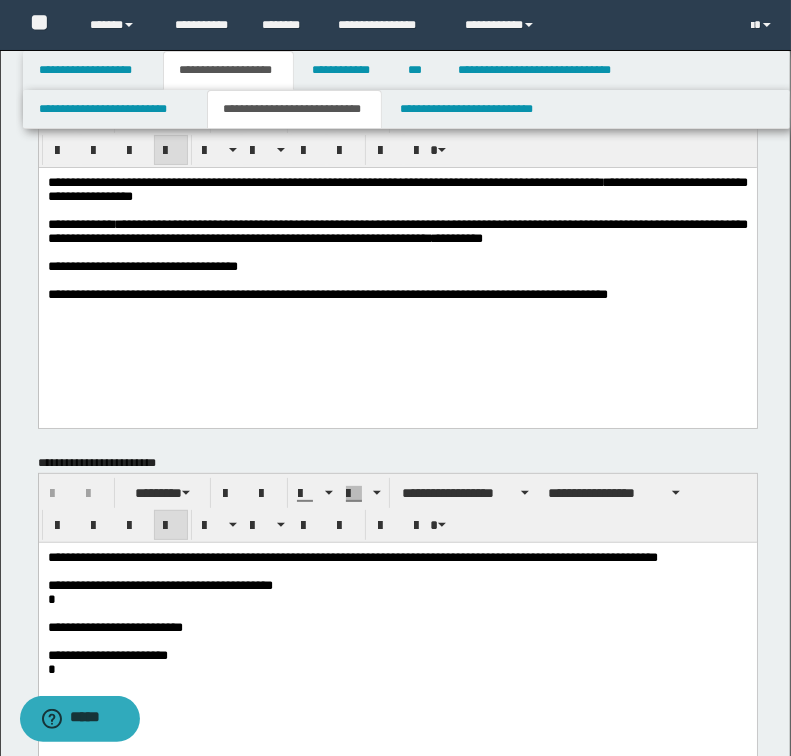type 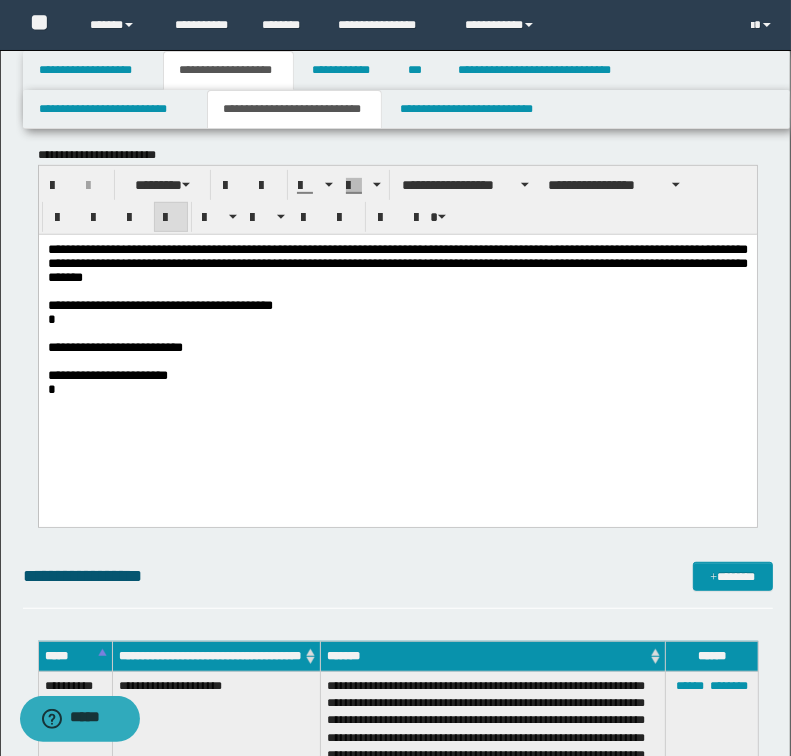 scroll, scrollTop: 400, scrollLeft: 0, axis: vertical 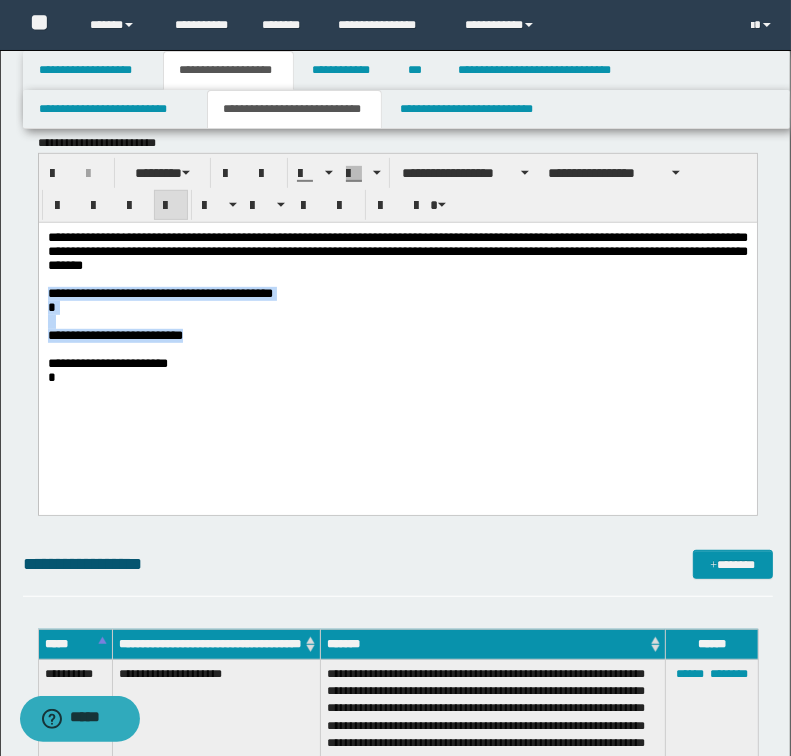 drag, startPoint x: 48, startPoint y: 300, endPoint x: 231, endPoint y: 353, distance: 190.52034 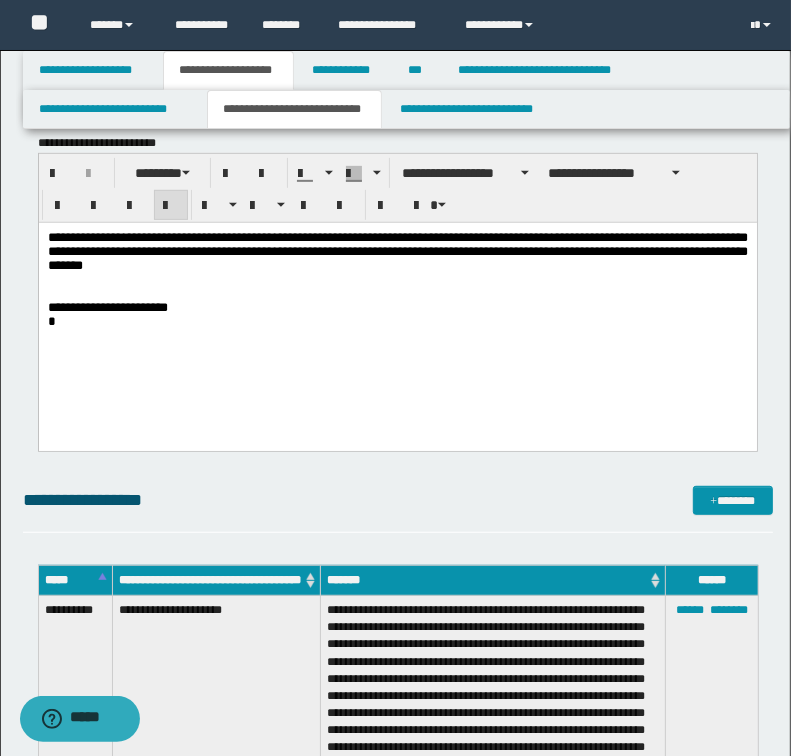 click on "**********" at bounding box center (397, 252) 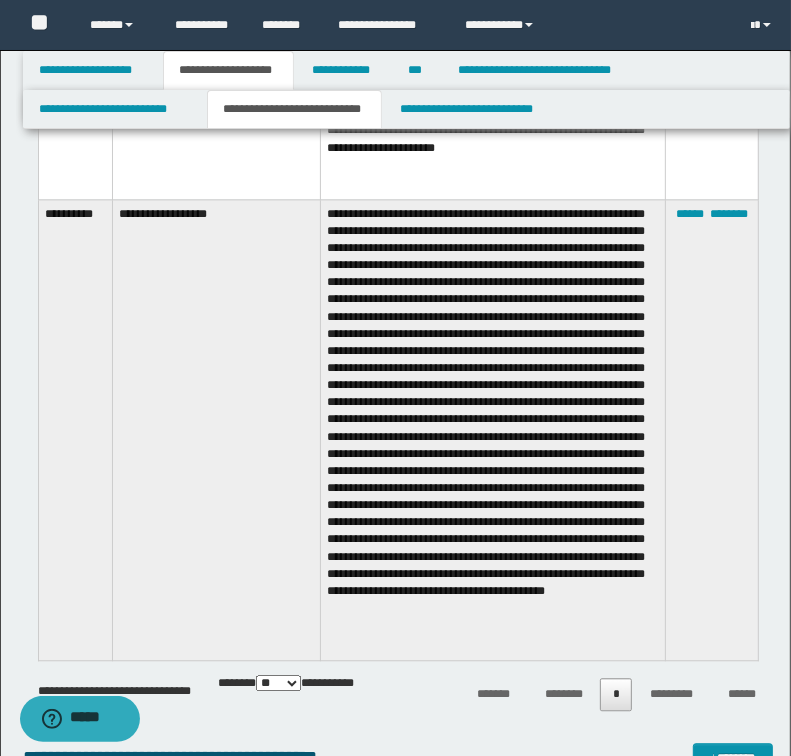 scroll, scrollTop: 2240, scrollLeft: 0, axis: vertical 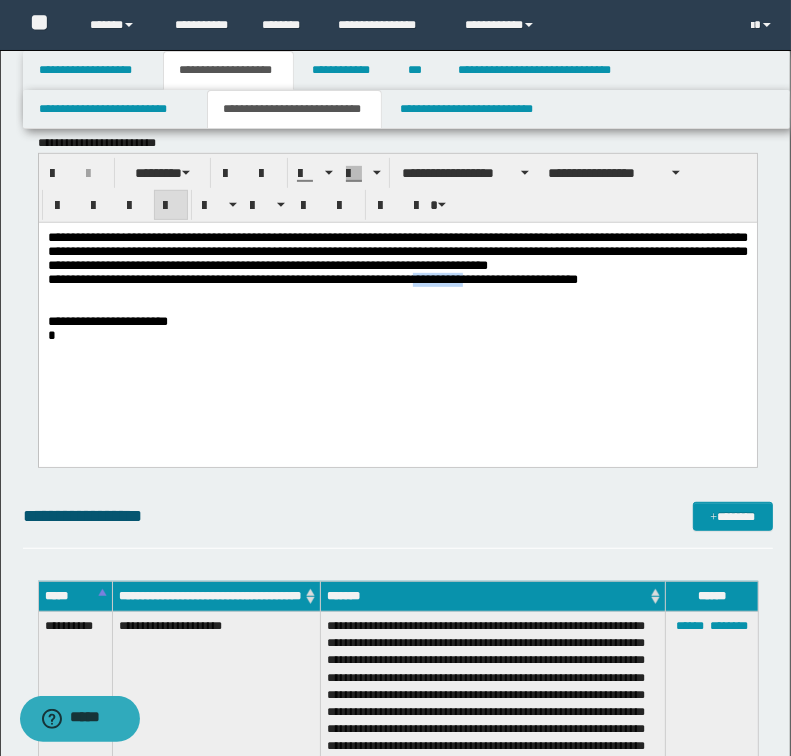 drag, startPoint x: 487, startPoint y: 285, endPoint x: 433, endPoint y: 286, distance: 54.00926 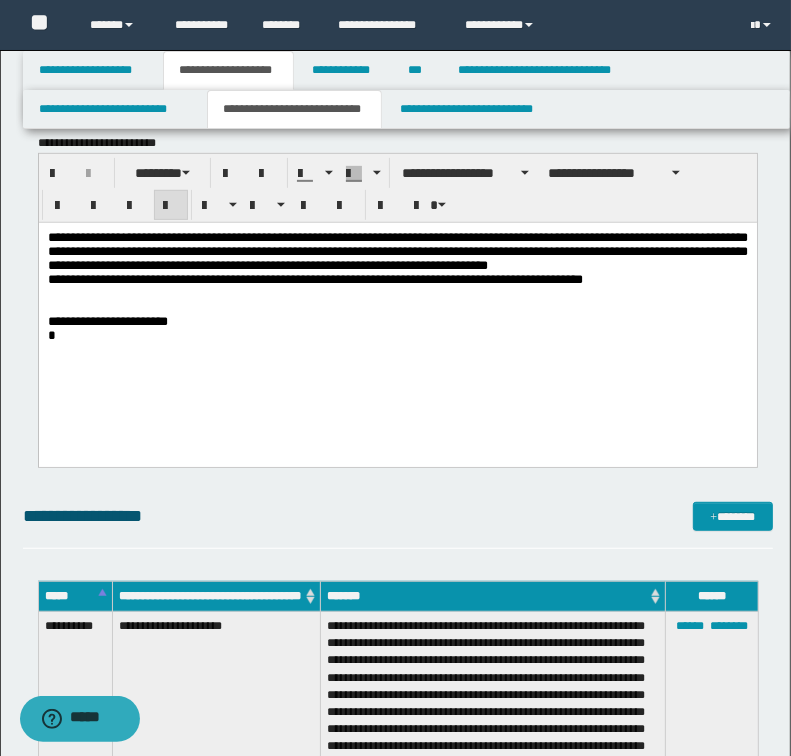 click on "**********" at bounding box center [397, 280] 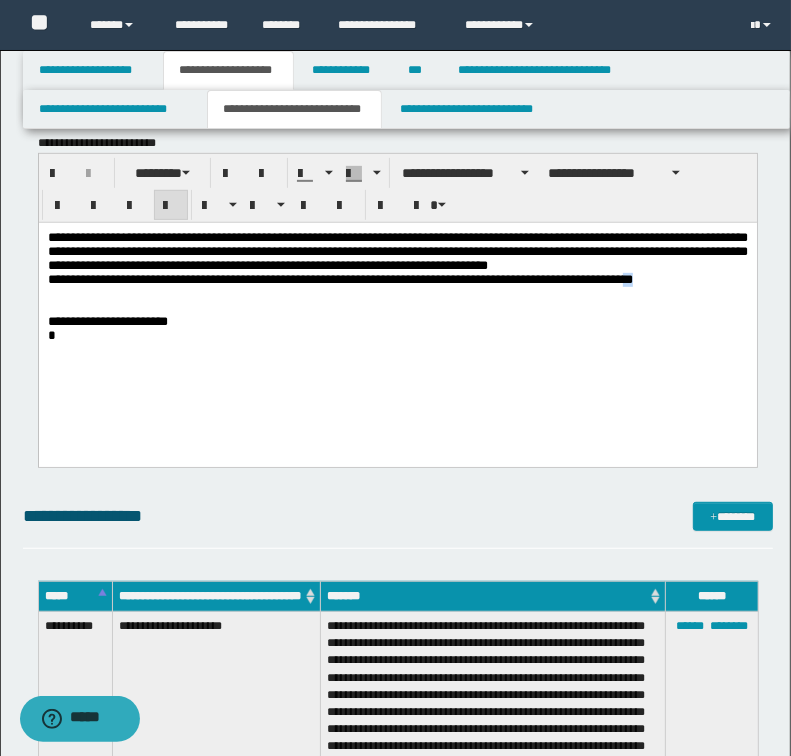 drag, startPoint x: 667, startPoint y: 285, endPoint x: 687, endPoint y: 284, distance: 20.024984 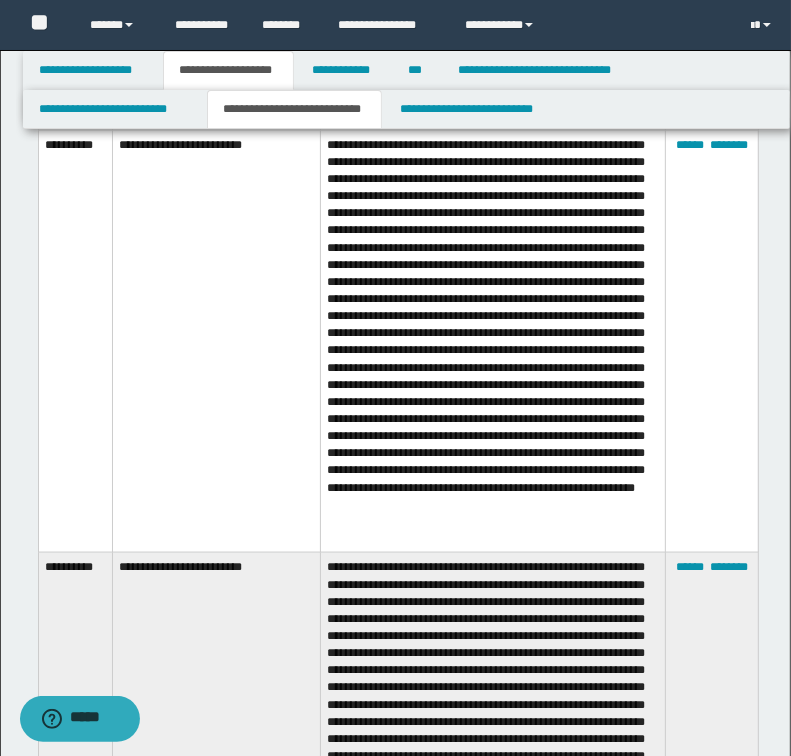 scroll, scrollTop: 720, scrollLeft: 0, axis: vertical 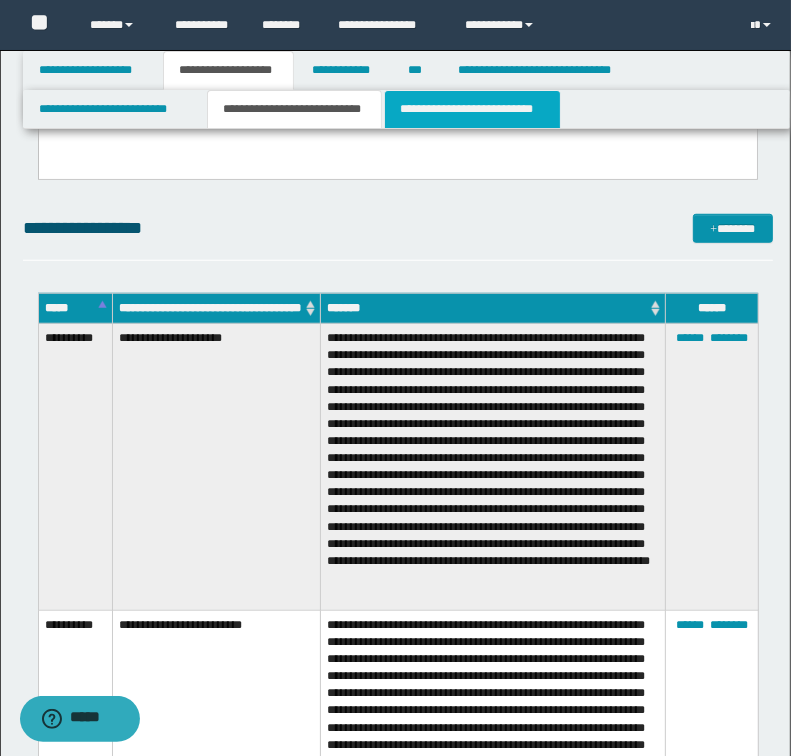 click on "**********" at bounding box center [472, 109] 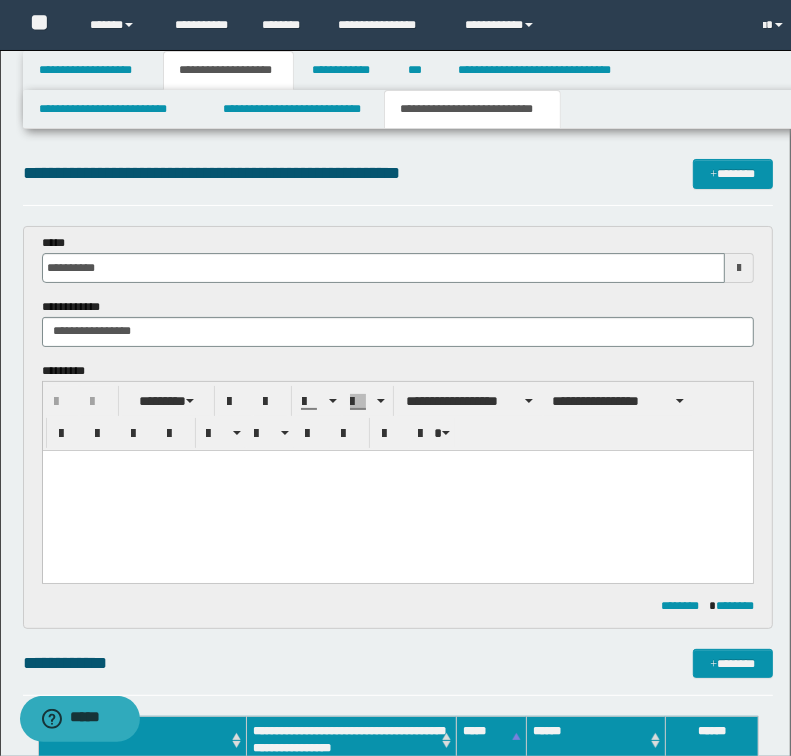 scroll, scrollTop: 0, scrollLeft: 0, axis: both 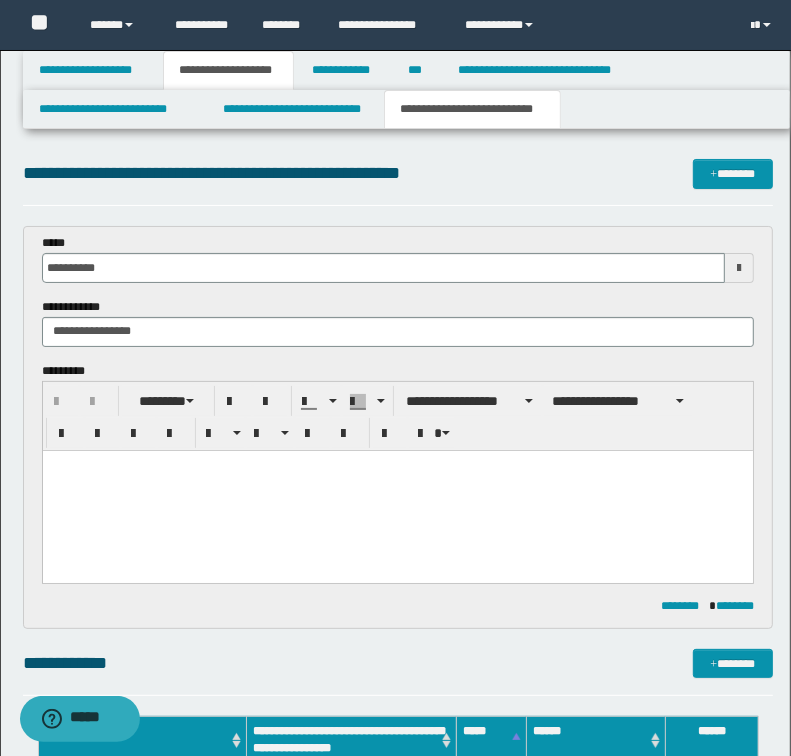 click at bounding box center (397, 490) 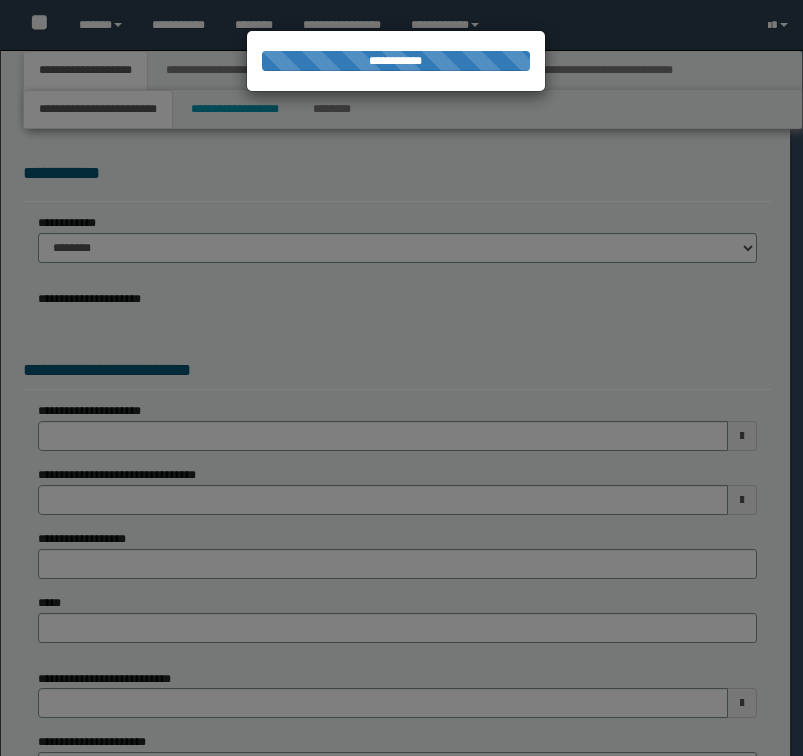 select on "*" 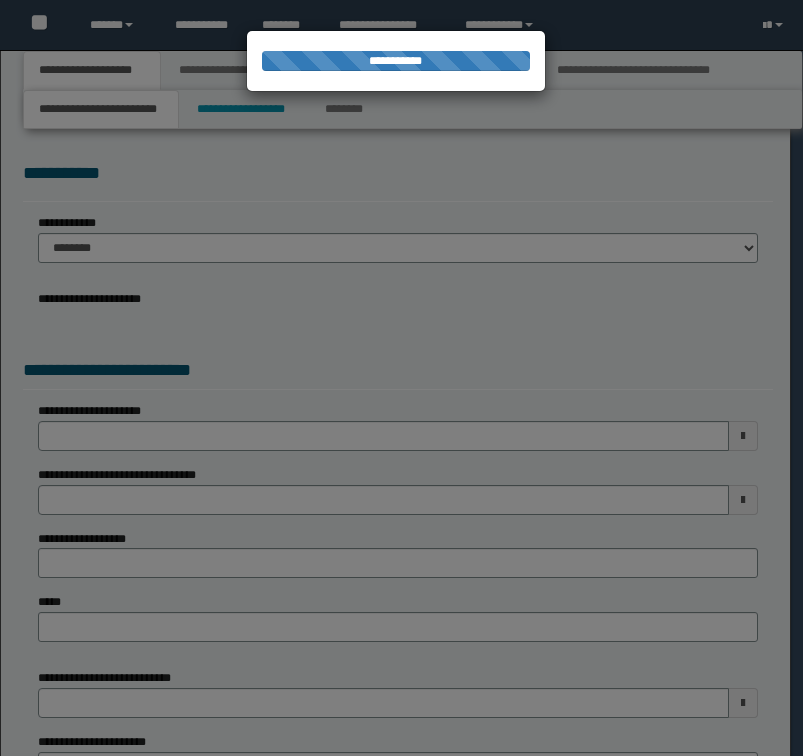 scroll, scrollTop: 0, scrollLeft: 0, axis: both 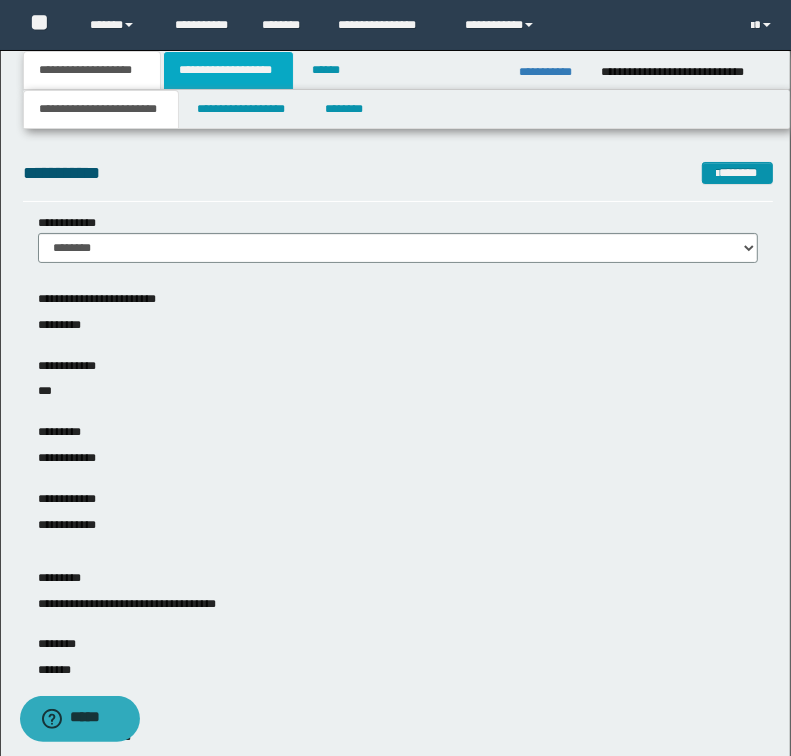 click on "**********" at bounding box center (228, 70) 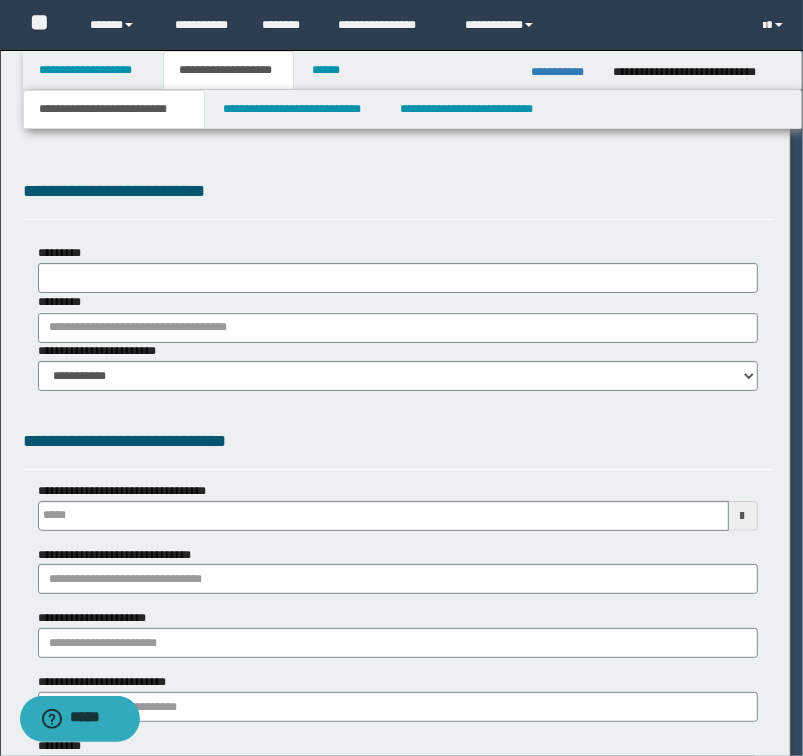 type on "**********" 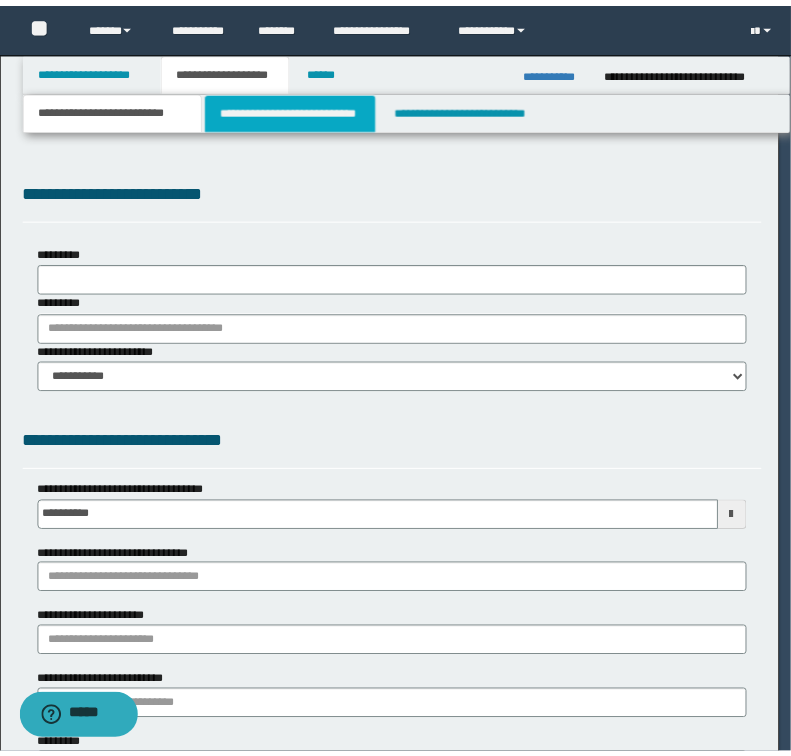 scroll, scrollTop: 0, scrollLeft: 0, axis: both 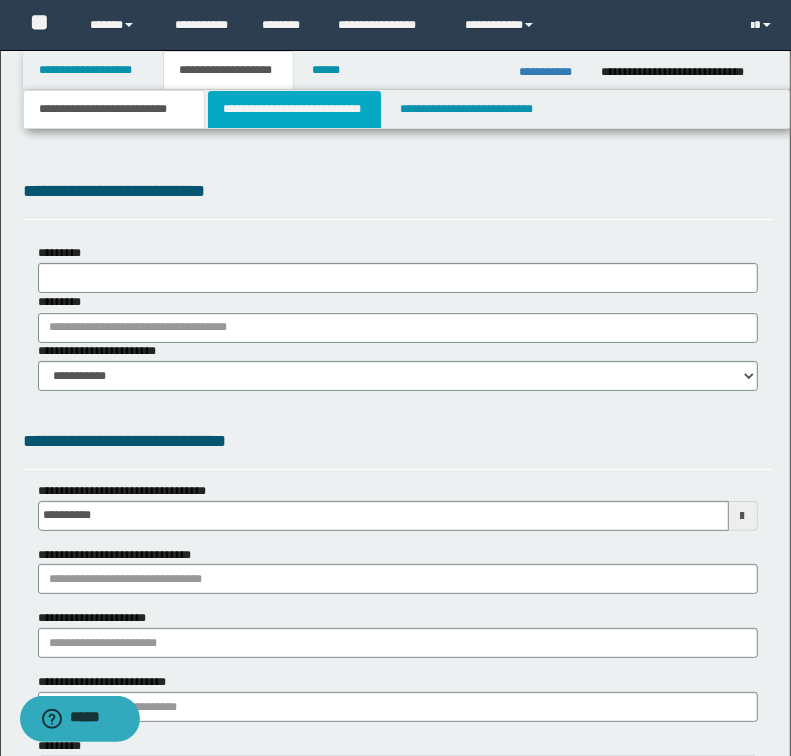 click on "**********" at bounding box center [294, 109] 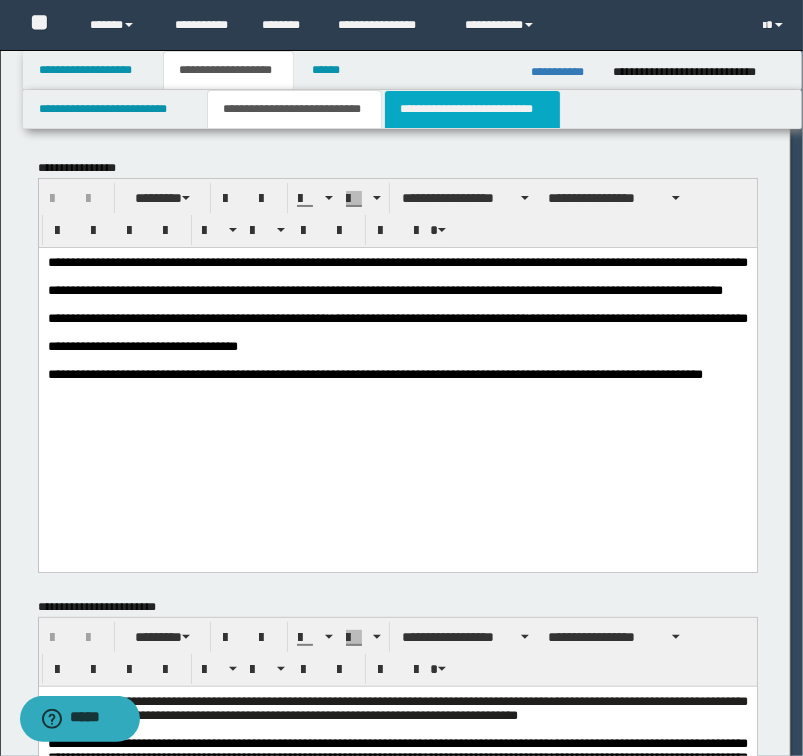scroll, scrollTop: 0, scrollLeft: 0, axis: both 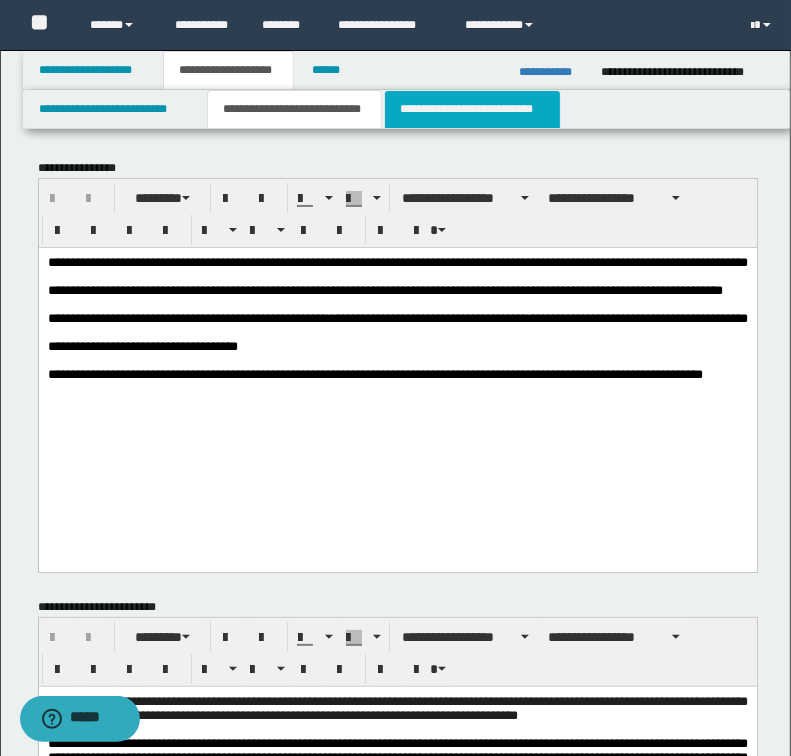 click on "**********" at bounding box center (472, 109) 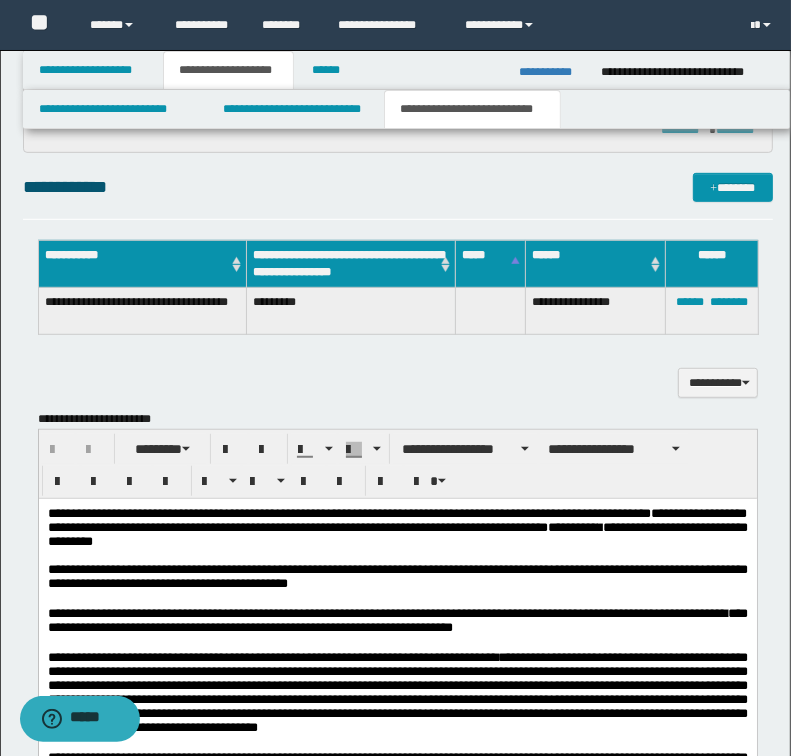 scroll, scrollTop: 480, scrollLeft: 0, axis: vertical 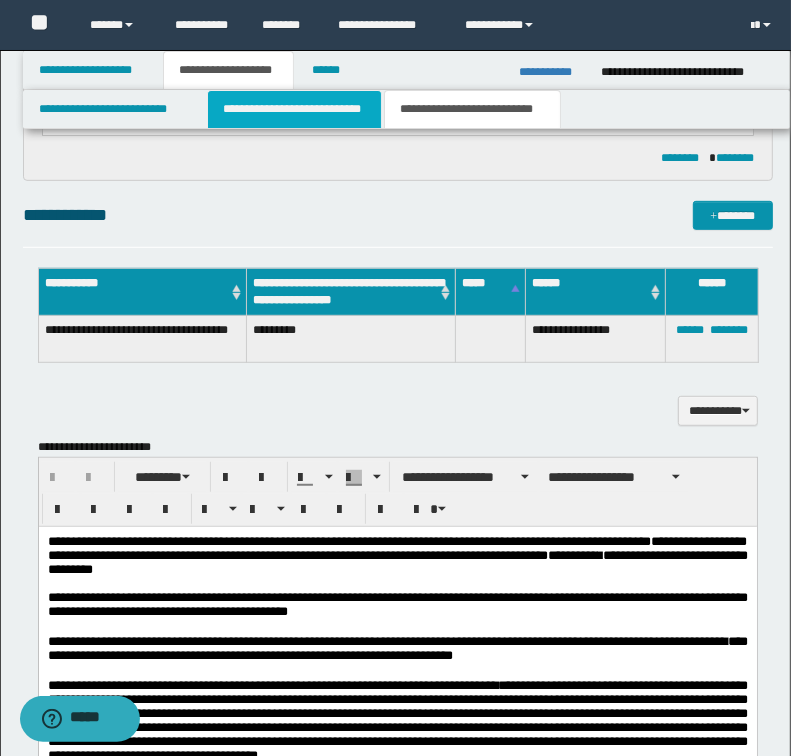click on "**********" at bounding box center [294, 109] 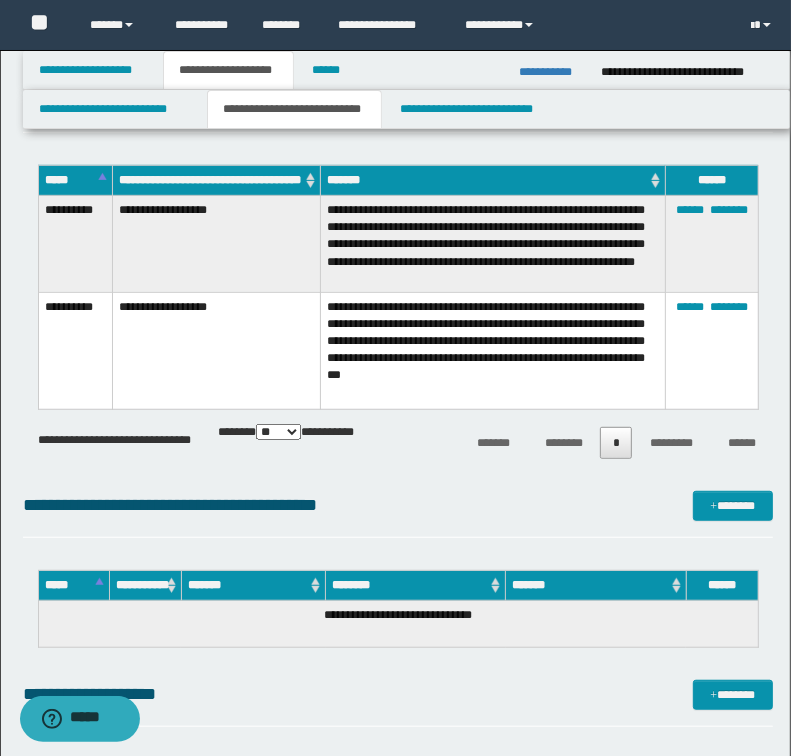 scroll, scrollTop: 80, scrollLeft: 0, axis: vertical 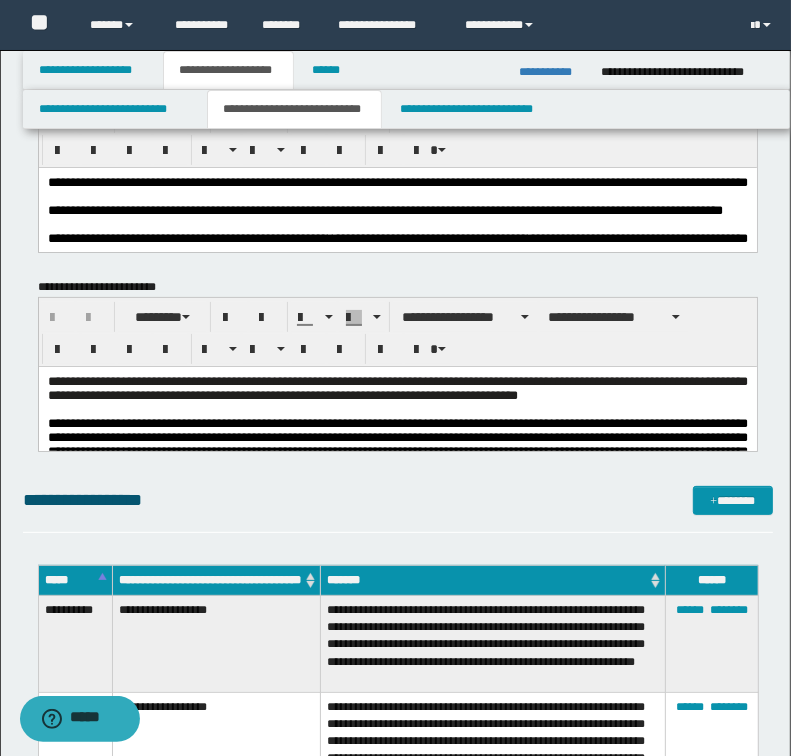 click at bounding box center (397, 410) 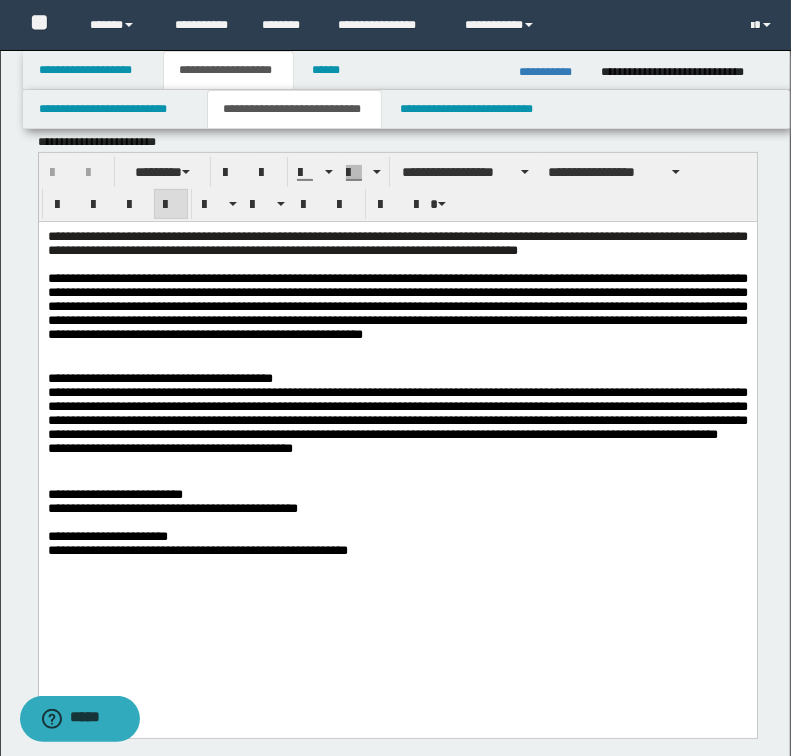 scroll, scrollTop: 240, scrollLeft: 0, axis: vertical 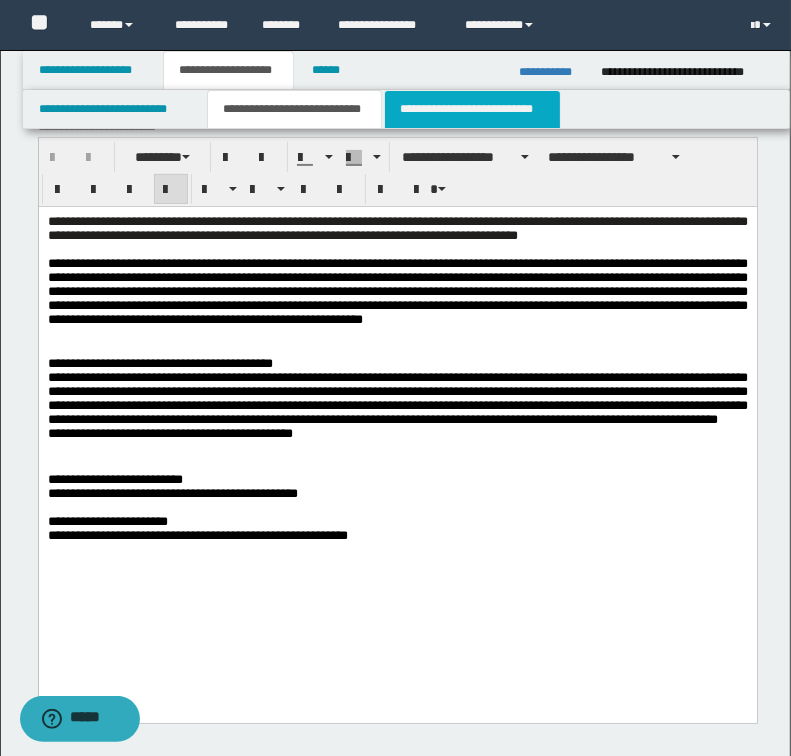 click on "**********" at bounding box center (472, 109) 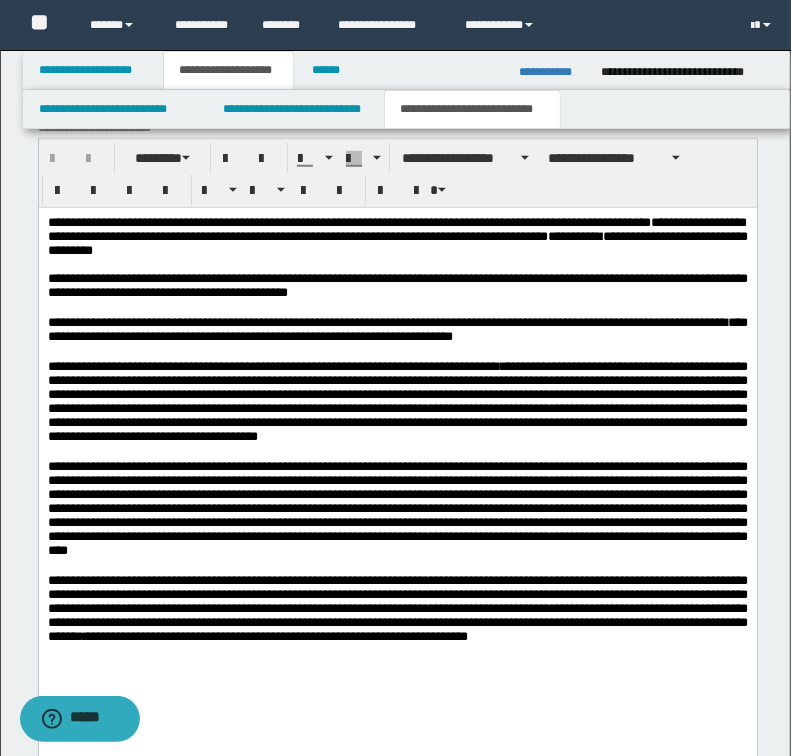 scroll, scrollTop: 800, scrollLeft: 0, axis: vertical 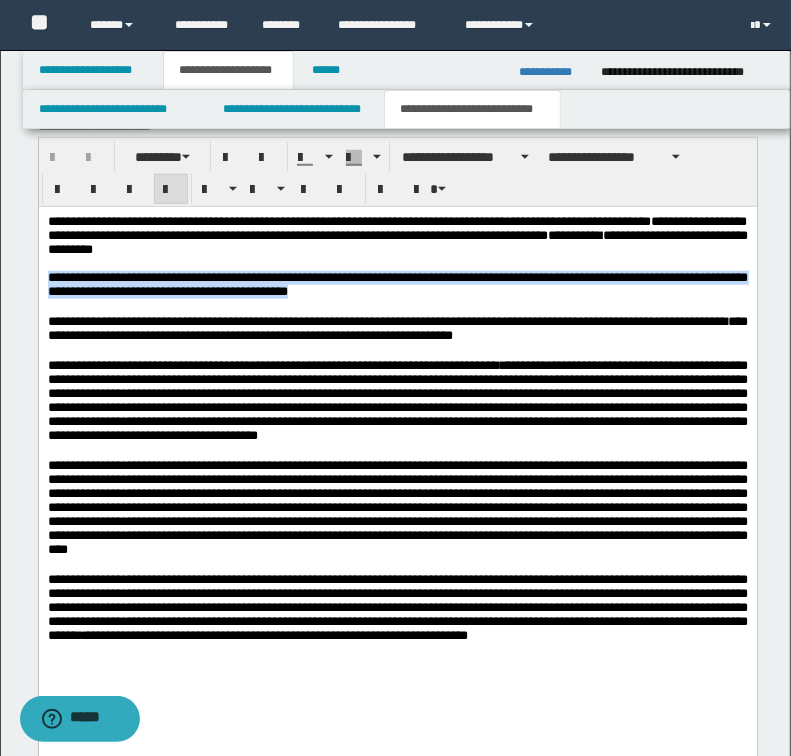 drag, startPoint x: 48, startPoint y: 281, endPoint x: 584, endPoint y: 299, distance: 536.3021 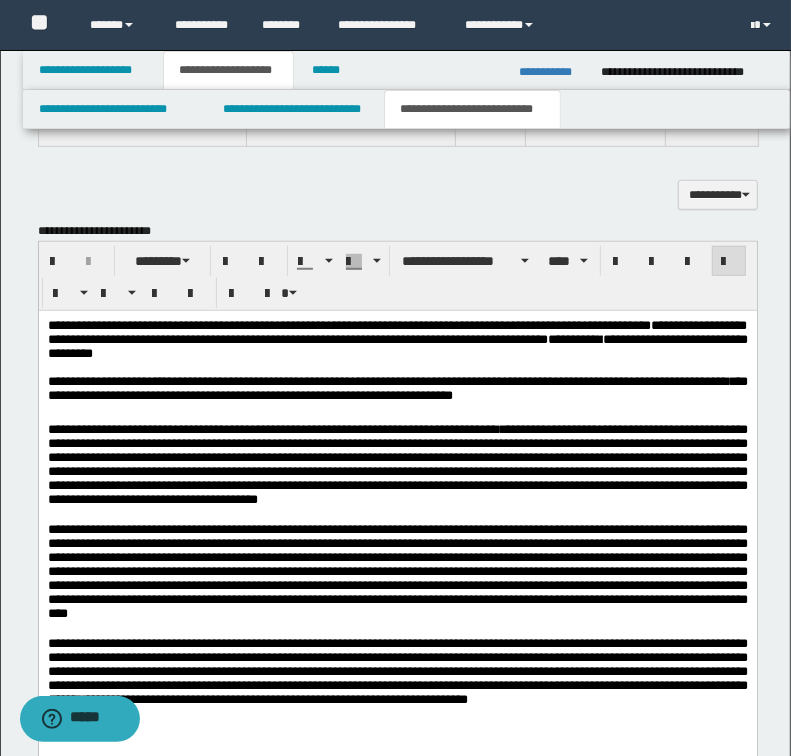 scroll, scrollTop: 480, scrollLeft: 0, axis: vertical 